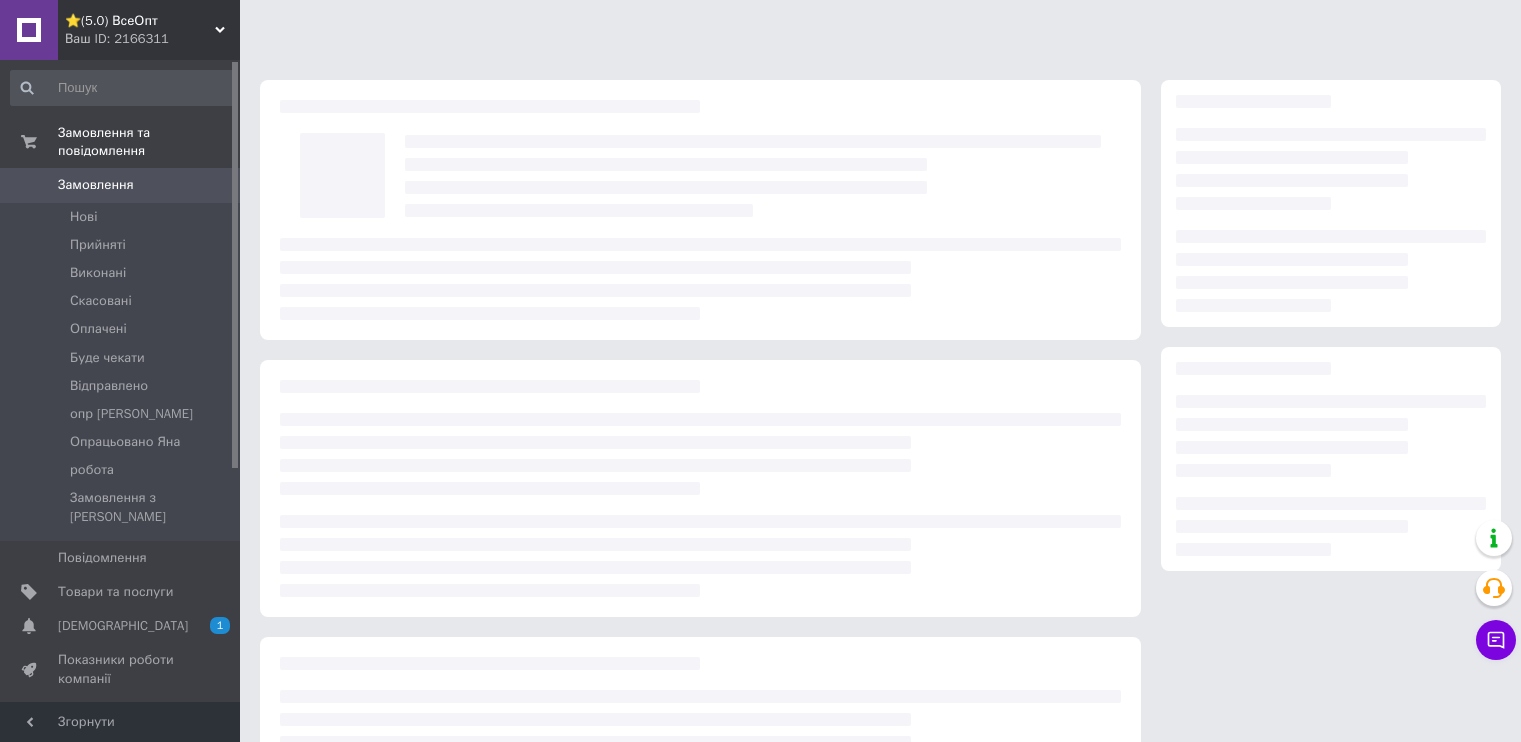 scroll, scrollTop: 0, scrollLeft: 0, axis: both 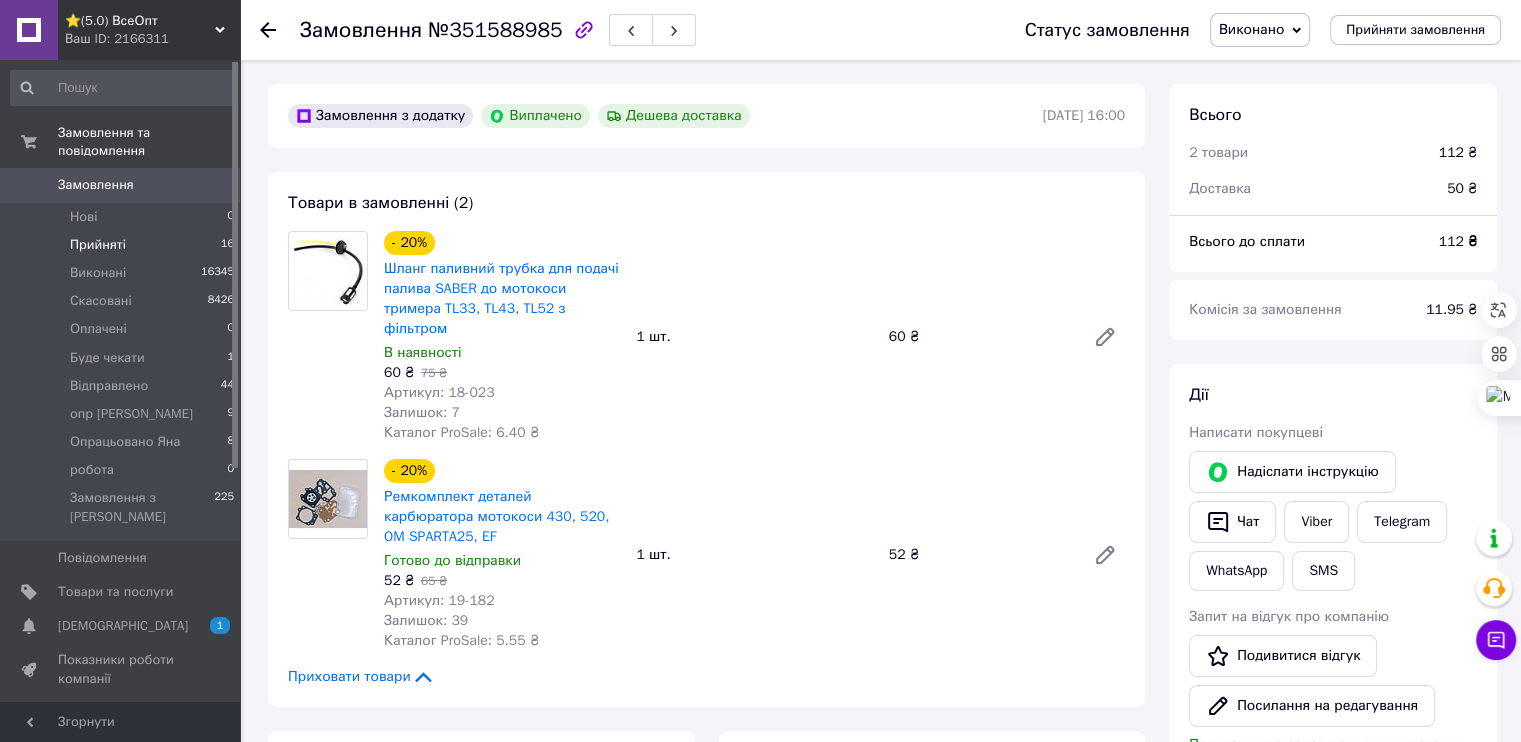 click on "Прийняті" at bounding box center (98, 245) 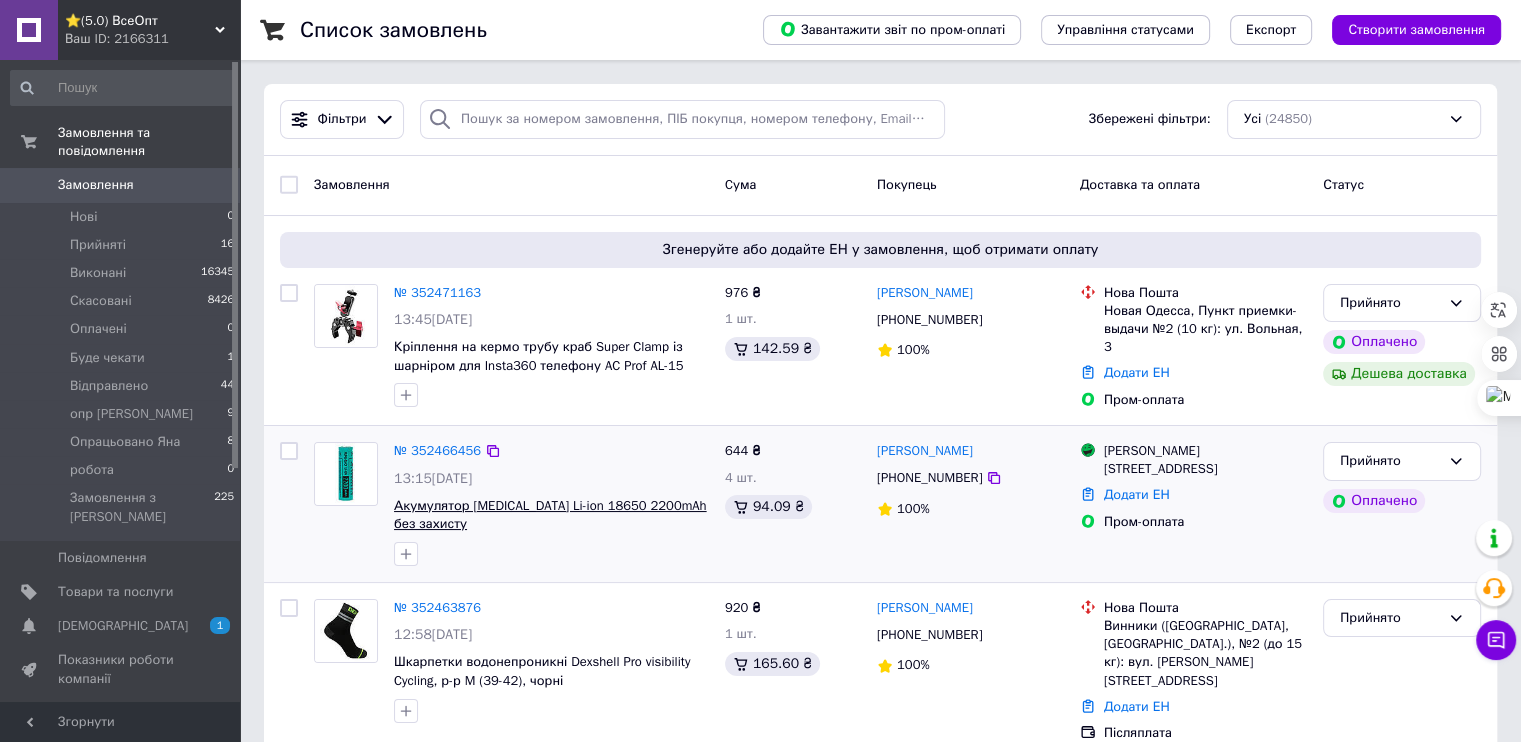 click on "Акумулятор [MEDICAL_DATA] Li-ion 18650 2200mAh без захисту" at bounding box center (550, 515) 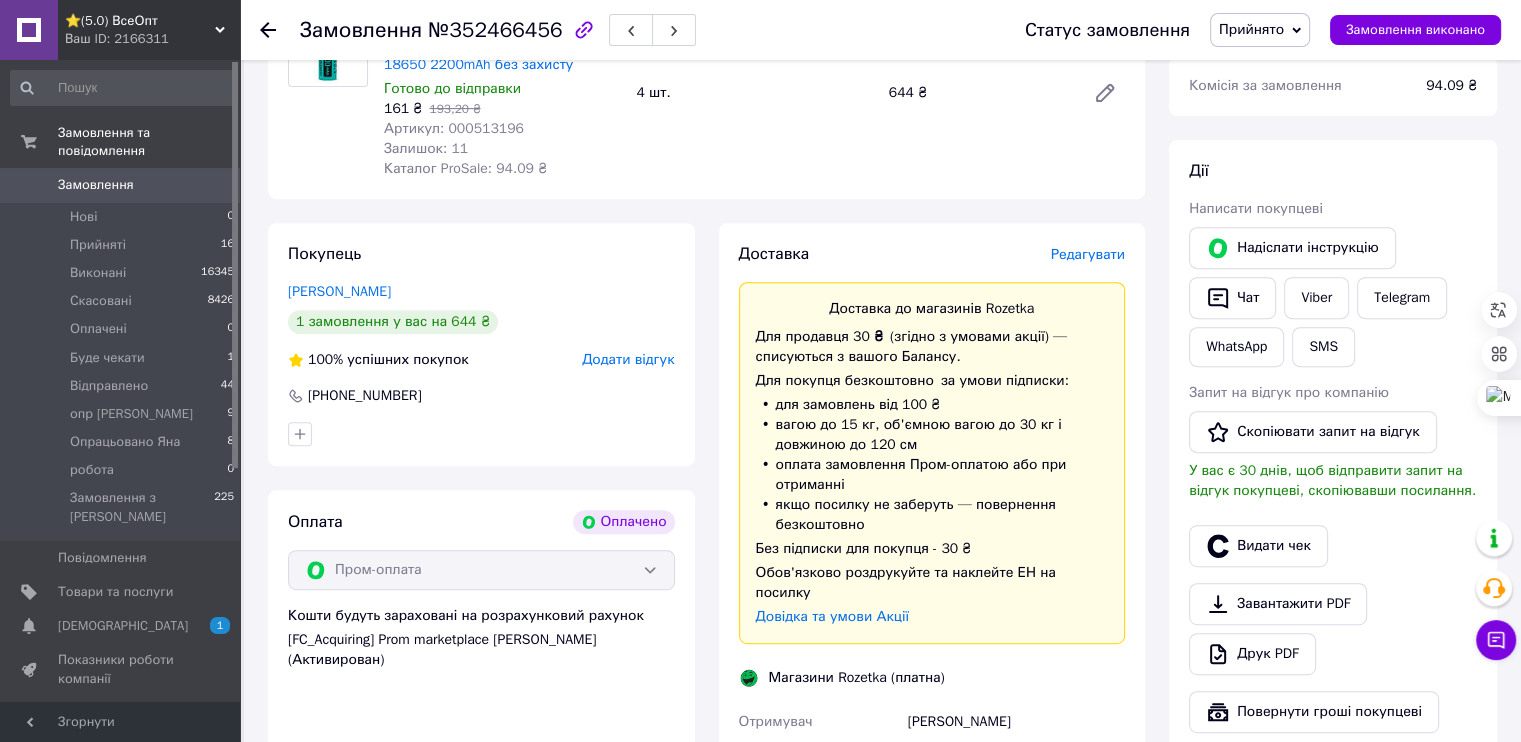 scroll, scrollTop: 500, scrollLeft: 0, axis: vertical 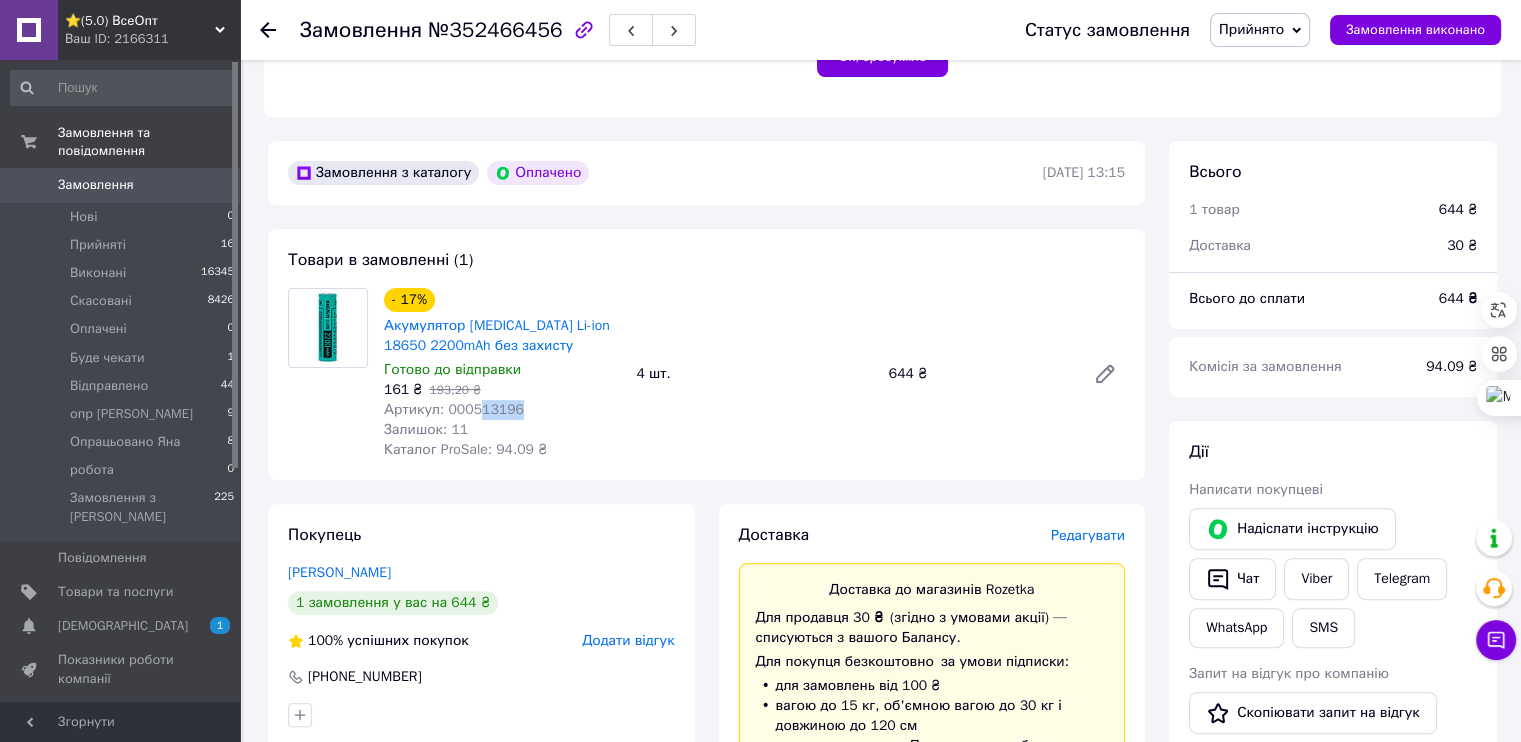 drag, startPoint x: 451, startPoint y: 330, endPoint x: 501, endPoint y: 333, distance: 50.08992 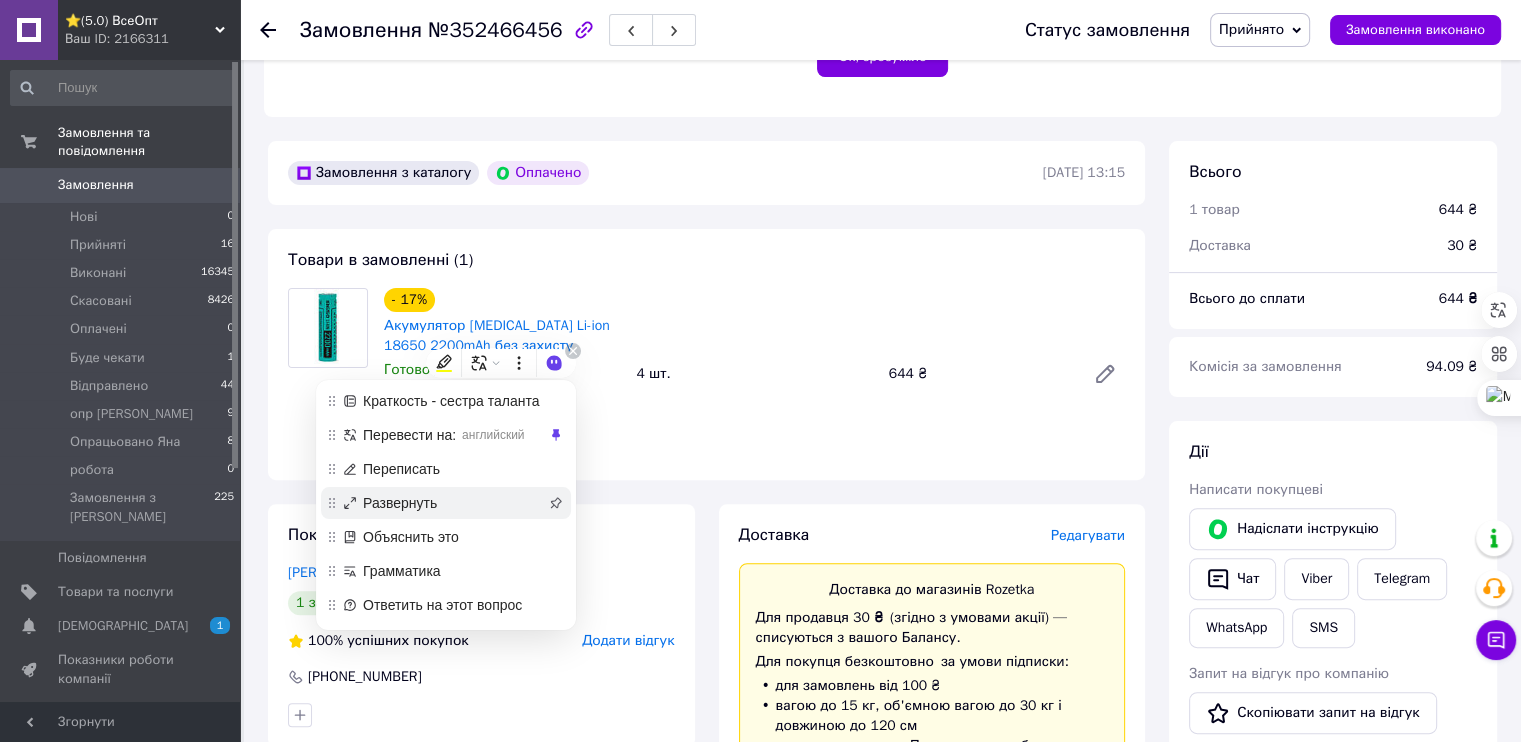 copy on "13196" 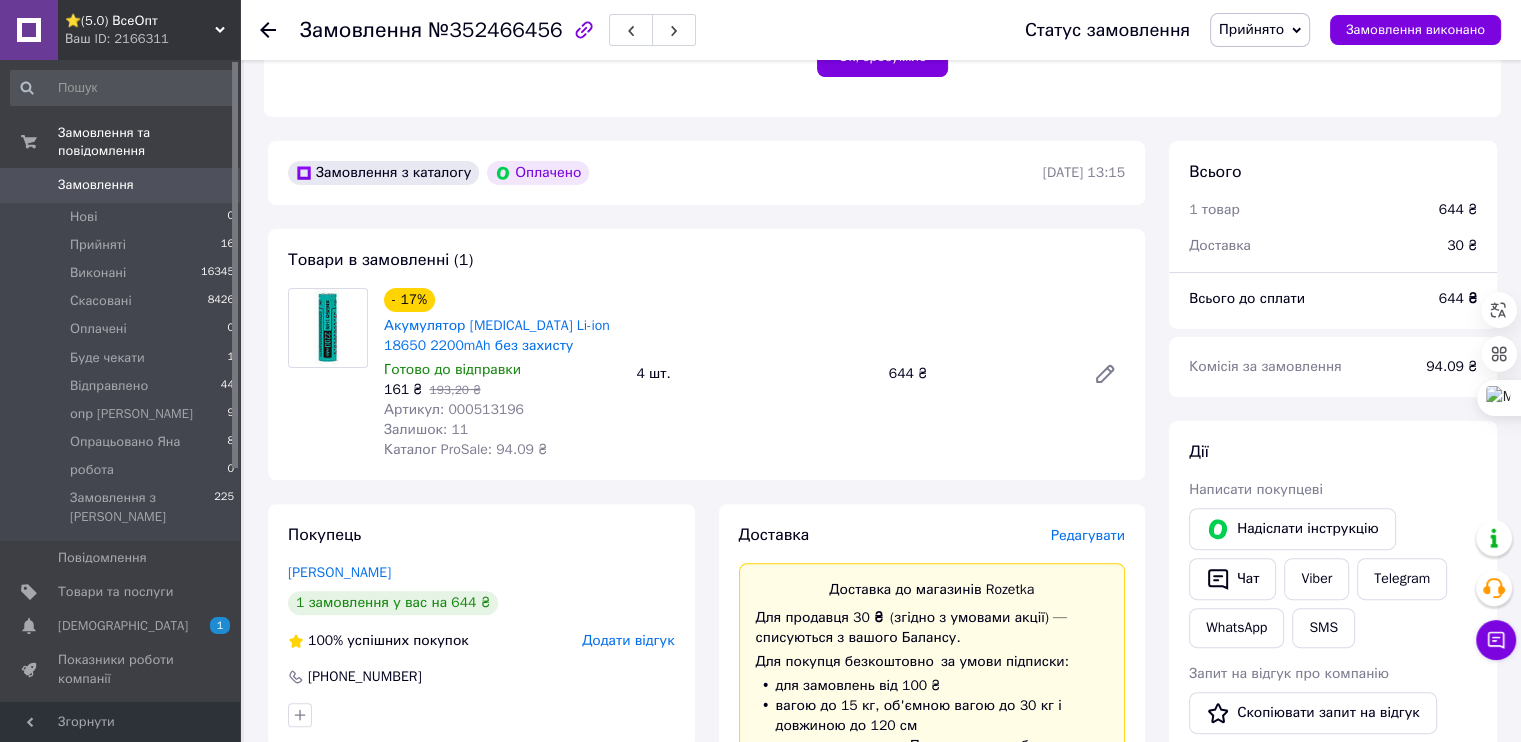 click on "- 17% Акумулятор Videx Li-ion 18650 2200mAh без захисту Готово до відправки 161 ₴   193,20 ₴ Артикул: 000513196 Залишок: 11 Каталог ProSale: 94.09 ₴  4 шт. 644 ₴" at bounding box center [754, 374] 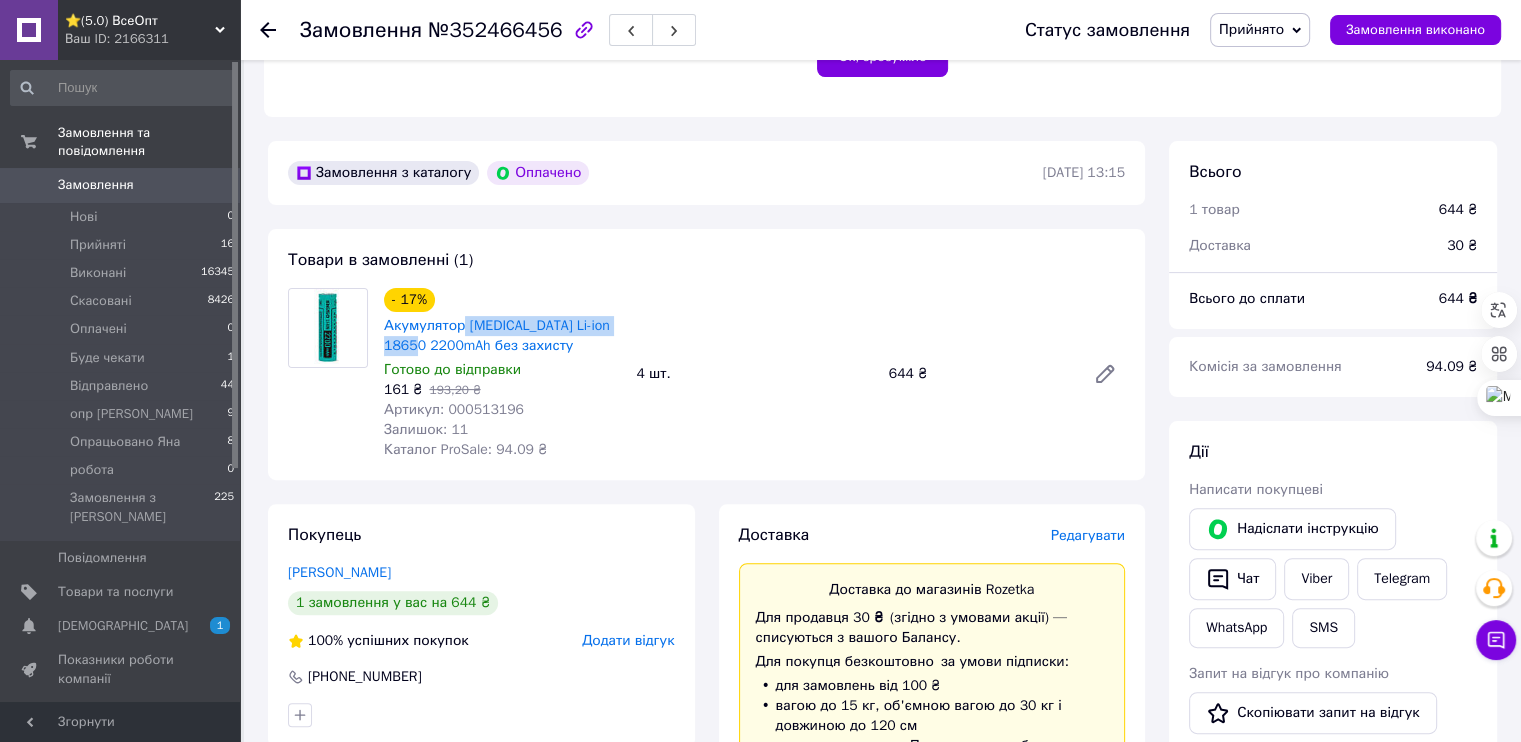 drag, startPoint x: 439, startPoint y: 249, endPoint x: 560, endPoint y: 249, distance: 121 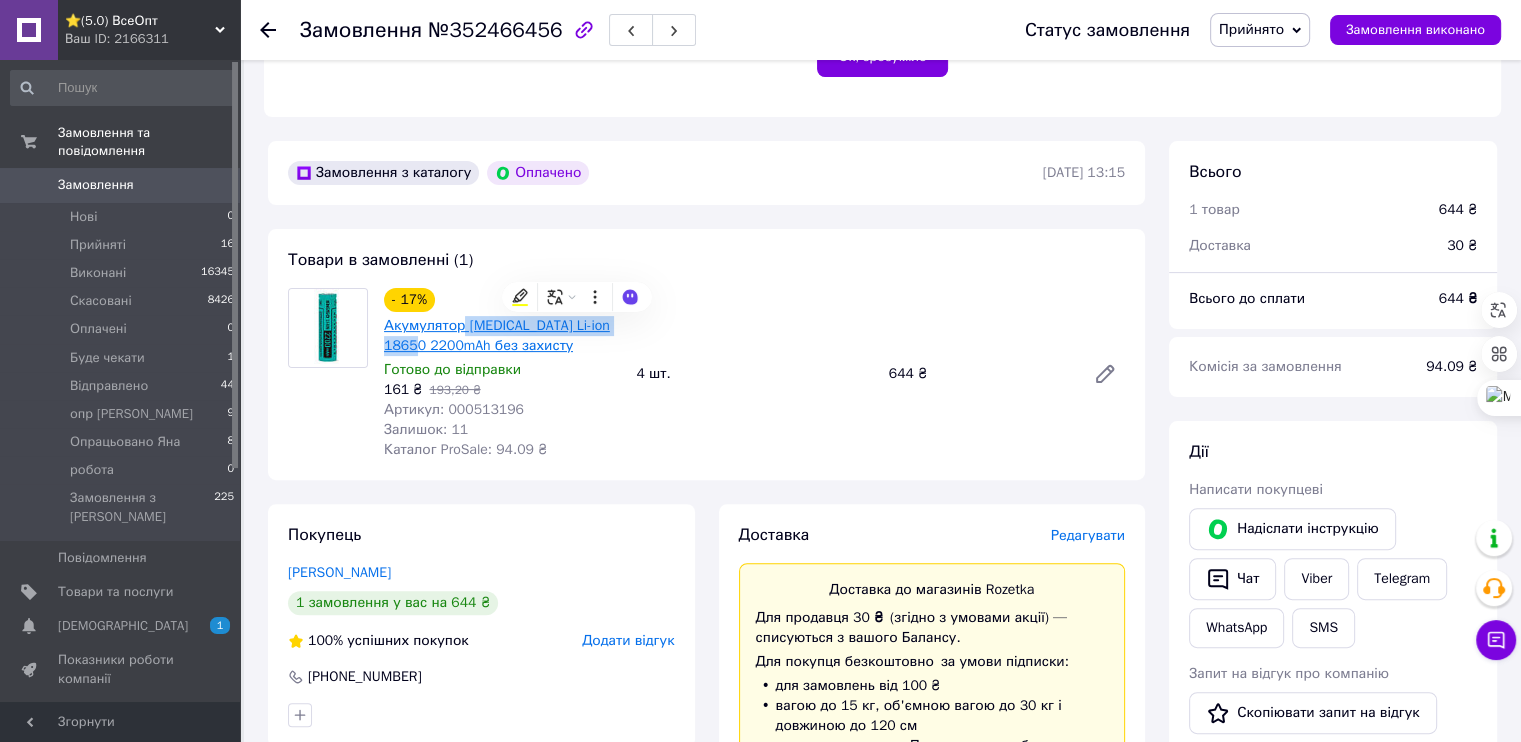 copy on "Videx Li-ion 18650 2200mAh" 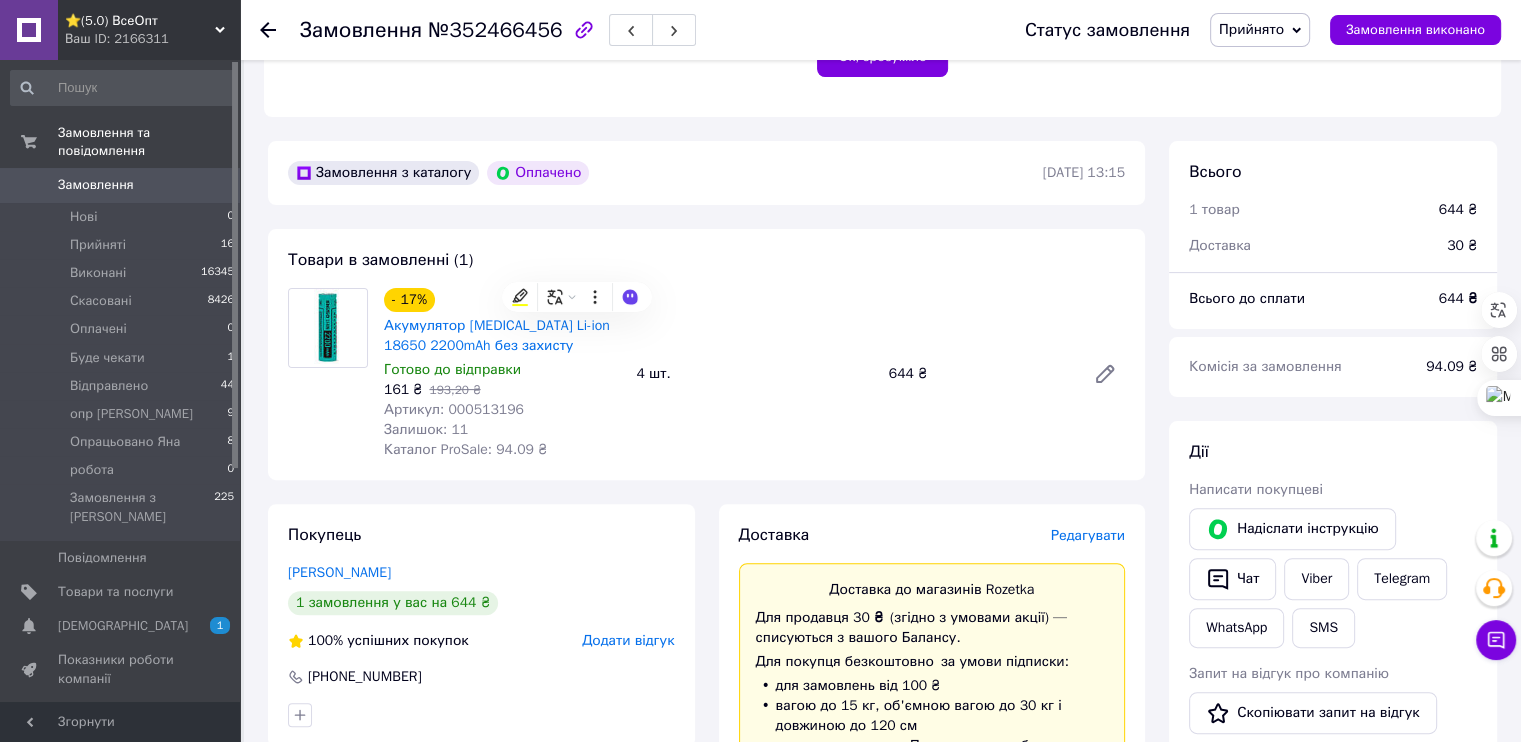 click on "4 шт." at bounding box center [754, 374] 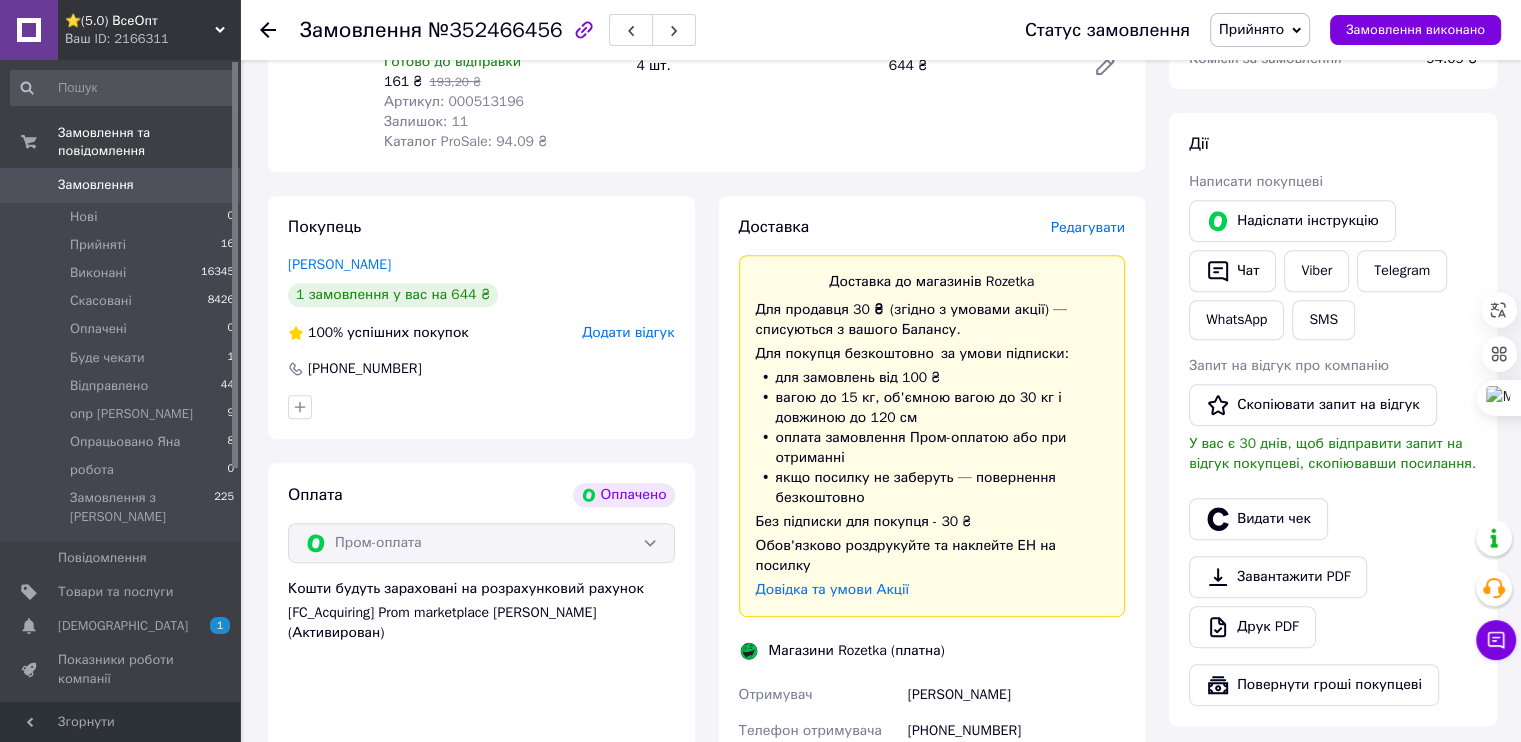scroll, scrollTop: 800, scrollLeft: 0, axis: vertical 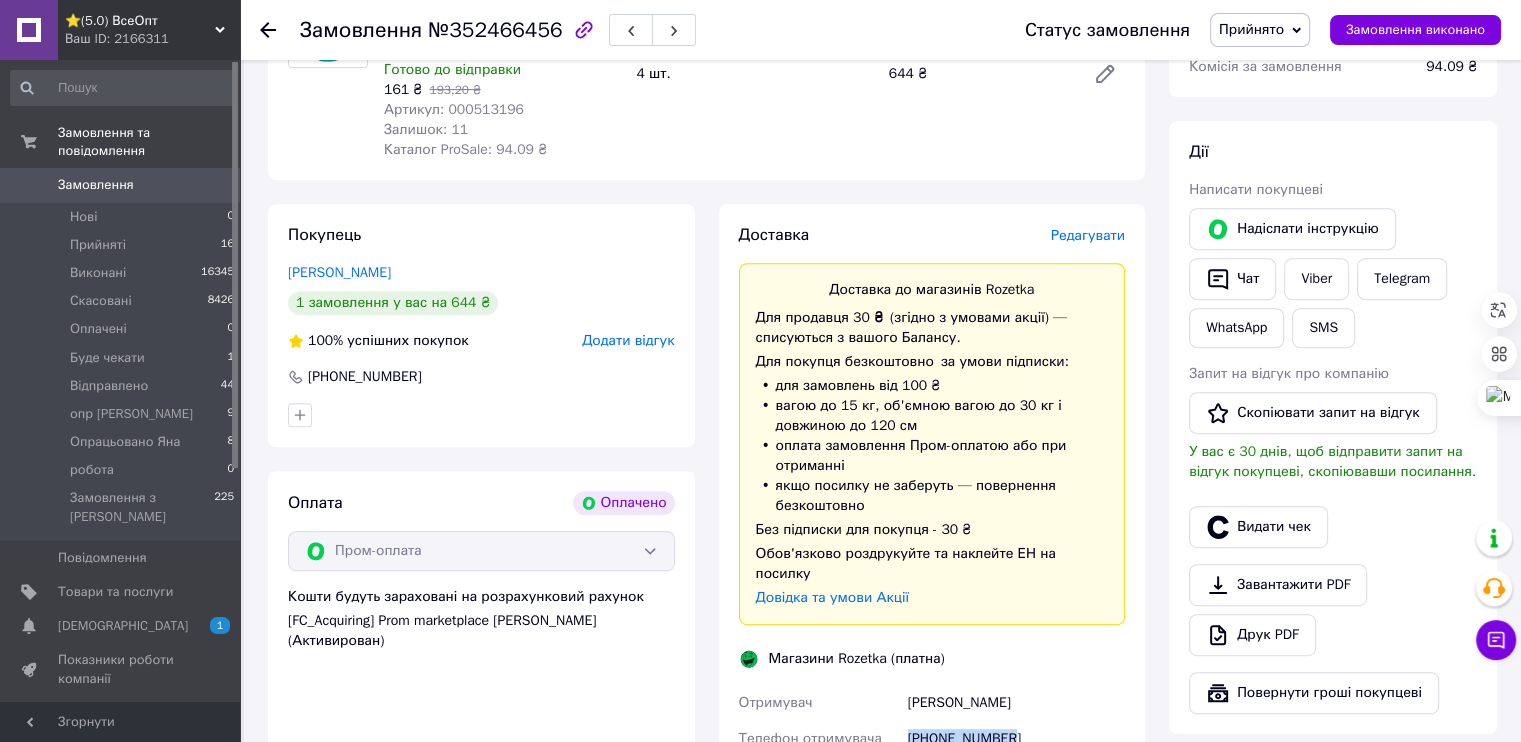 drag, startPoint x: 992, startPoint y: 490, endPoint x: 900, endPoint y: 490, distance: 92 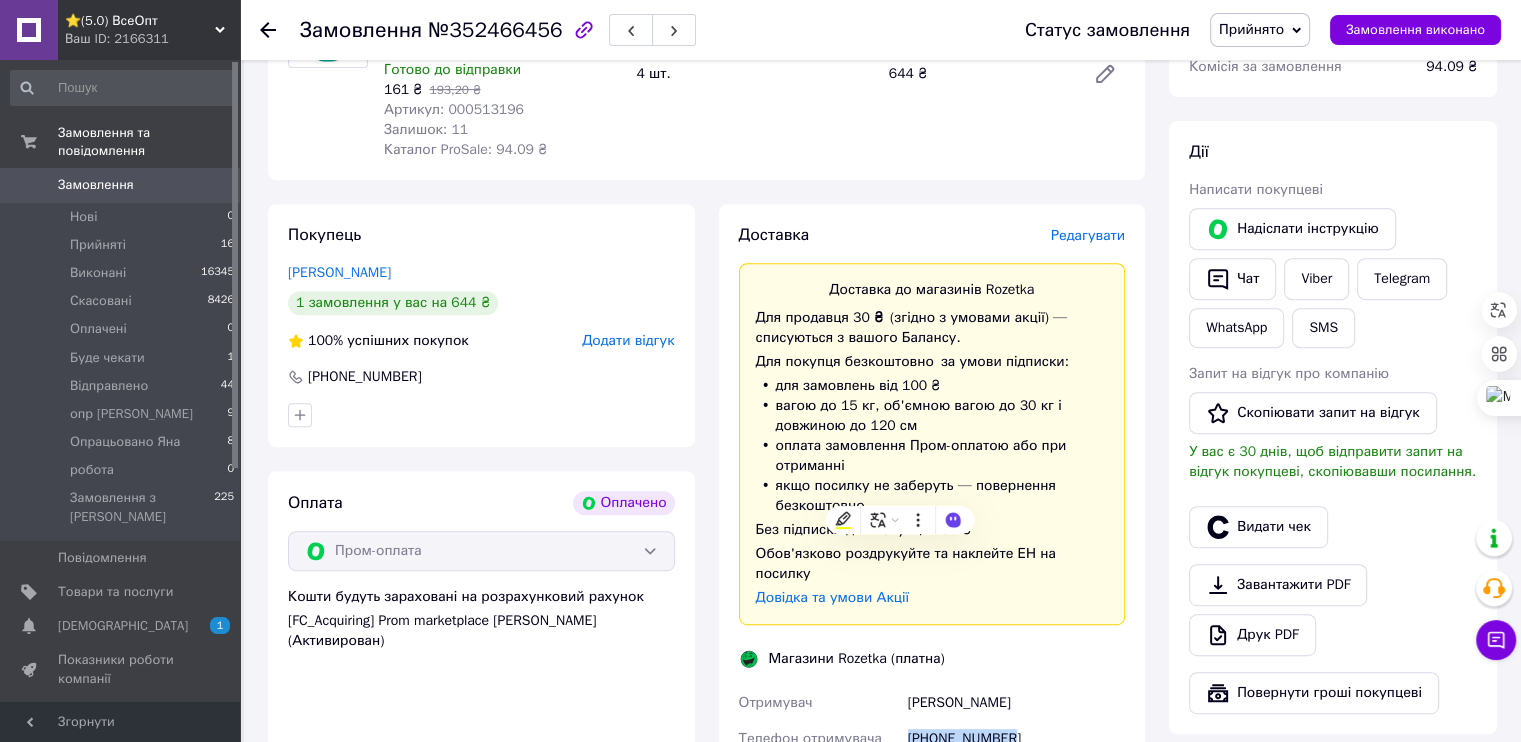 copy on "Телефон отримувача +380679845868" 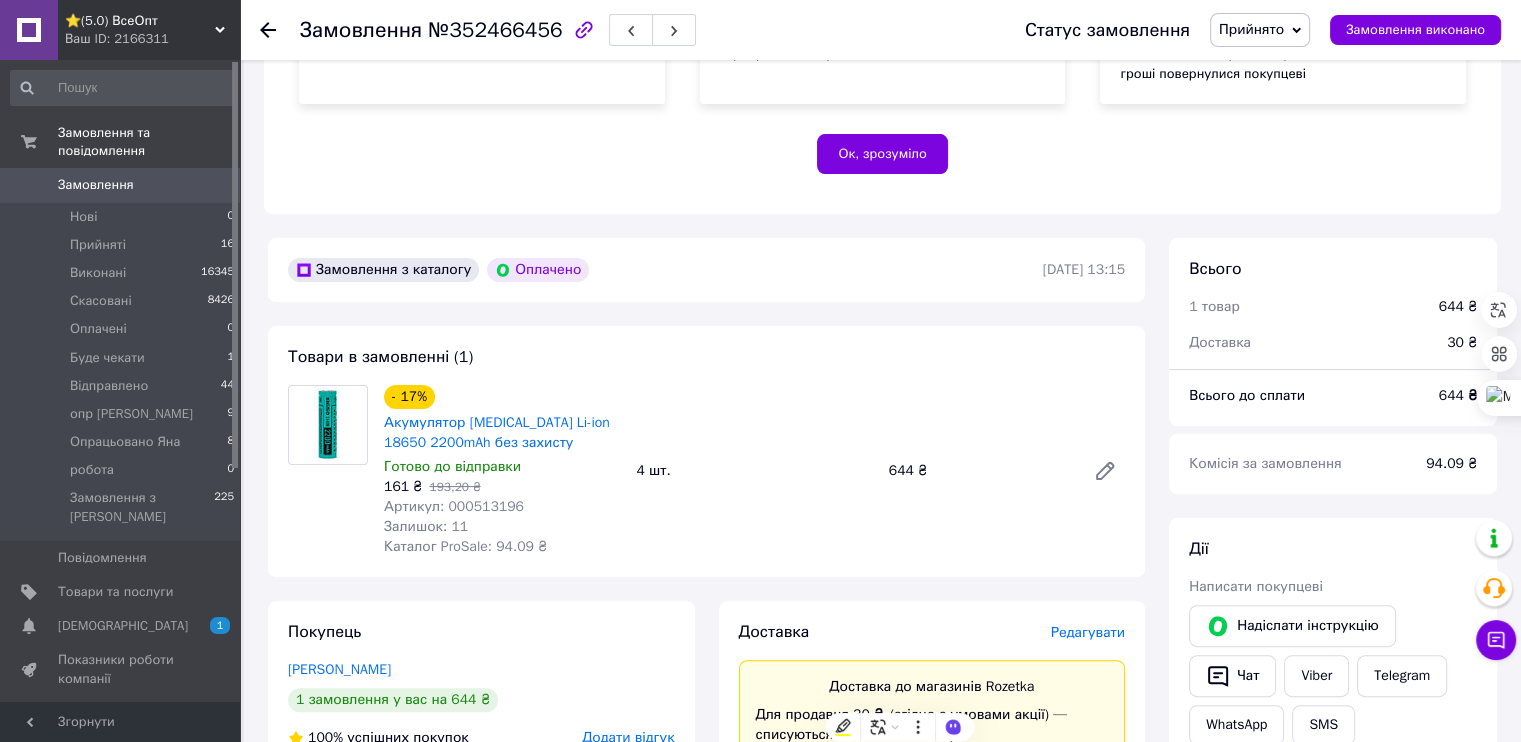 scroll, scrollTop: 400, scrollLeft: 0, axis: vertical 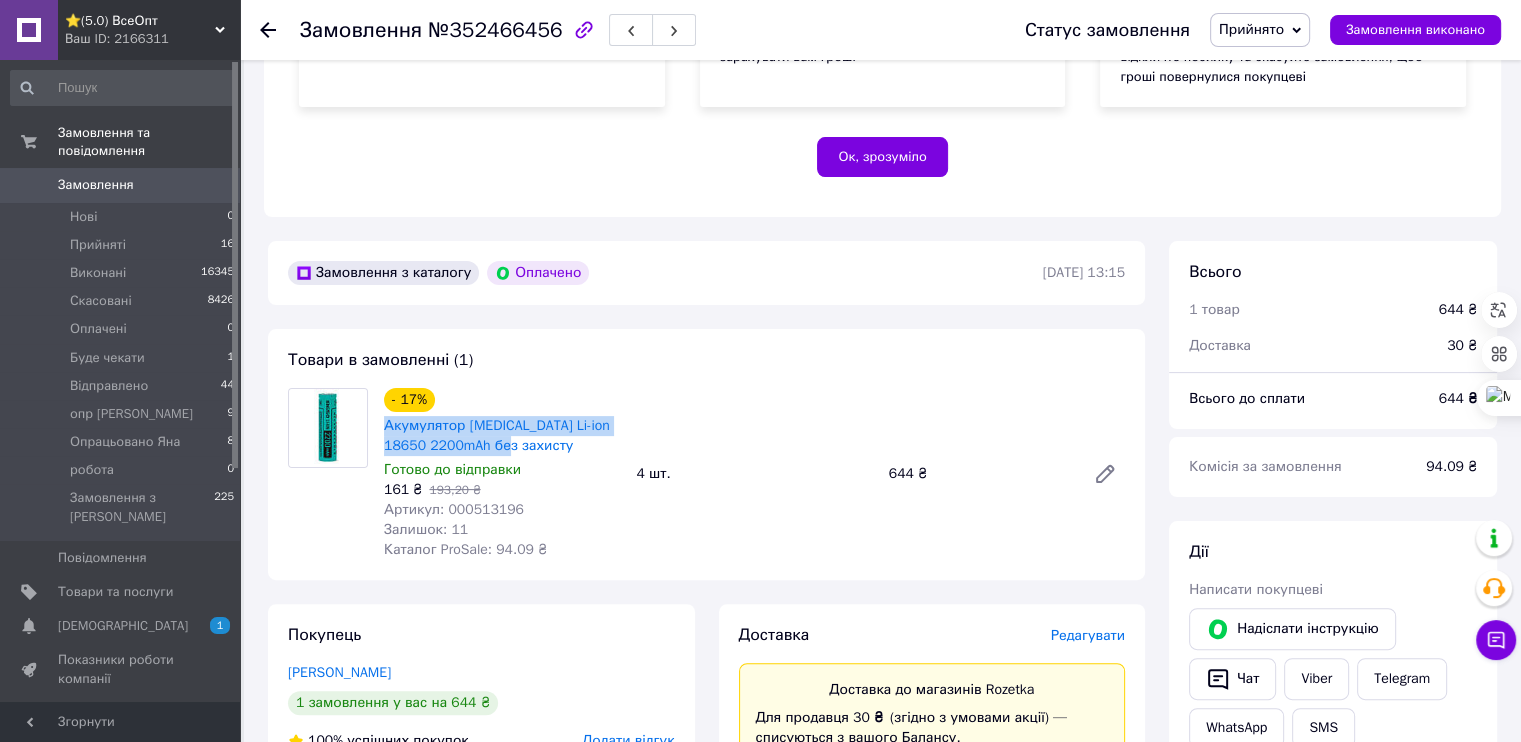 drag, startPoint x: 427, startPoint y: 381, endPoint x: 379, endPoint y: 371, distance: 49.0306 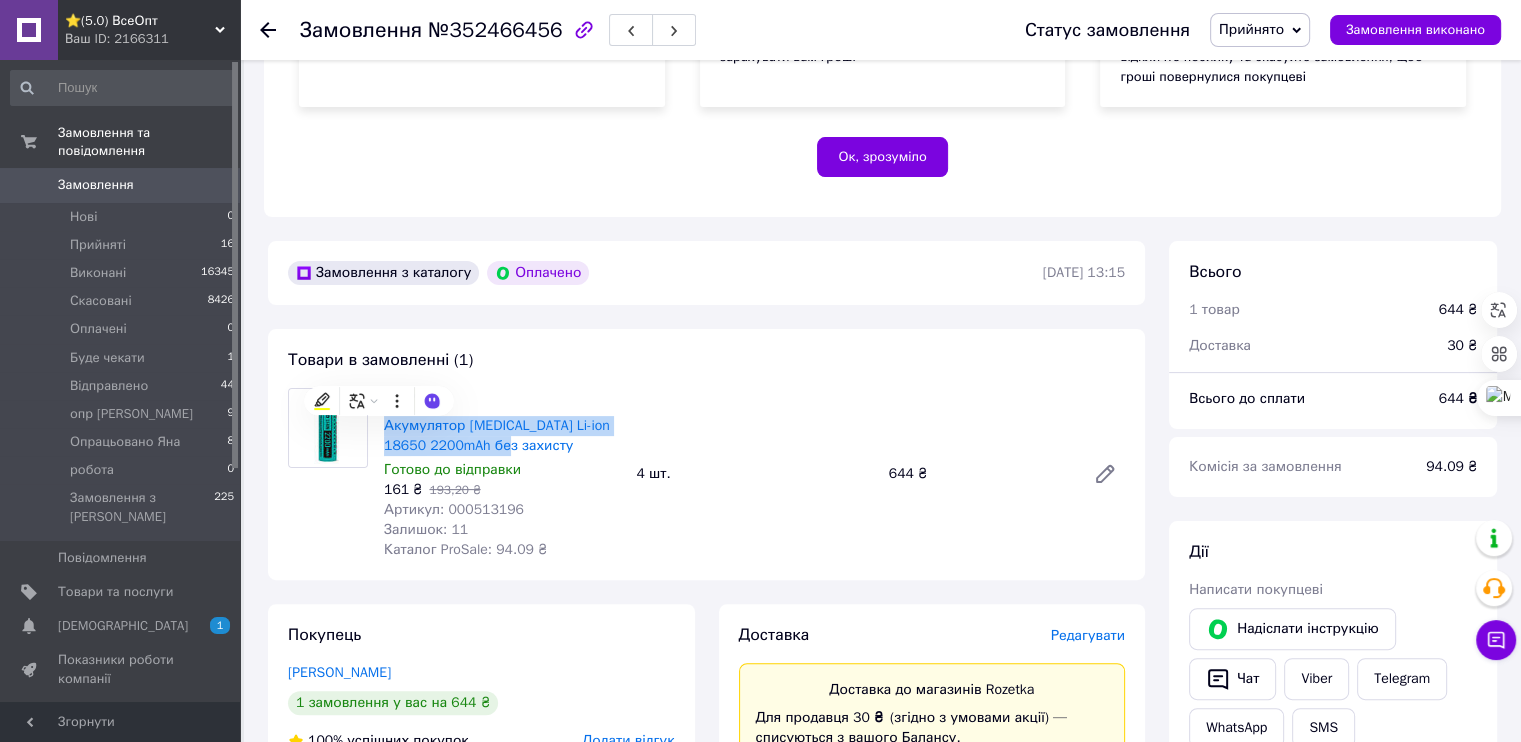 copy on "Акумулятор Videx Li-ion 18650 2200mAh без захисту" 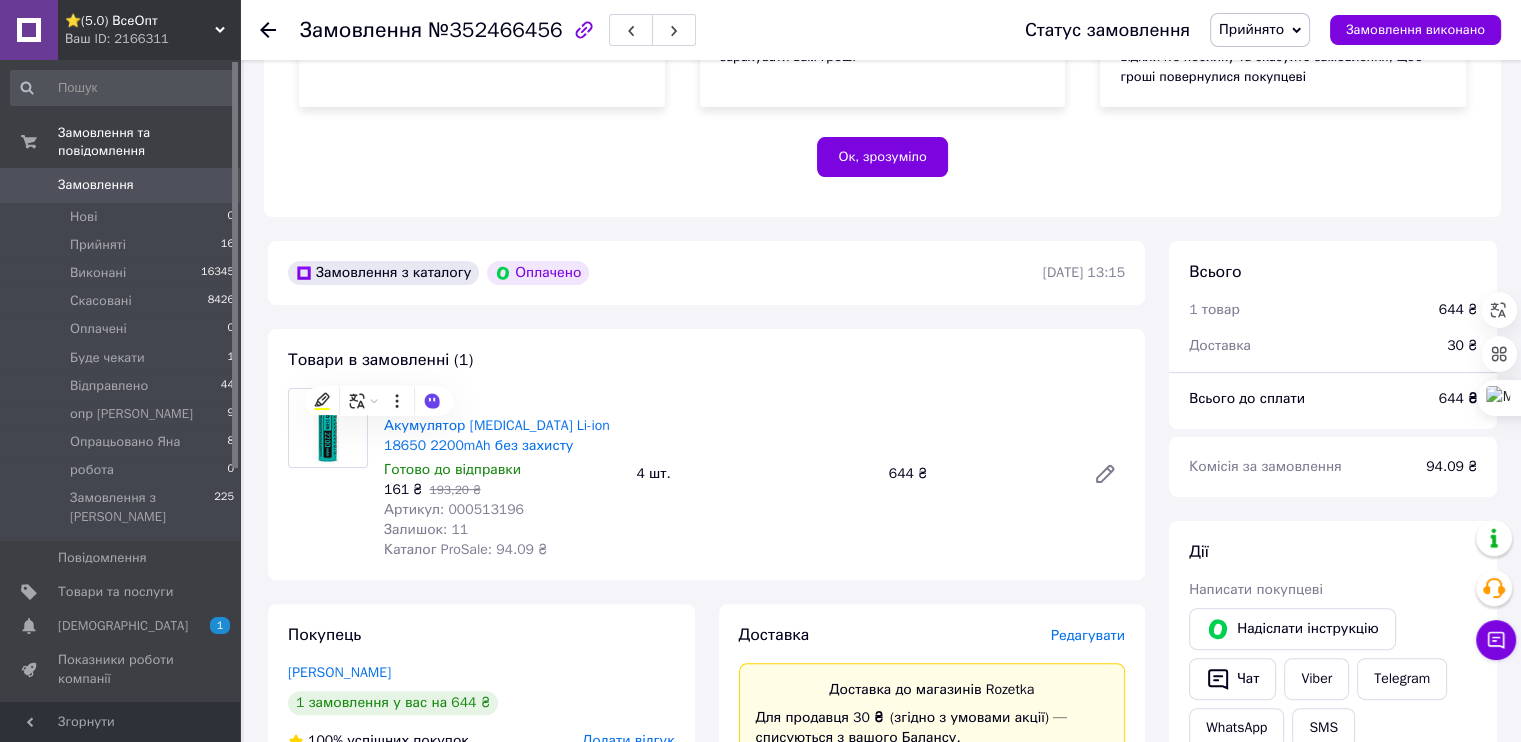 click on "Для продавця 30 ₴   (згідно з умовами акції) — списуються з вашого Балансу." at bounding box center [932, 728] 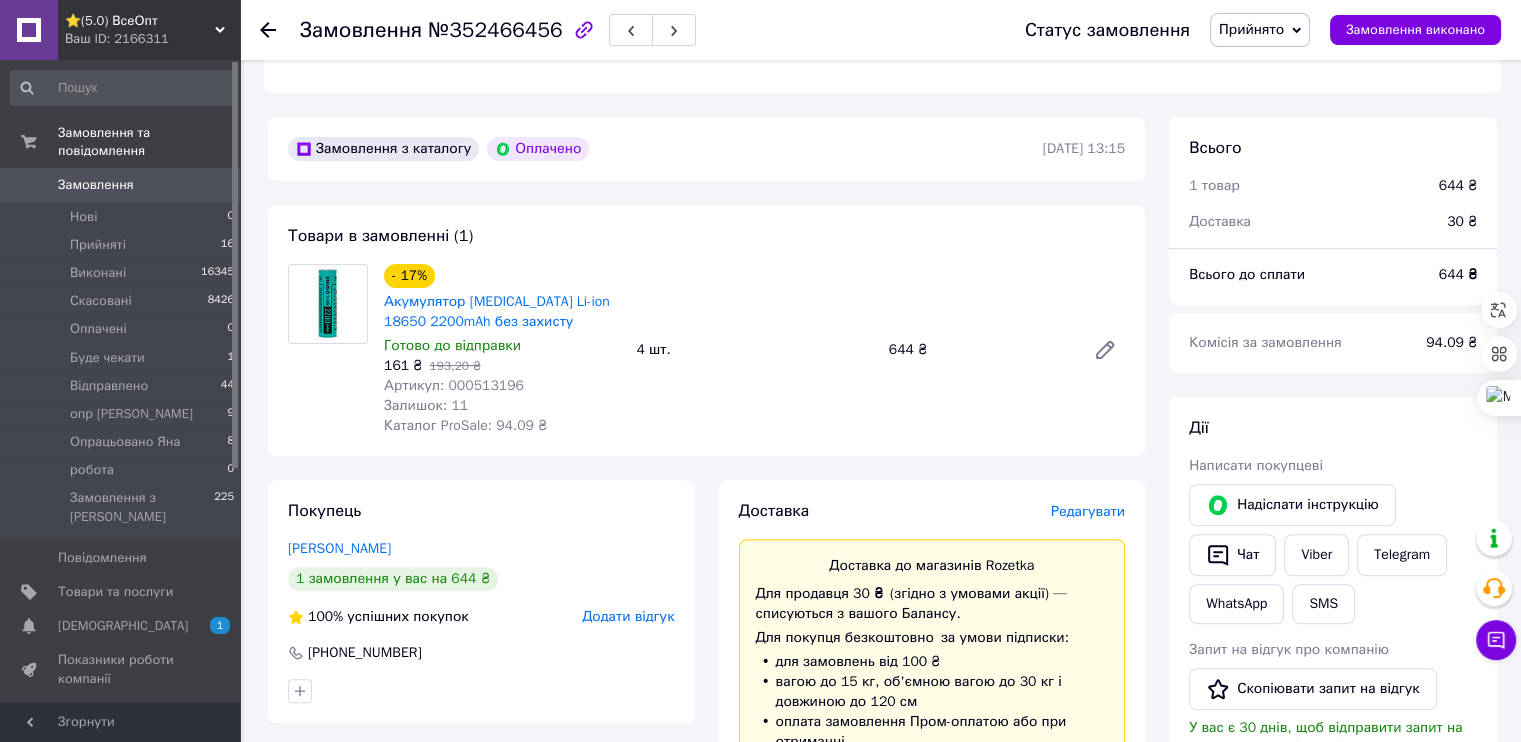 scroll, scrollTop: 700, scrollLeft: 0, axis: vertical 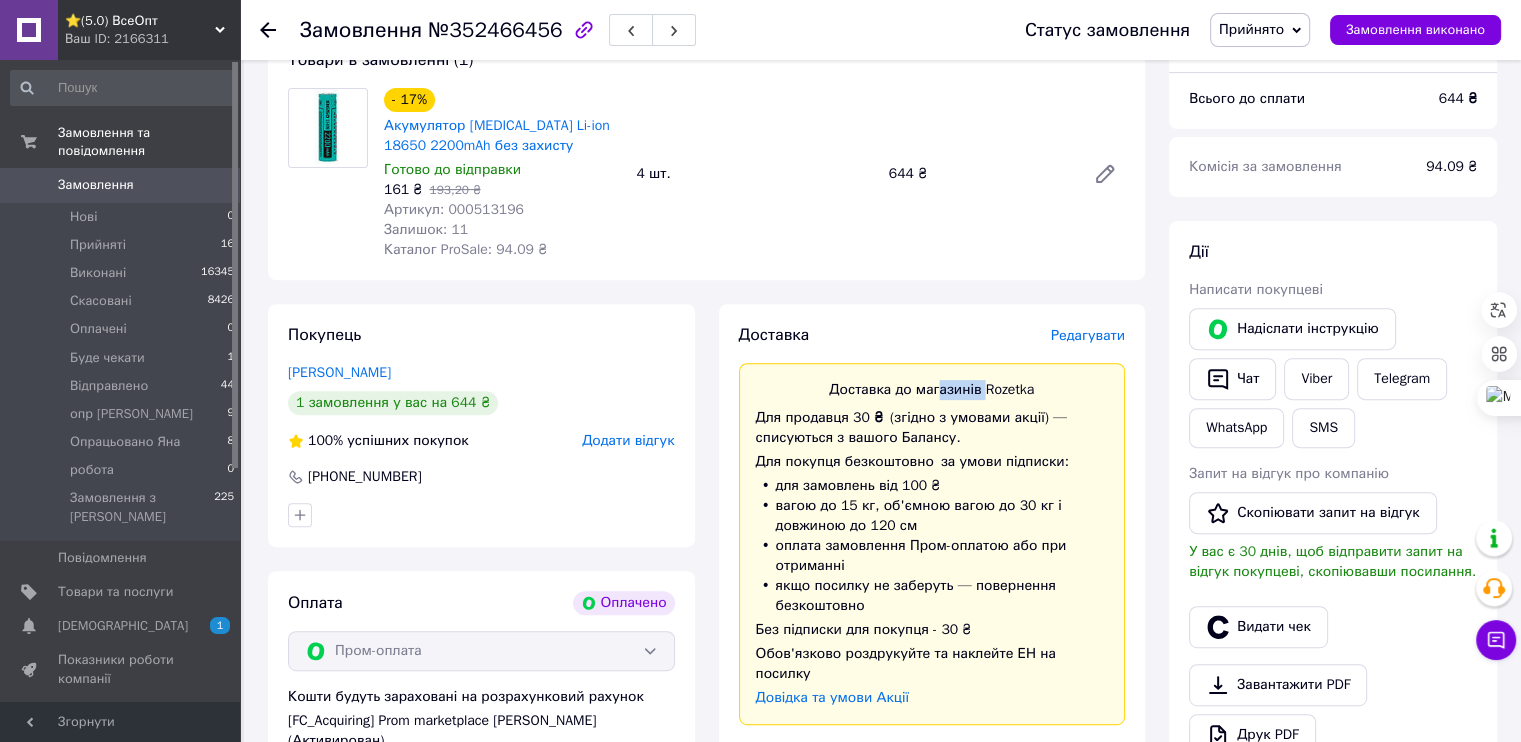 drag, startPoint x: 972, startPoint y: 288, endPoint x: 1016, endPoint y: 284, distance: 44.181442 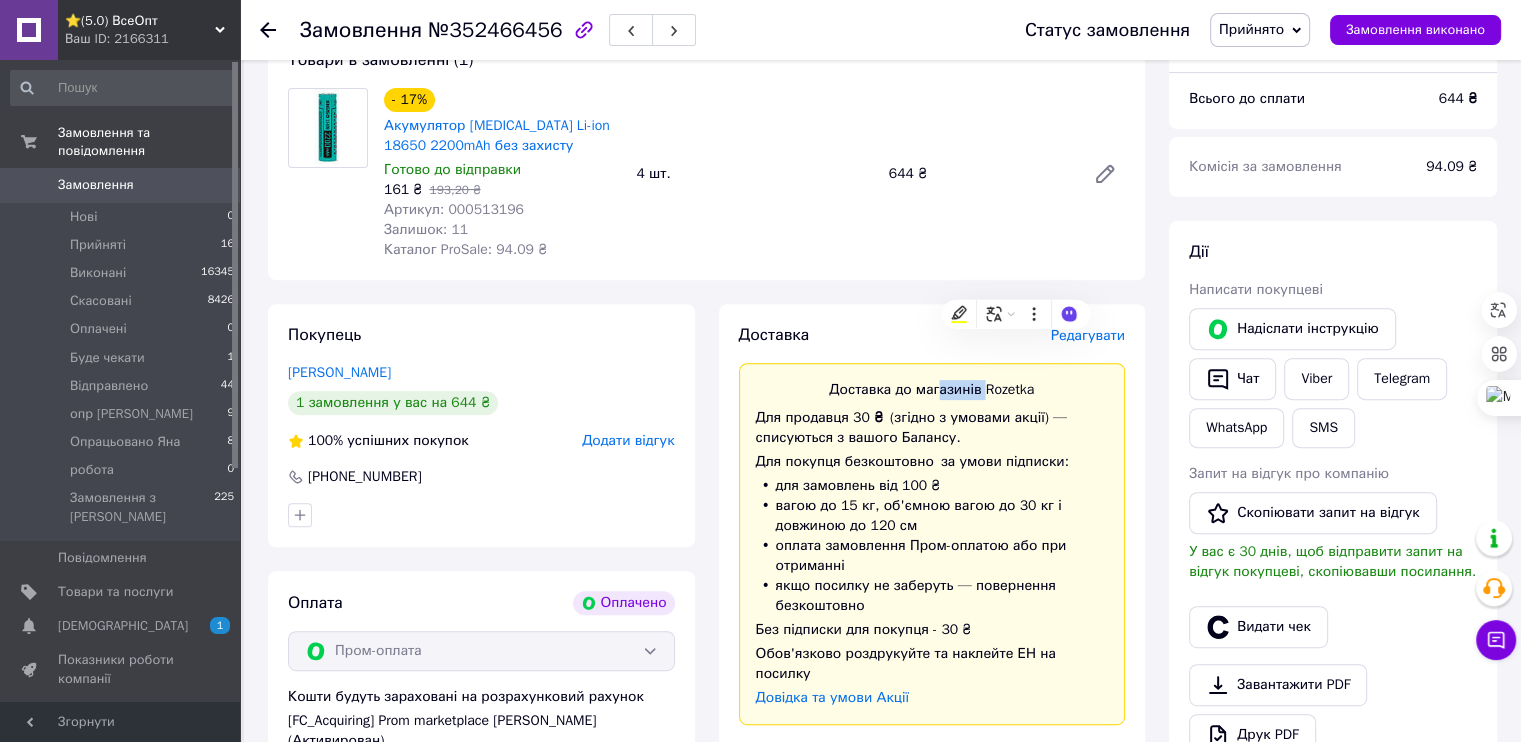 click on "Доставка до магазинів Rozetka Для продавця 30 ₴   (згідно з умовами акції) — списуються з вашого Балансу. Для покупця безкоштовно   за умови підписки: для замовлень від 100 ₴ вагою до 15 кг,
об'ємною вагою до 30 кг
і довжиною до 120 см оплата замовлення Пром-оплатою або при отриманні якщо посилку не заберуть — повернення безкоштовно Без підписки для покупця - 30 ₴ Обов'язково роздрукуйте та наклейте ЕН на посилку Довідка та умови Акції" at bounding box center [932, 544] 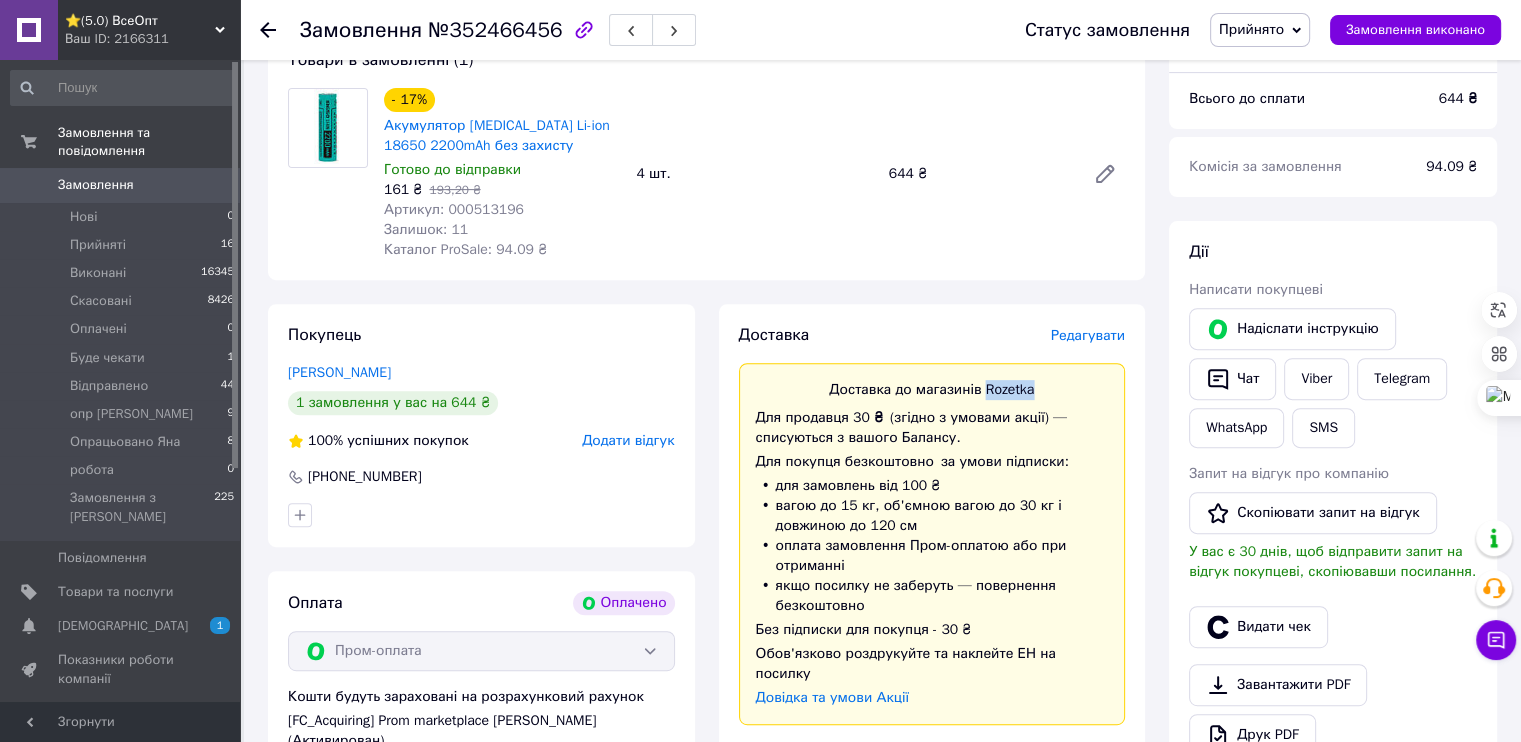 drag, startPoint x: 974, startPoint y: 287, endPoint x: 1010, endPoint y: 287, distance: 36 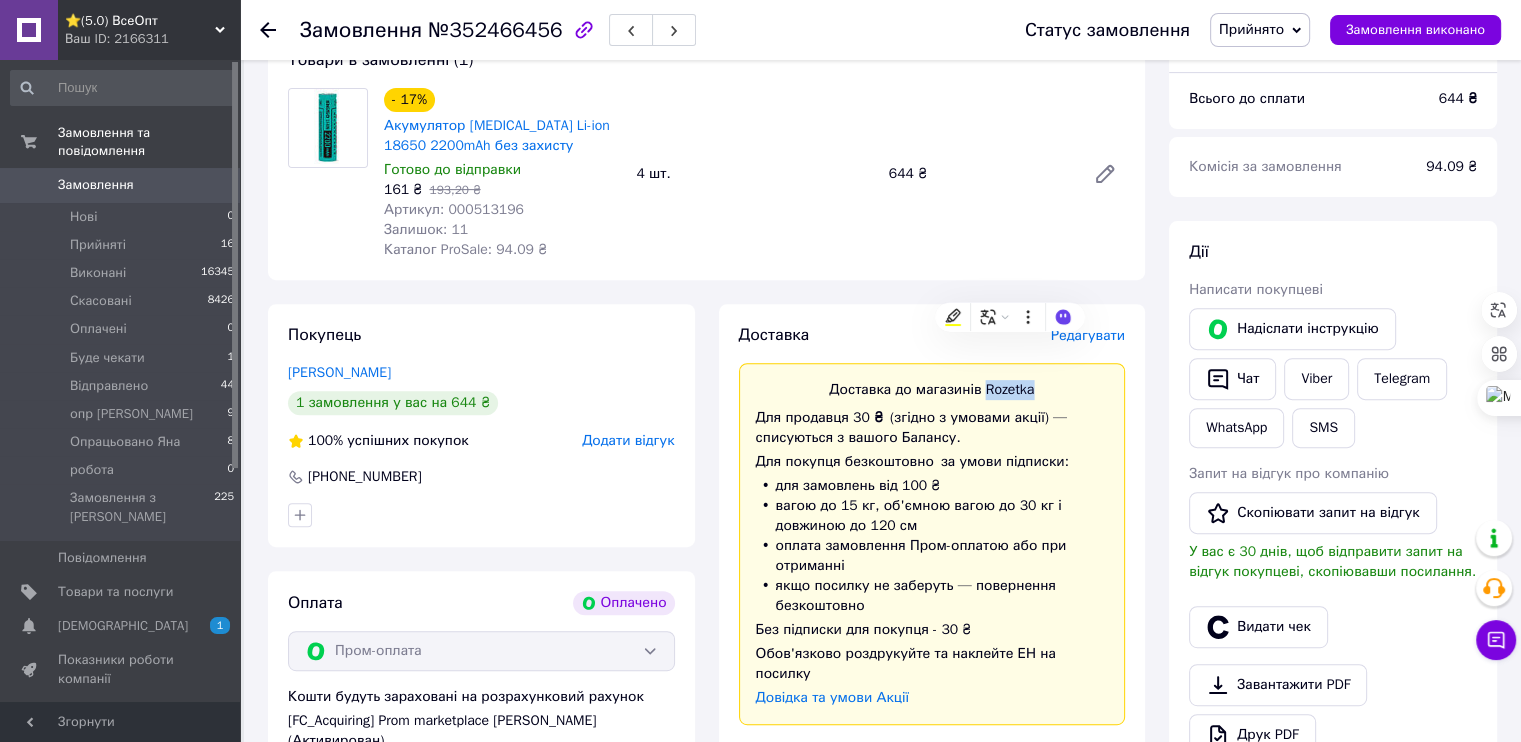 copy on "Rozetka" 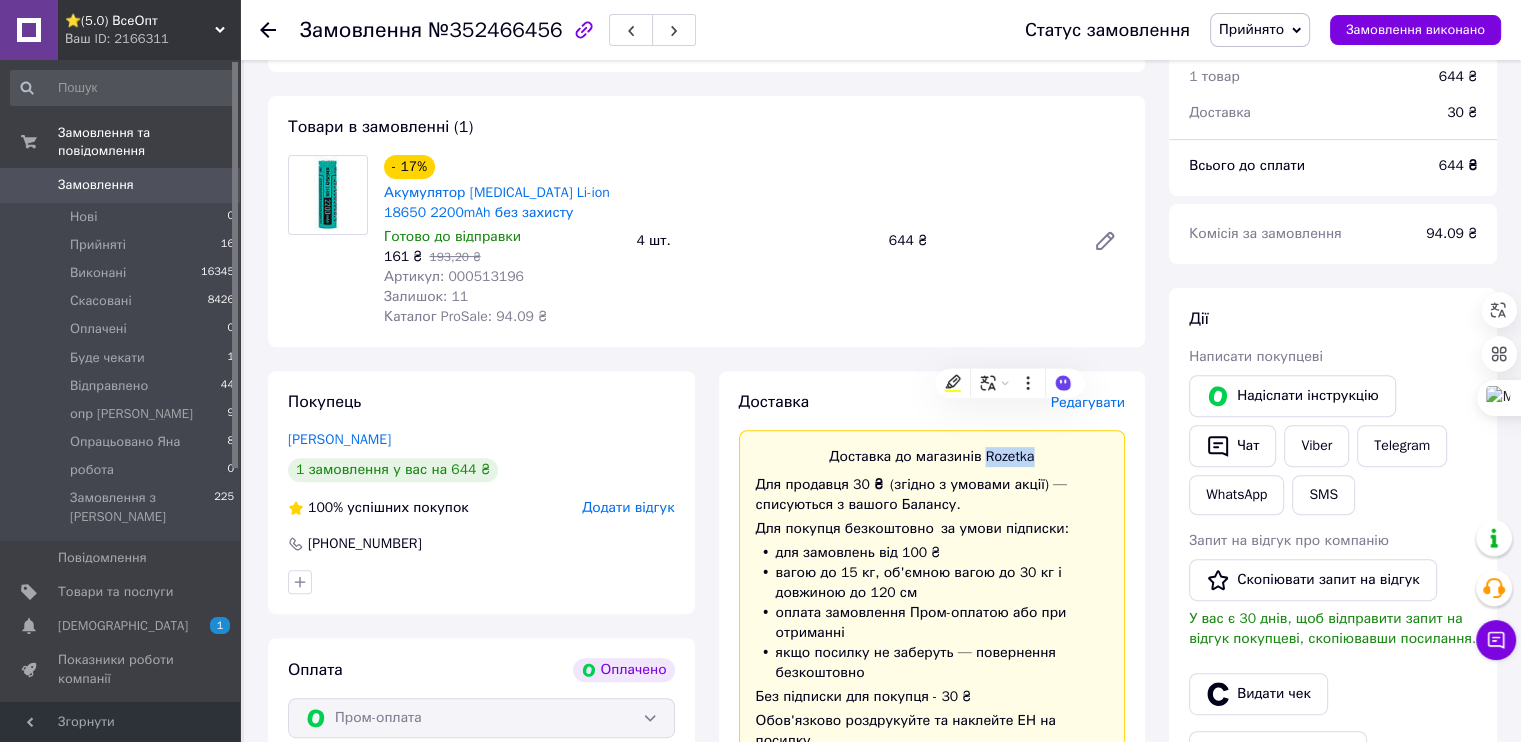 scroll, scrollTop: 600, scrollLeft: 0, axis: vertical 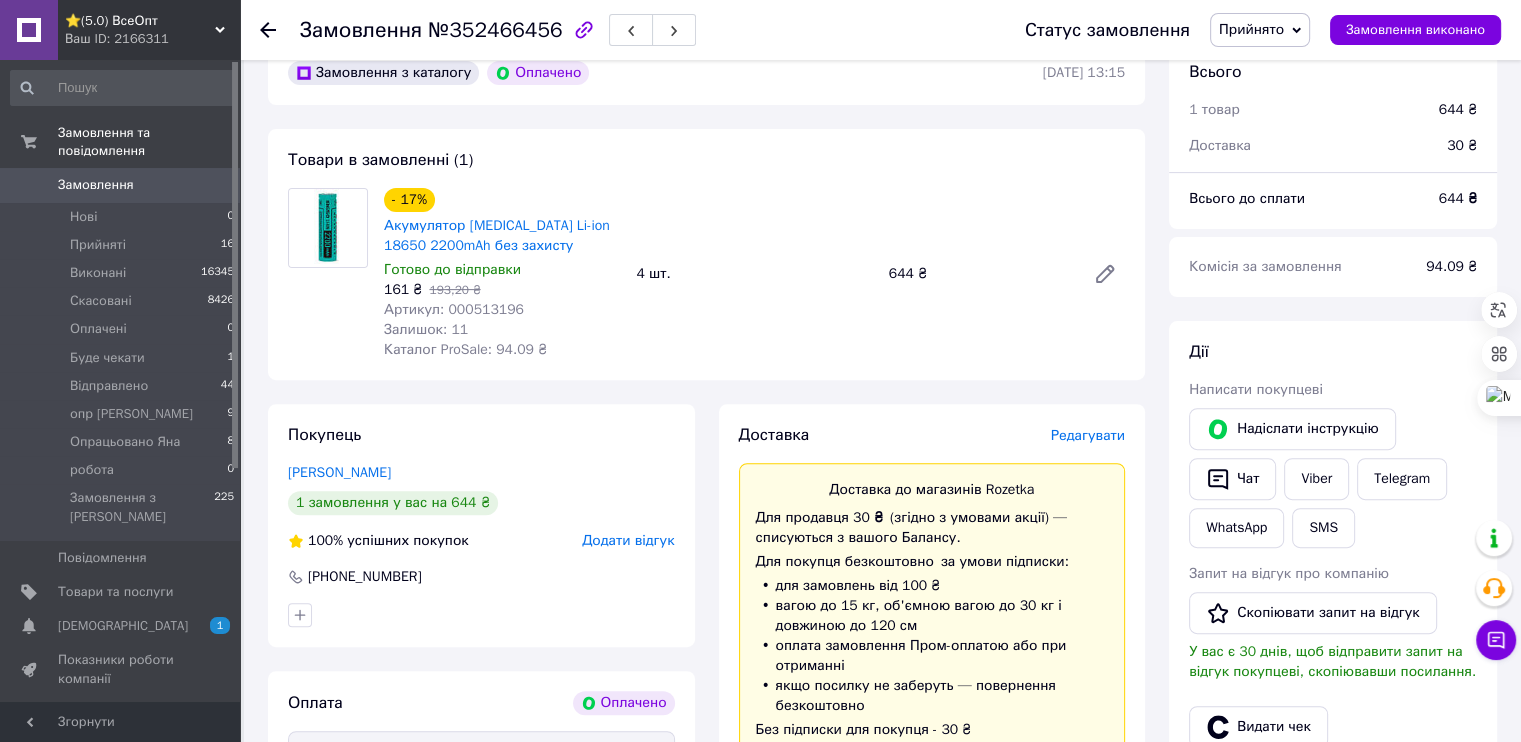 click on "вагою до 15 кг,
об'ємною вагою до 30 кг
і довжиною до 120 см" at bounding box center [932, 616] 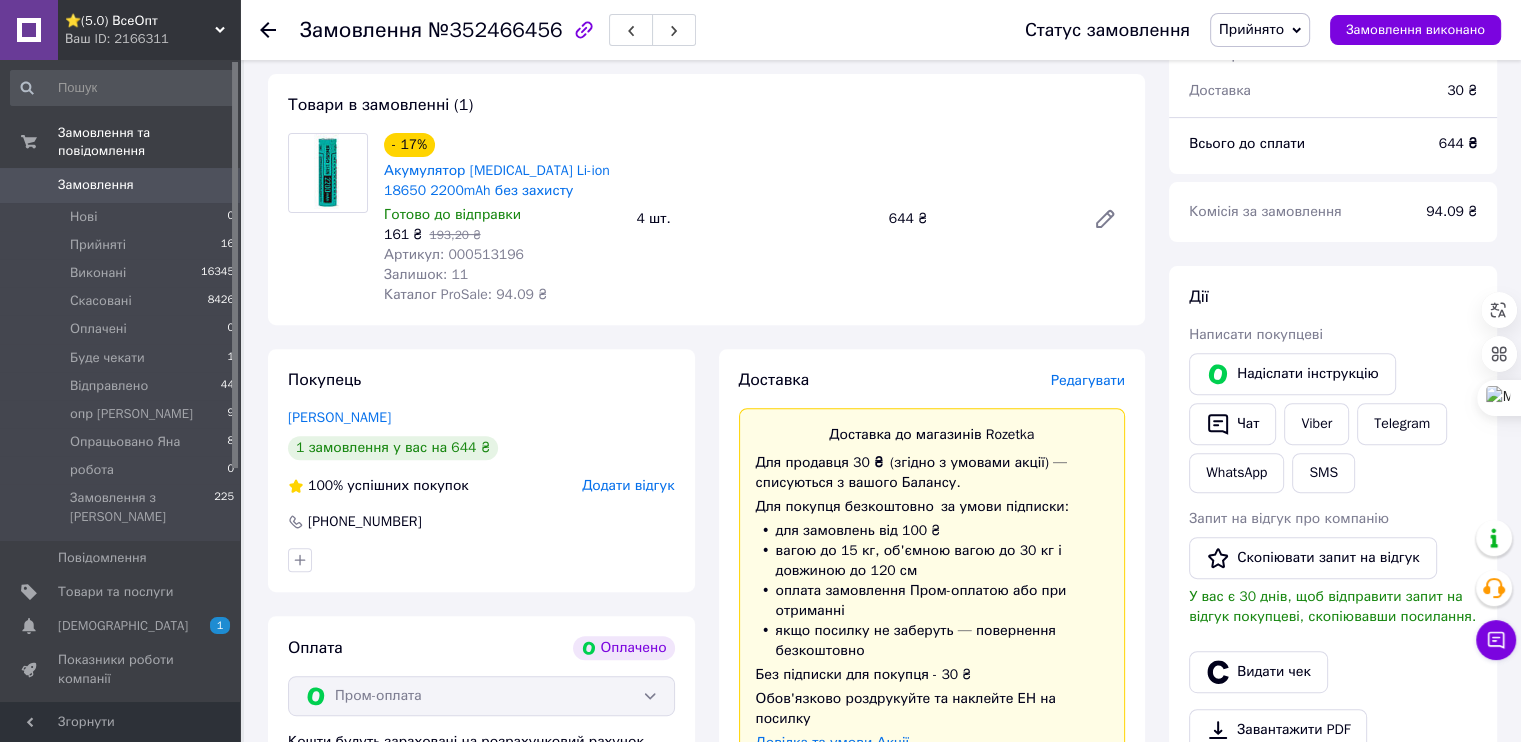 scroll, scrollTop: 700, scrollLeft: 0, axis: vertical 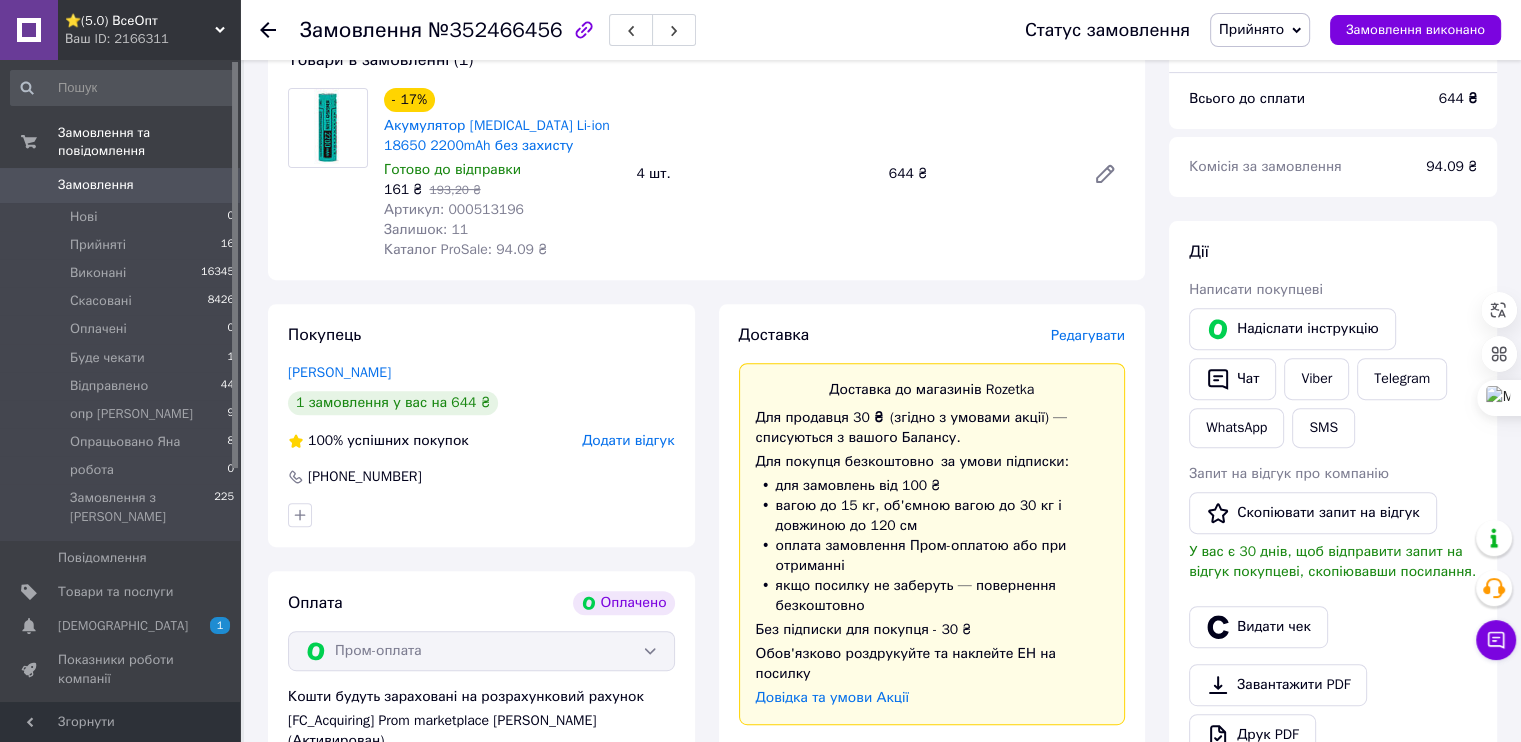 click on "Оплата Оплачено Пром-оплата Кошти будуть зараховані на розрахунковий рахунок [FC_Acquiring] Prom marketplace Єфімчук Андрій Петрович (Активирован)" at bounding box center [481, 922] 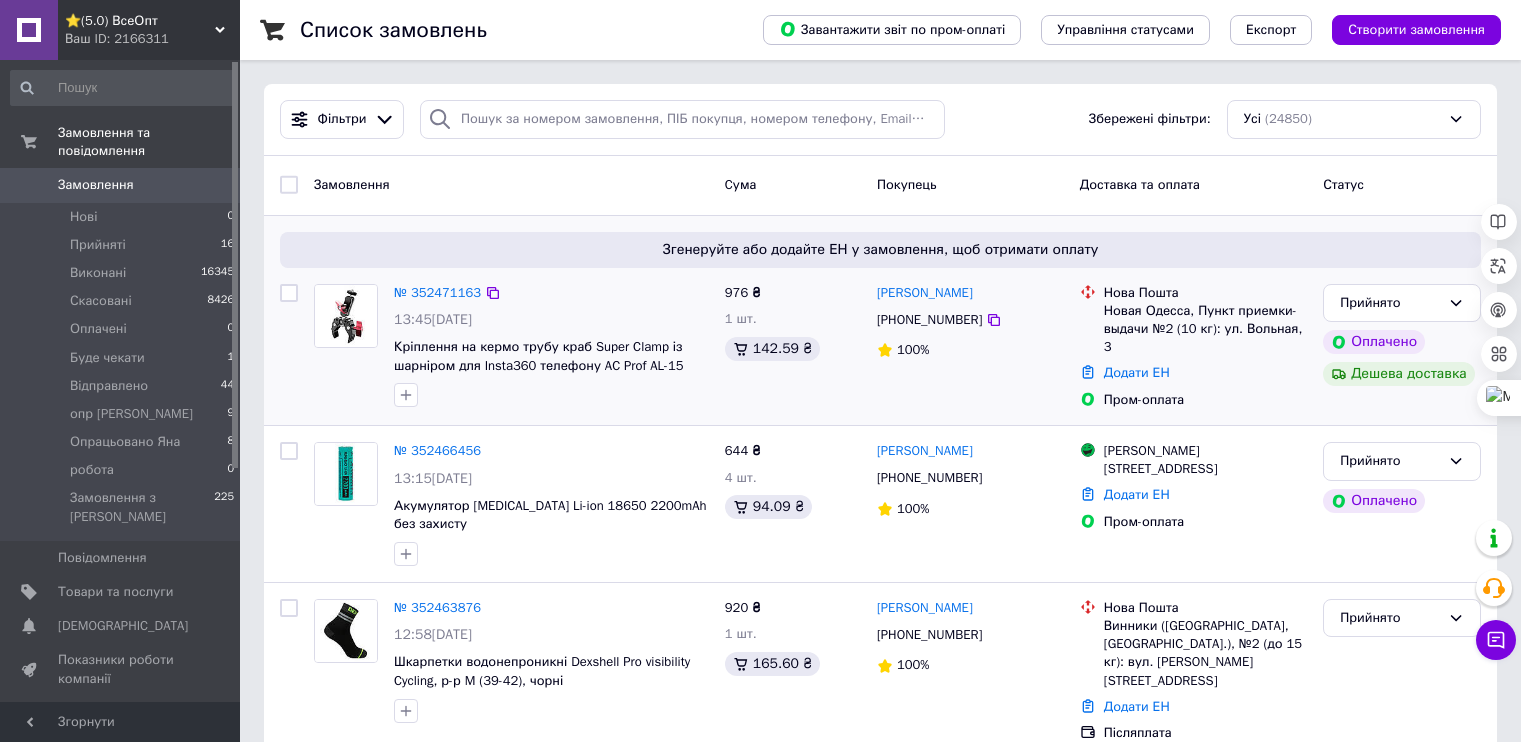 scroll, scrollTop: 0, scrollLeft: 0, axis: both 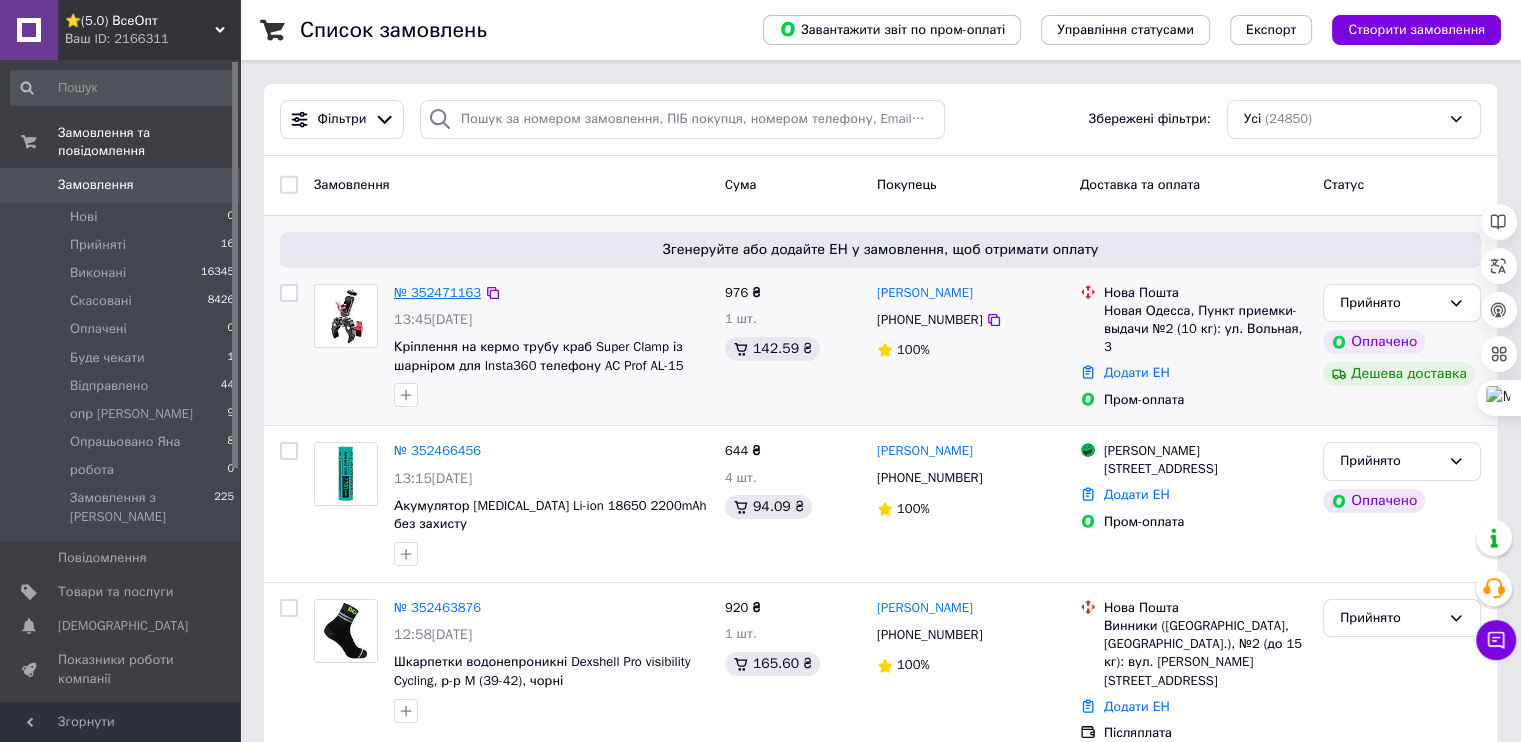 click on "№ 352471163" at bounding box center [437, 292] 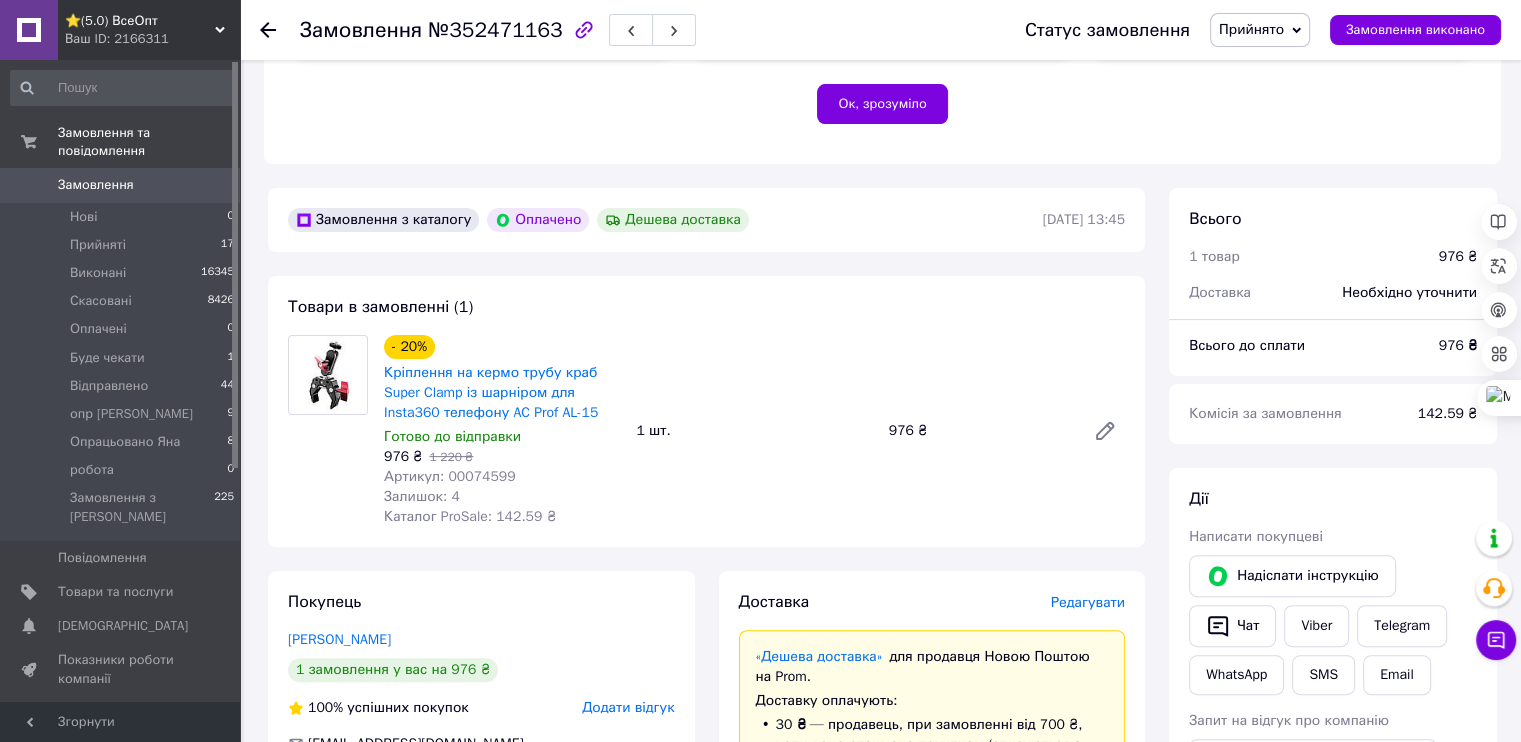scroll, scrollTop: 500, scrollLeft: 0, axis: vertical 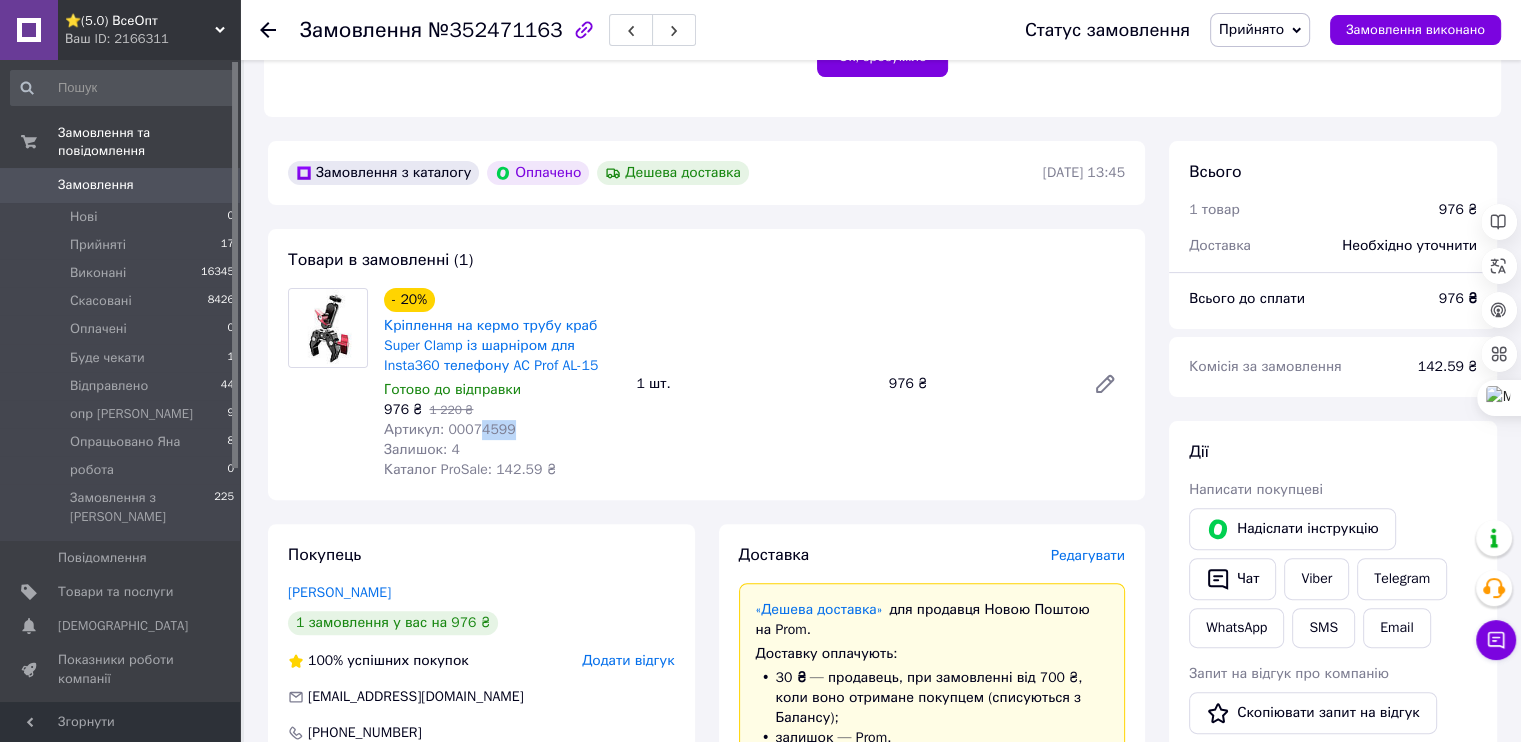 drag, startPoint x: 452, startPoint y: 329, endPoint x: 499, endPoint y: 329, distance: 47 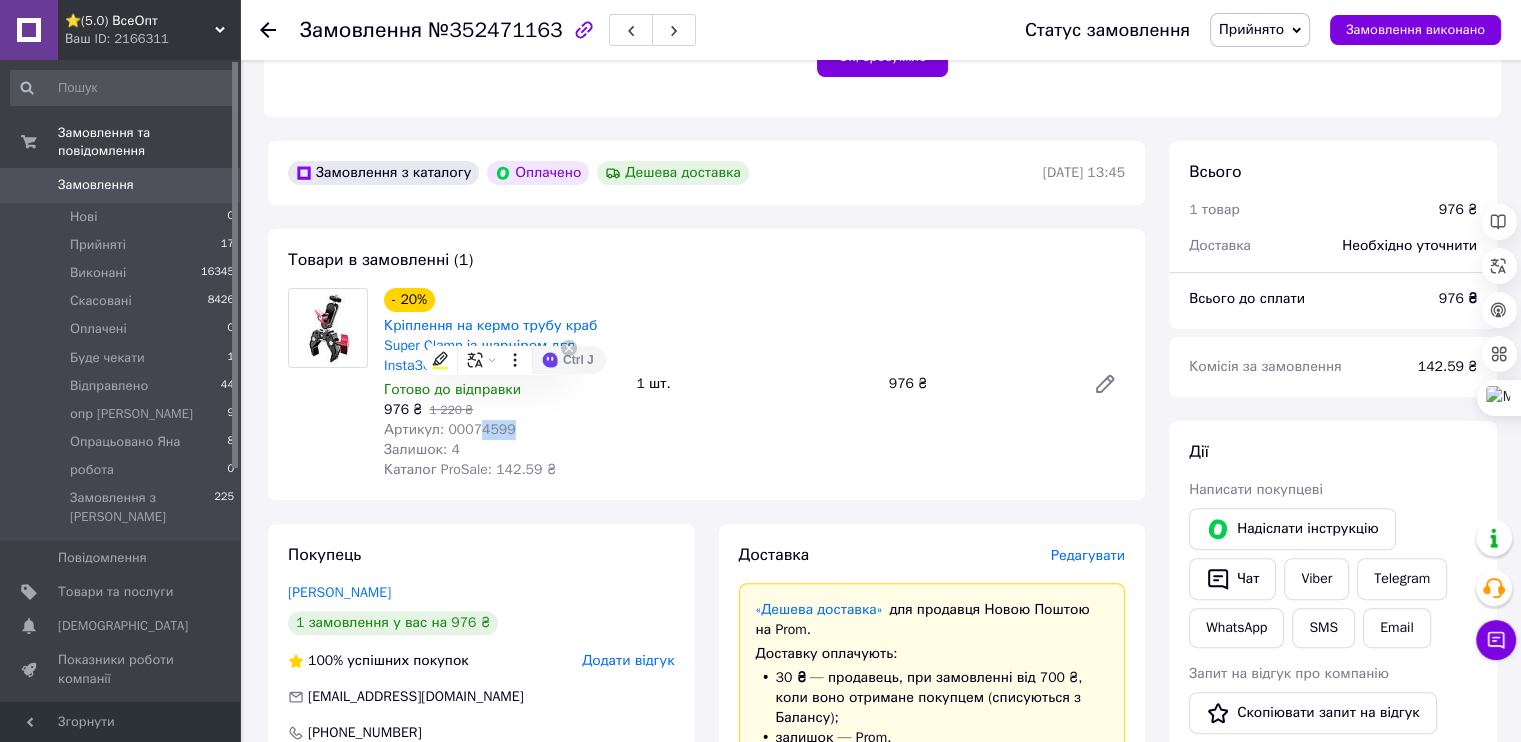 copy on "4599" 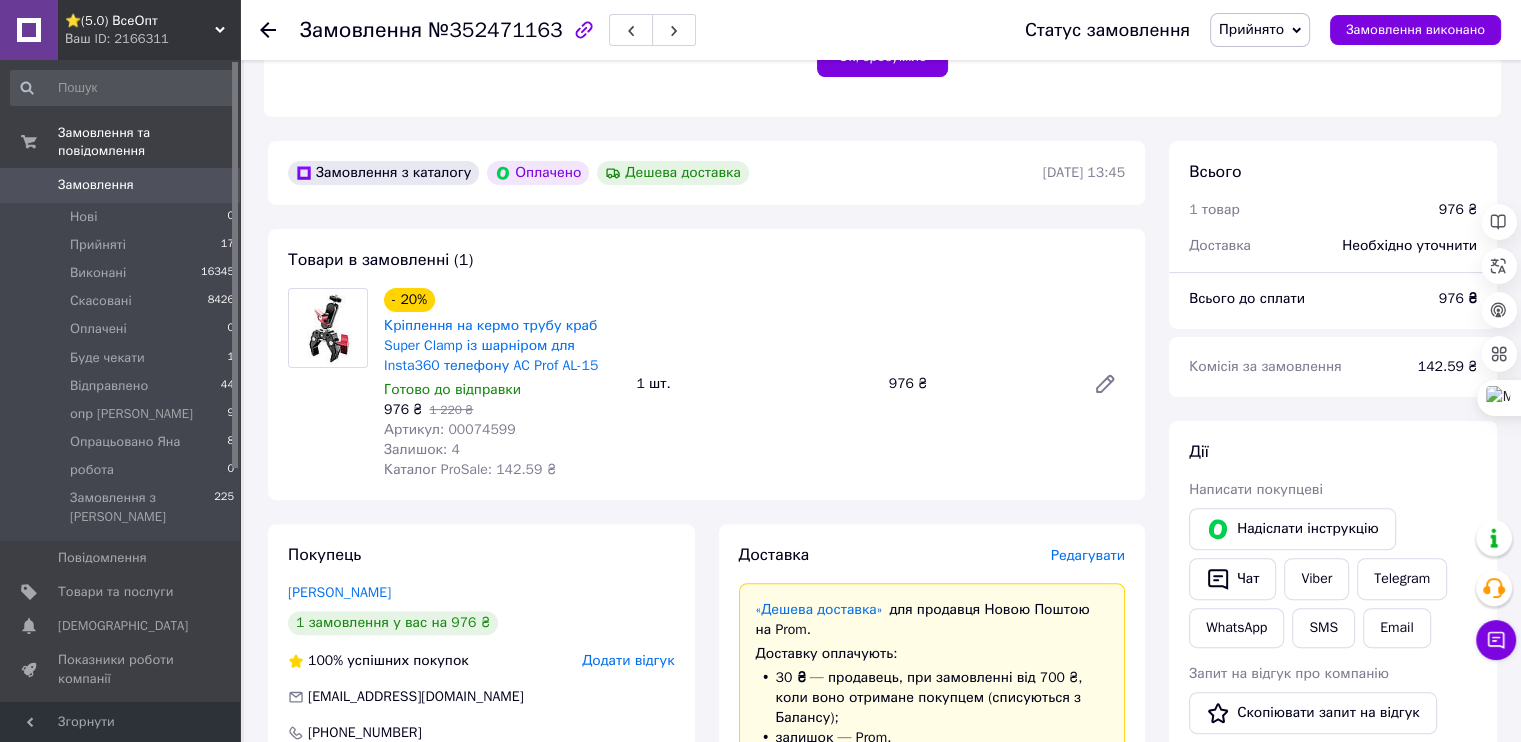 click on "- 20% Кріплення на кермо трубу краб Super Clamp із шарніром для Insta360 телефону AC Prof AL-15 Готово до відправки 976 ₴   1 220 ₴ Артикул: 00074599 Залишок: 4 Каталог ProSale: 142.59 ₴  1 шт. 976 ₴" at bounding box center (754, 384) 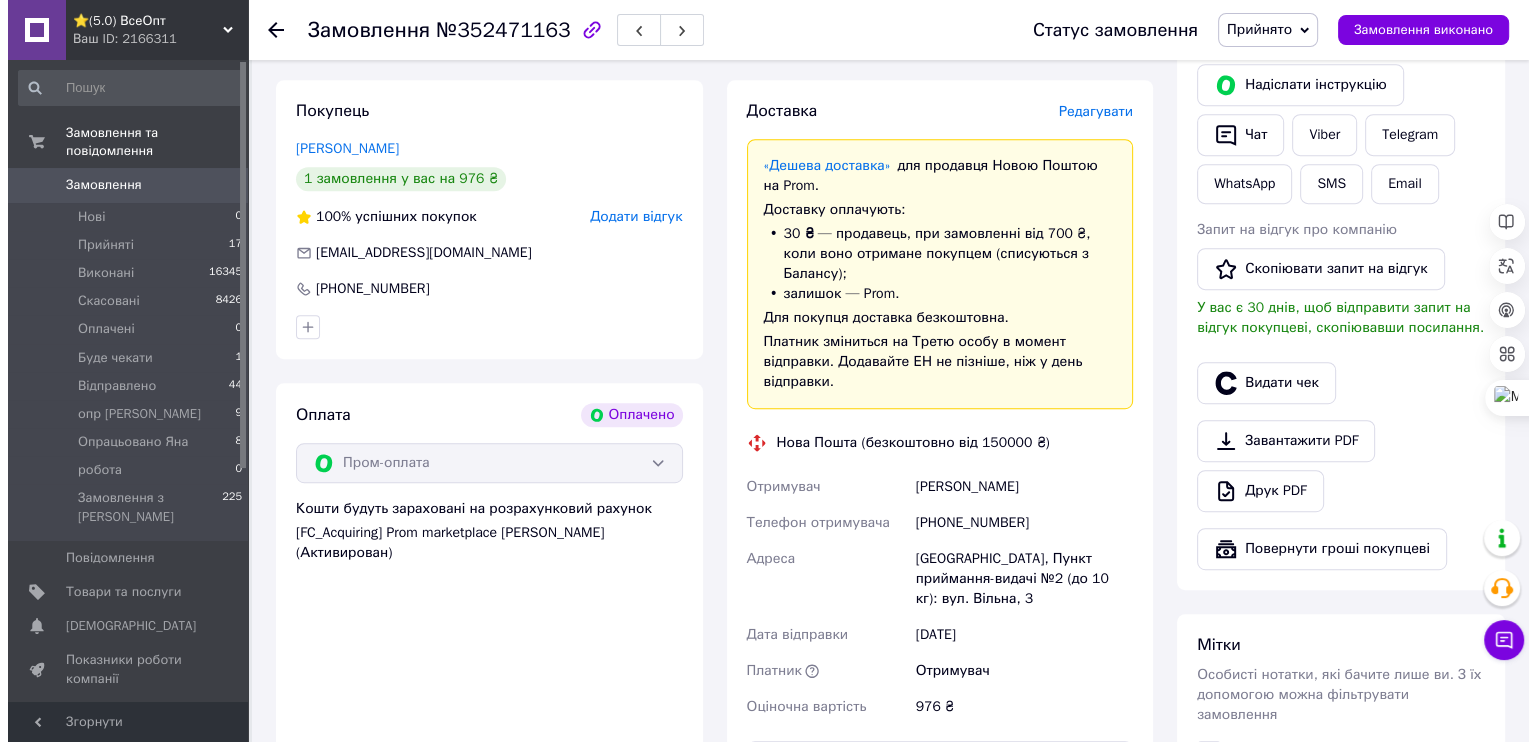 scroll, scrollTop: 700, scrollLeft: 0, axis: vertical 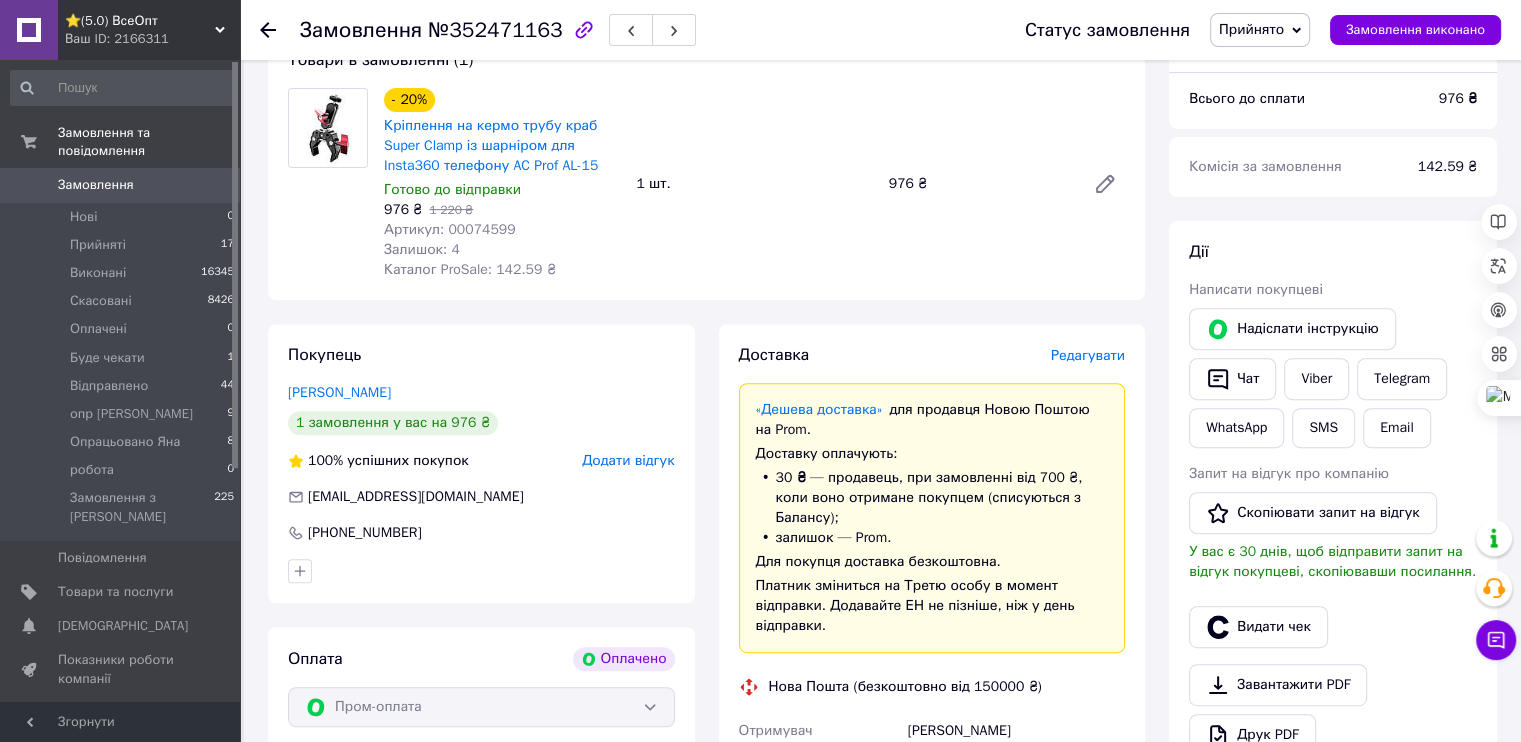 click on "Редагувати" at bounding box center (1088, 355) 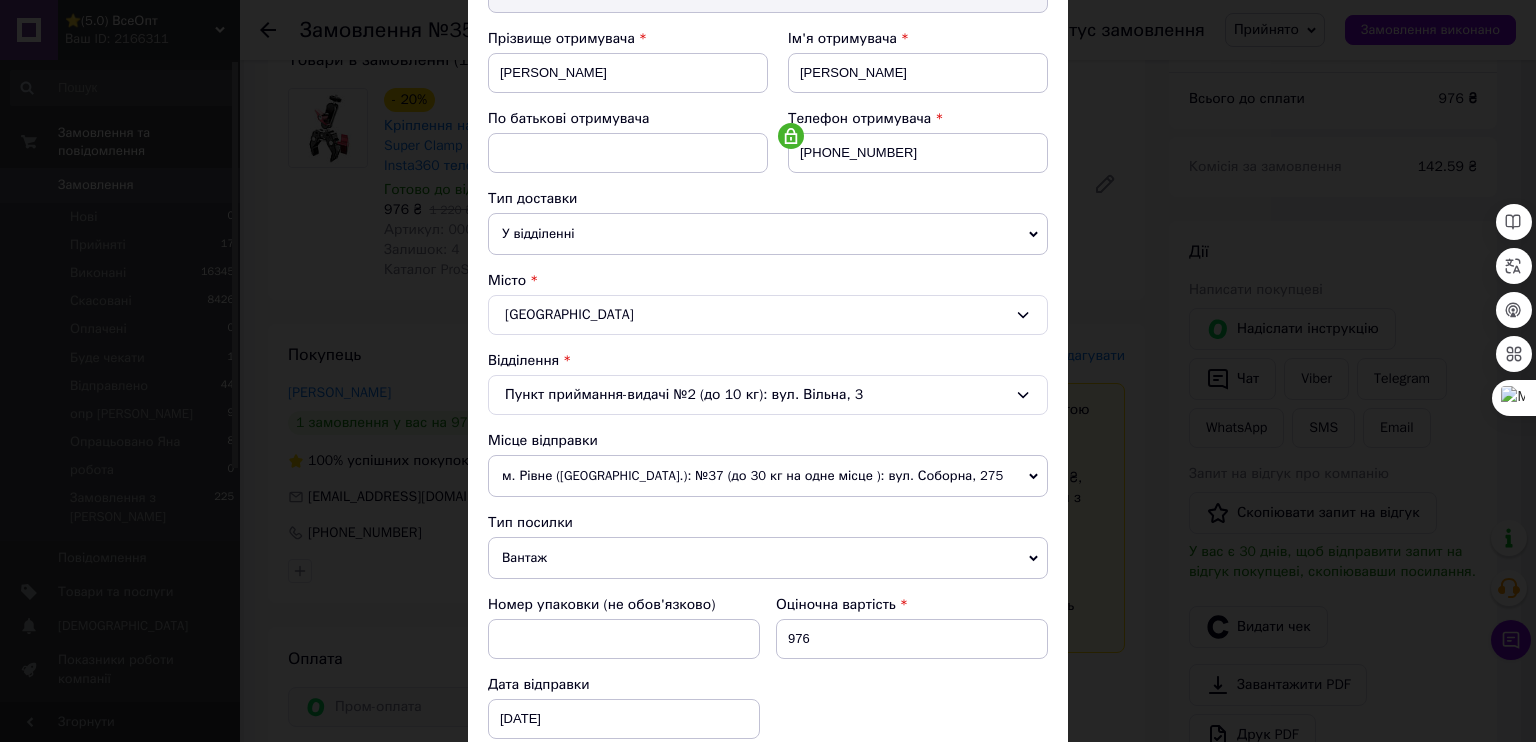 scroll, scrollTop: 280, scrollLeft: 0, axis: vertical 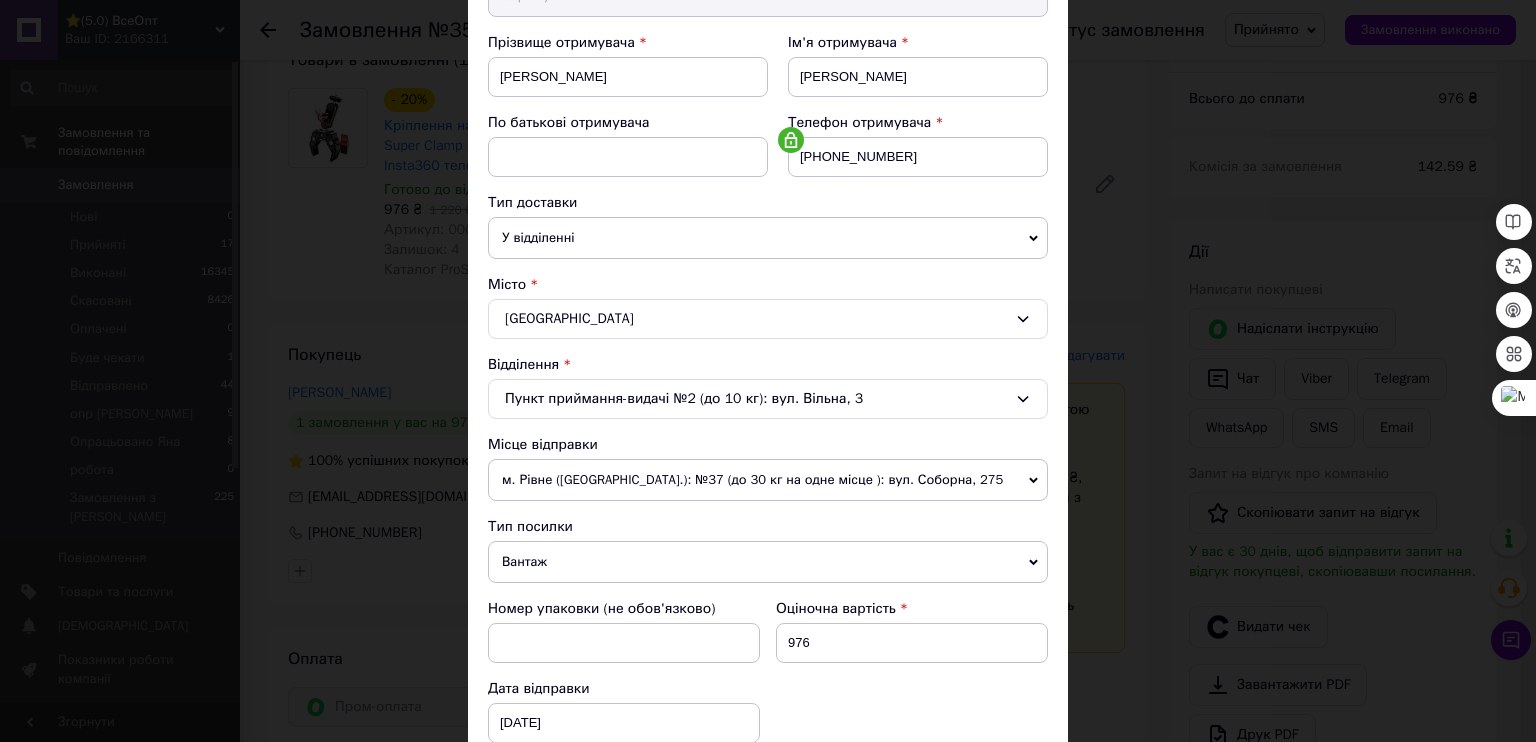 click on "м. Рівне (Рівненська обл.): №37 (до 30 кг на одне місце ): вул. Соборна, 275" at bounding box center [768, 480] 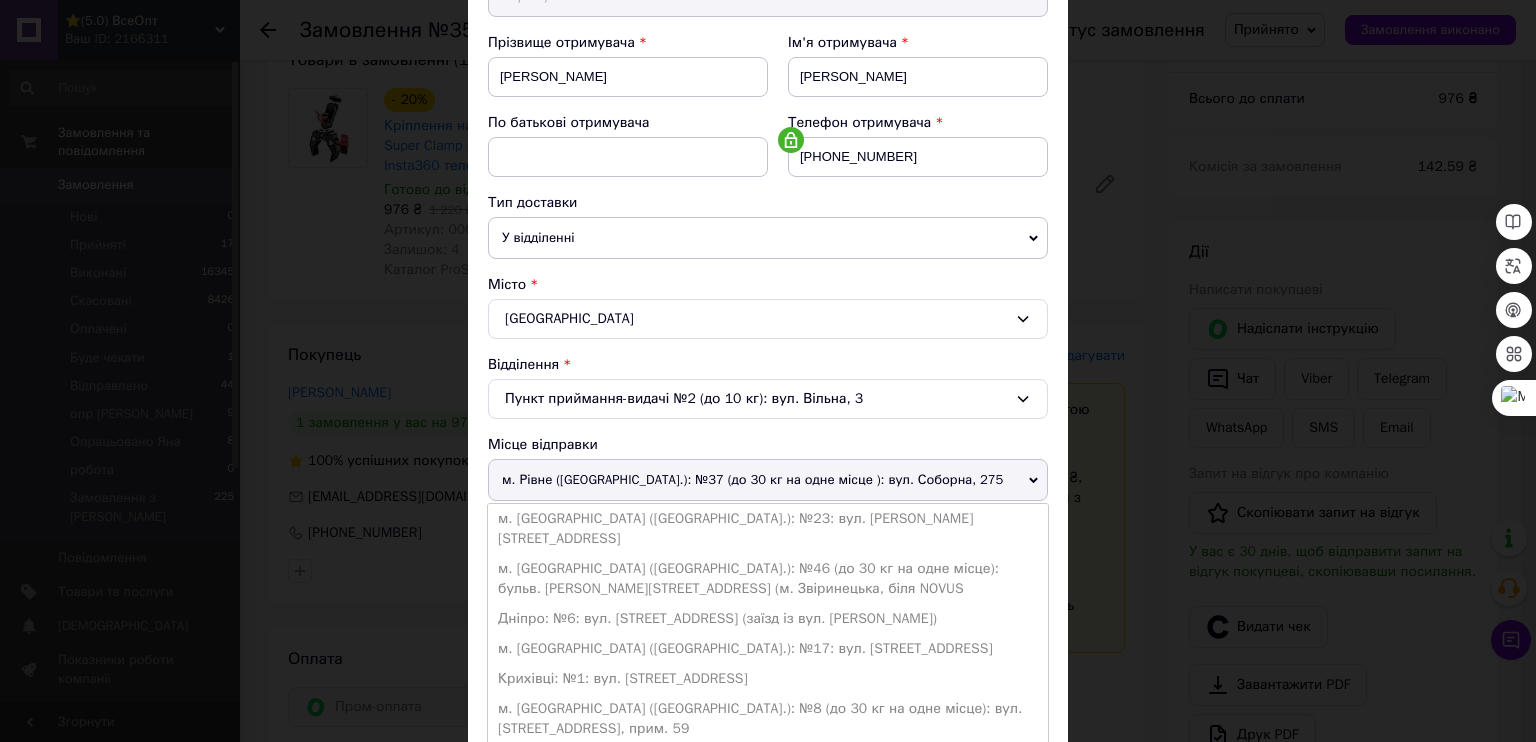 scroll, scrollTop: 100, scrollLeft: 0, axis: vertical 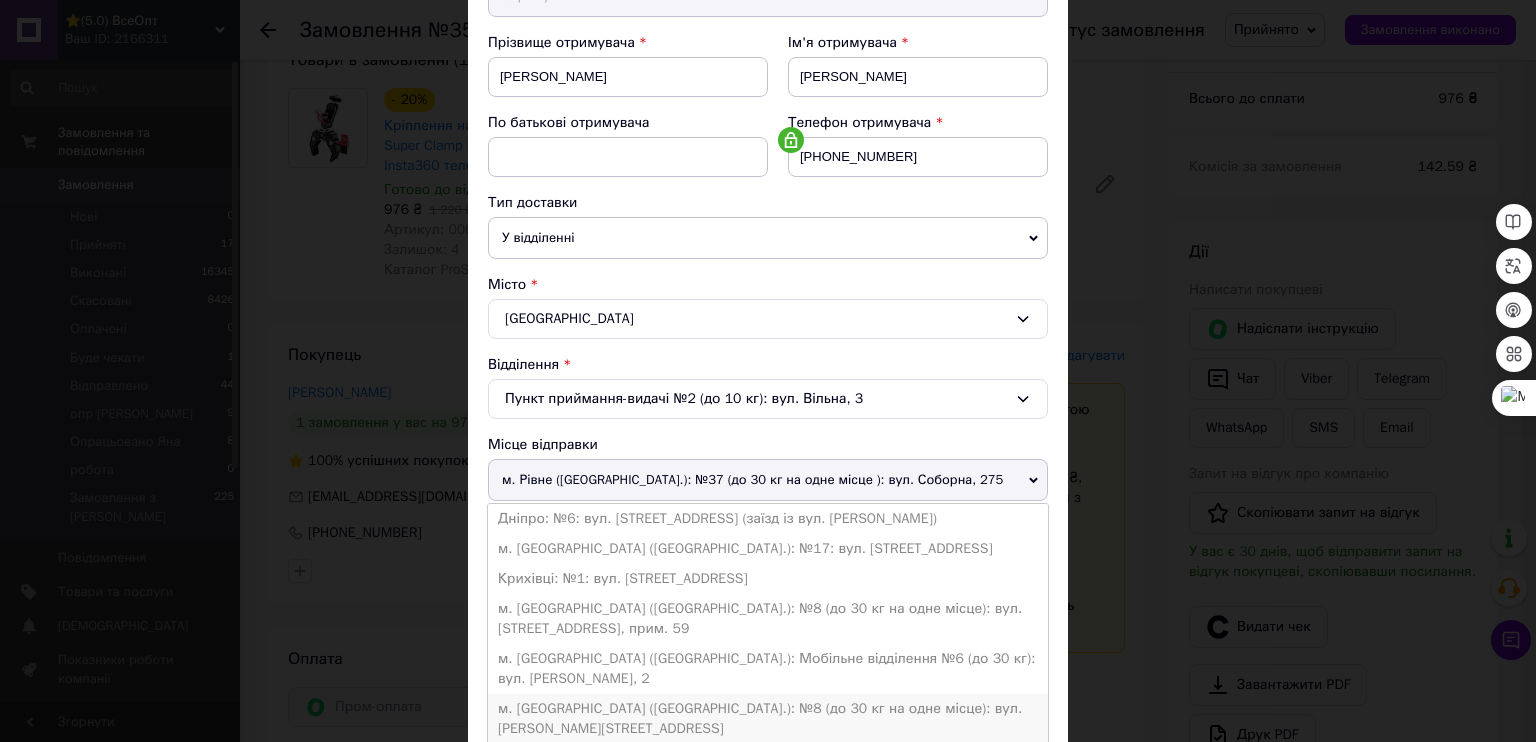click on "м. Чернівці (Чернівецька обл.): №8 (до 30 кг на одне місце): вул. Героїв Майдану,186в" at bounding box center [768, 719] 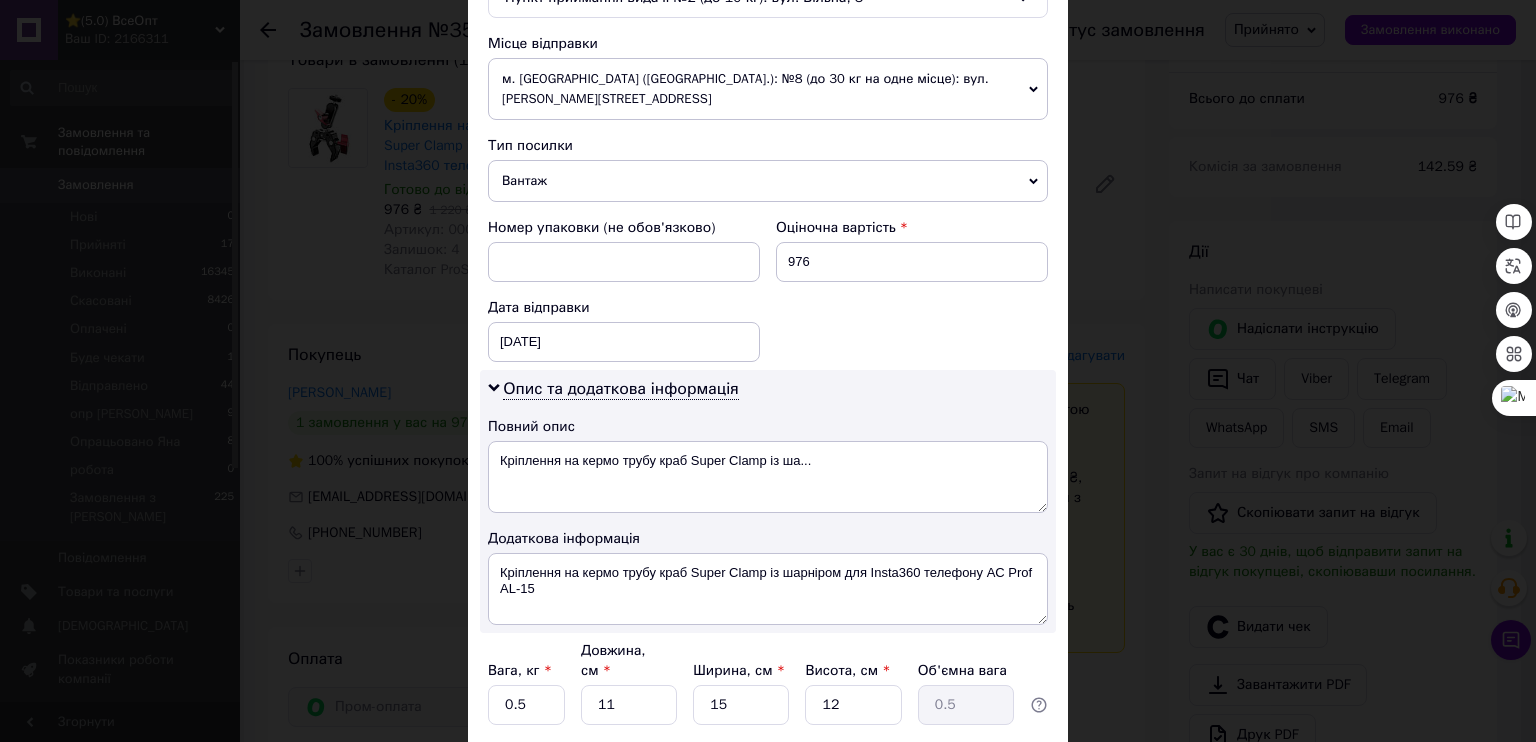 scroll, scrollTop: 695, scrollLeft: 0, axis: vertical 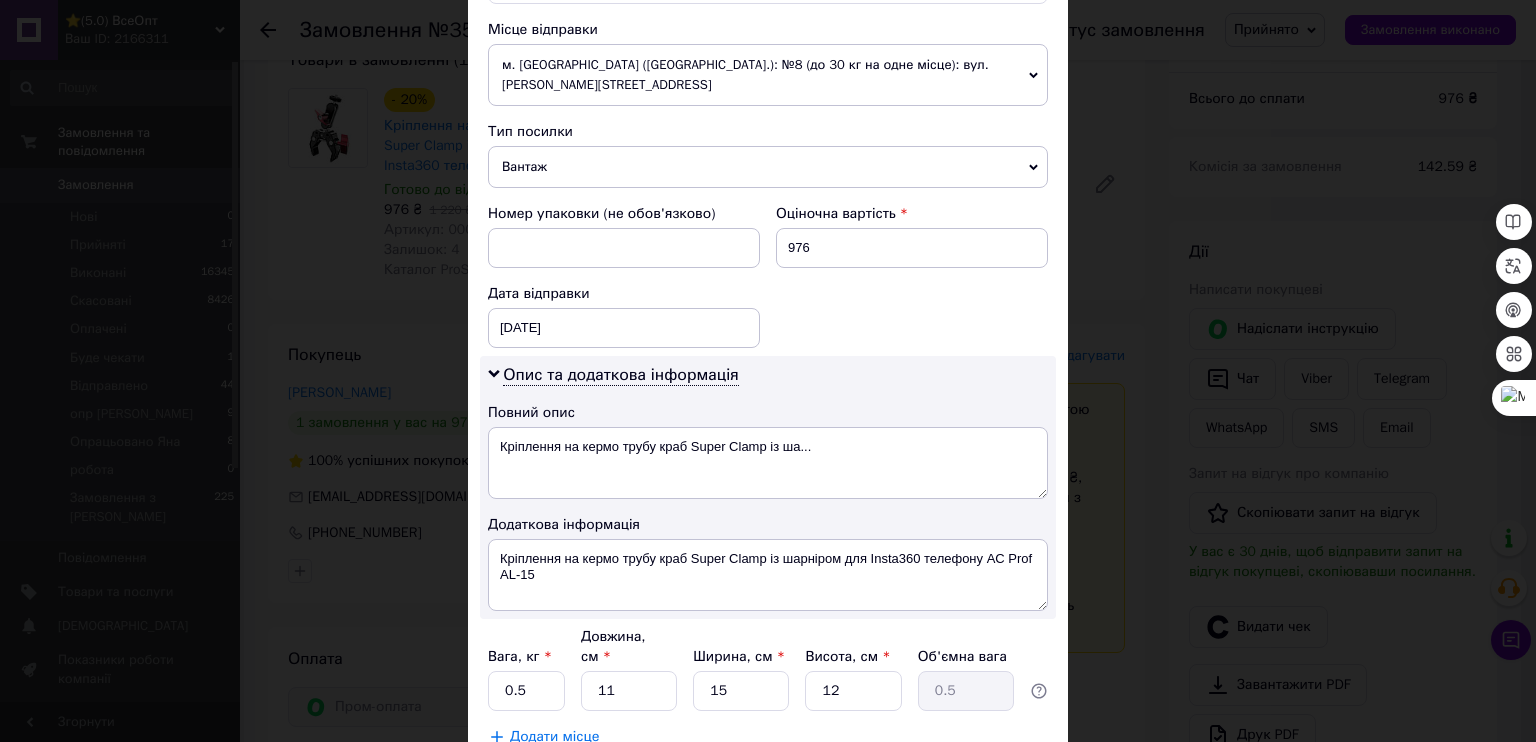 click on "Зберегти" at bounding box center [999, 787] 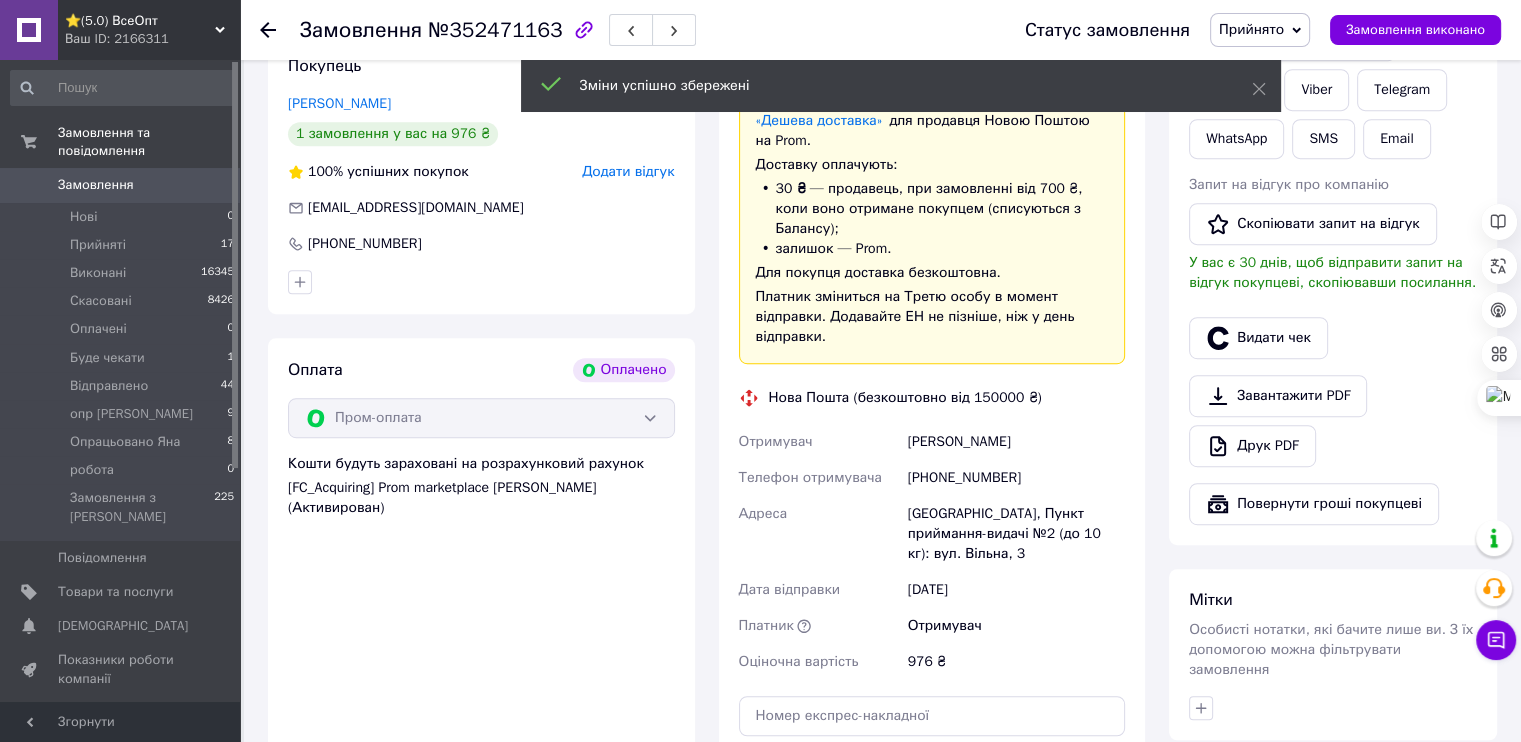 scroll, scrollTop: 1200, scrollLeft: 0, axis: vertical 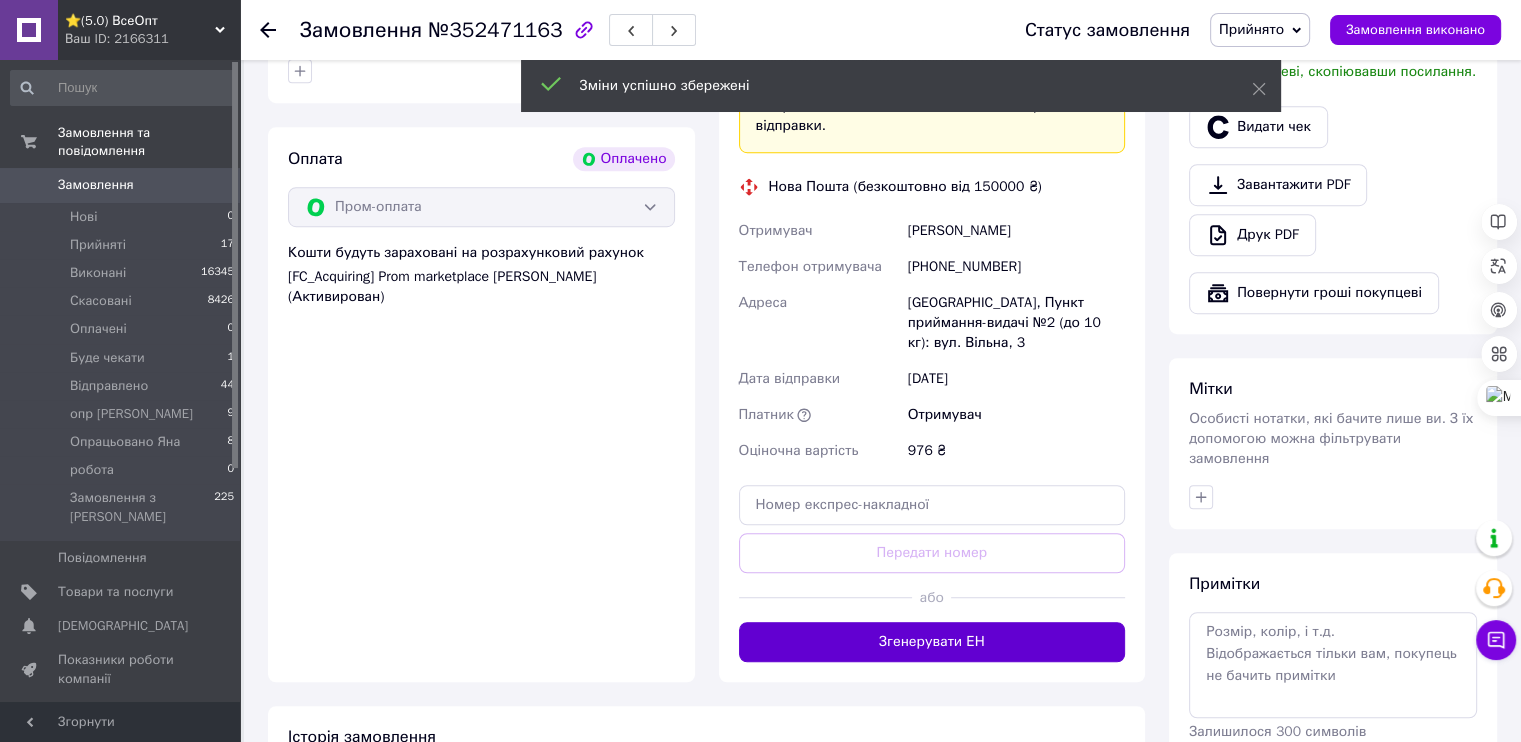 click on "Згенерувати ЕН" at bounding box center [932, 642] 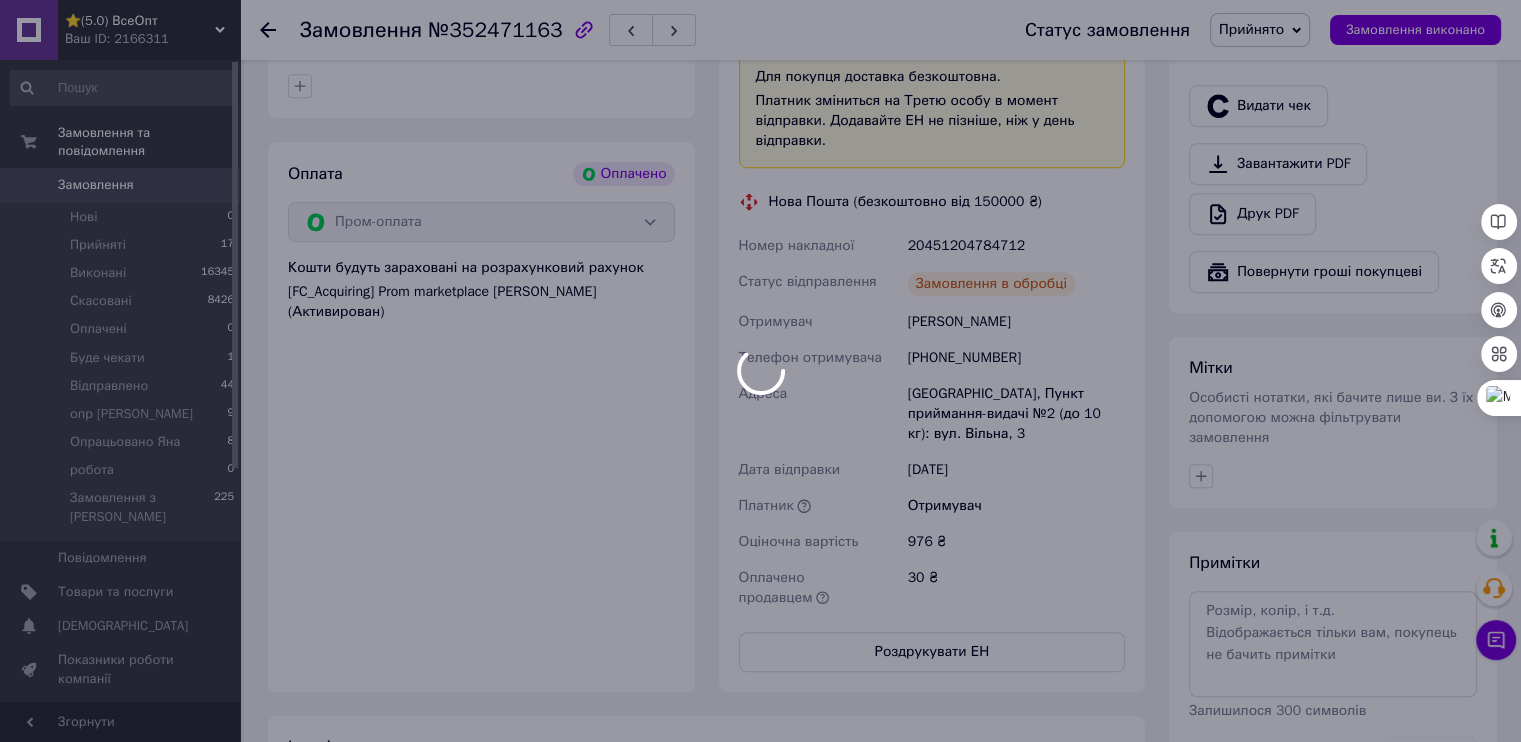 scroll, scrollTop: 1200, scrollLeft: 0, axis: vertical 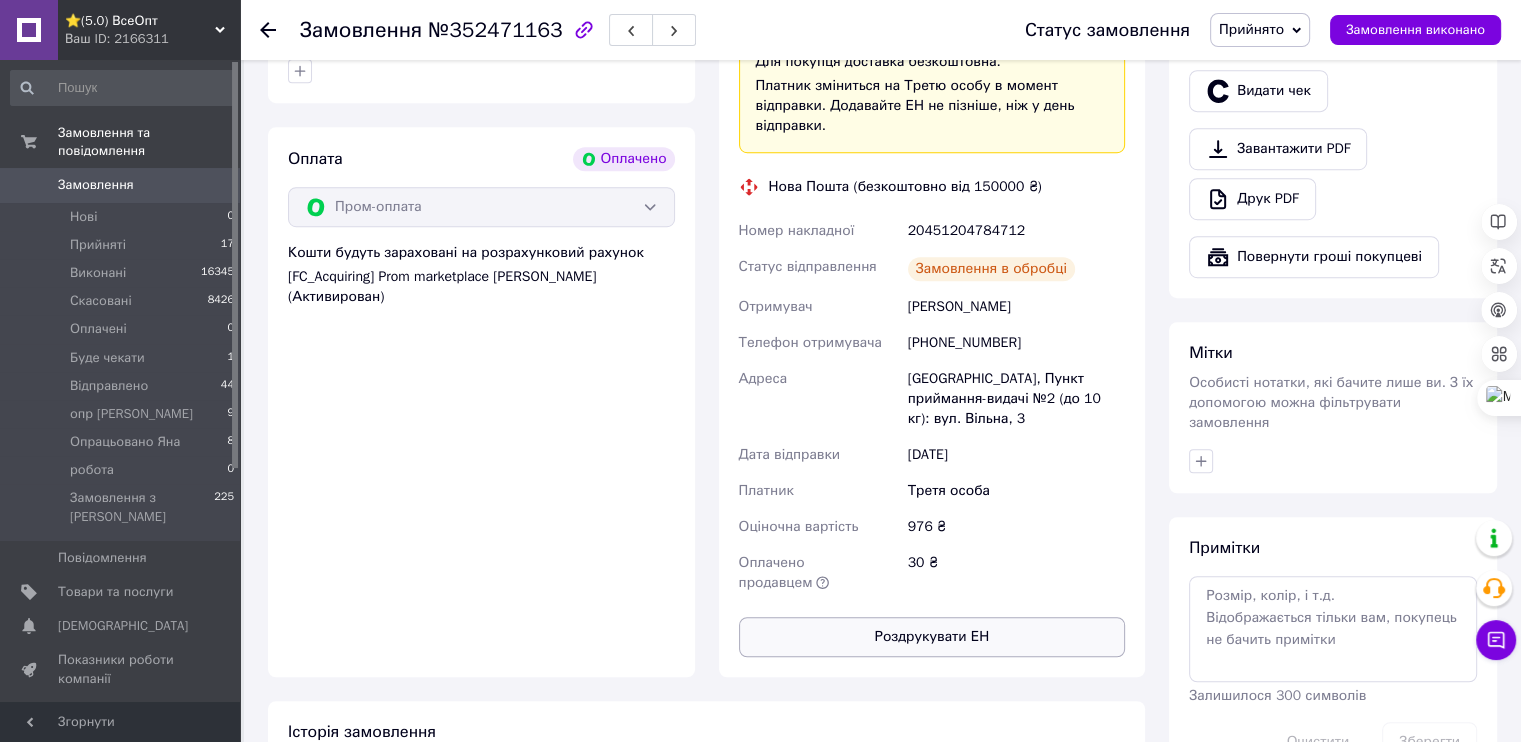 click on "Роздрукувати ЕН" at bounding box center [932, 637] 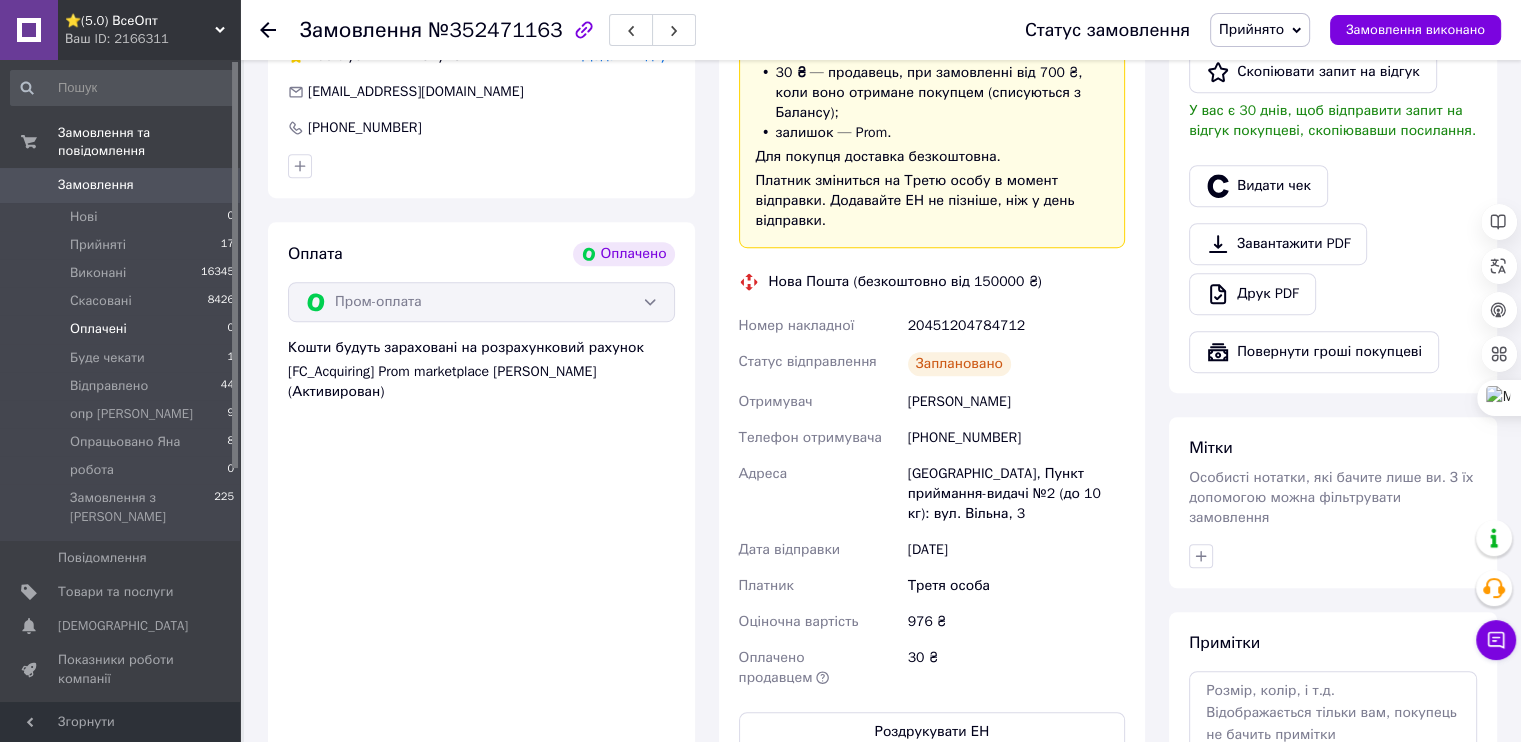 scroll, scrollTop: 700, scrollLeft: 0, axis: vertical 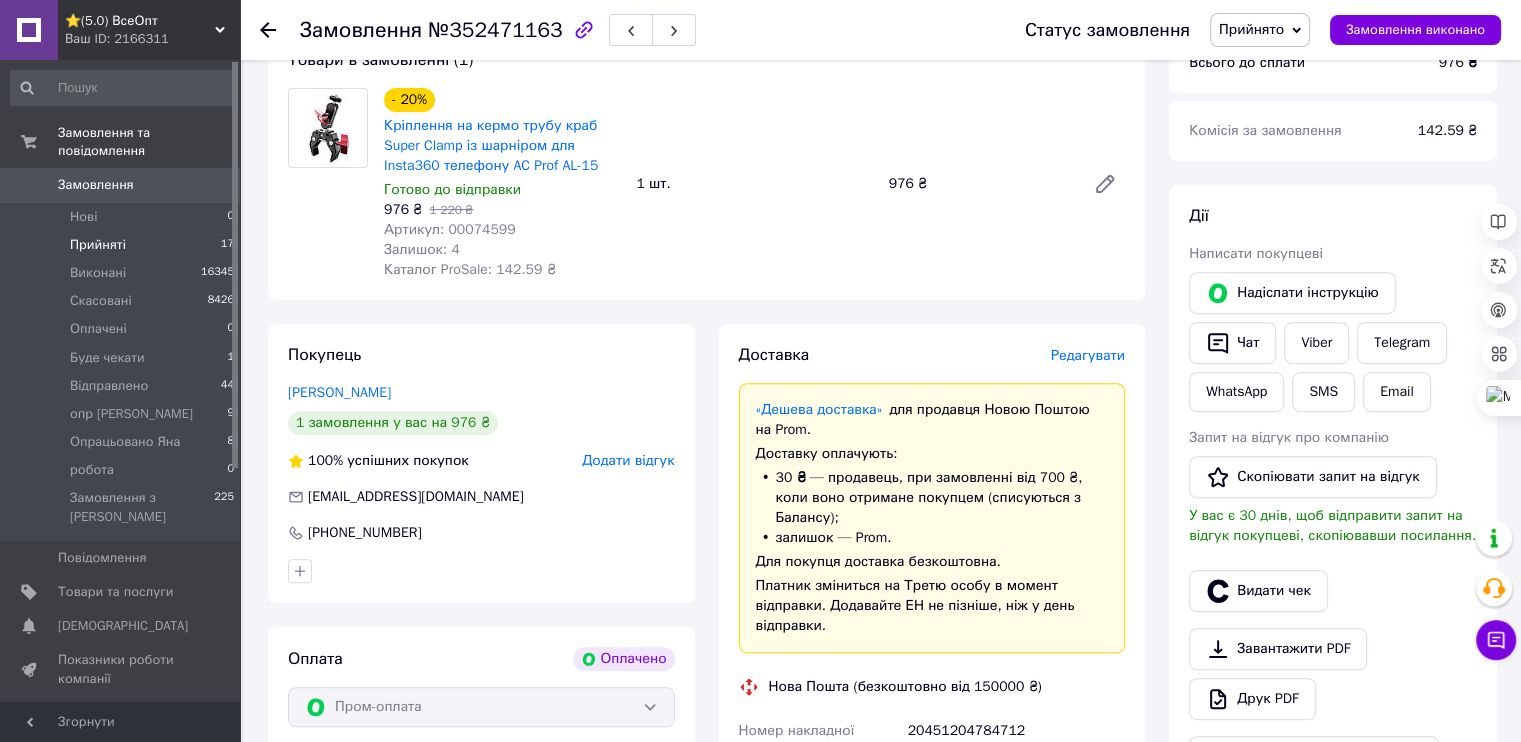 click on "Прийняті 17" at bounding box center (123, 245) 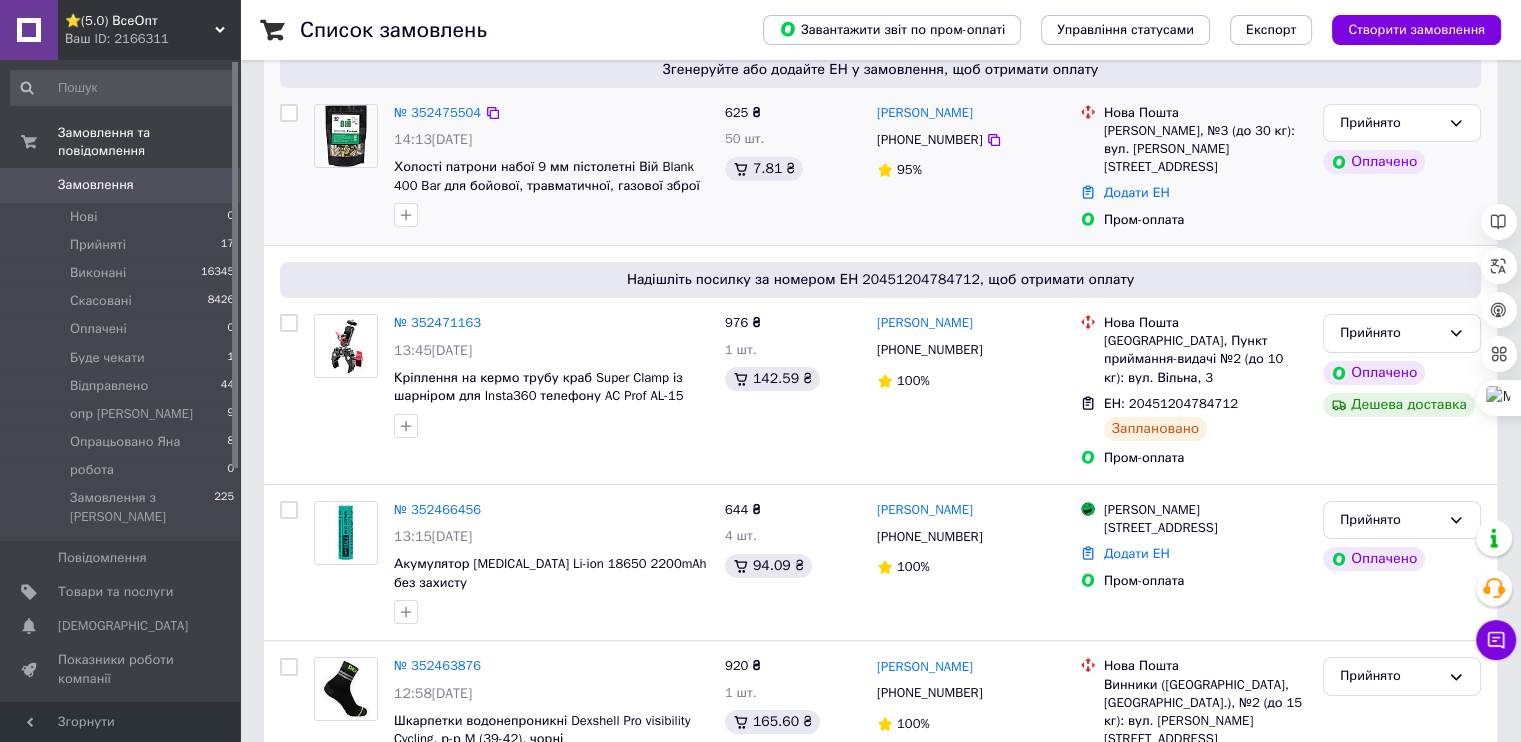 scroll, scrollTop: 200, scrollLeft: 0, axis: vertical 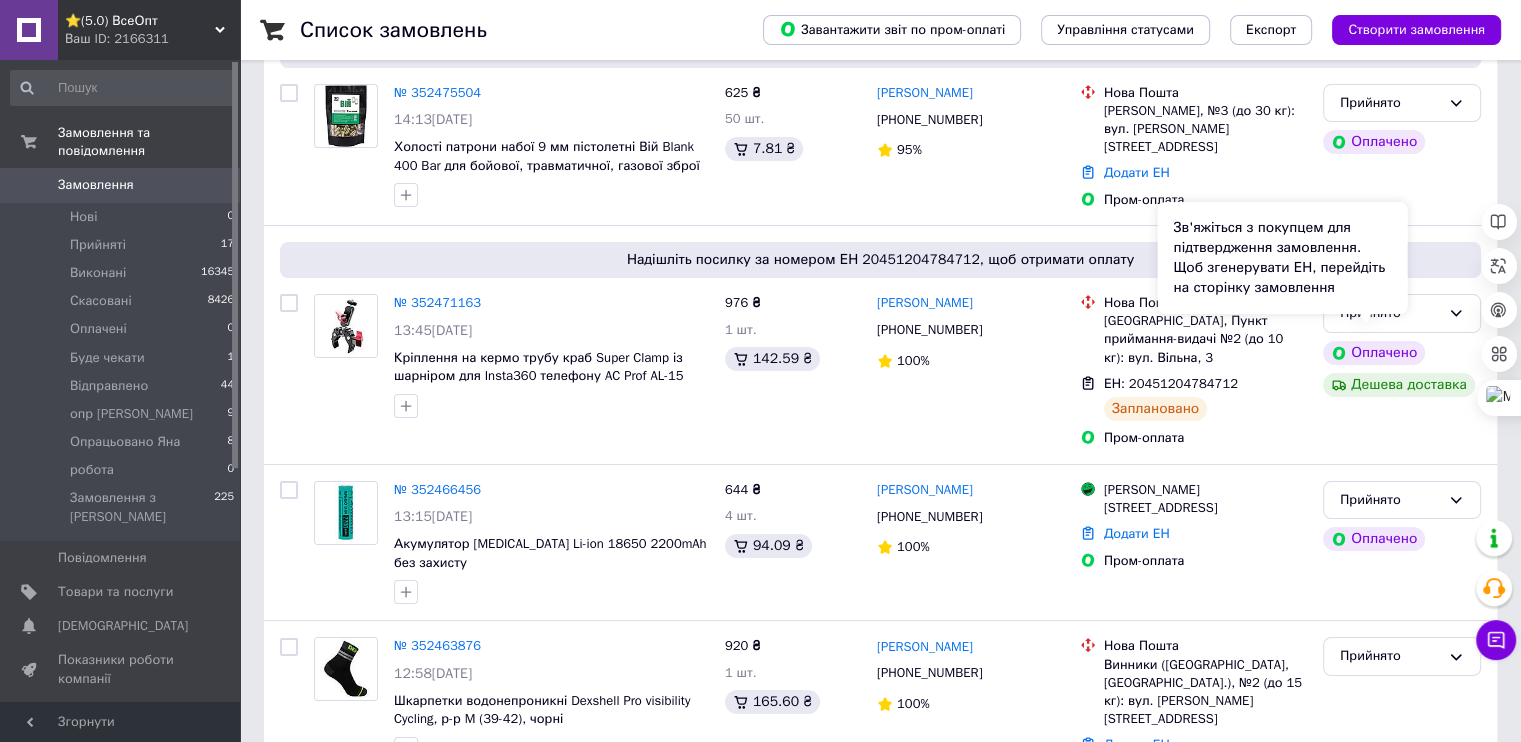 click on "Зв'яжіться з покупцем для підтвердження замовлення.
Щоб згенерувати ЕН, перейдіть на сторінку замовлення" at bounding box center [1282, 258] 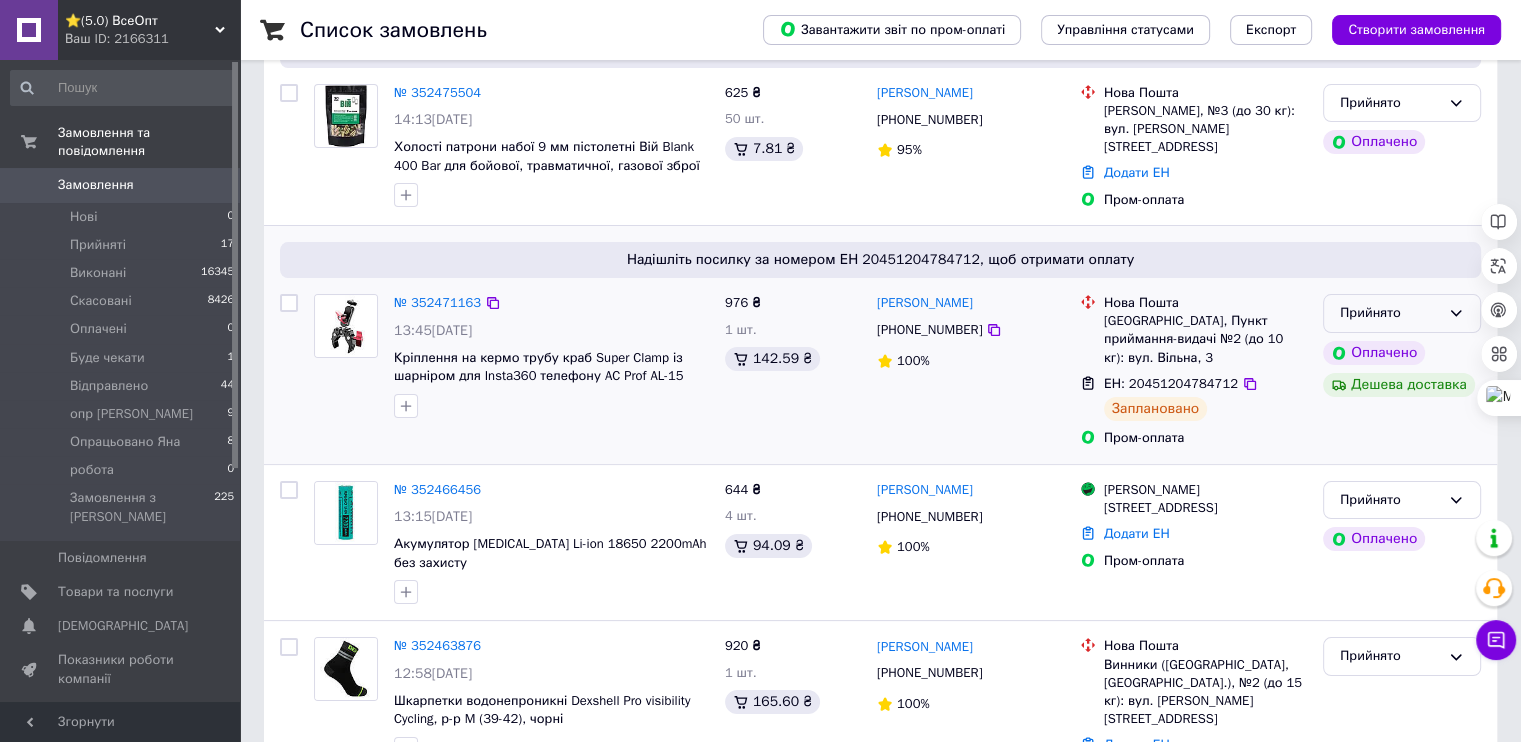 click on "Прийнято" at bounding box center [1402, 313] 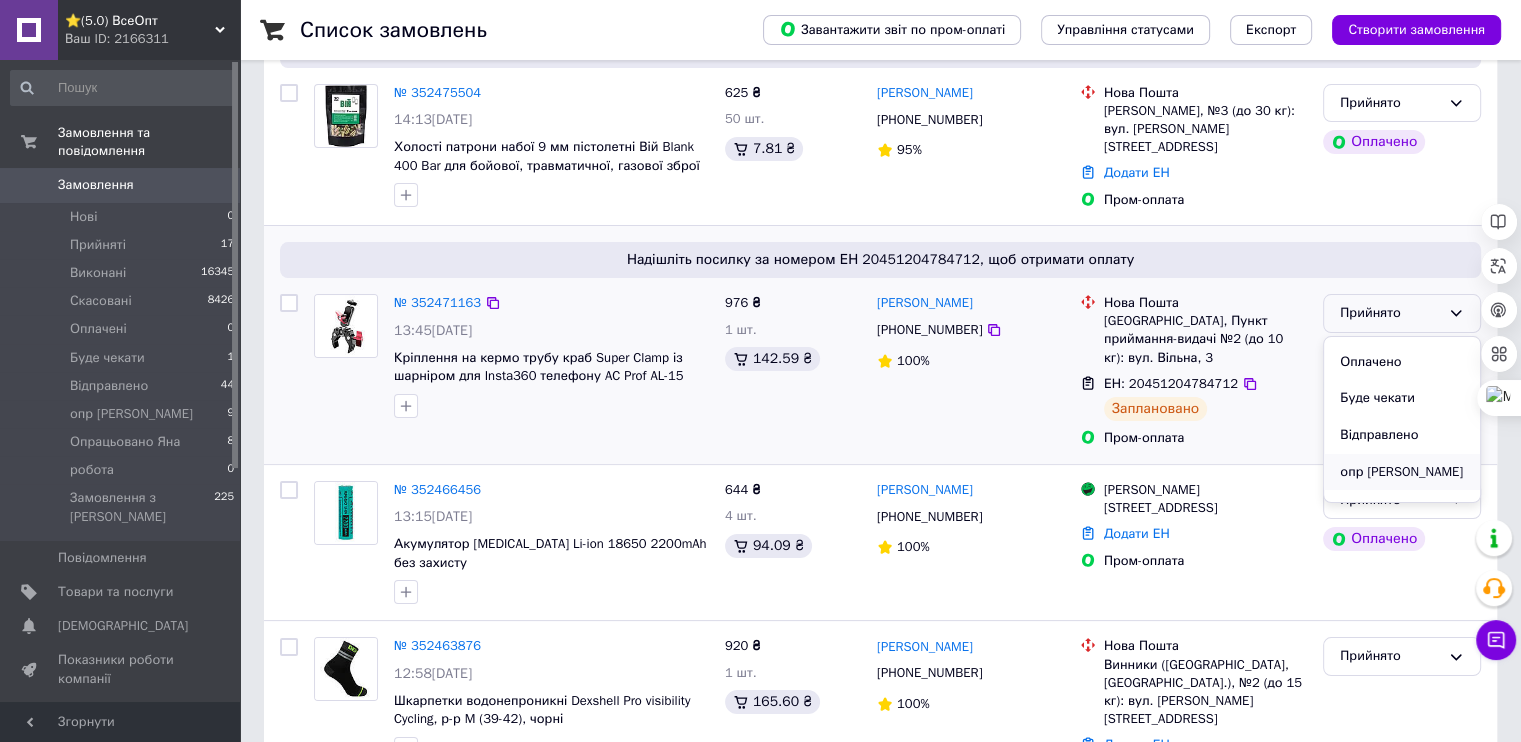scroll, scrollTop: 100, scrollLeft: 0, axis: vertical 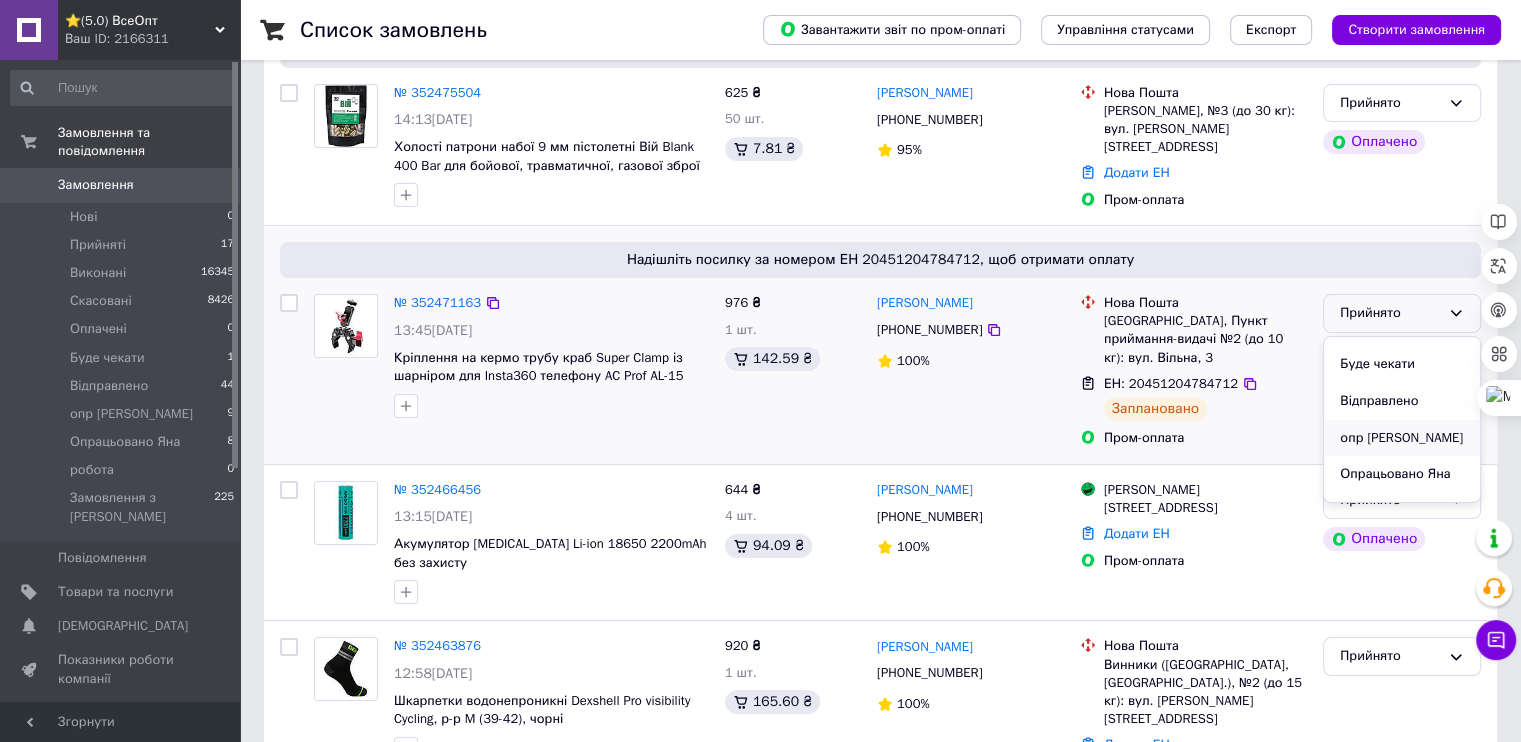 click on "опр [PERSON_NAME]" at bounding box center (1402, 438) 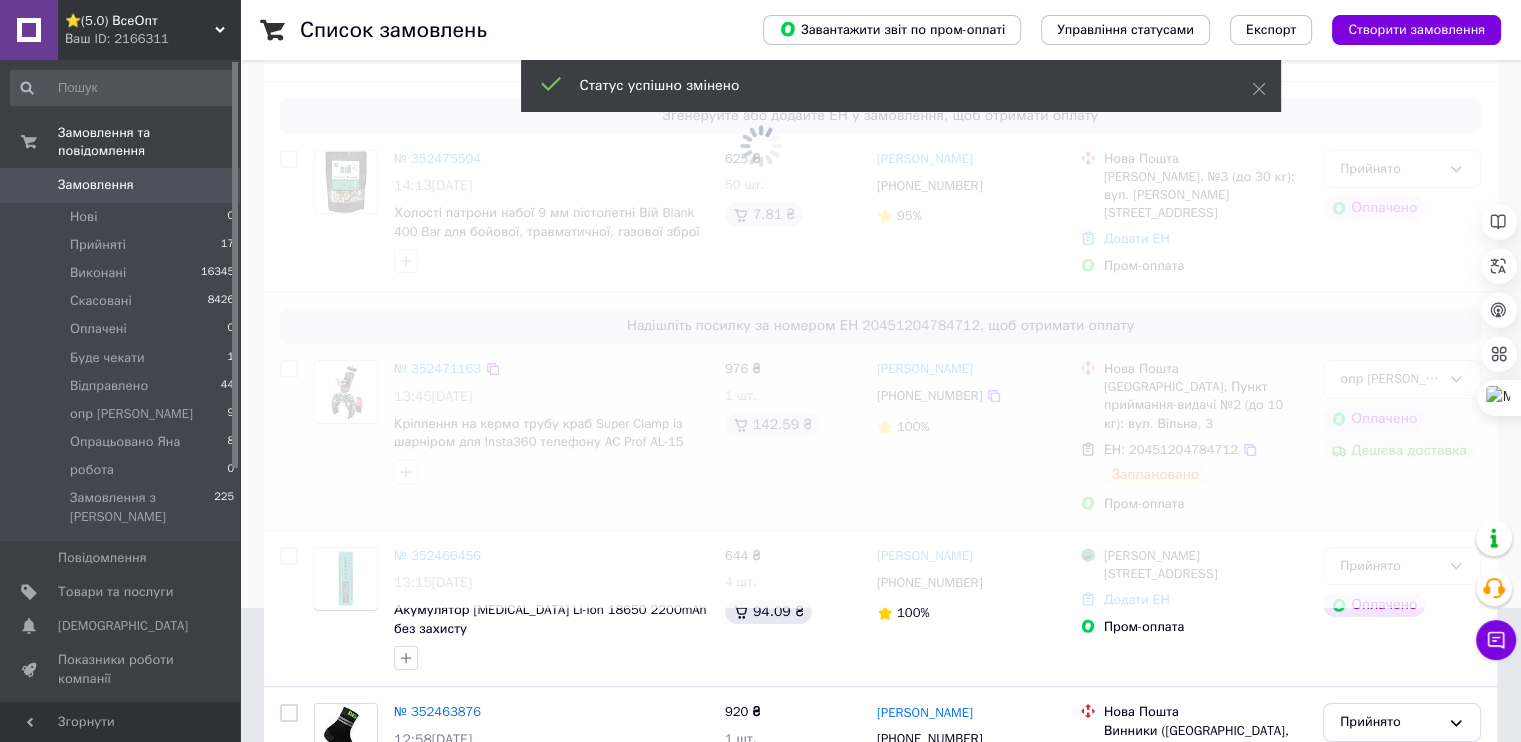 scroll, scrollTop: 100, scrollLeft: 0, axis: vertical 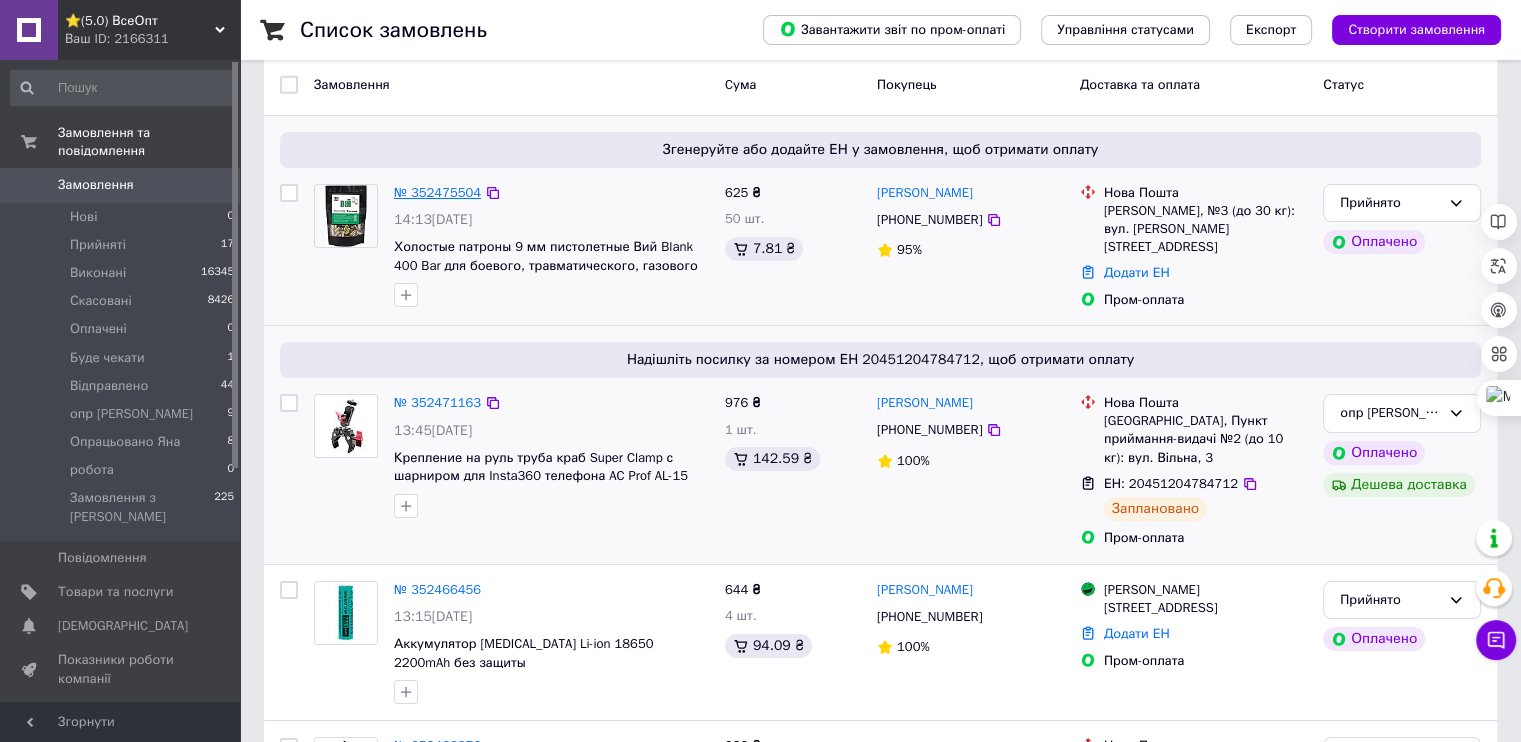 click on "№ 352475504" at bounding box center [437, 192] 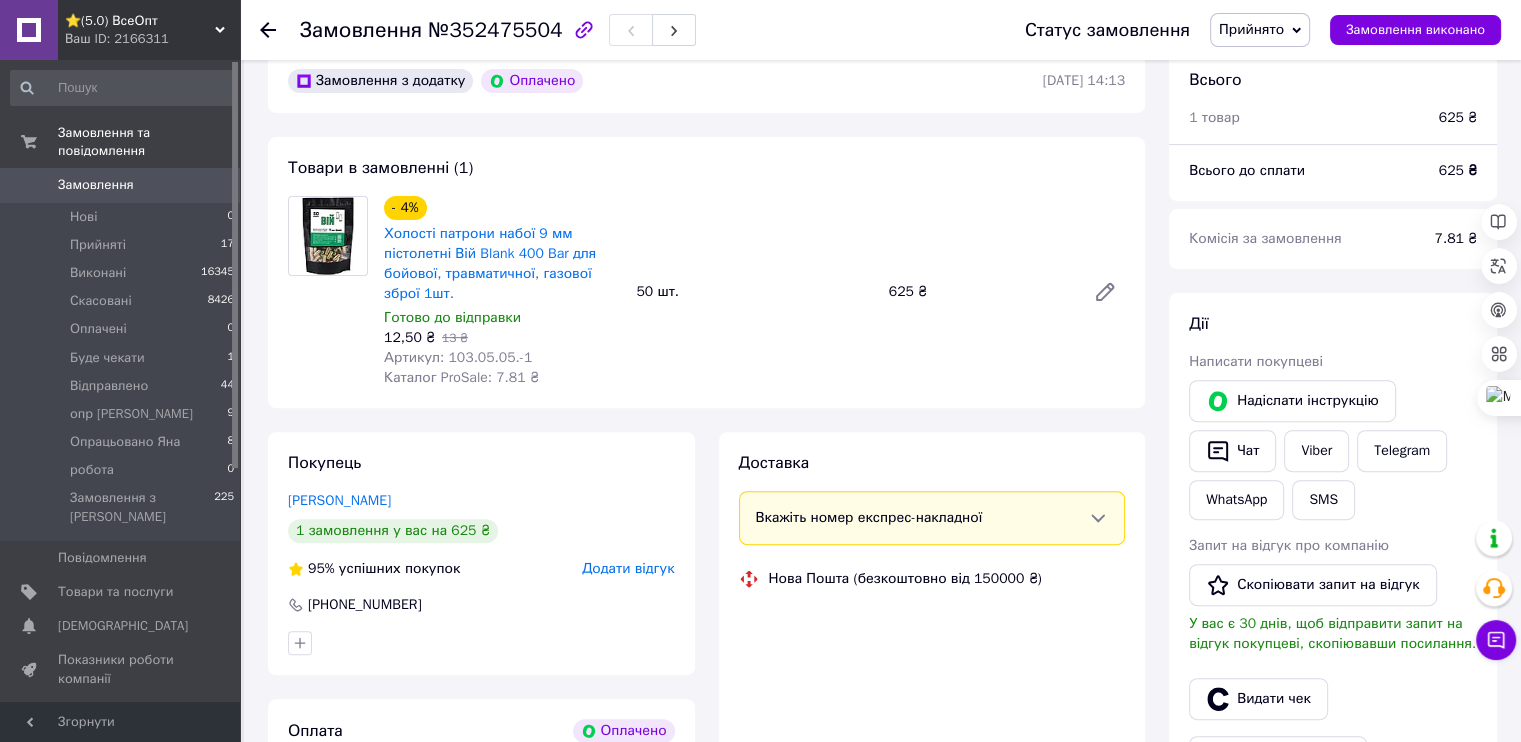 scroll, scrollTop: 600, scrollLeft: 0, axis: vertical 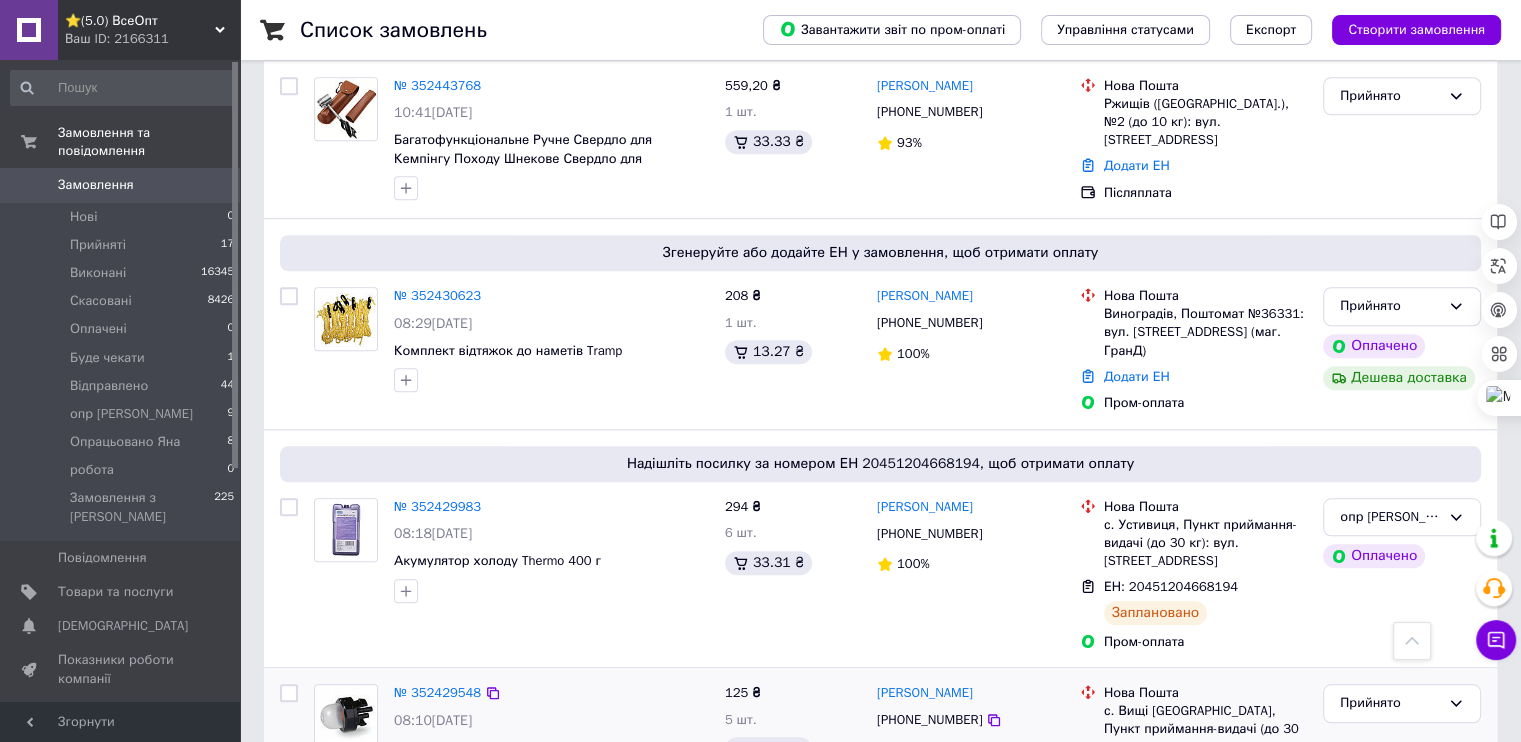 click on "125 ₴ 5 шт. 13.34 ₴" at bounding box center (793, 747) 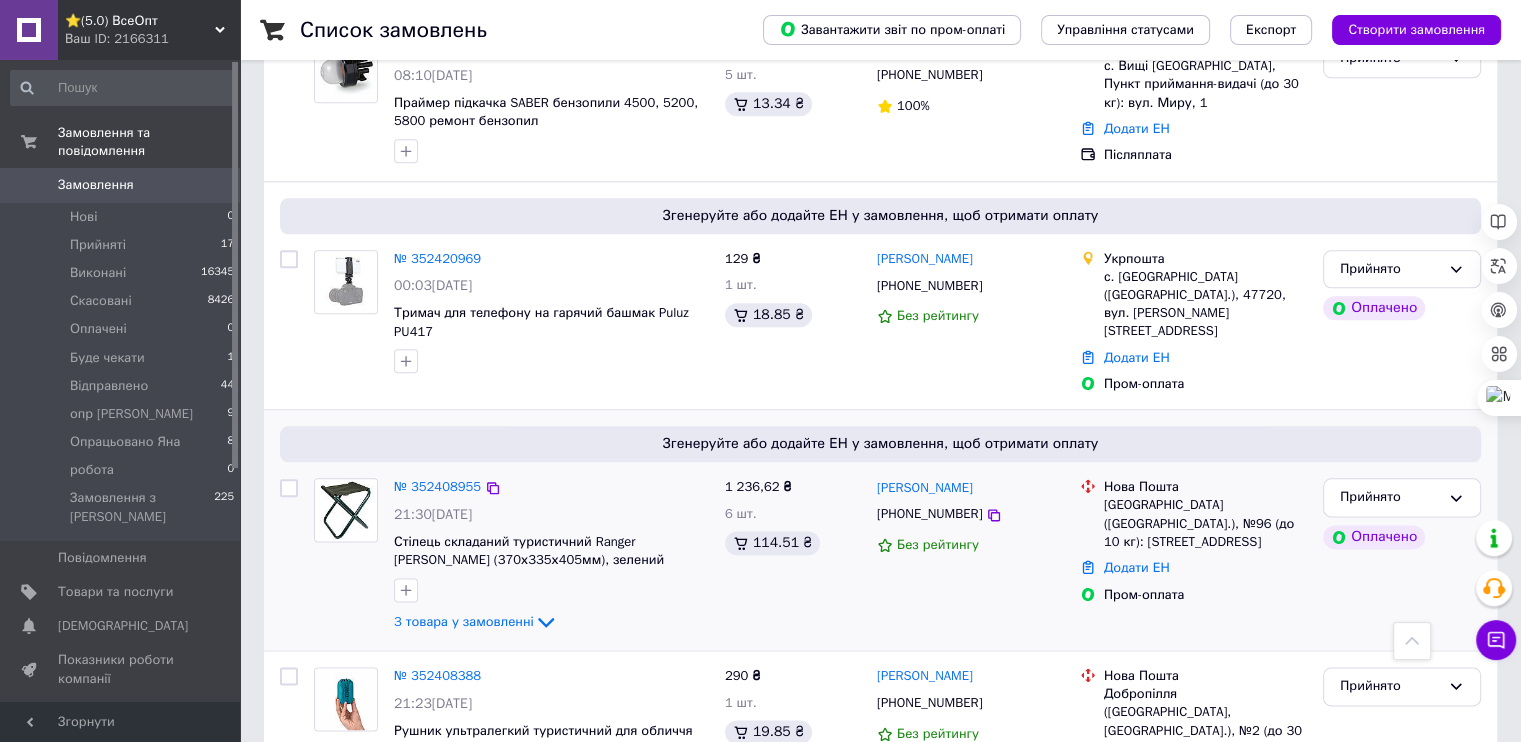 scroll, scrollTop: 2300, scrollLeft: 0, axis: vertical 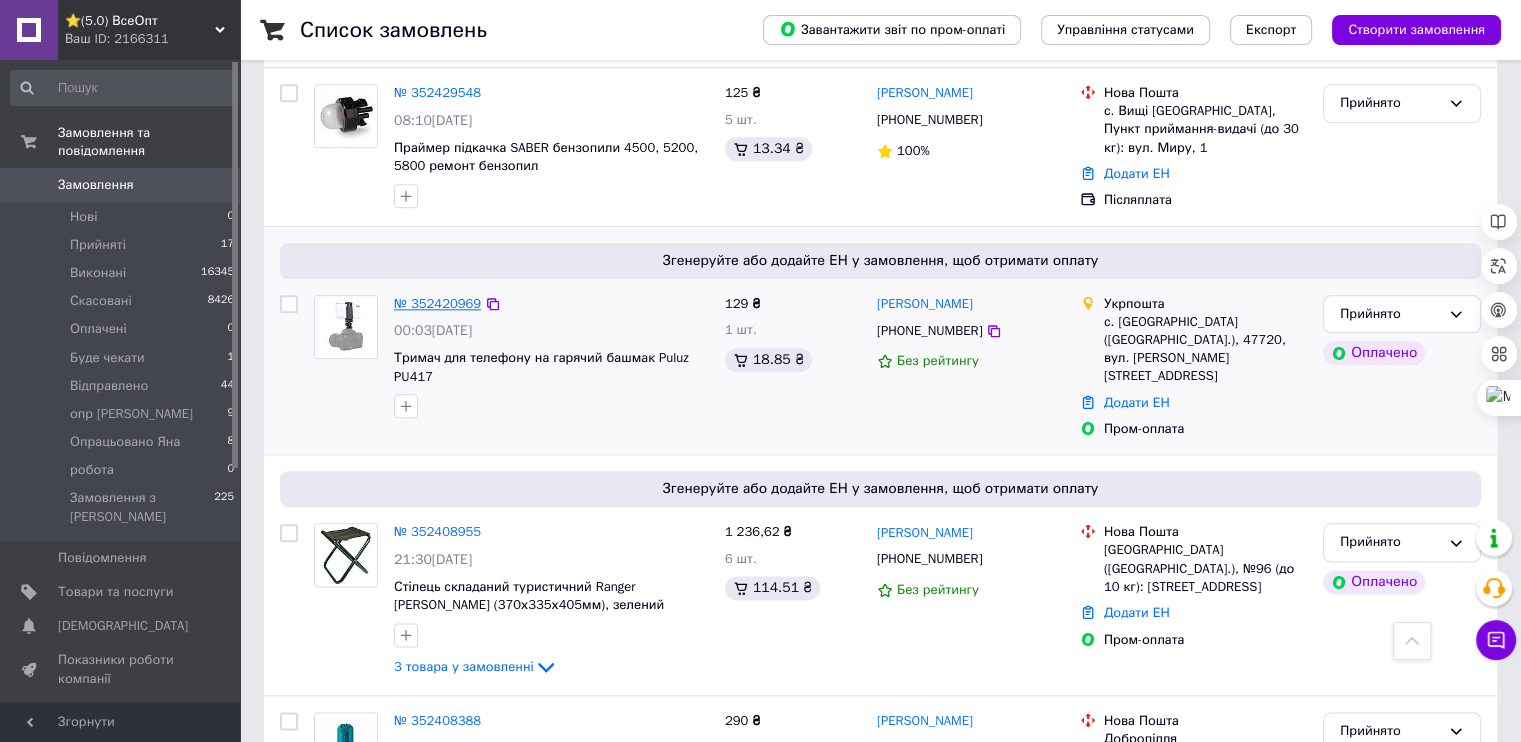 click on "№ 352420969" at bounding box center [437, 303] 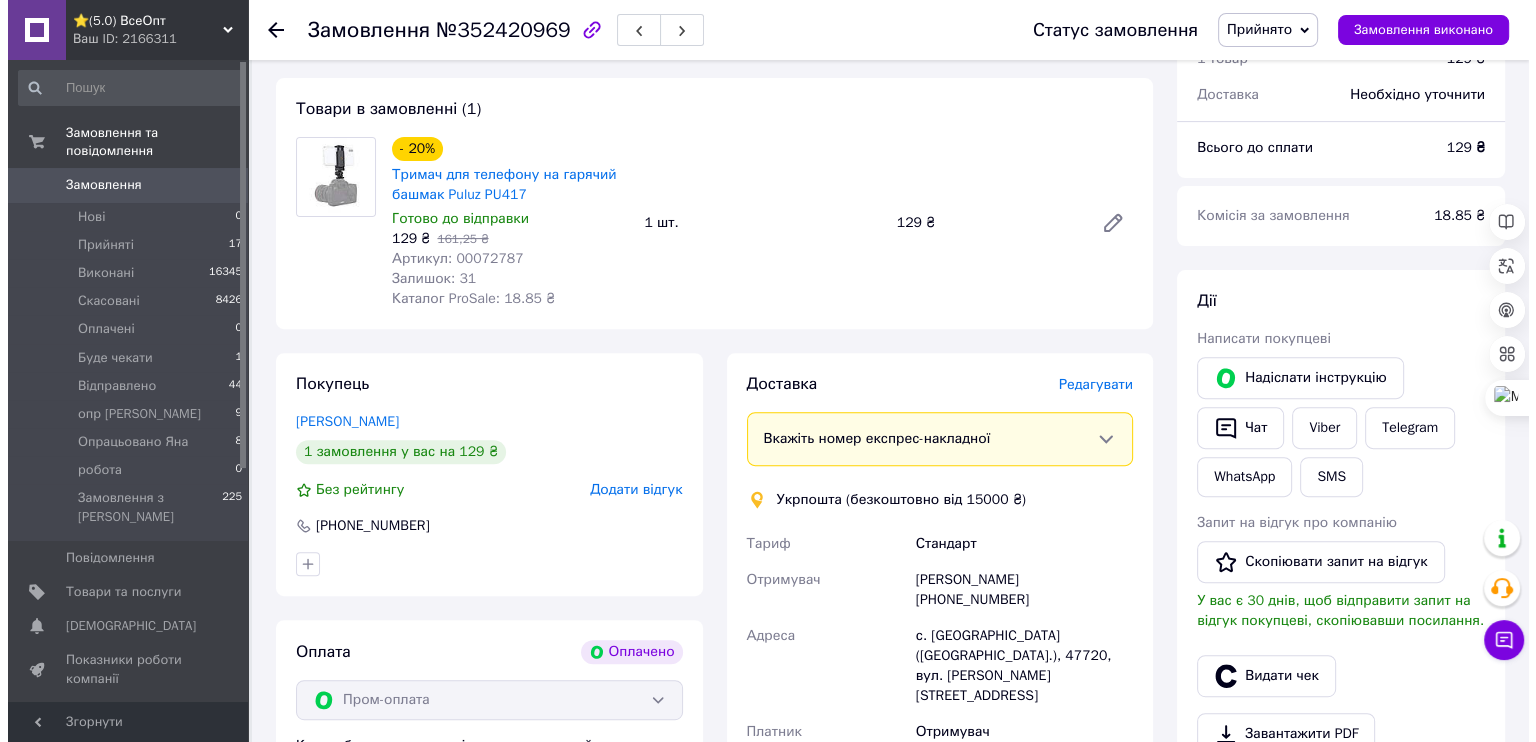 scroll, scrollTop: 647, scrollLeft: 0, axis: vertical 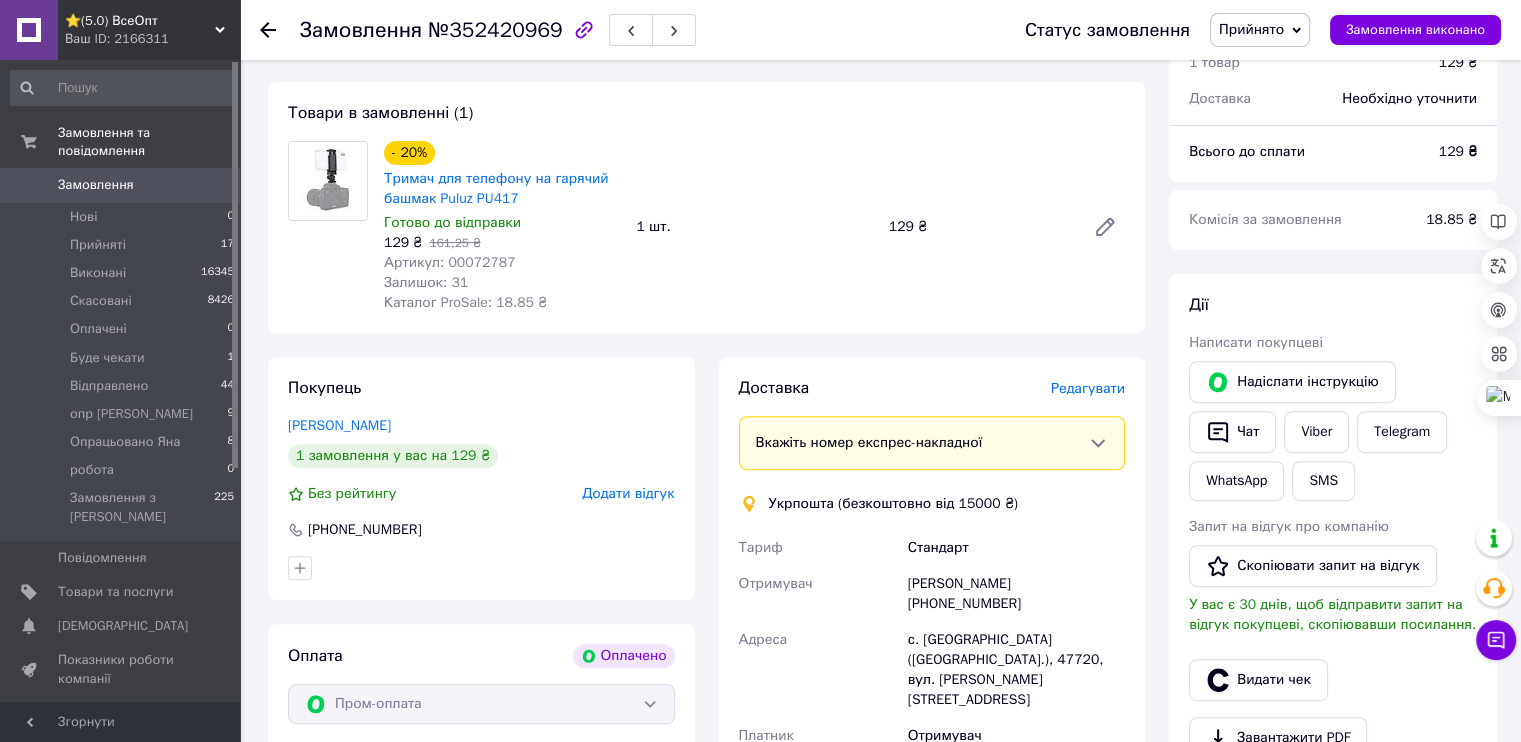 click on "Редагувати" at bounding box center (1088, 388) 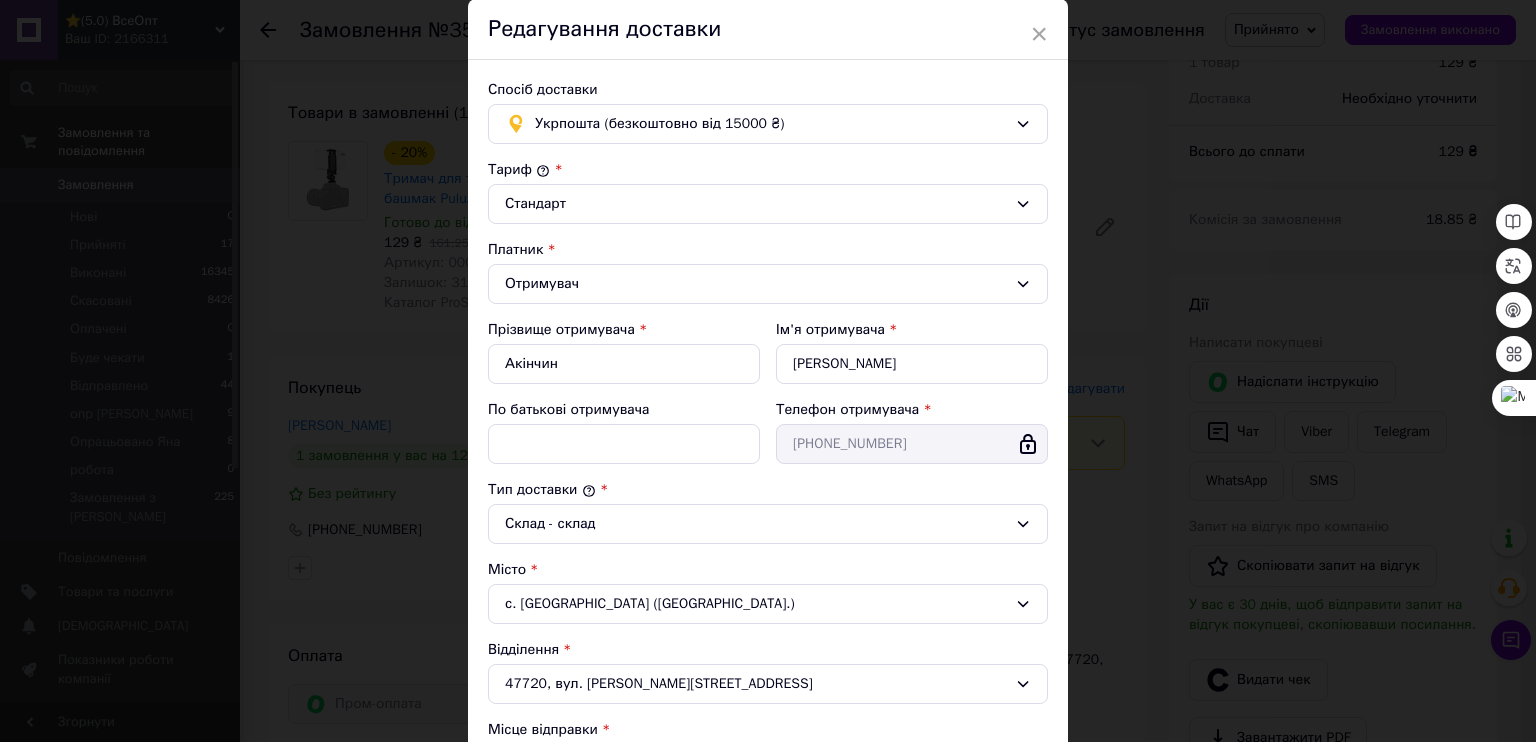 scroll, scrollTop: 100, scrollLeft: 0, axis: vertical 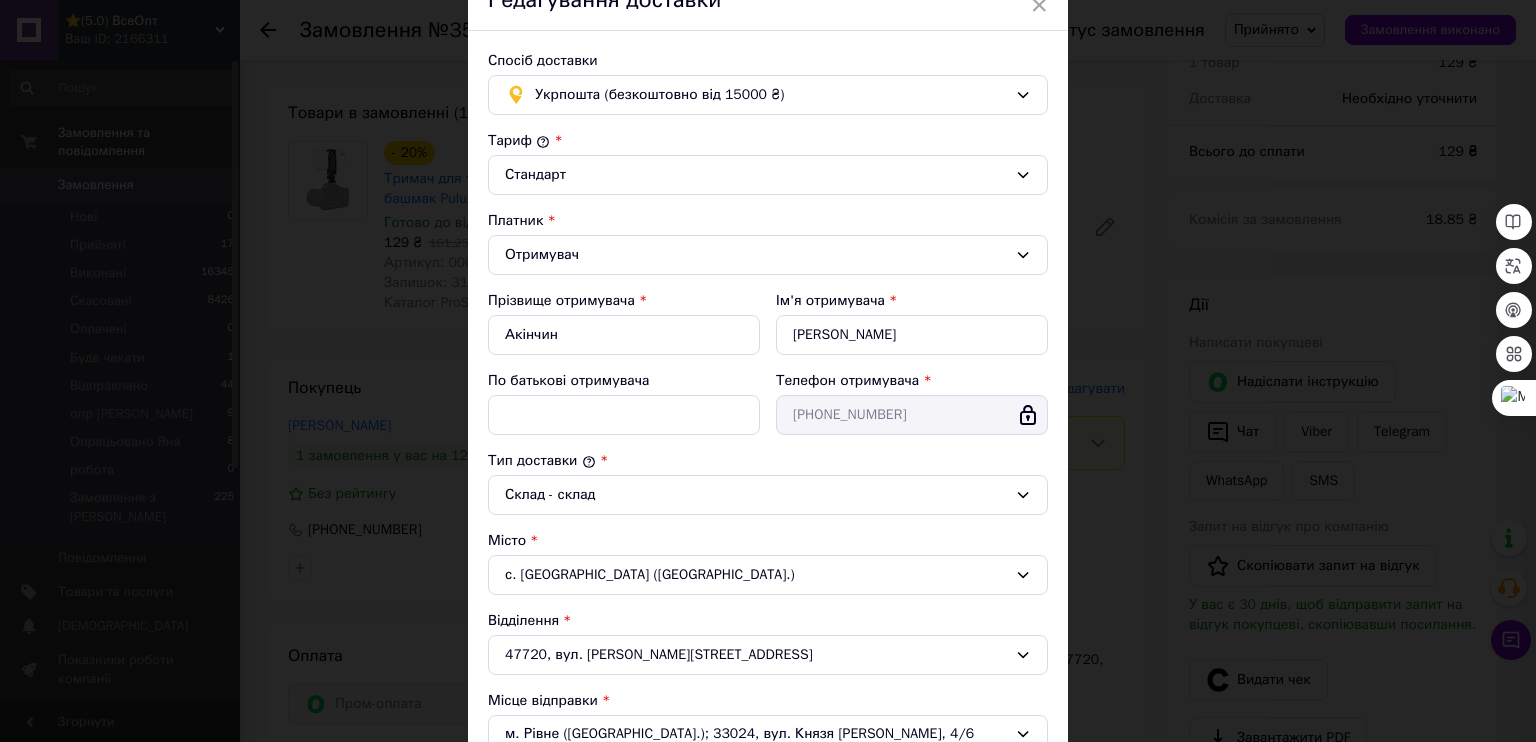 click on "Тариф     * Стандарт Платник   * Отримувач Прізвище отримувача   * Акінчин Ім'я отримувача   * Христина По батькові отримувача Телефон отримувача   * +380955456753 Тип доставки     * Склад - склад Місто с. Петриків (Тернопільська обл.) Відділення 47720, вул. Шептицького, 118Б Місце відправки   * м. Рівне (Рівненська обл.); 33024, вул. Князя Острозького, 4/6 Оціночна вартість     * 129 Вага, грам   * 500 Довжина, см   * 11 Ширина, см   * 15 Висота, см   * 12 Об'єм, см³ 1980 Додати місце SMS повідомлення відправнику (3 ₴)" at bounding box center [768, 576] 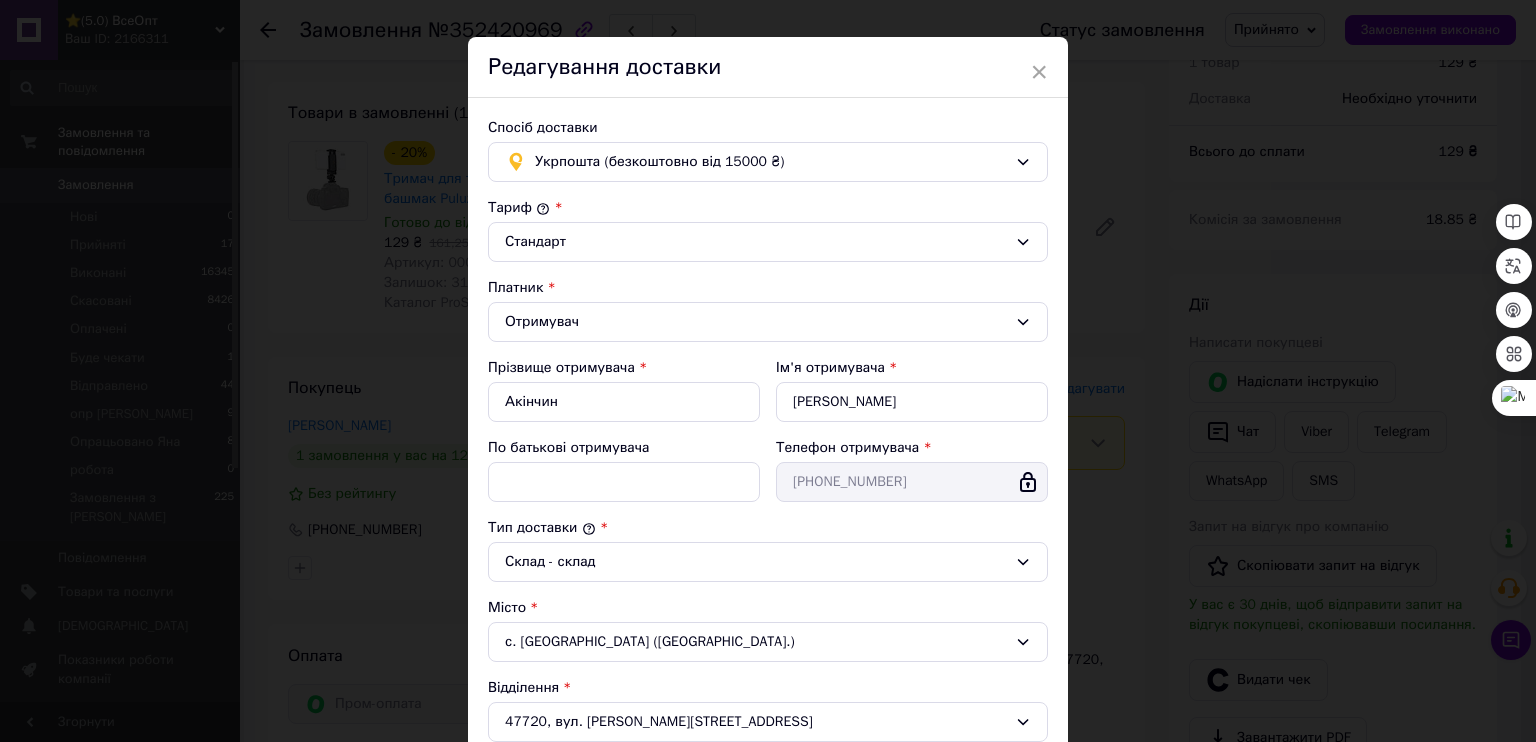 scroll, scrollTop: 0, scrollLeft: 0, axis: both 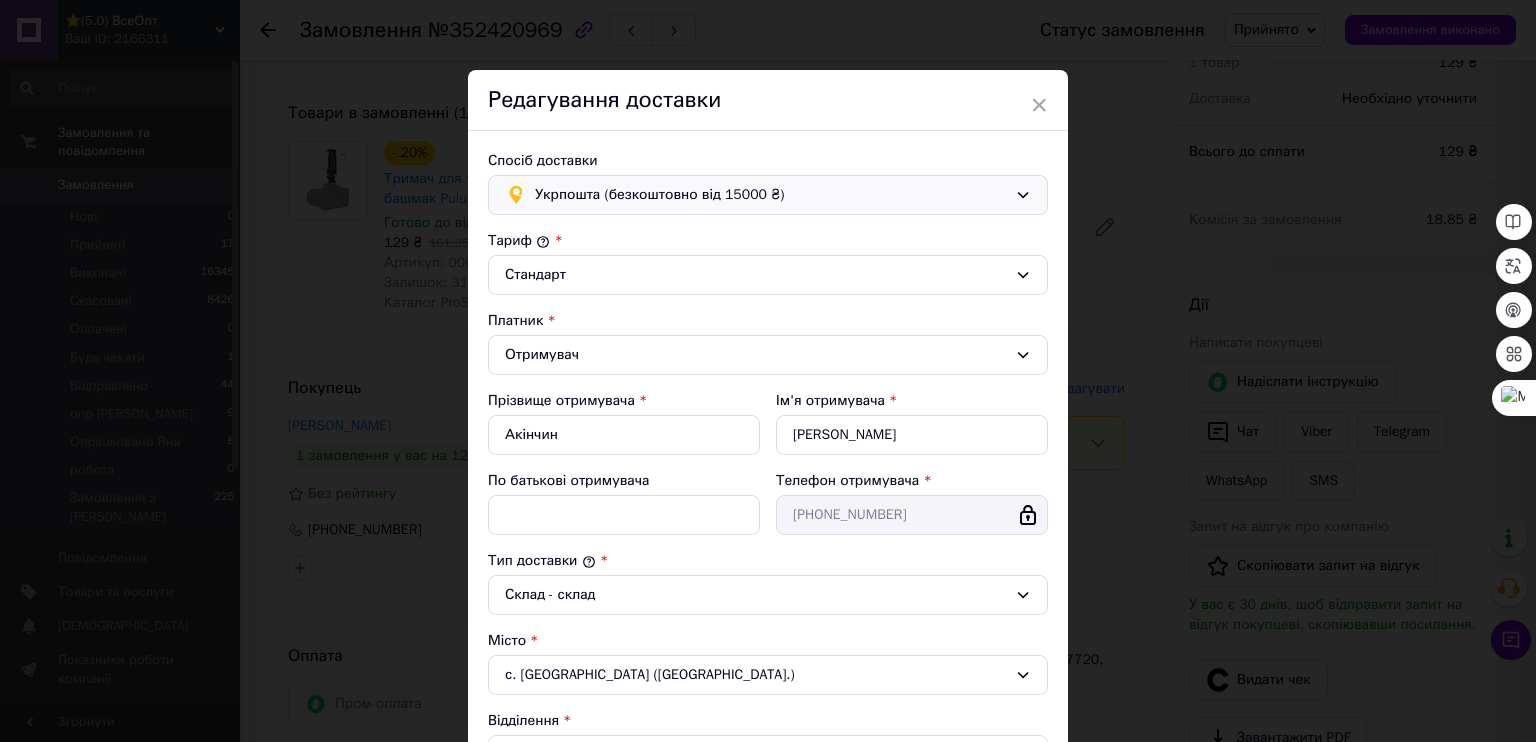 click on "Укрпошта (безкоштовно від 15000 ₴)" at bounding box center (771, 195) 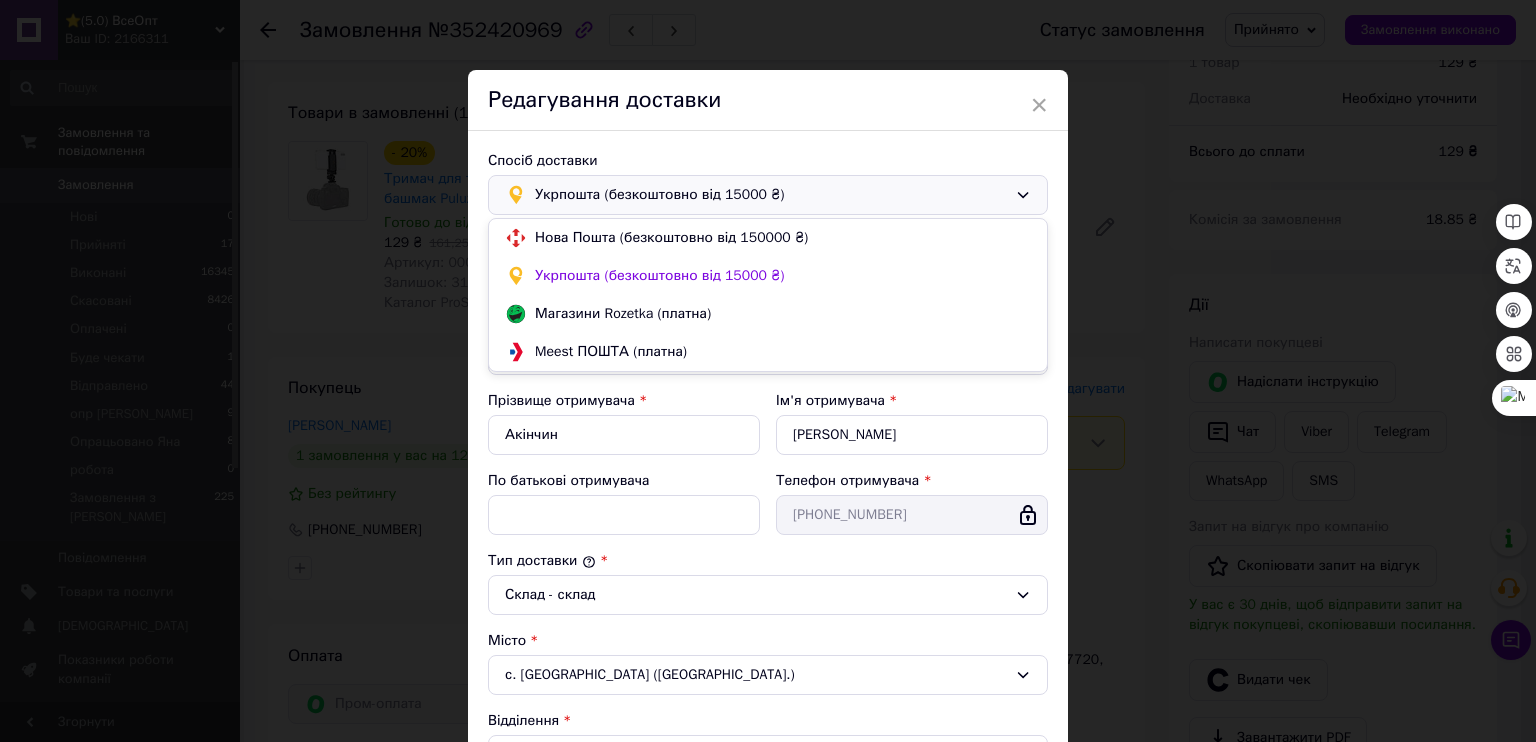 scroll, scrollTop: 2, scrollLeft: 0, axis: vertical 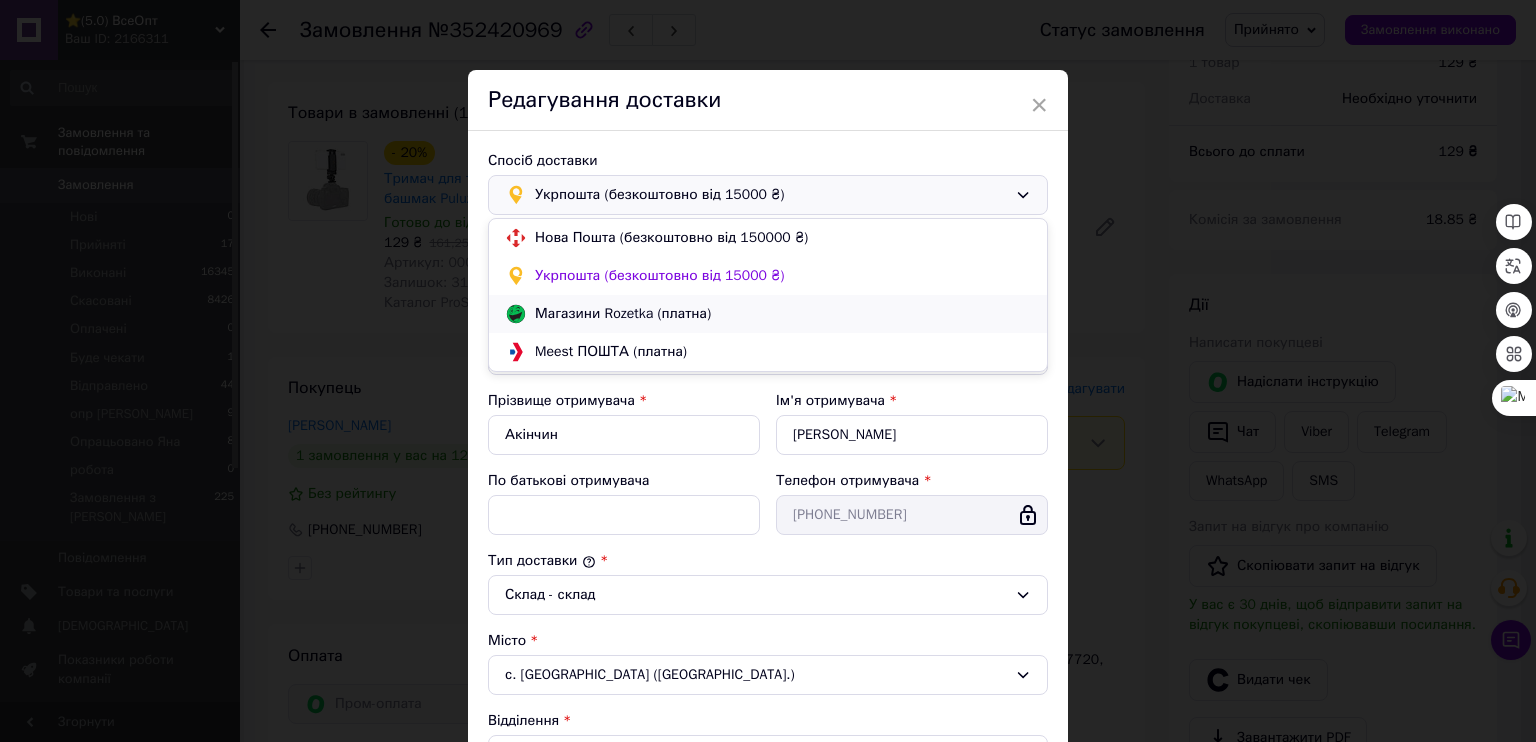 click on "Магазини Rozetka (платна)" at bounding box center [768, 314] 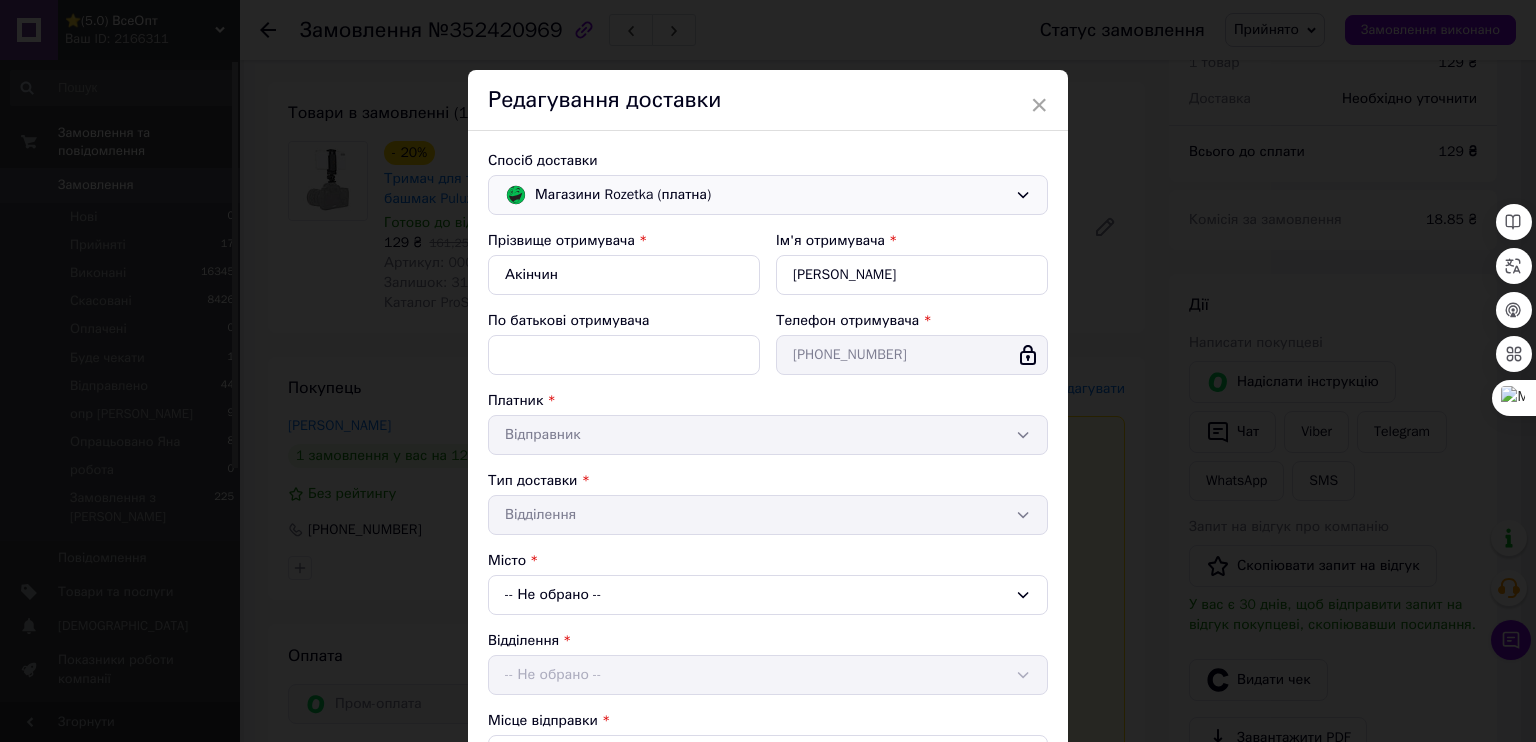 click on "Тип доставки   * Відділення" at bounding box center (768, 503) 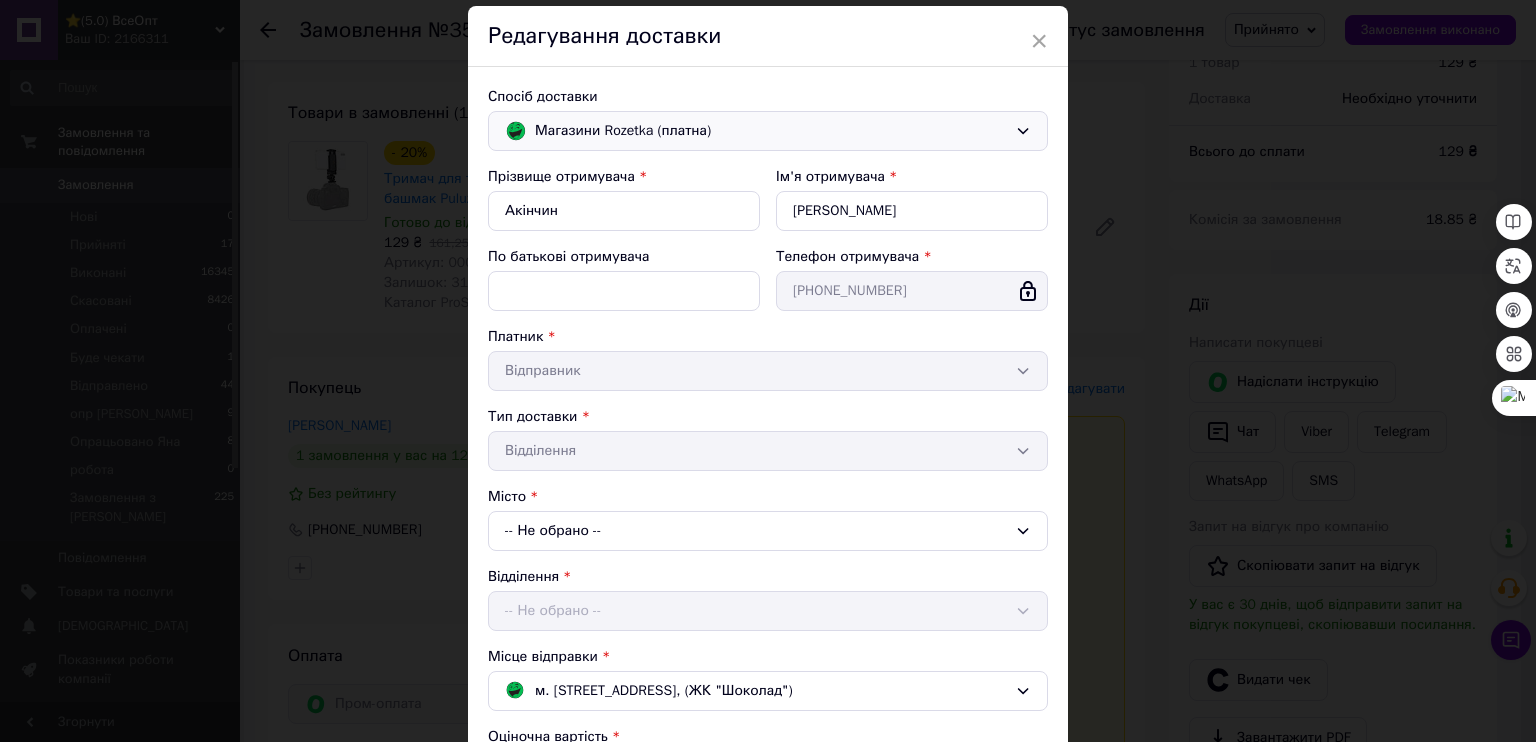 scroll, scrollTop: 100, scrollLeft: 0, axis: vertical 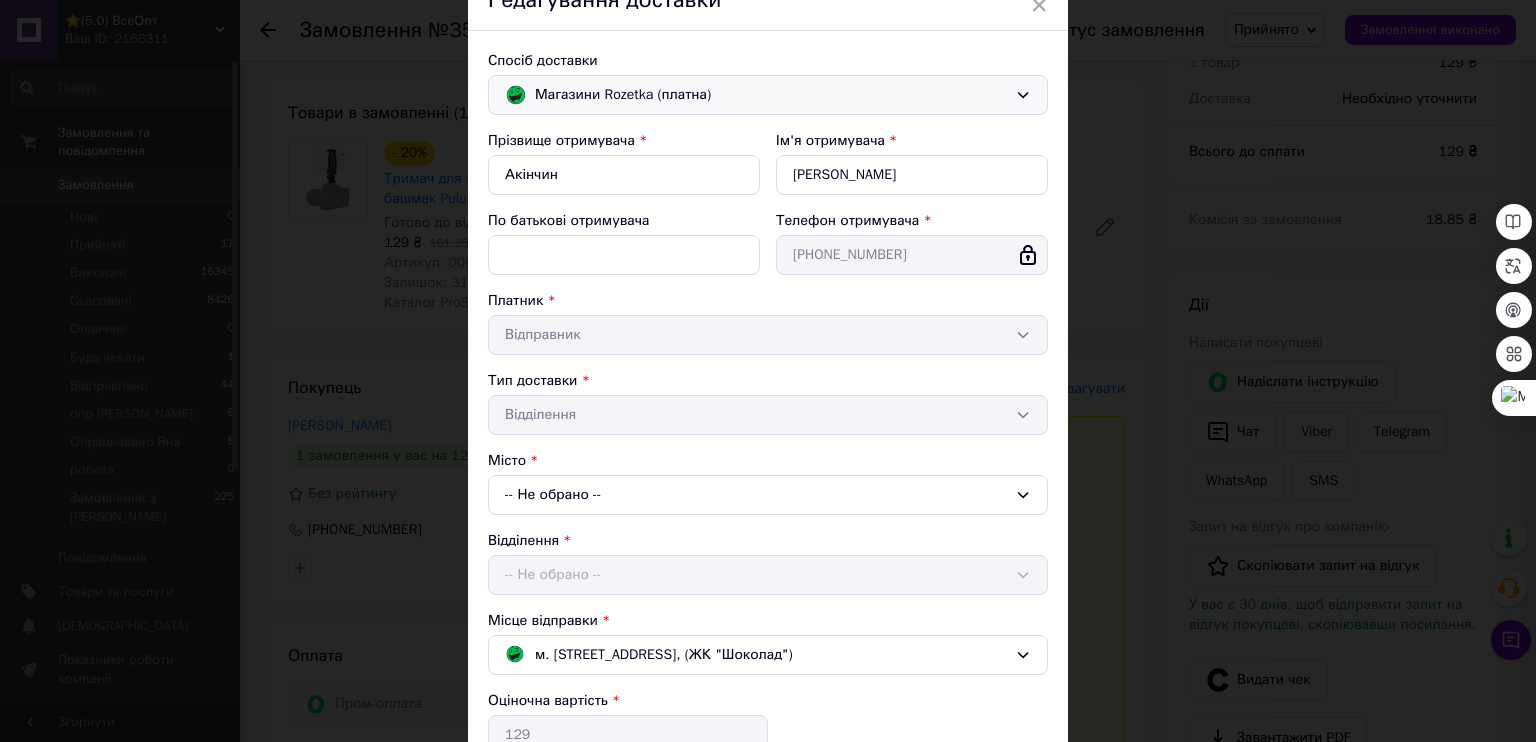 click on "-- Не обрано --" at bounding box center [768, 495] 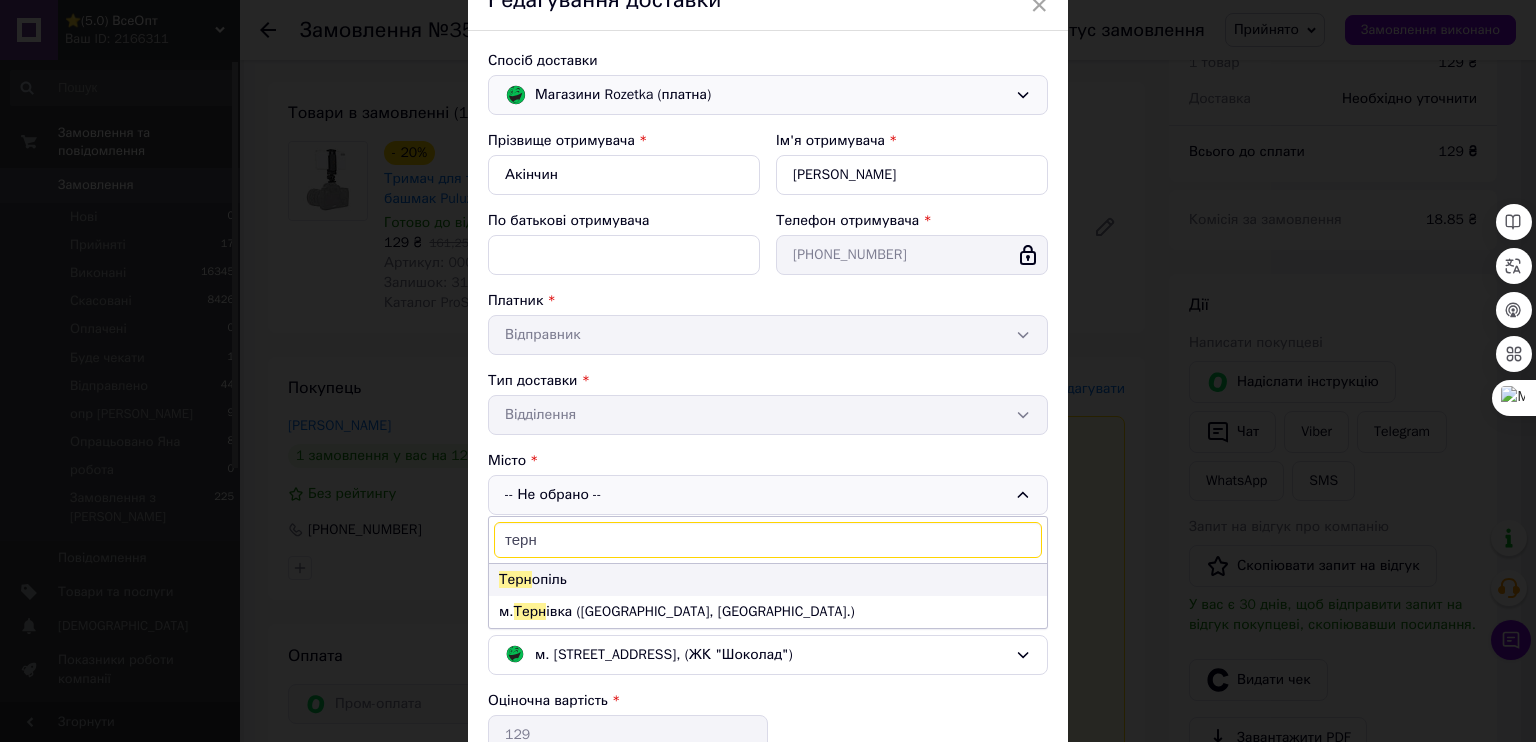 type on "терн" 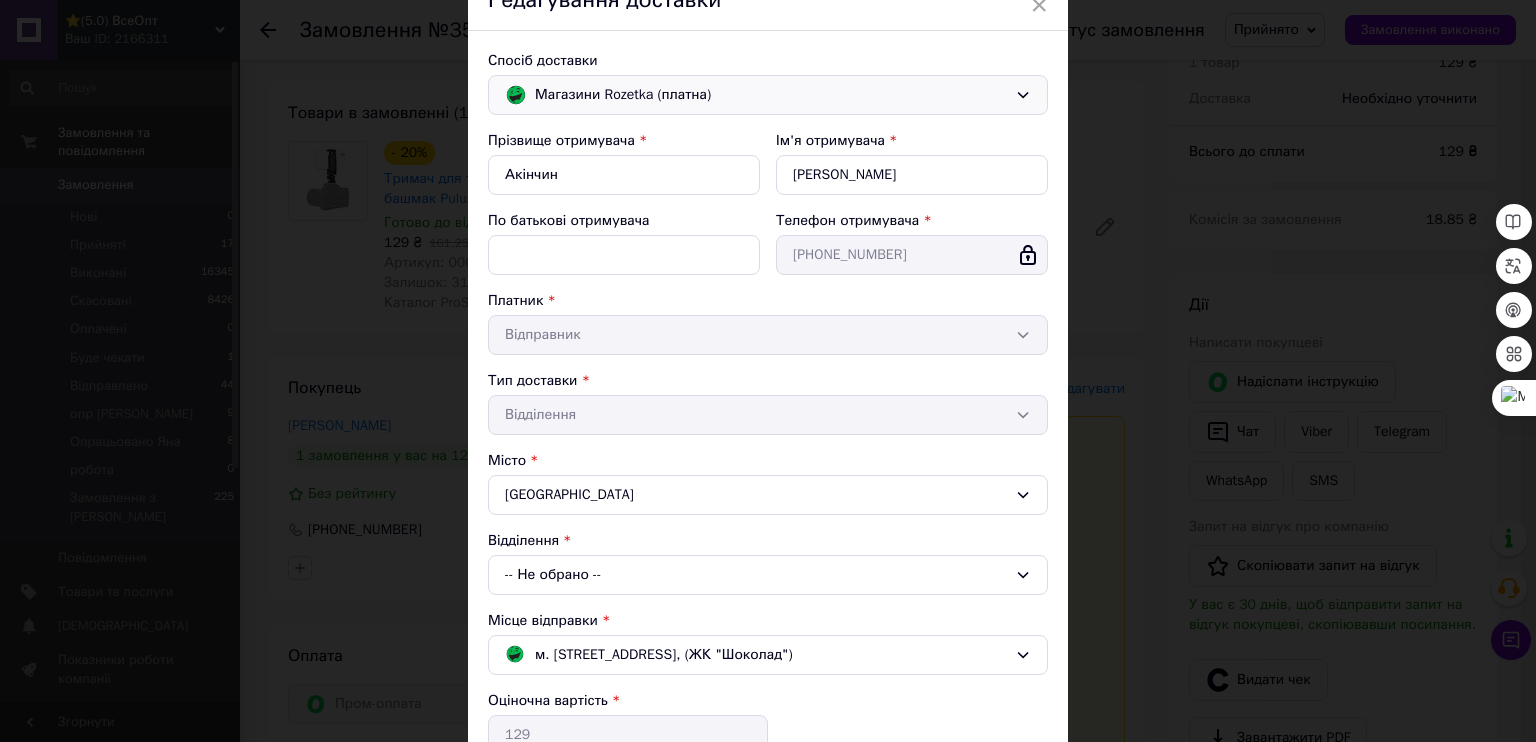 click on "-- Не обрано --" at bounding box center [768, 575] 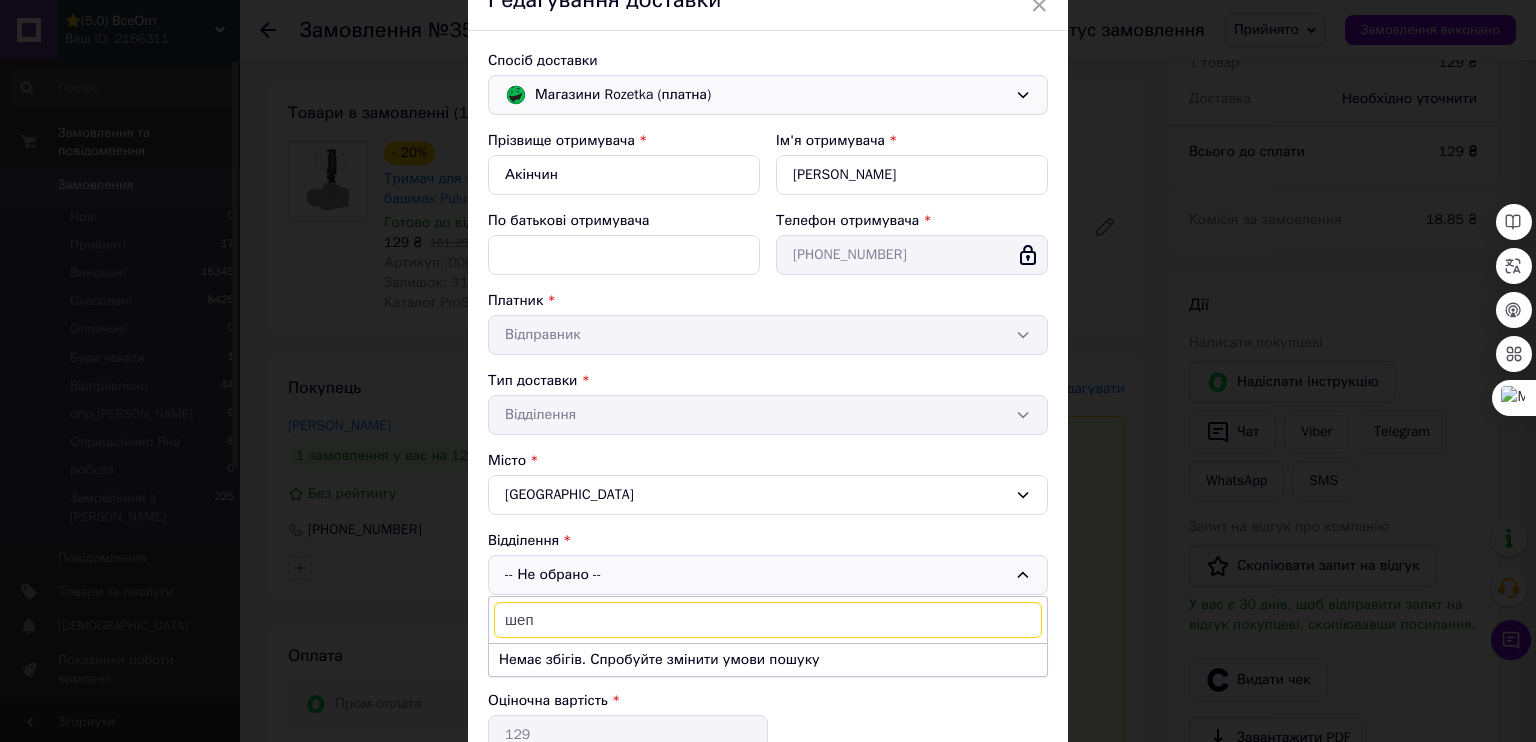 type on "шеп" 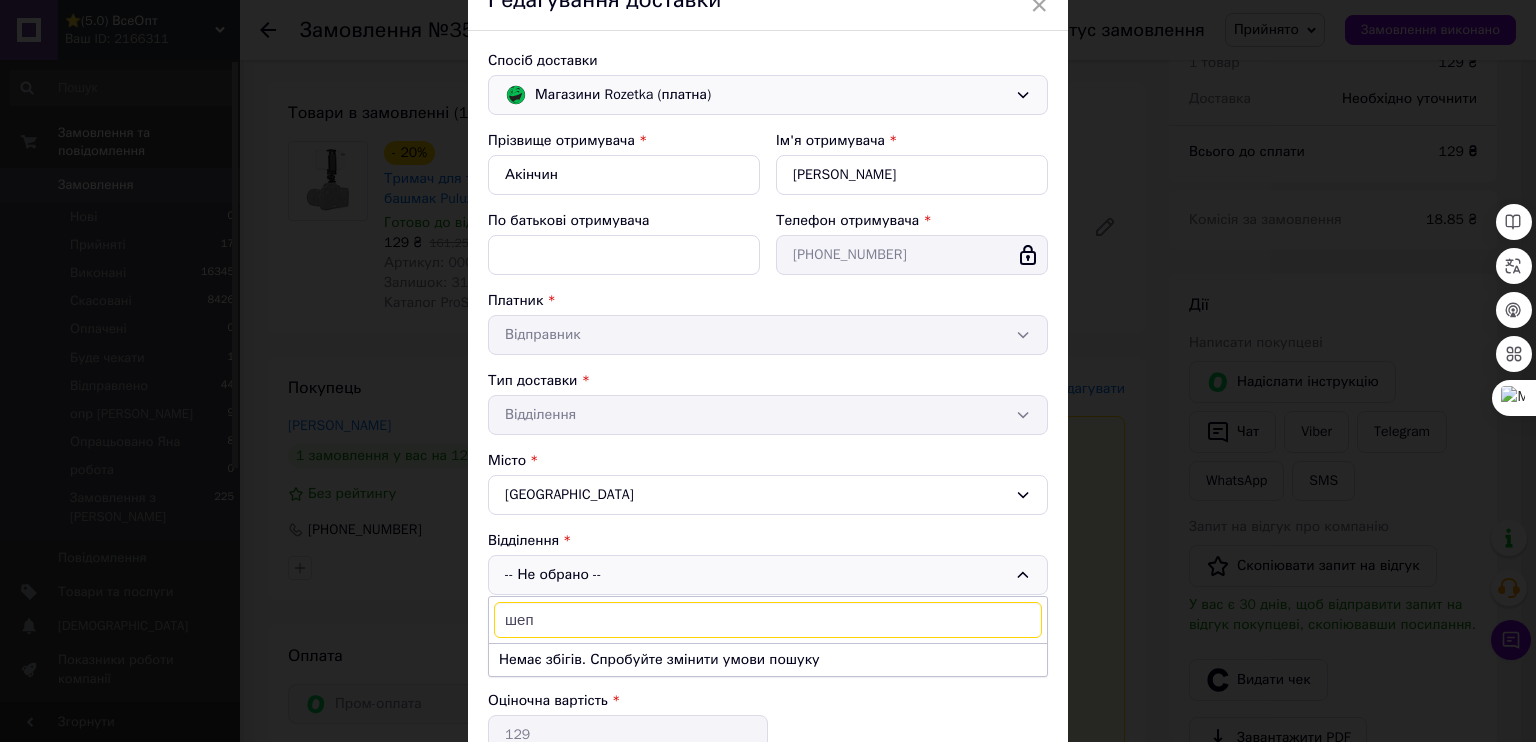 click on "Прізвище отримувача   * Акінчин Ім'я отримувача   * Христина По батькові отримувача Телефон отримувача   * +380955456753 Платник   * Відправник Тип доставки   * Відділення Місто Тернопіль Відділення -- Не обрано -- шеп Немає збігів. Спробуйте змінити умови пошуку Місце відправки   * м. Рівне (Рівненська обл.); Соборна вул., 285а, (ЖК "Шоколад") Оціночна вартість   * 129 Вага, кг   * 0.5 Довжина, см   * 11 Ширина, см   * 15 Висота, см   * 12   Опис та додаткова інформація" at bounding box center (768, 502) 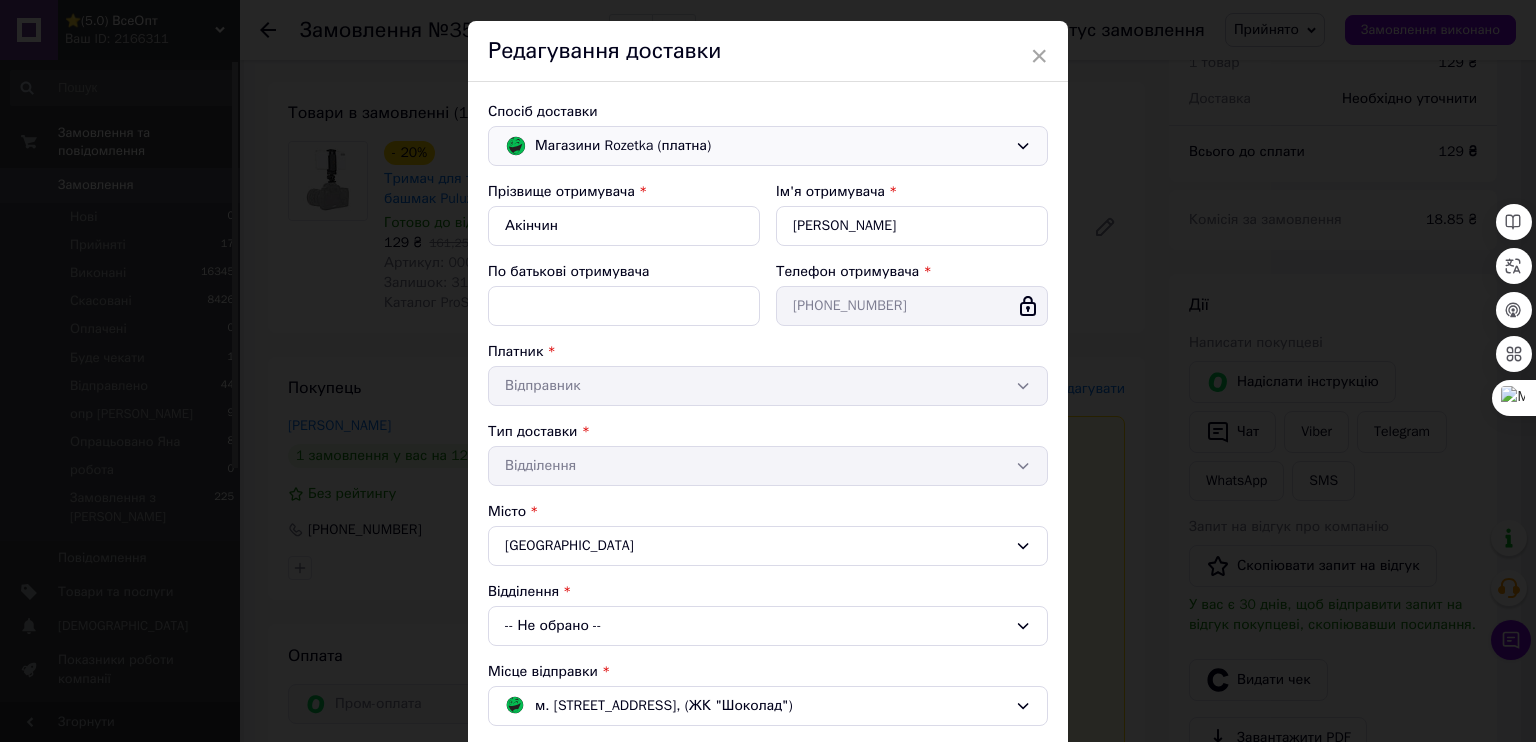 scroll, scrollTop: 0, scrollLeft: 0, axis: both 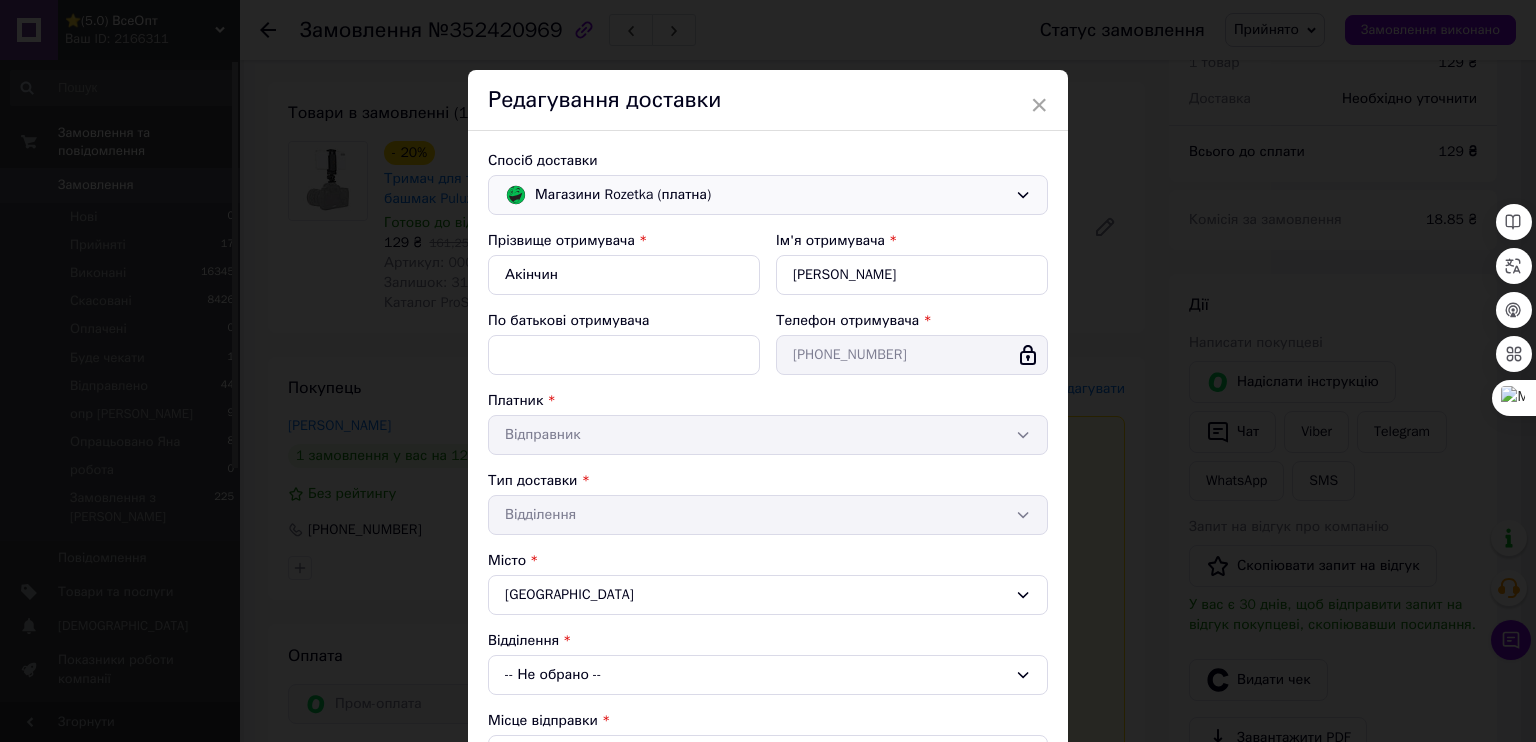 click on "Магазини Rozetka (платна)" at bounding box center (771, 195) 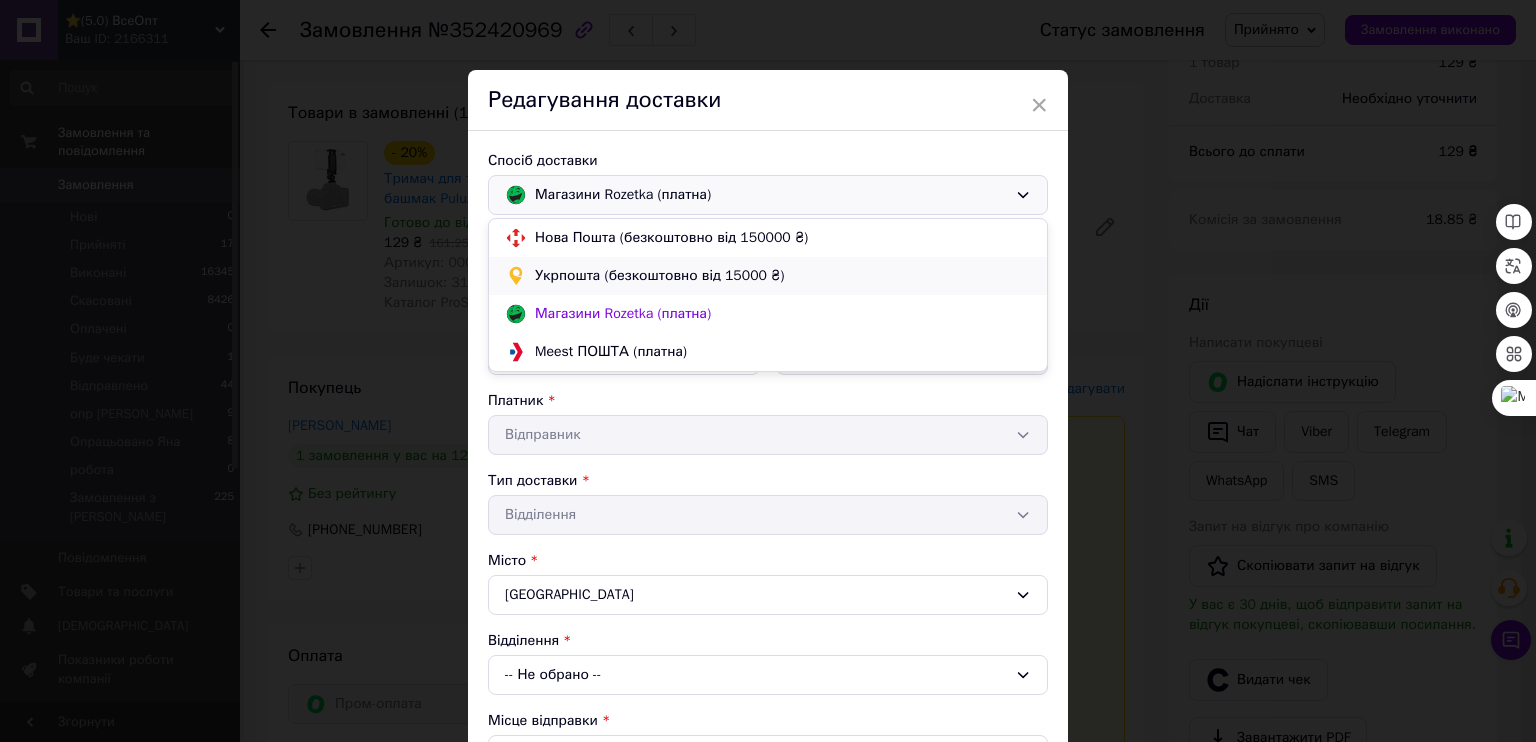 scroll, scrollTop: 2, scrollLeft: 0, axis: vertical 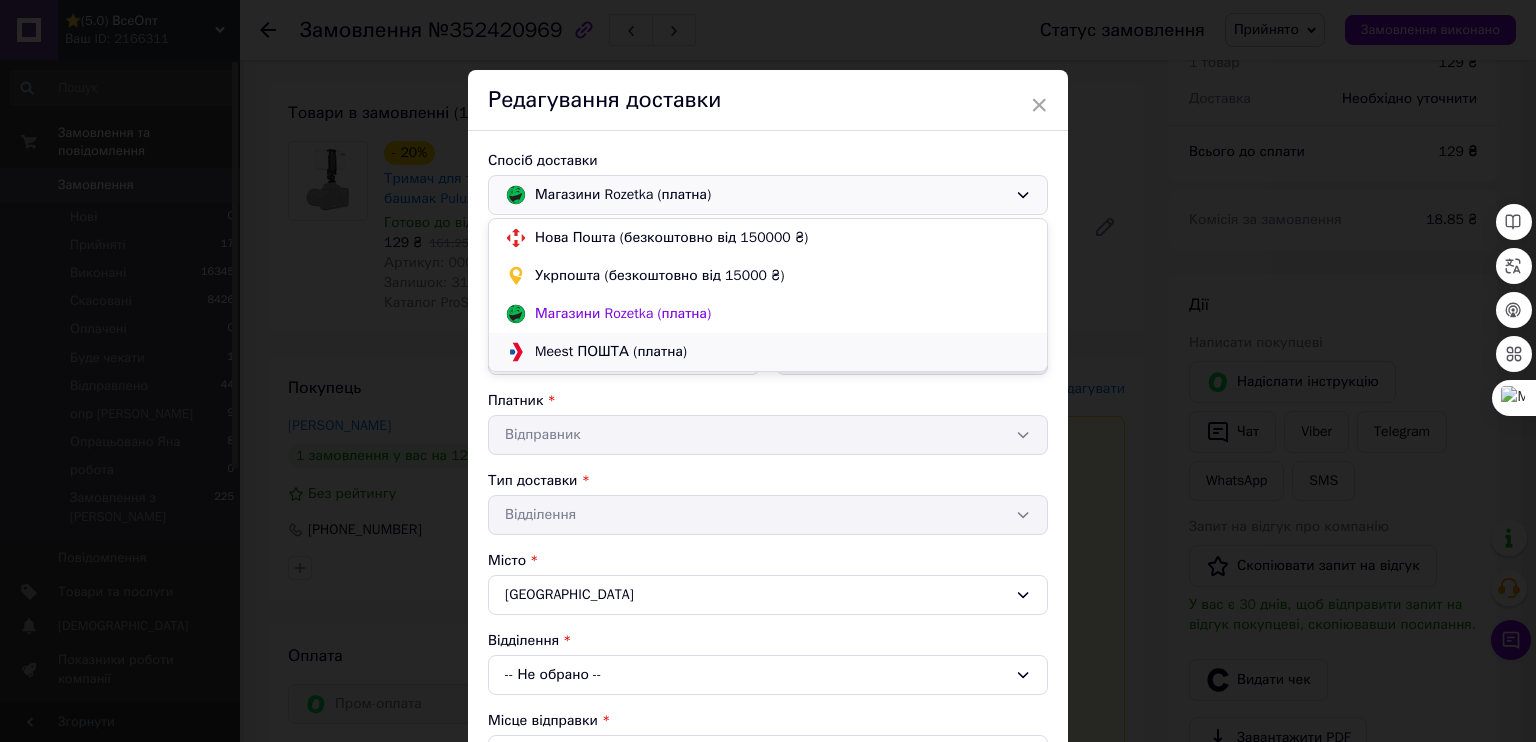 click on "Meest ПОШТА (платна)" at bounding box center (783, 352) 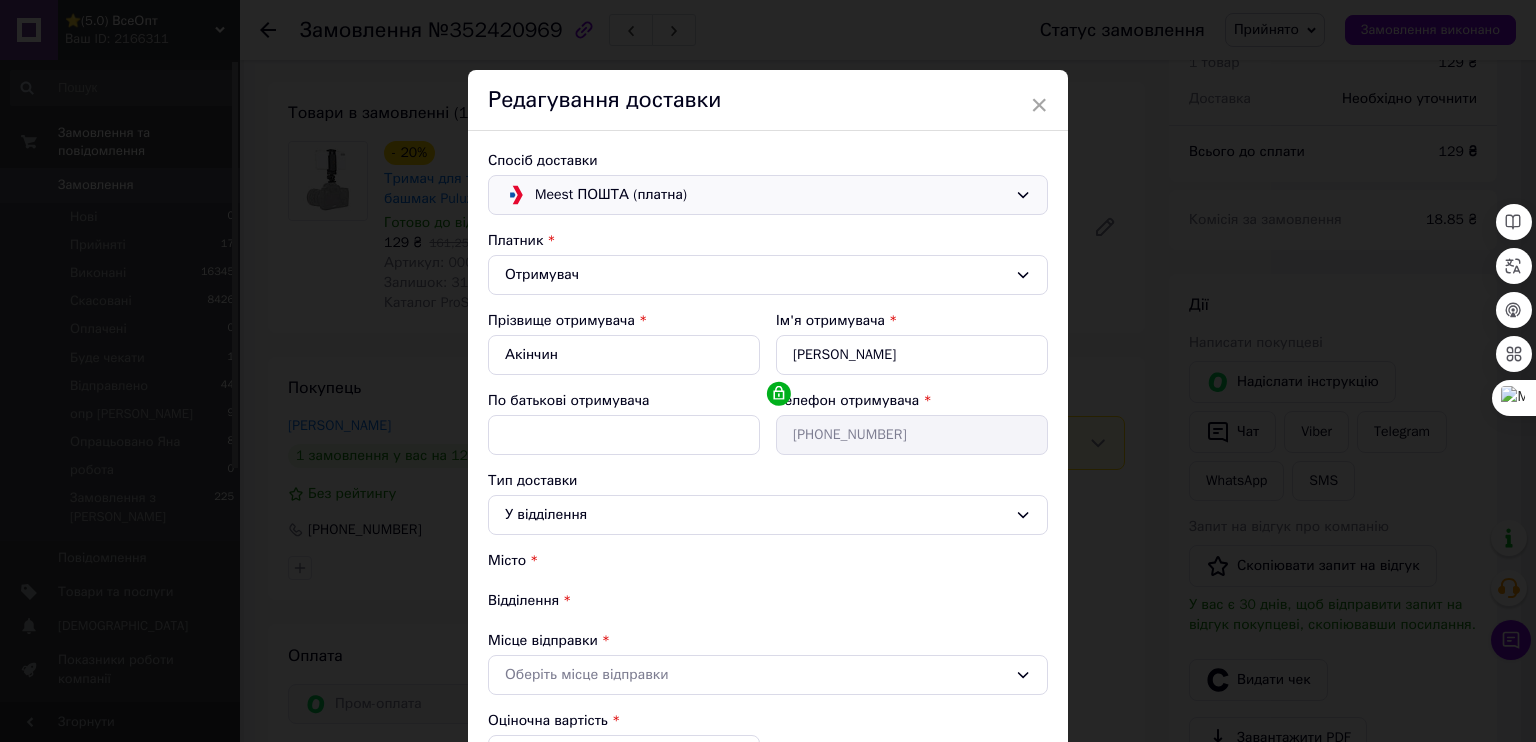 type on "161.25" 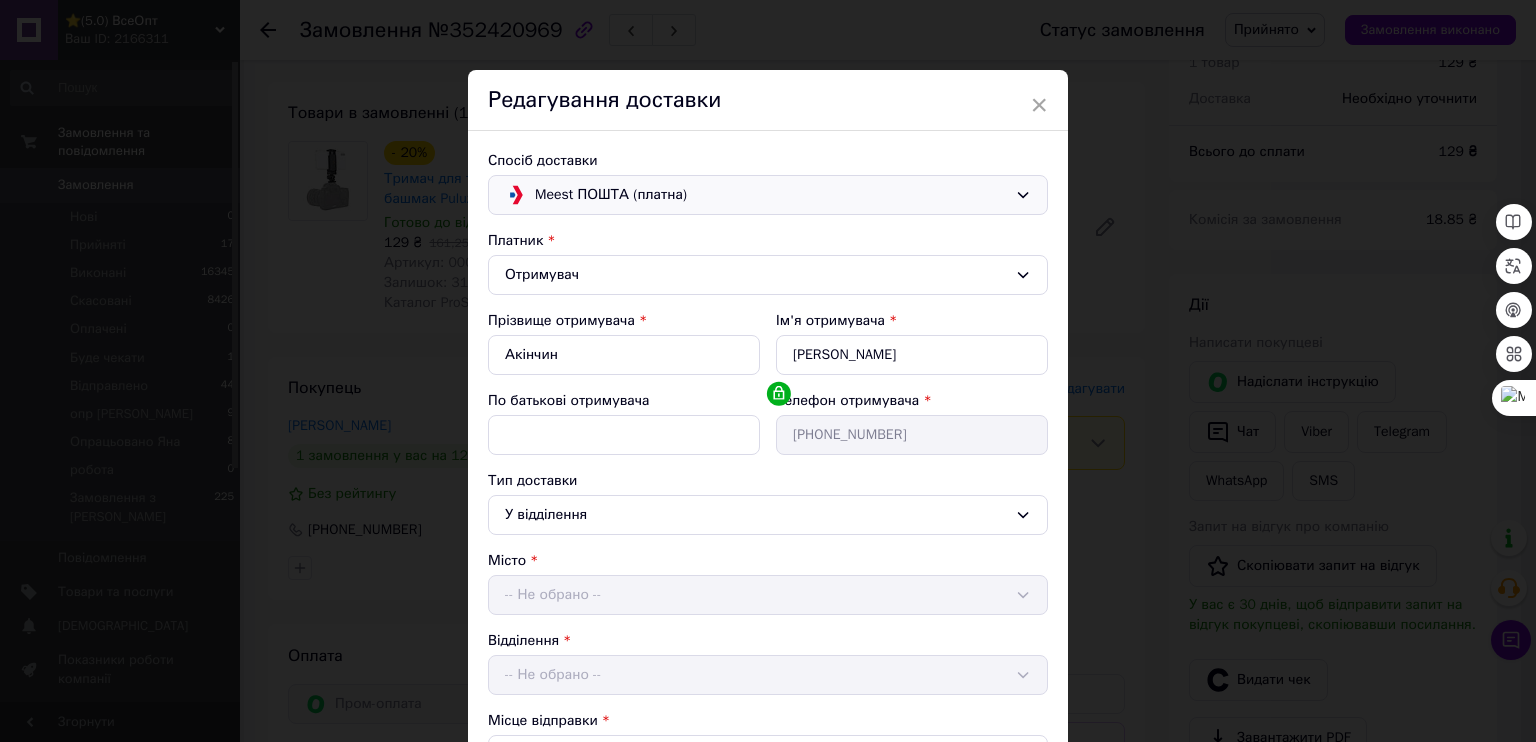 scroll, scrollTop: 200, scrollLeft: 0, axis: vertical 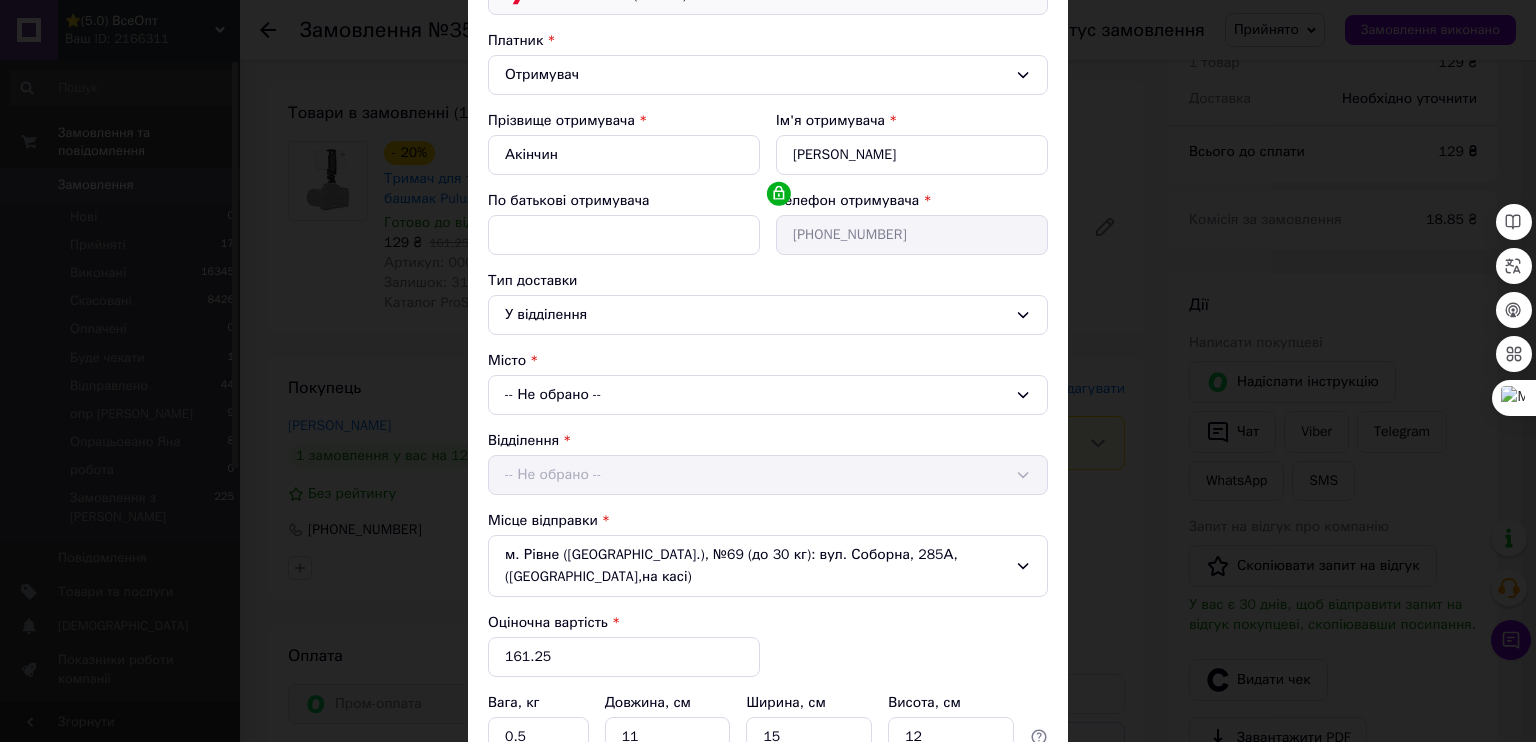 click on "-- Не обрано --" at bounding box center (768, 395) 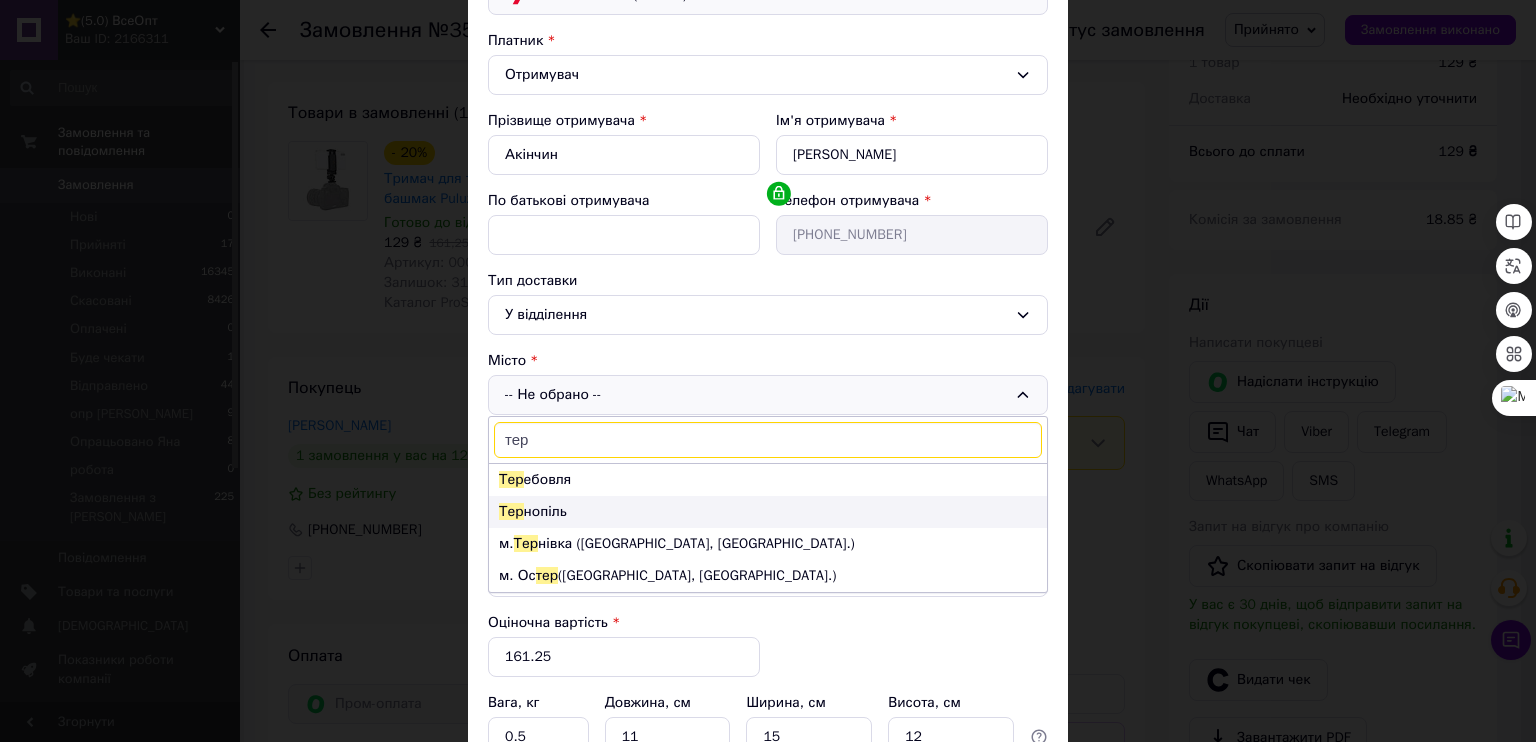 type on "тер" 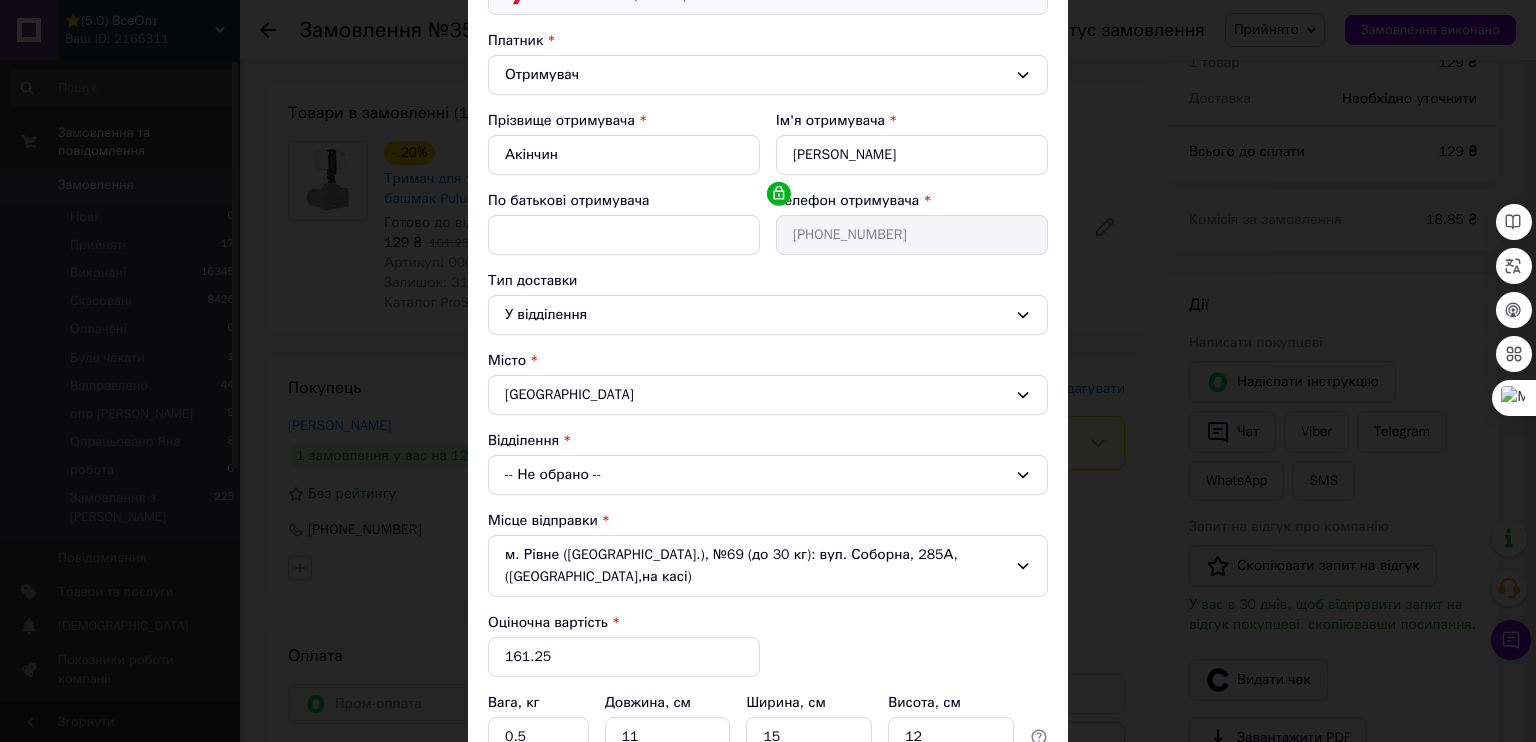 click on "-- Не обрано --" at bounding box center (768, 475) 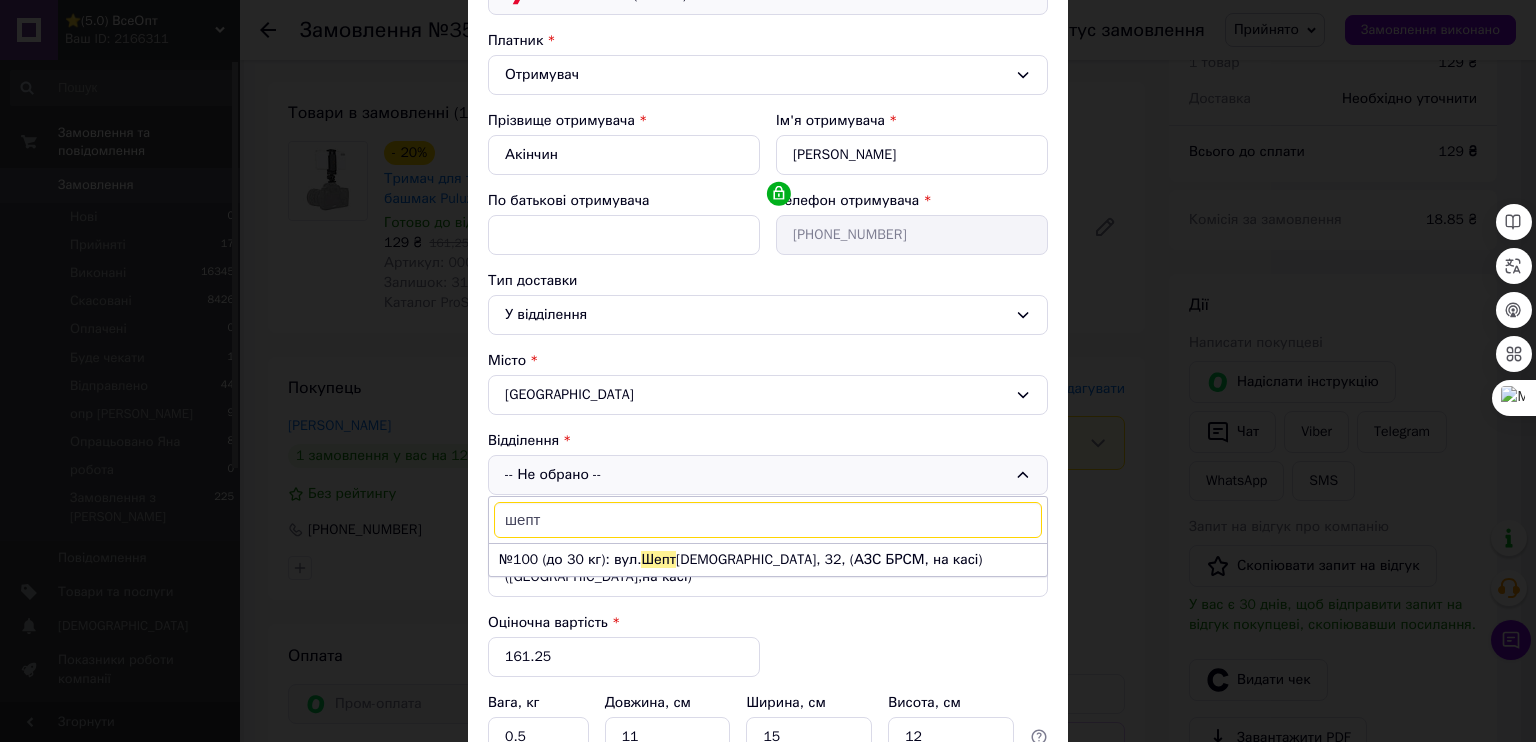 type on "шепт" 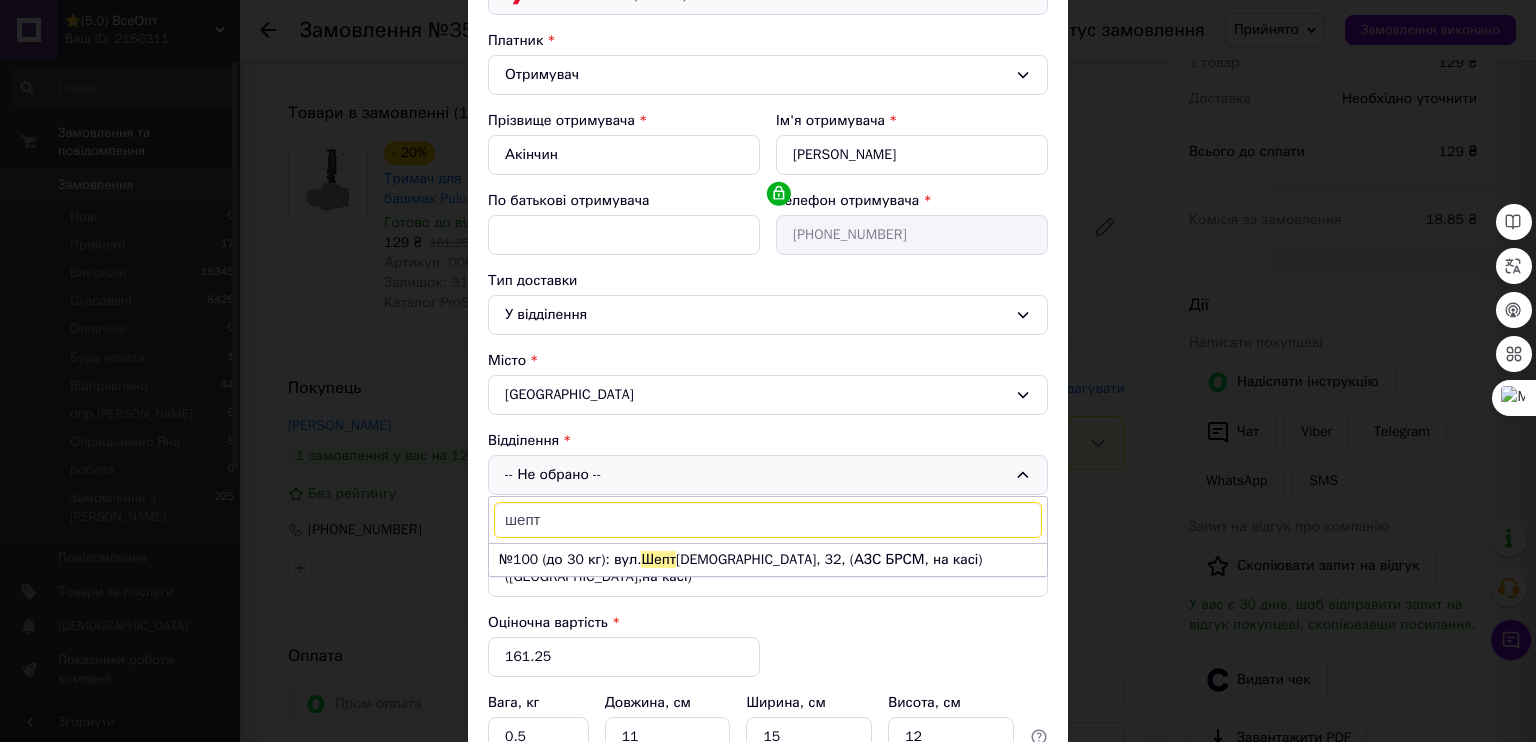 click on "Додати місце" at bounding box center [768, 783] 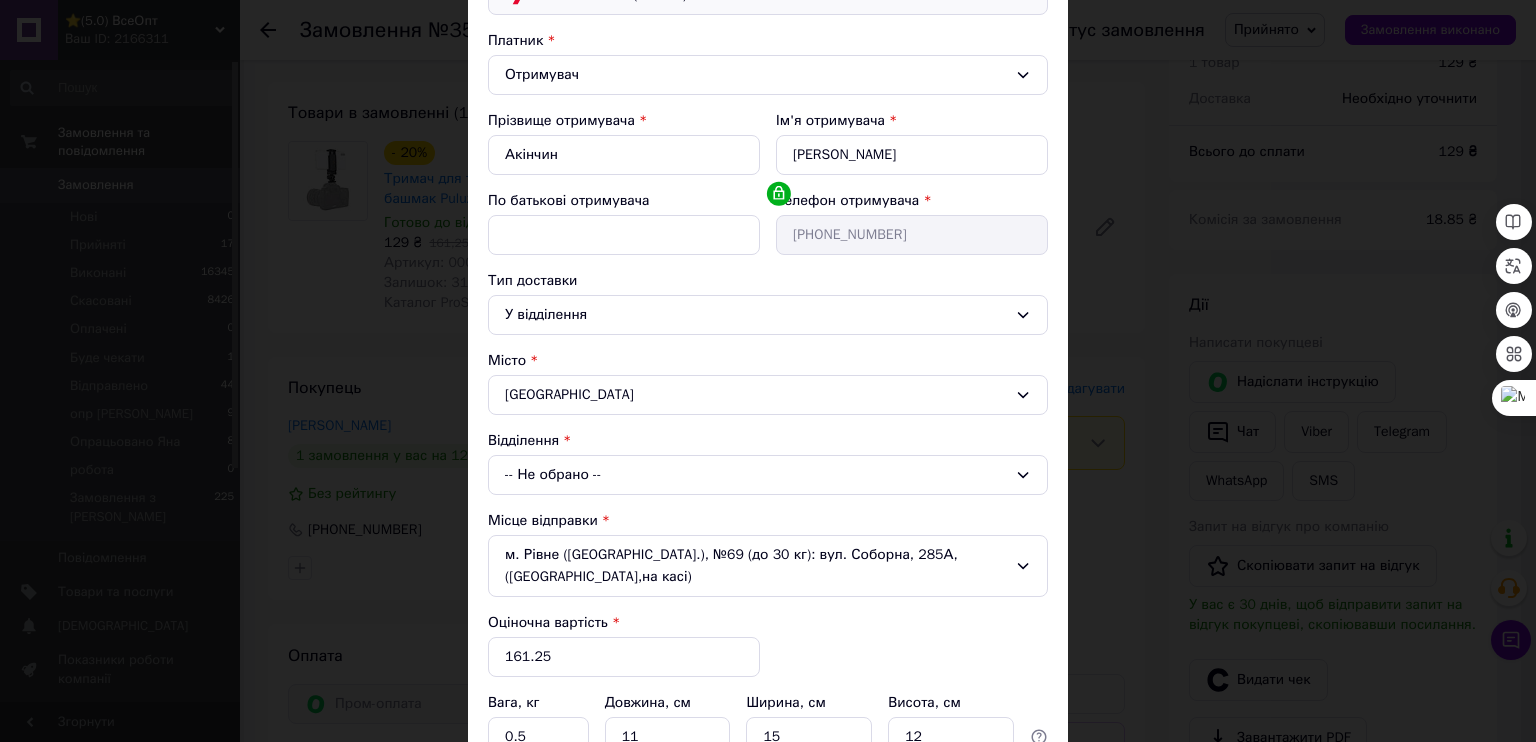 click on "-- Не обрано --" at bounding box center [768, 475] 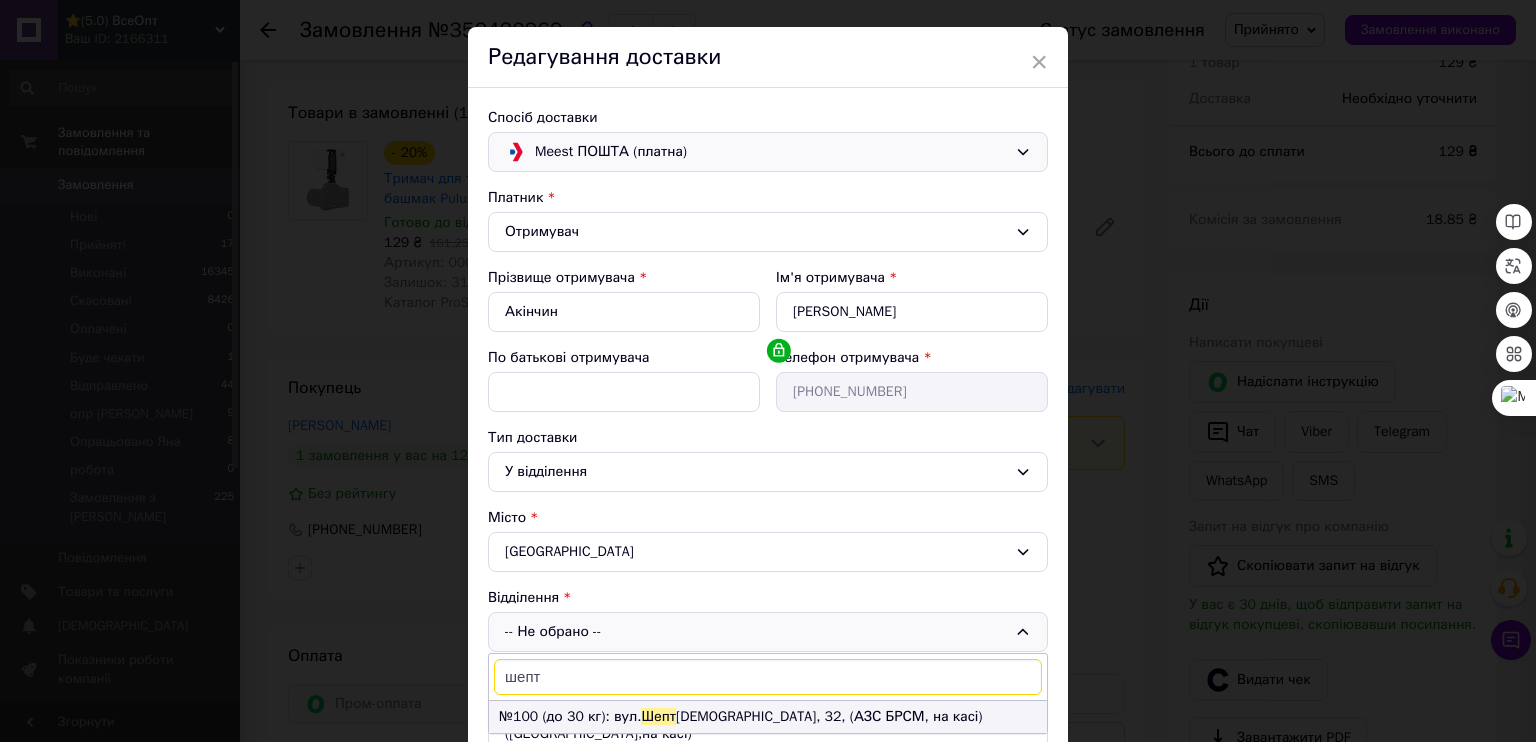 scroll, scrollTop: 0, scrollLeft: 0, axis: both 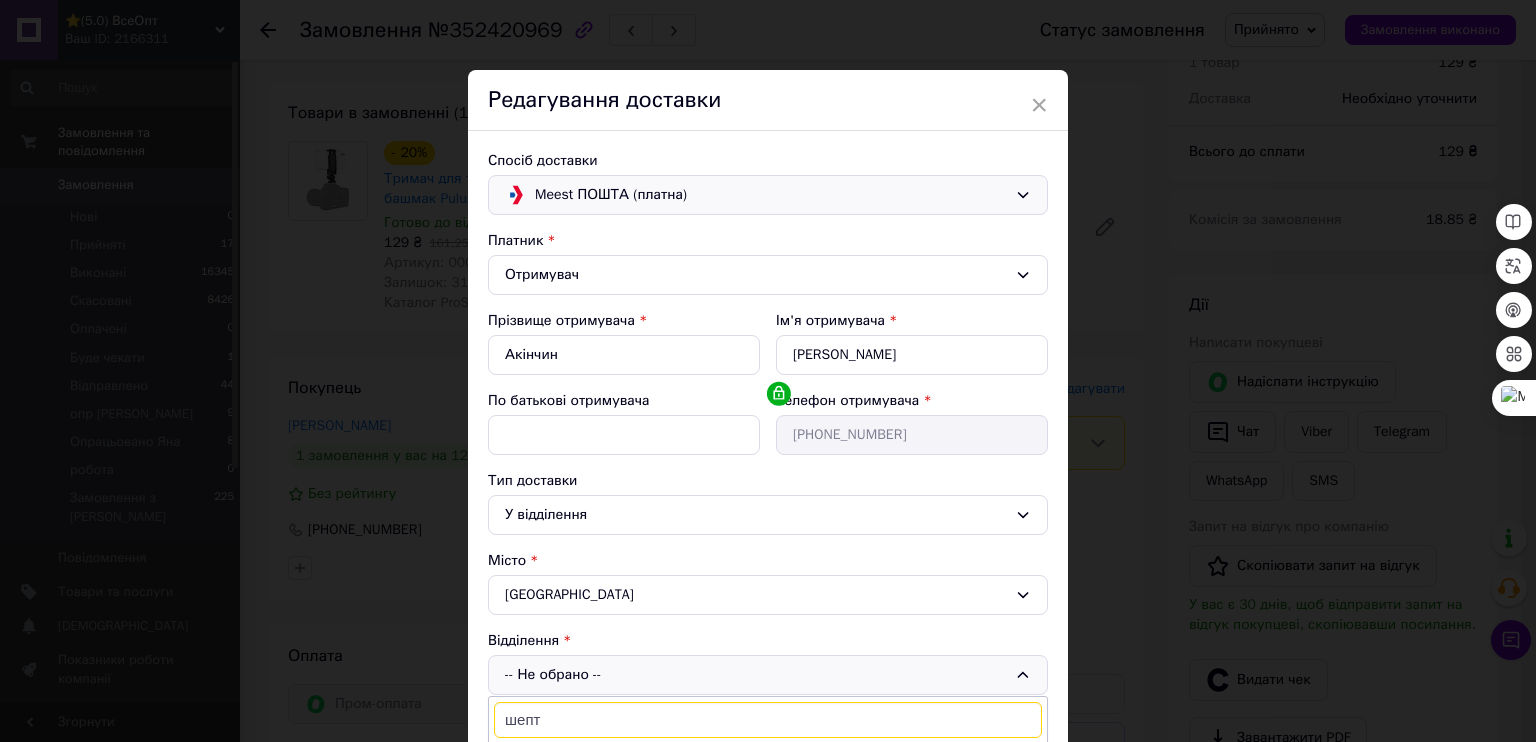 type on "шепт" 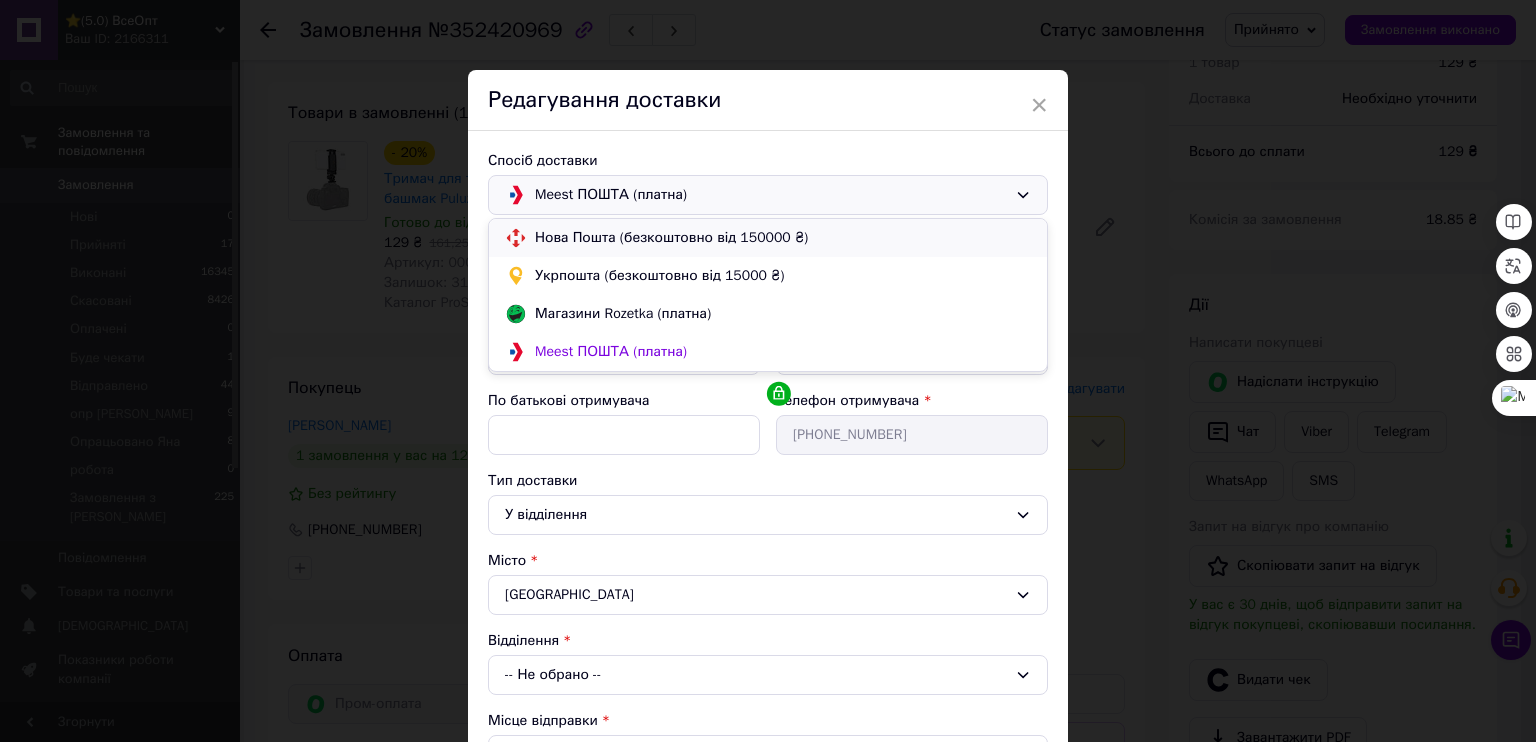 scroll, scrollTop: 2, scrollLeft: 0, axis: vertical 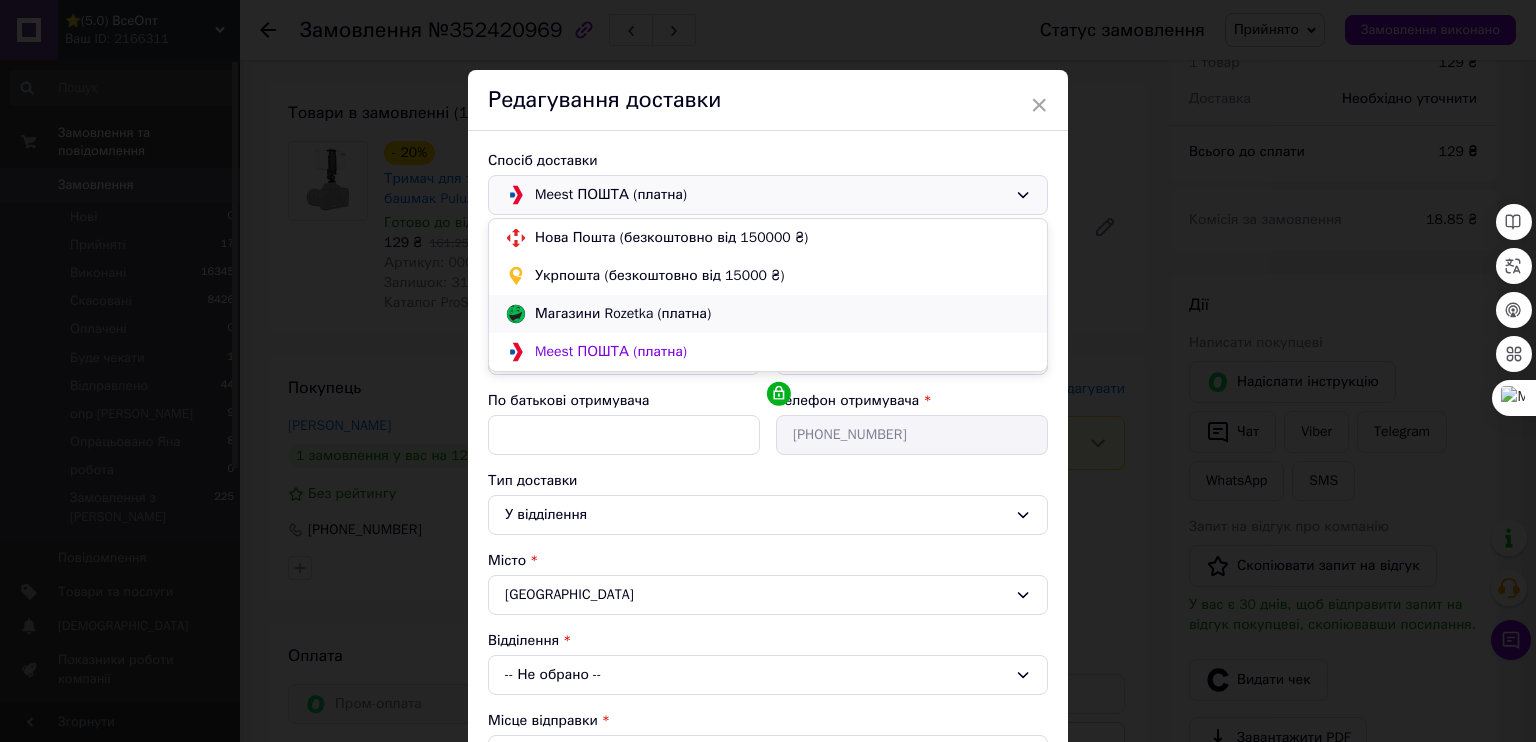 click on "Магазини Rozetka (платна)" at bounding box center [783, 314] 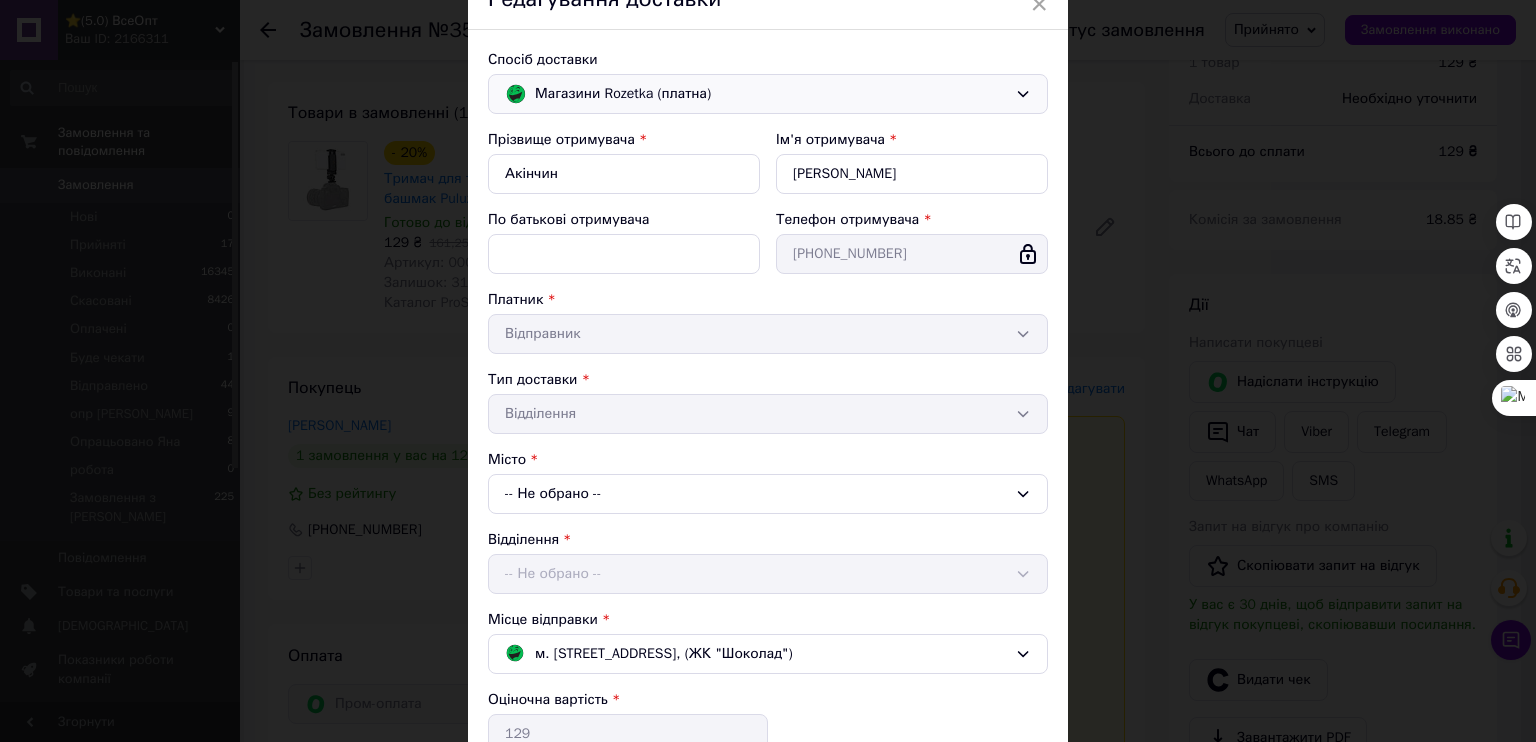 scroll, scrollTop: 266, scrollLeft: 0, axis: vertical 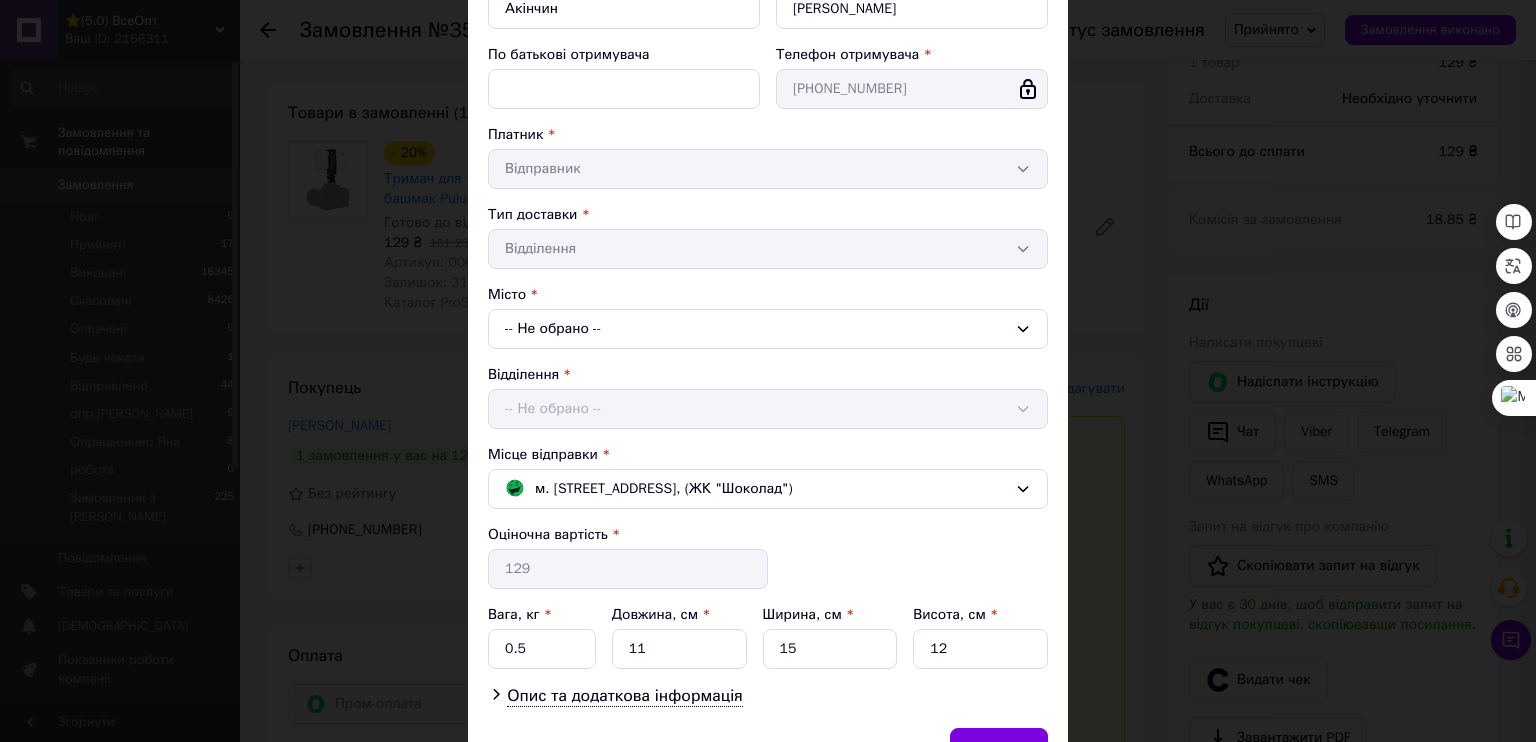 click on "-- Не обрано --" at bounding box center (768, 329) 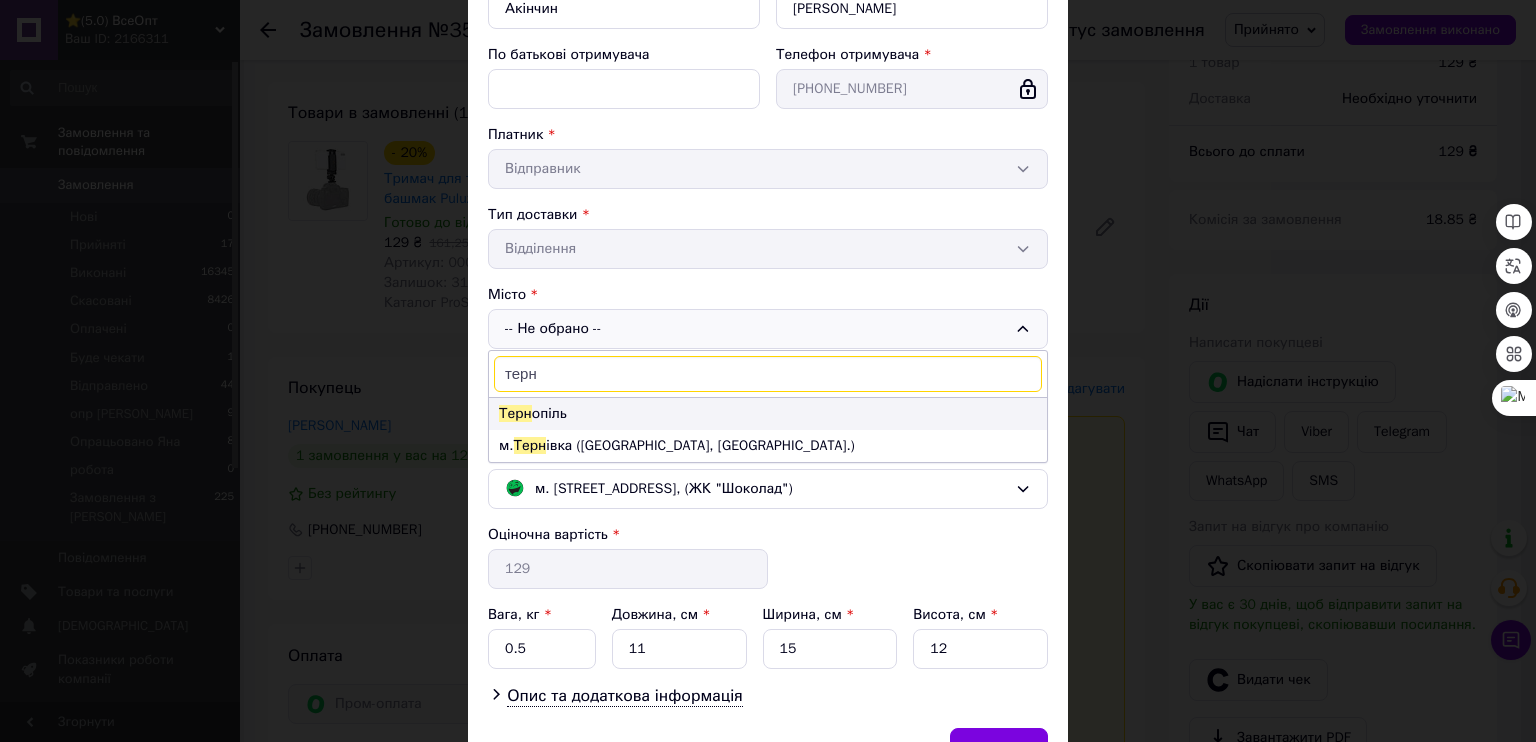 type on "терн" 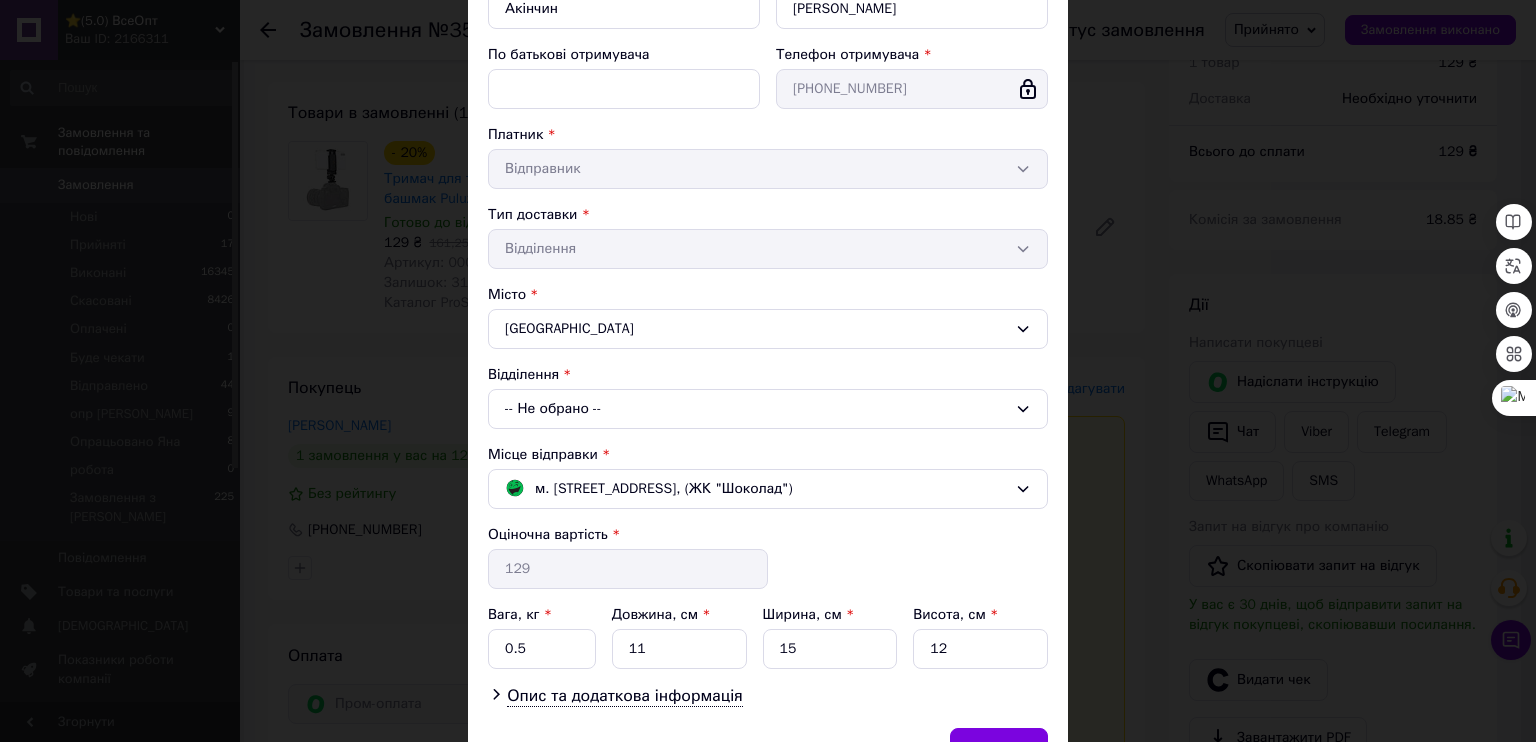 click on "-- Не обрано --" at bounding box center [768, 409] 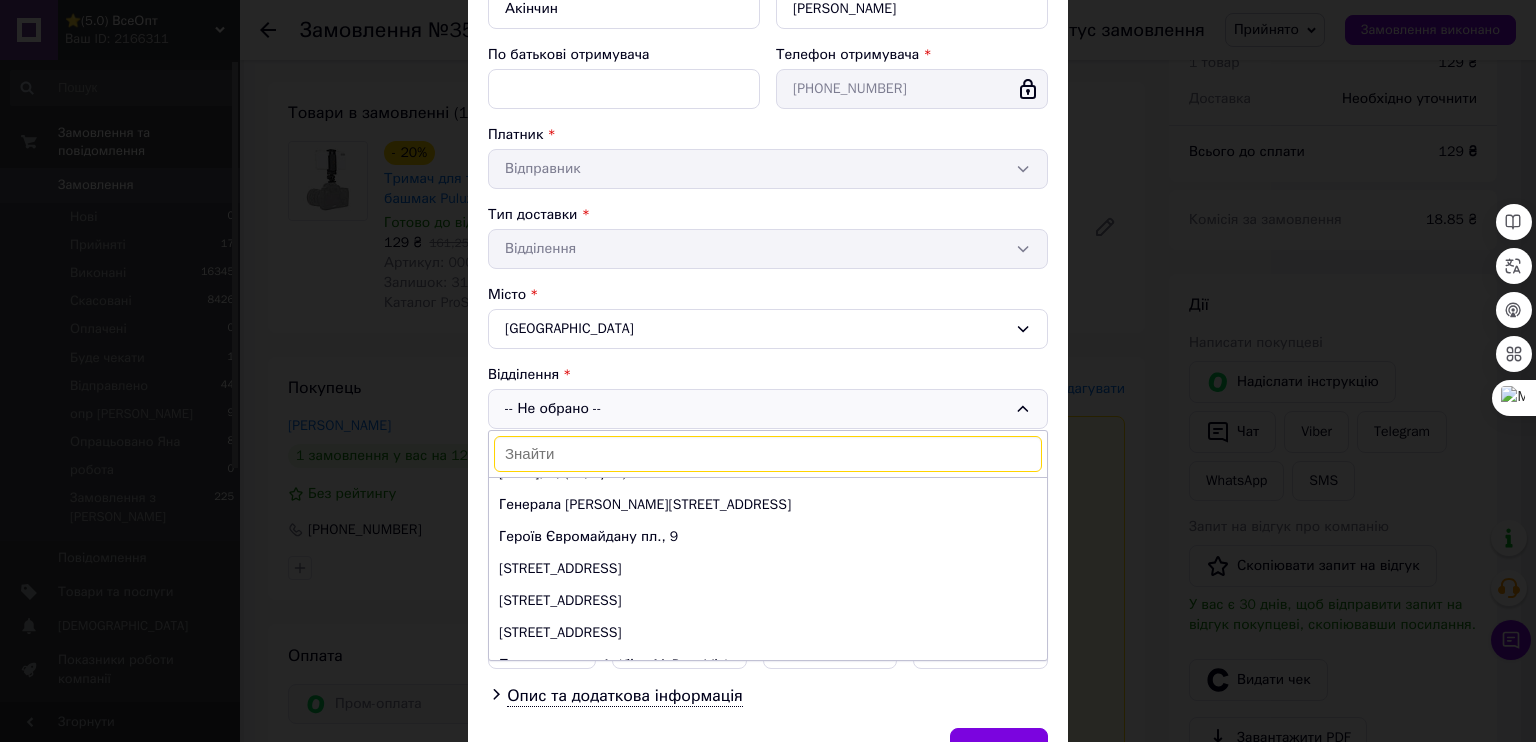 scroll, scrollTop: 0, scrollLeft: 0, axis: both 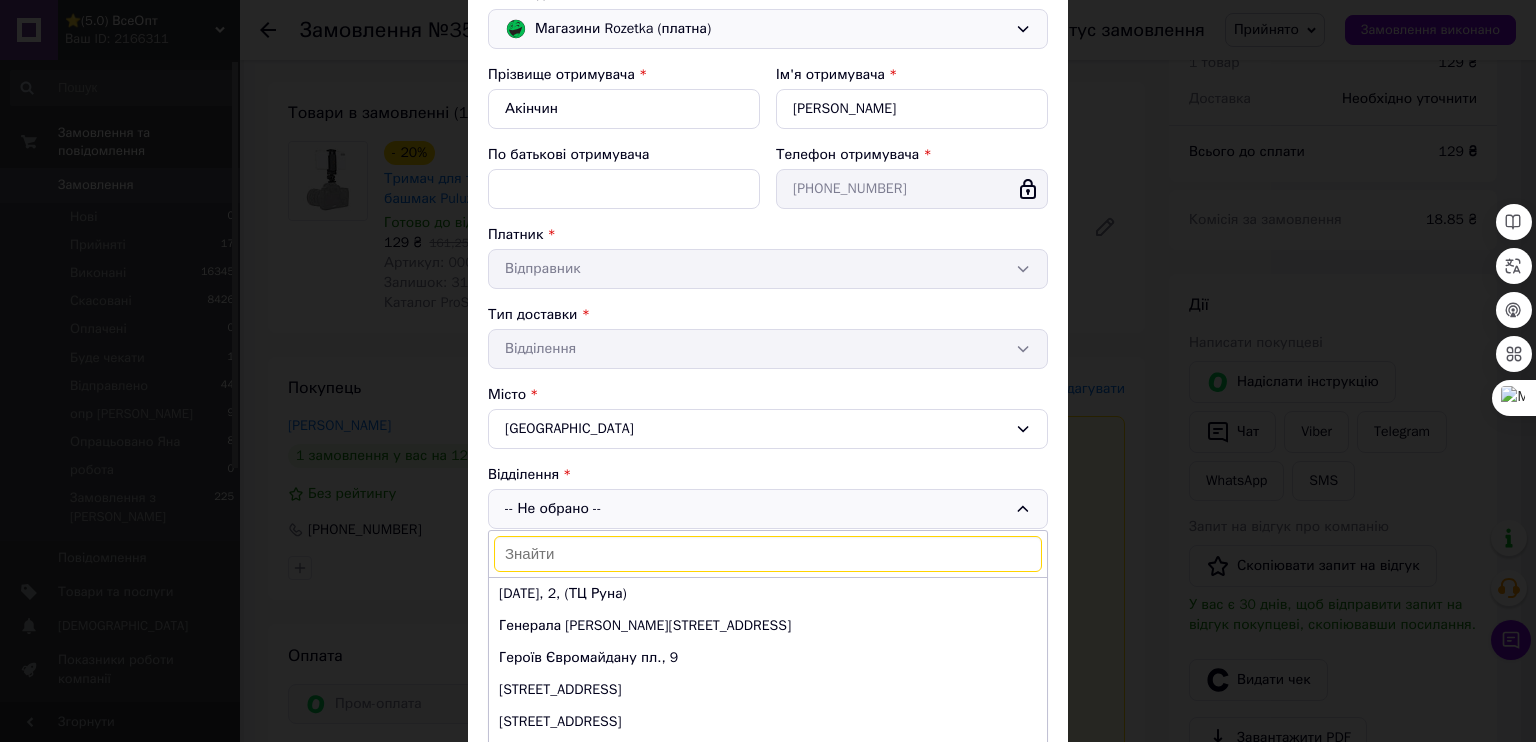 click on "× Редагування доставки Спосіб доставки Магазини Rozetka (платна) Прізвище отримувача   * Акінчин Ім'я отримувача   * Христина По батькові отримувача Телефон отримувача   * +380955456753 Платник   * Відправник Тип доставки   * Відділення Місто Тернопіль Відділення -- Не обрано -- 15 квітня, 2, (ТЦ Руна) Генерала Мирона Тарнавського вул., 34 Героїв Євромайдану пл., 9 Збаразька вул., 29А Злуки просп., 18 Наливайка вул., 1д Перемоги м-н, 4, (біля McDonald’s) С. Бандери вул., 90 Тролейбусна, 17 Місце відправки   * м. Рівне (Рівненська обл.); Соборна вул., 285а, (ЖК "Шоколад") Оціночна вартість   * 129   * 0.5" at bounding box center [768, 371] 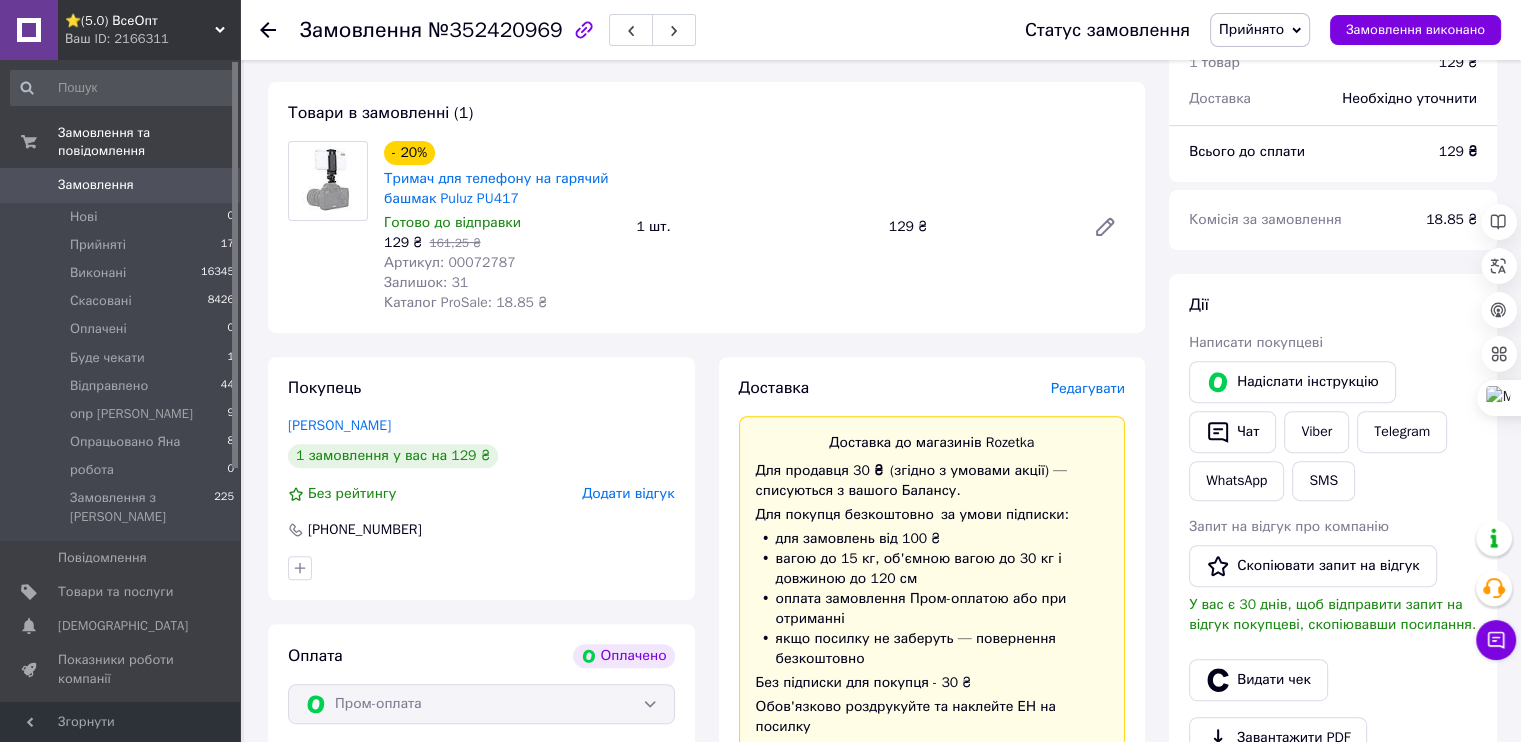 click on "Редагувати" at bounding box center (1088, 388) 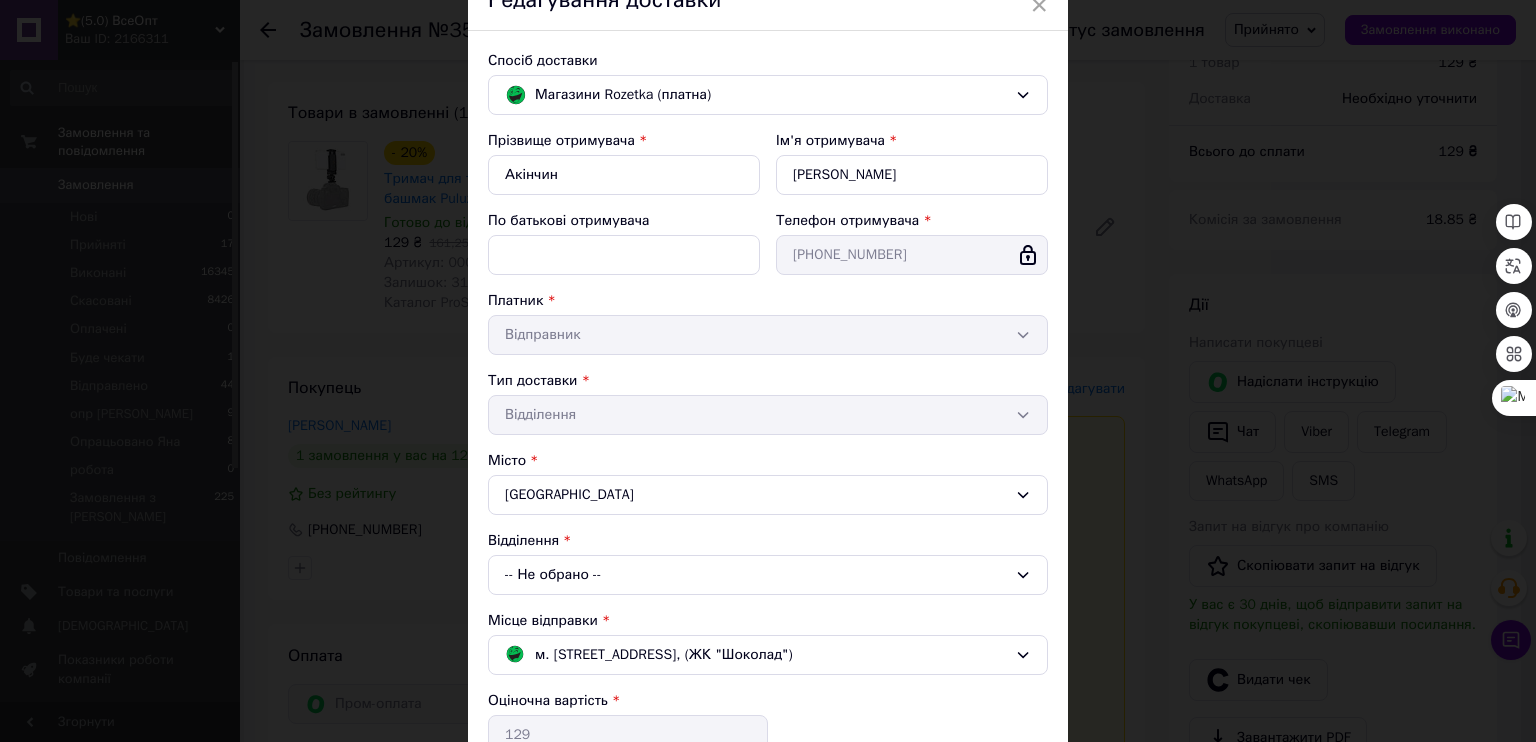 scroll, scrollTop: 200, scrollLeft: 0, axis: vertical 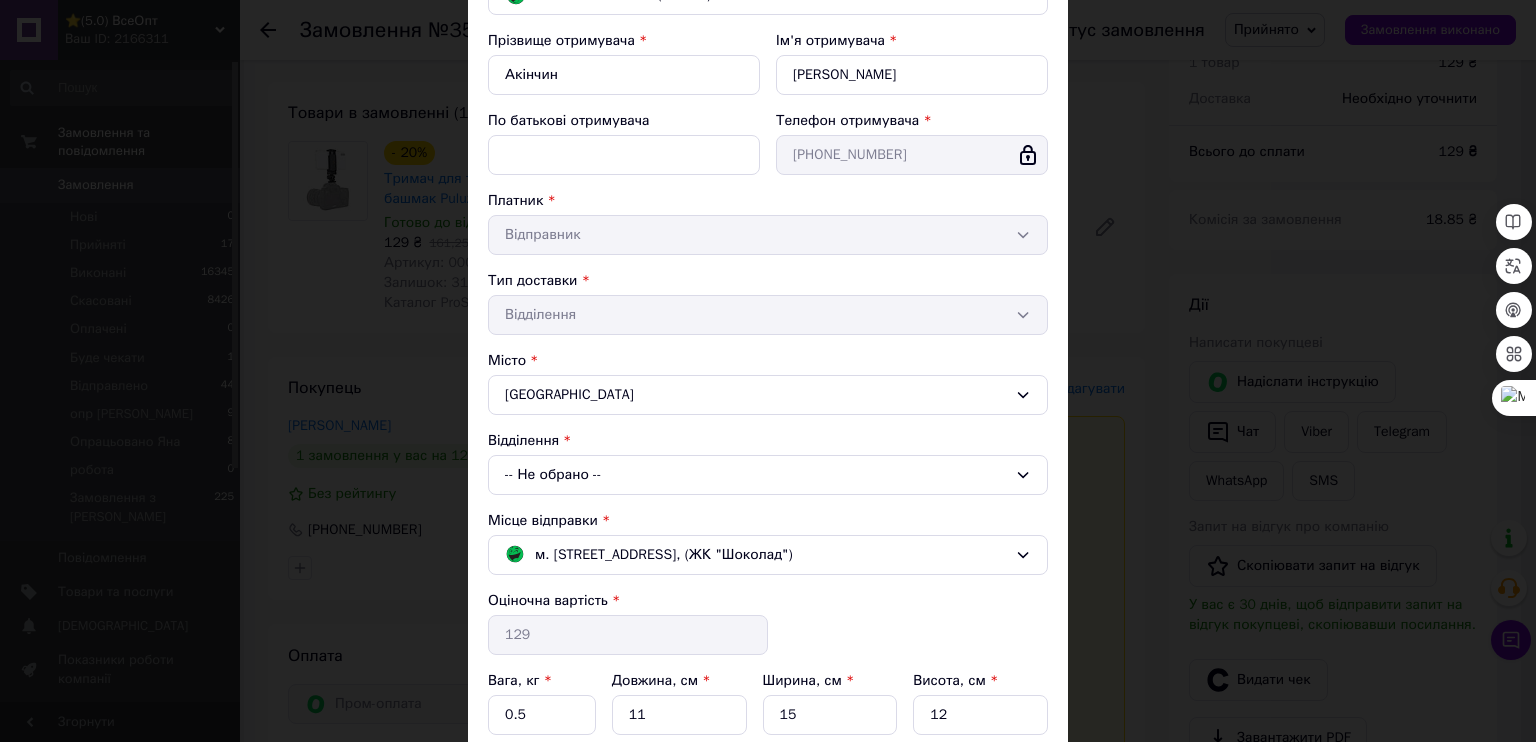 click on "-- Не обрано --" at bounding box center [768, 475] 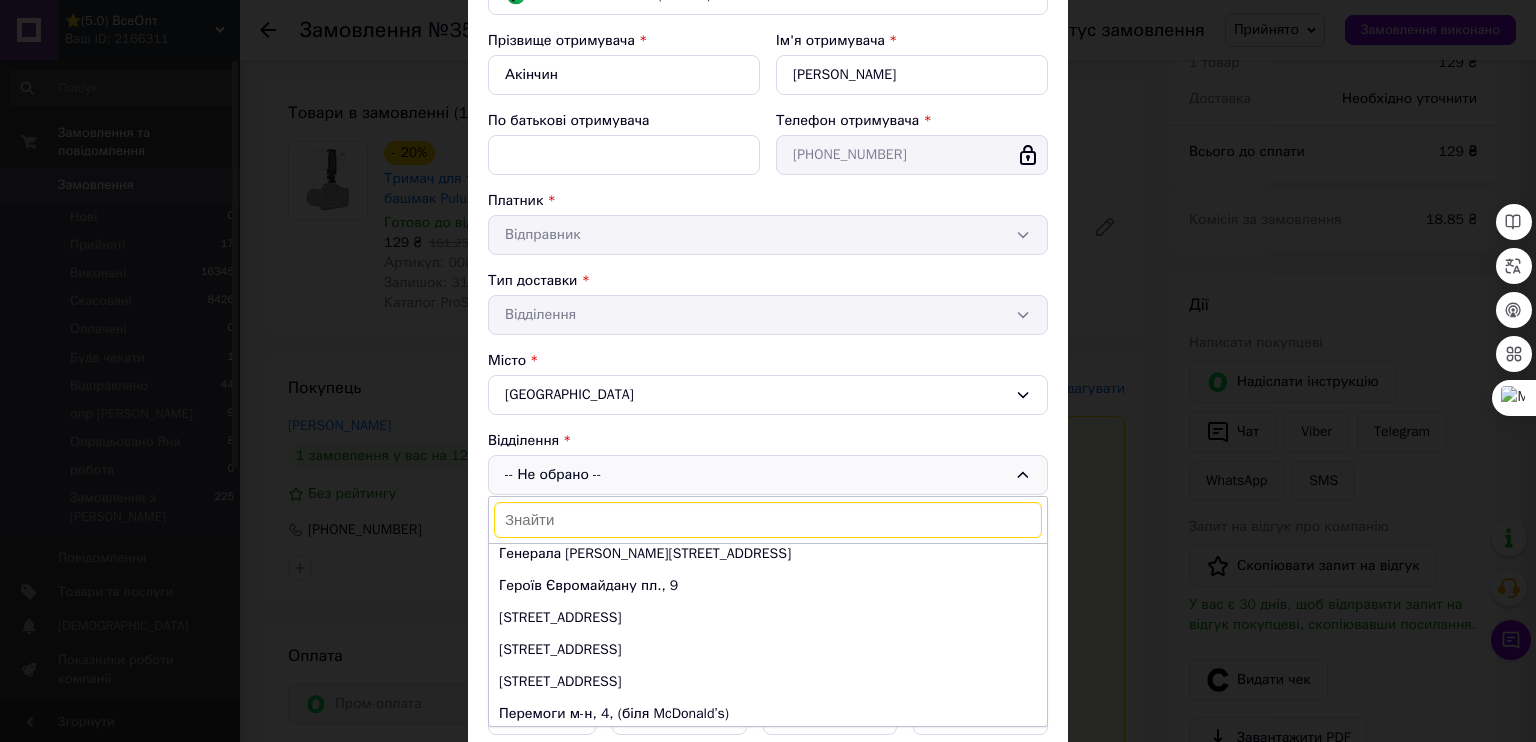 scroll, scrollTop: 0, scrollLeft: 0, axis: both 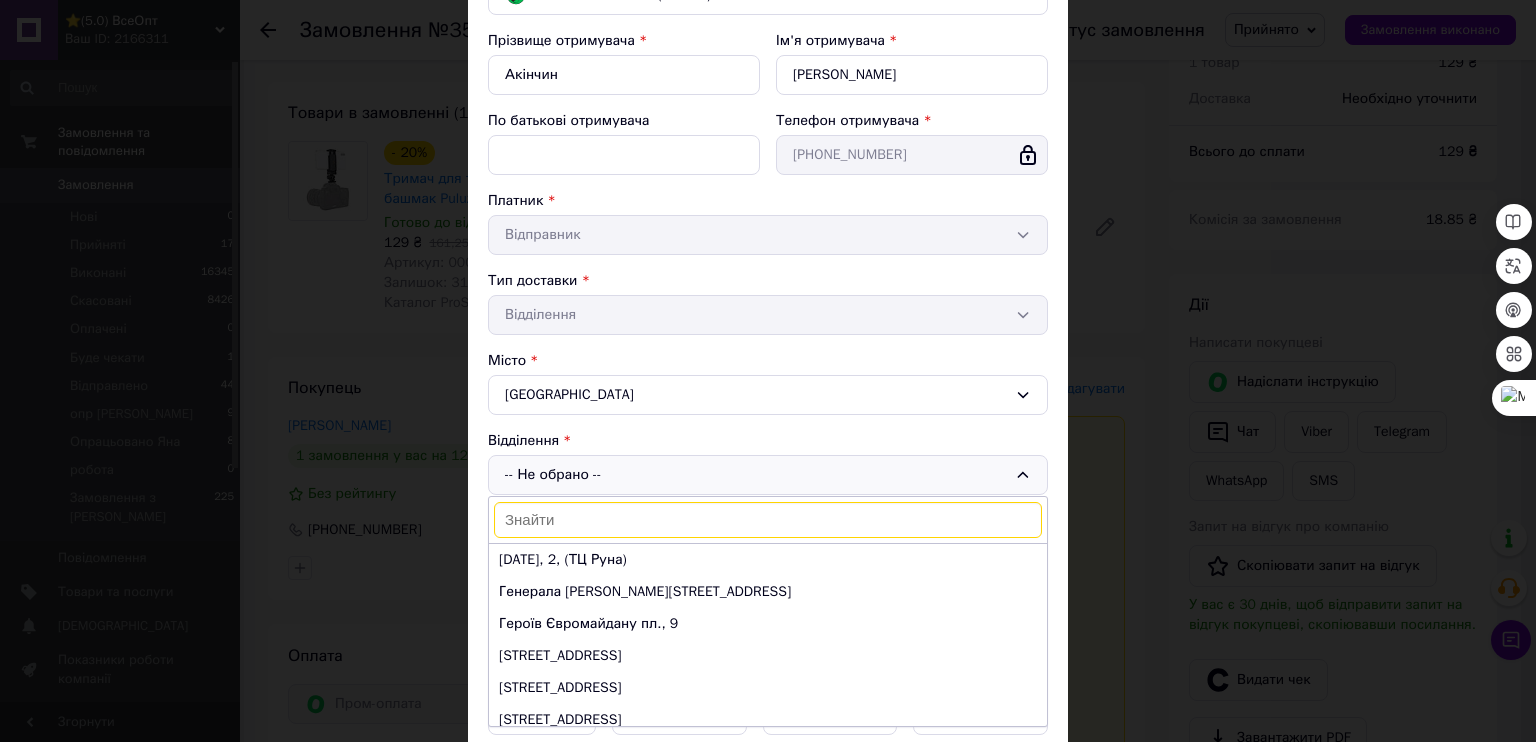 click on "Тернопіль" at bounding box center [768, 395] 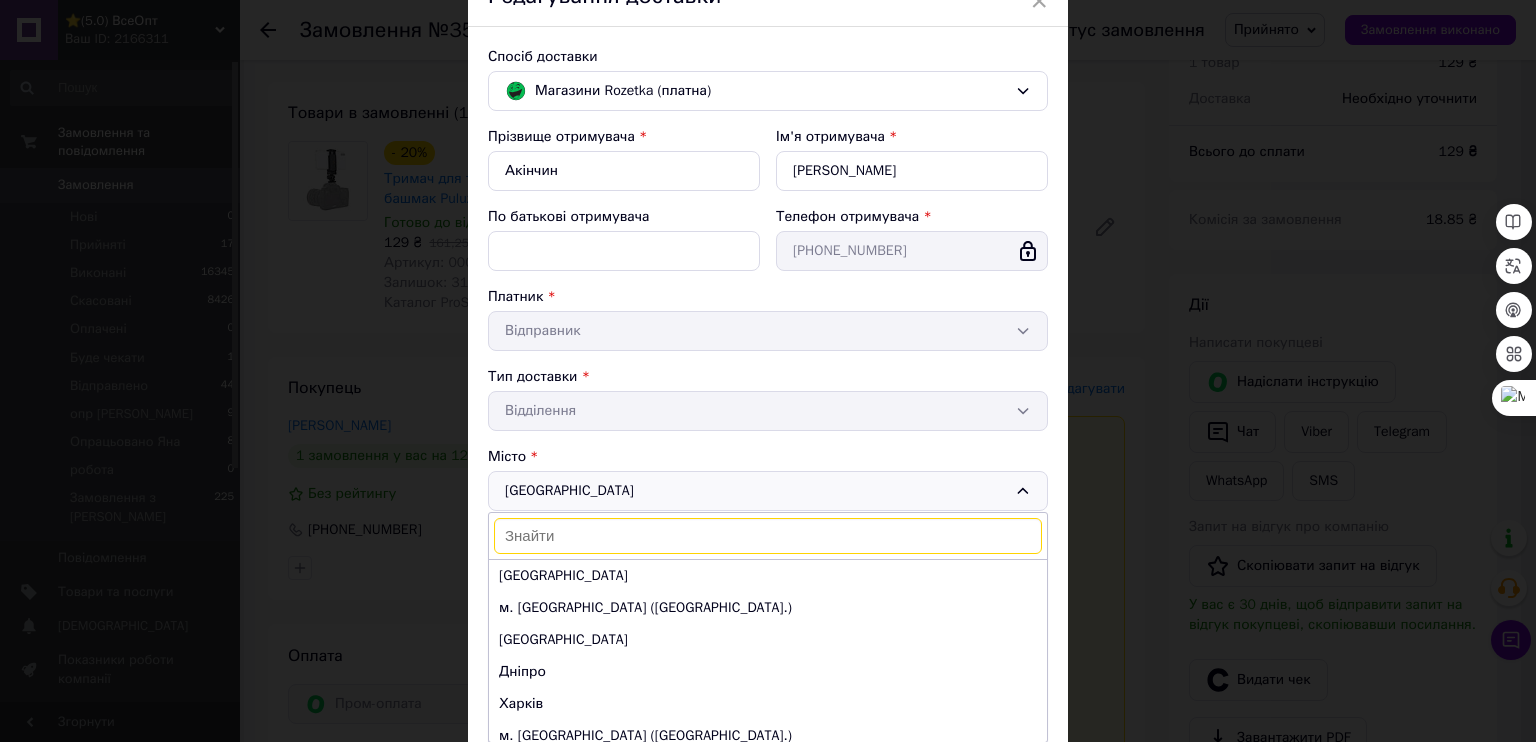 scroll, scrollTop: 0, scrollLeft: 0, axis: both 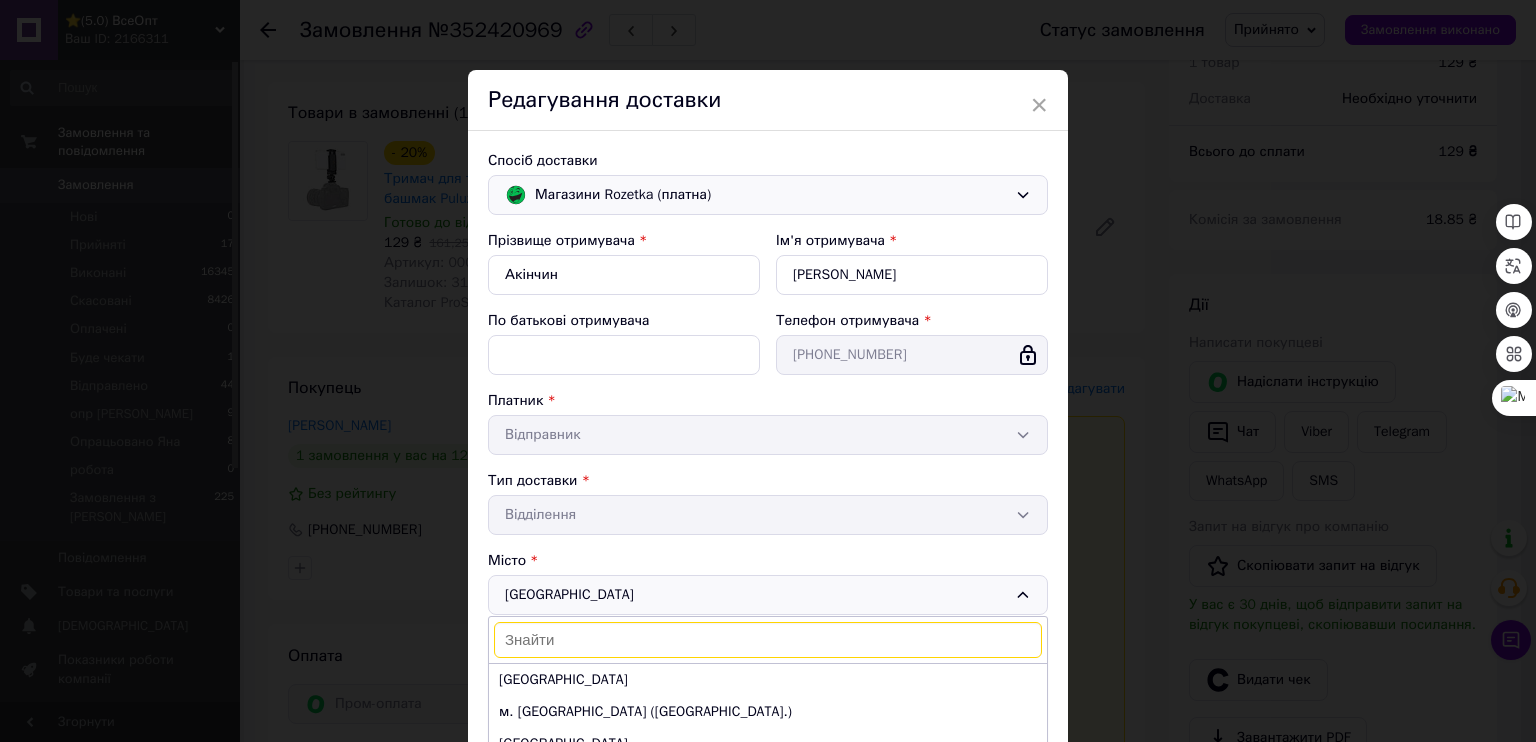 click on "Магазини Rozetka (платна)" at bounding box center (771, 195) 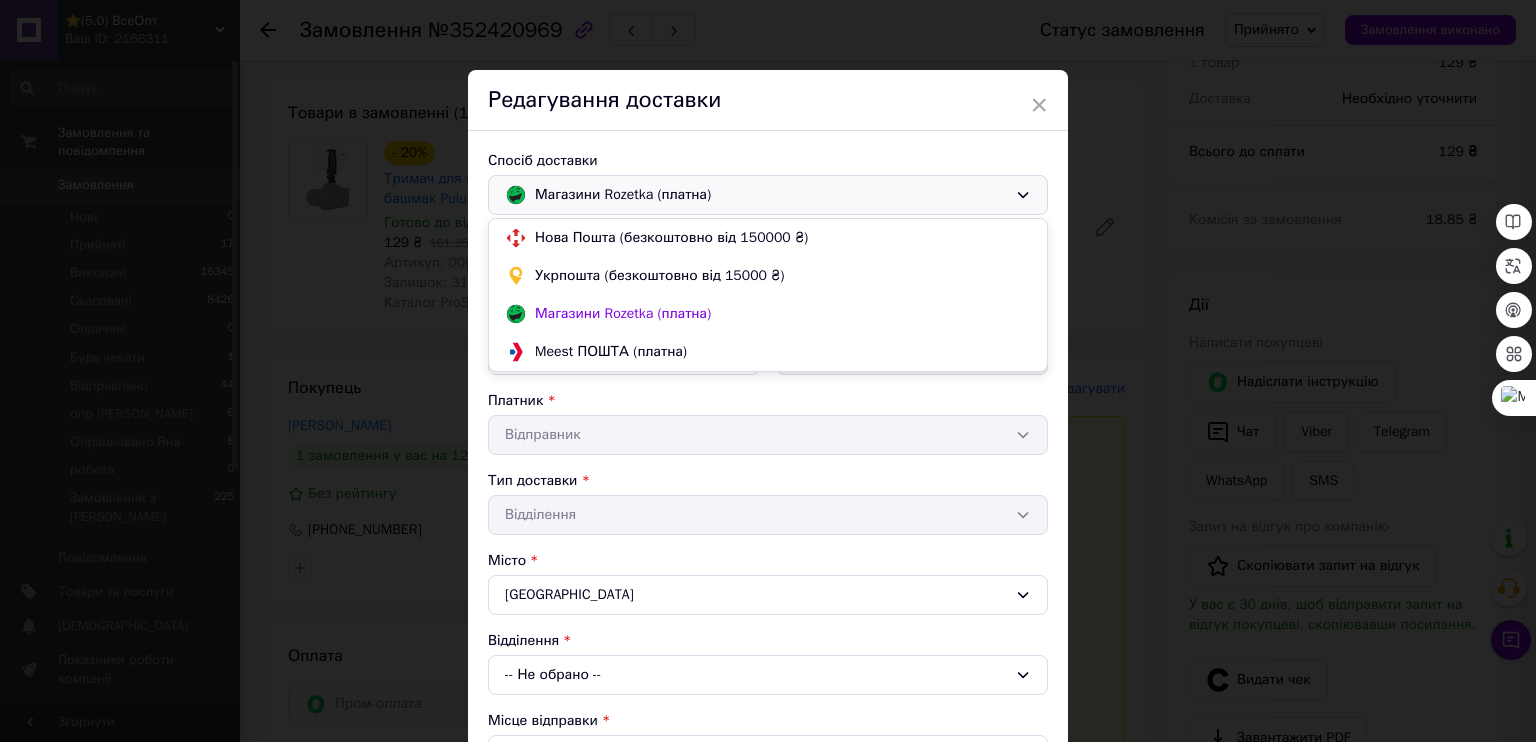 scroll, scrollTop: 2, scrollLeft: 0, axis: vertical 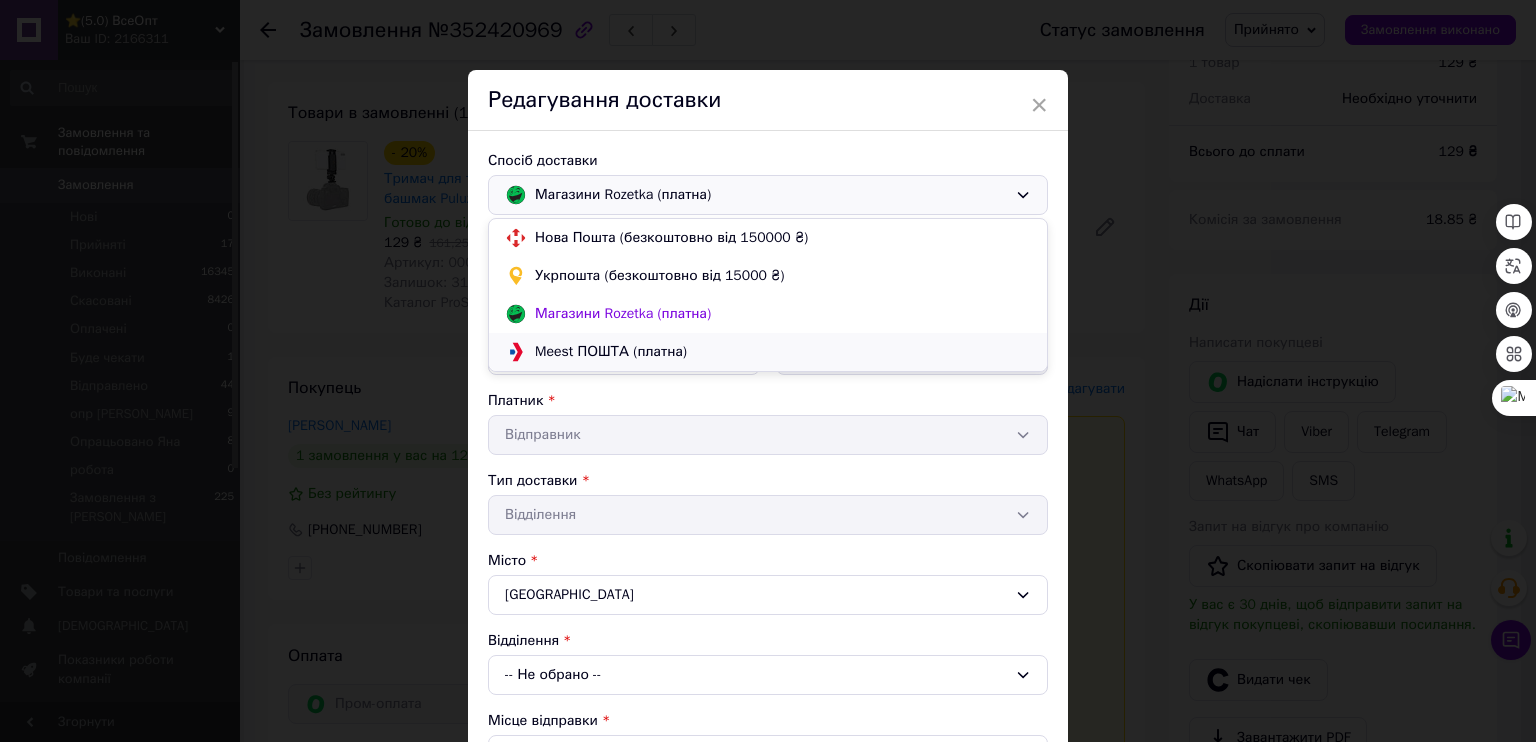 click on "Meest ПОШТА (платна)" at bounding box center [783, 352] 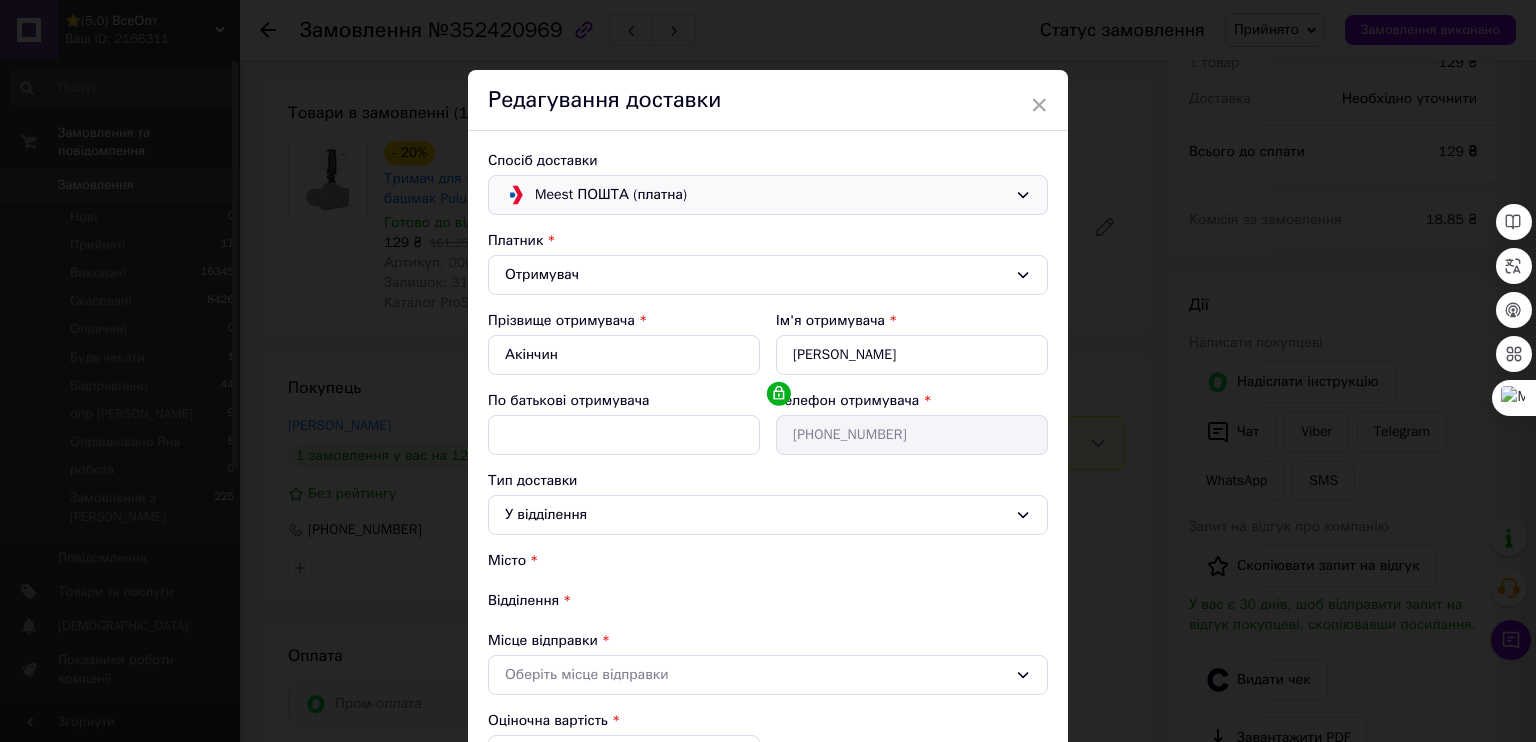 type on "161.25" 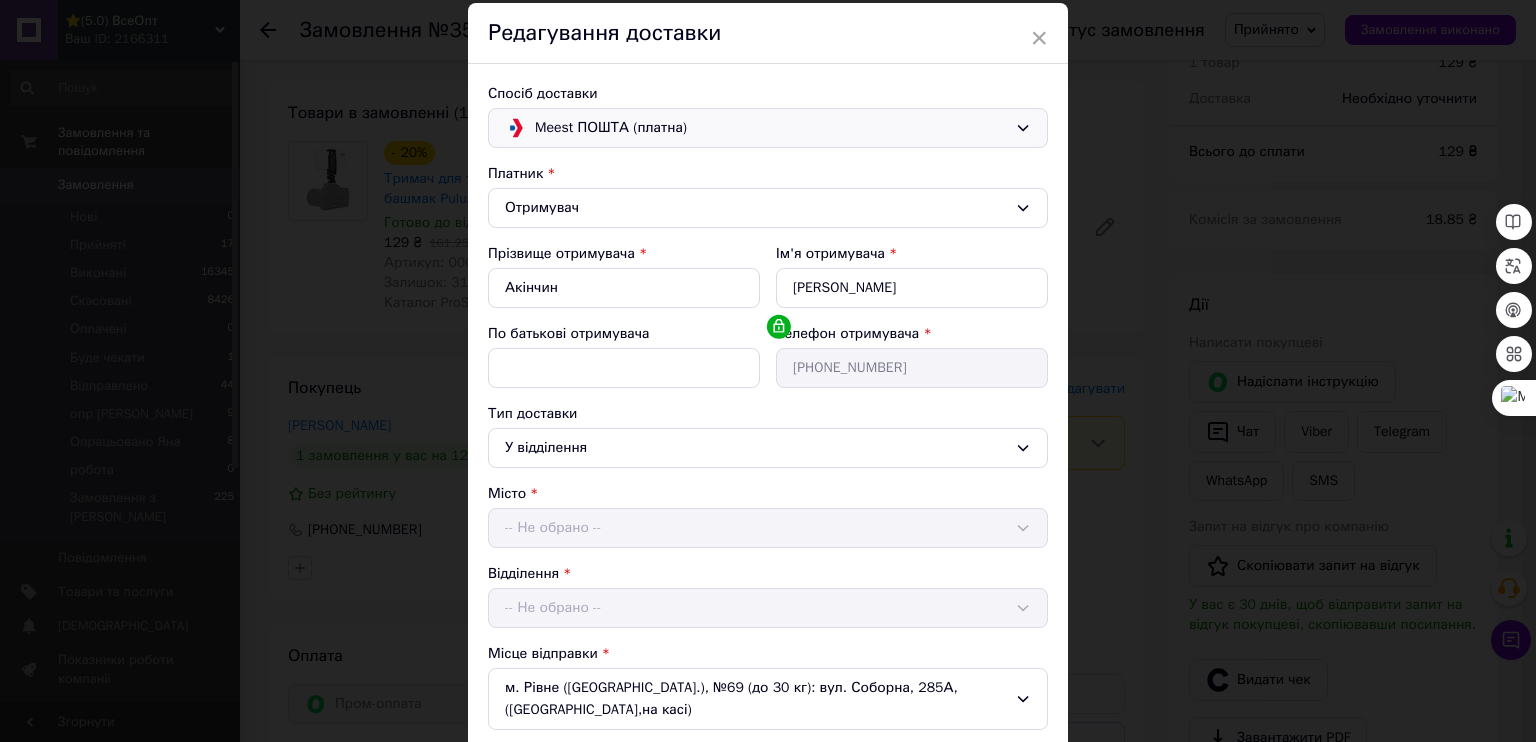 scroll, scrollTop: 200, scrollLeft: 0, axis: vertical 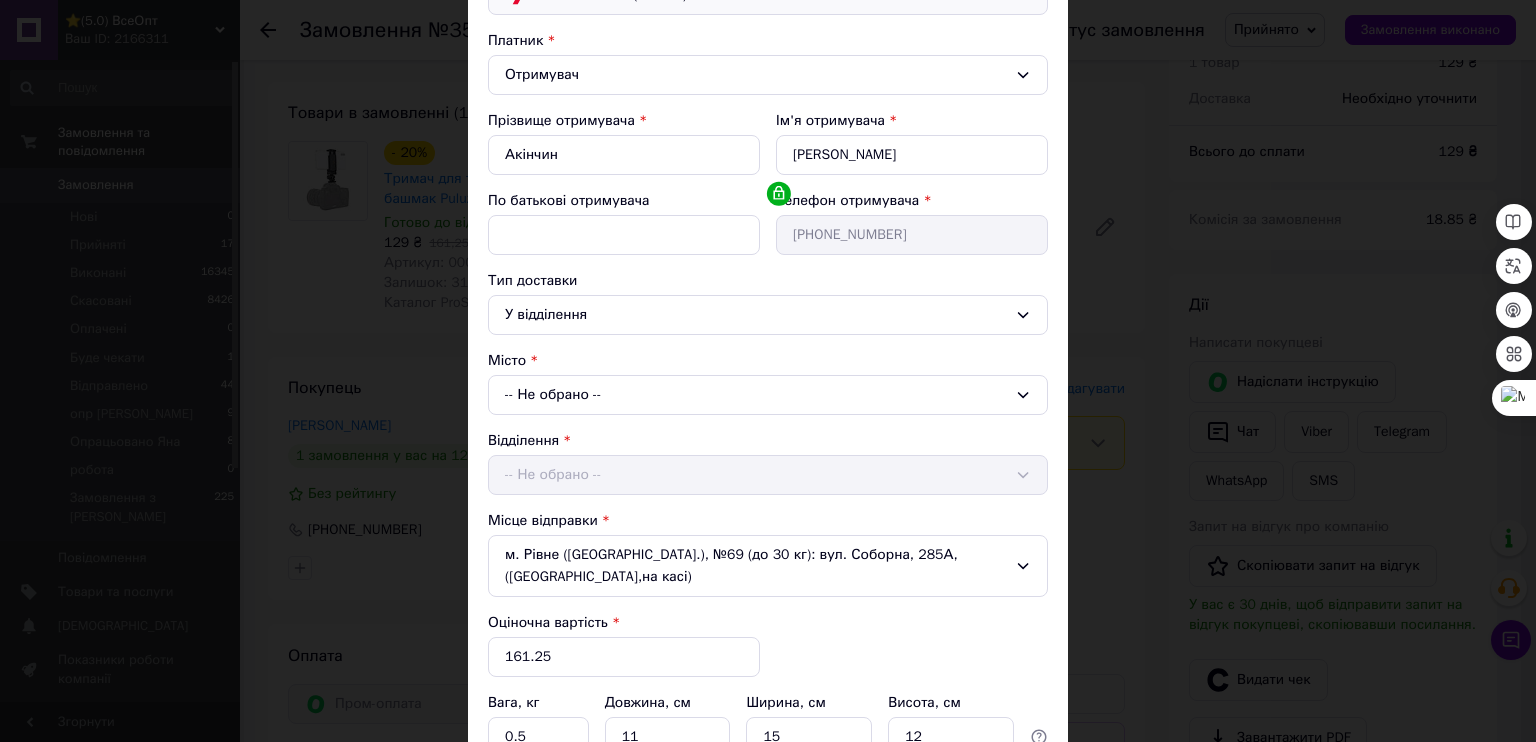 click on "Відділення -- Не обрано --" at bounding box center (768, 463) 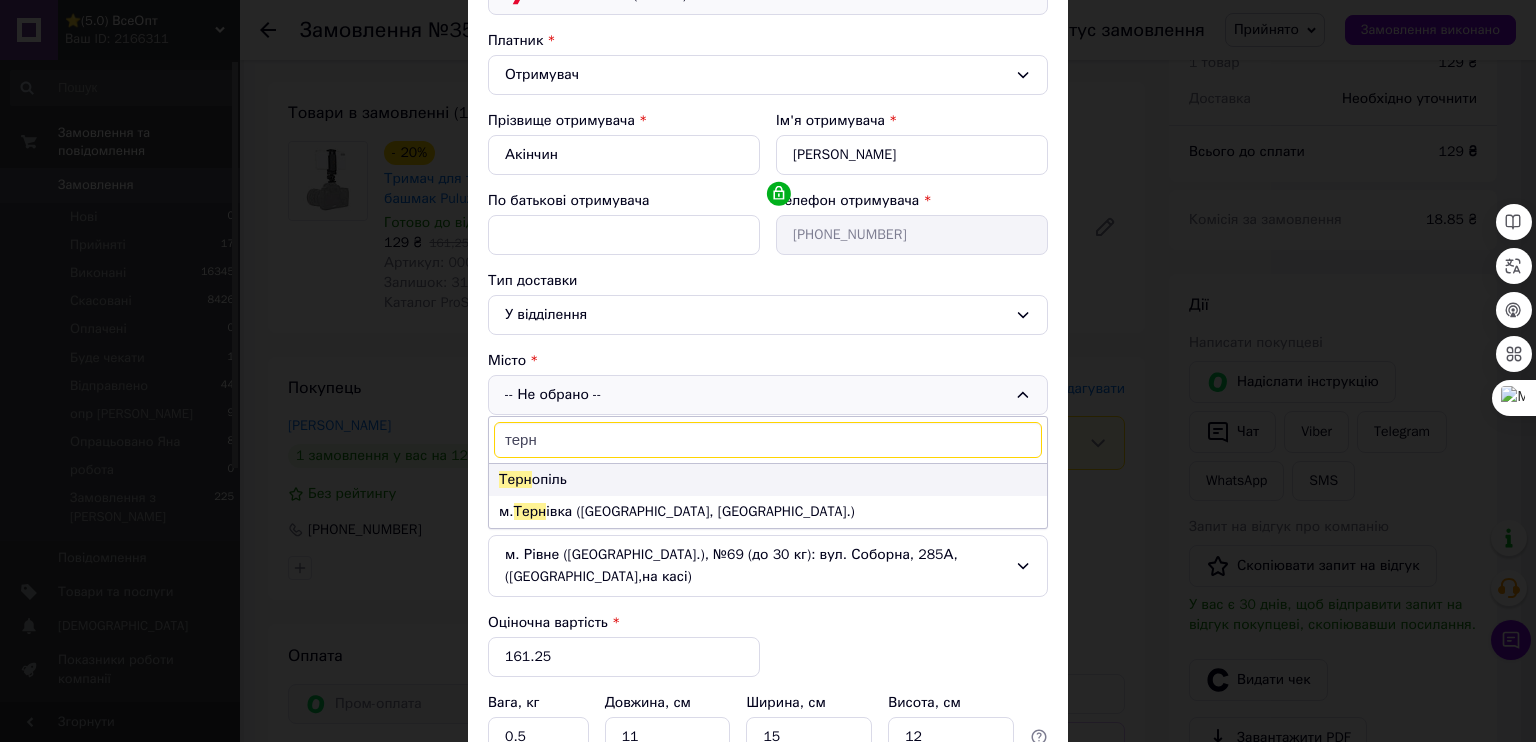 type on "терн" 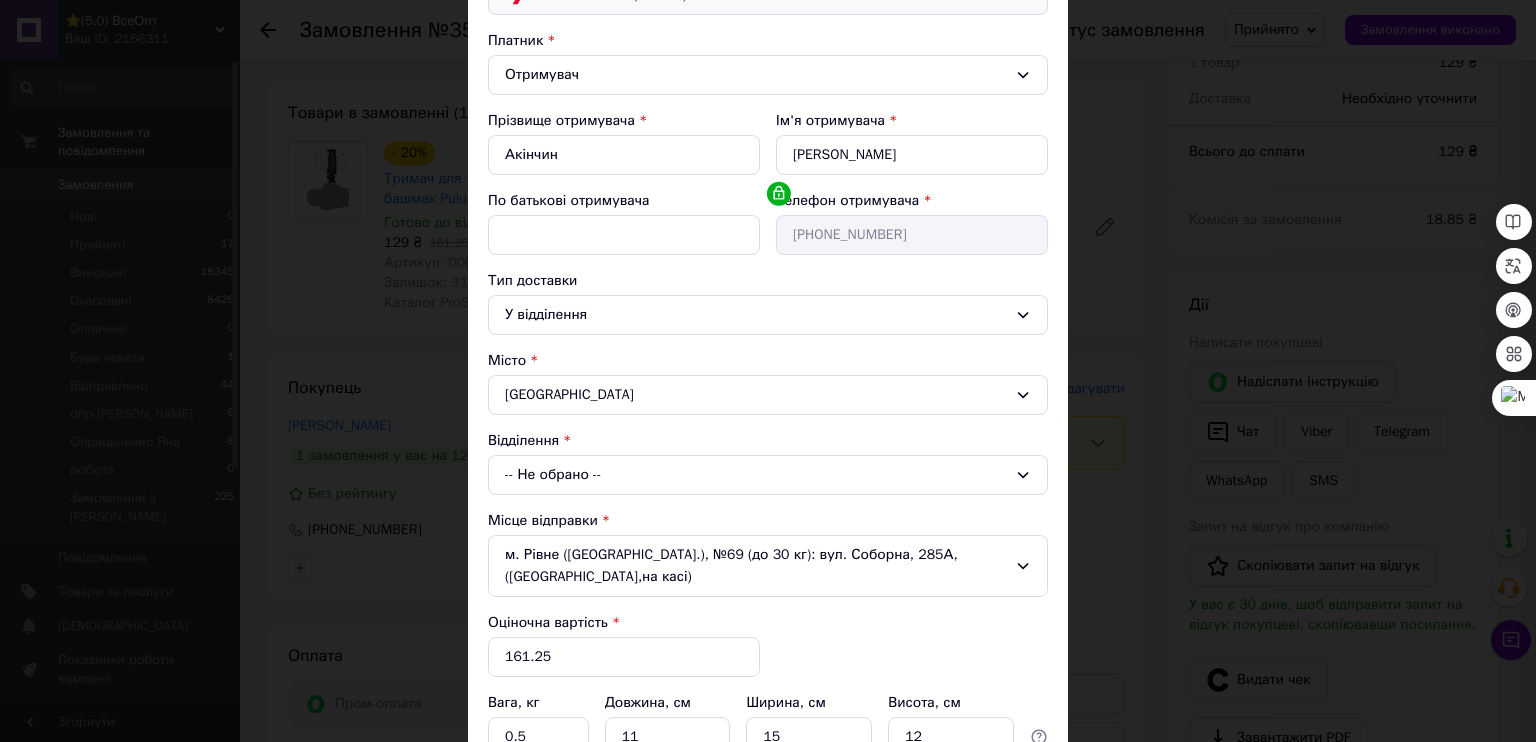 click on "-- Не обрано --" at bounding box center (768, 475) 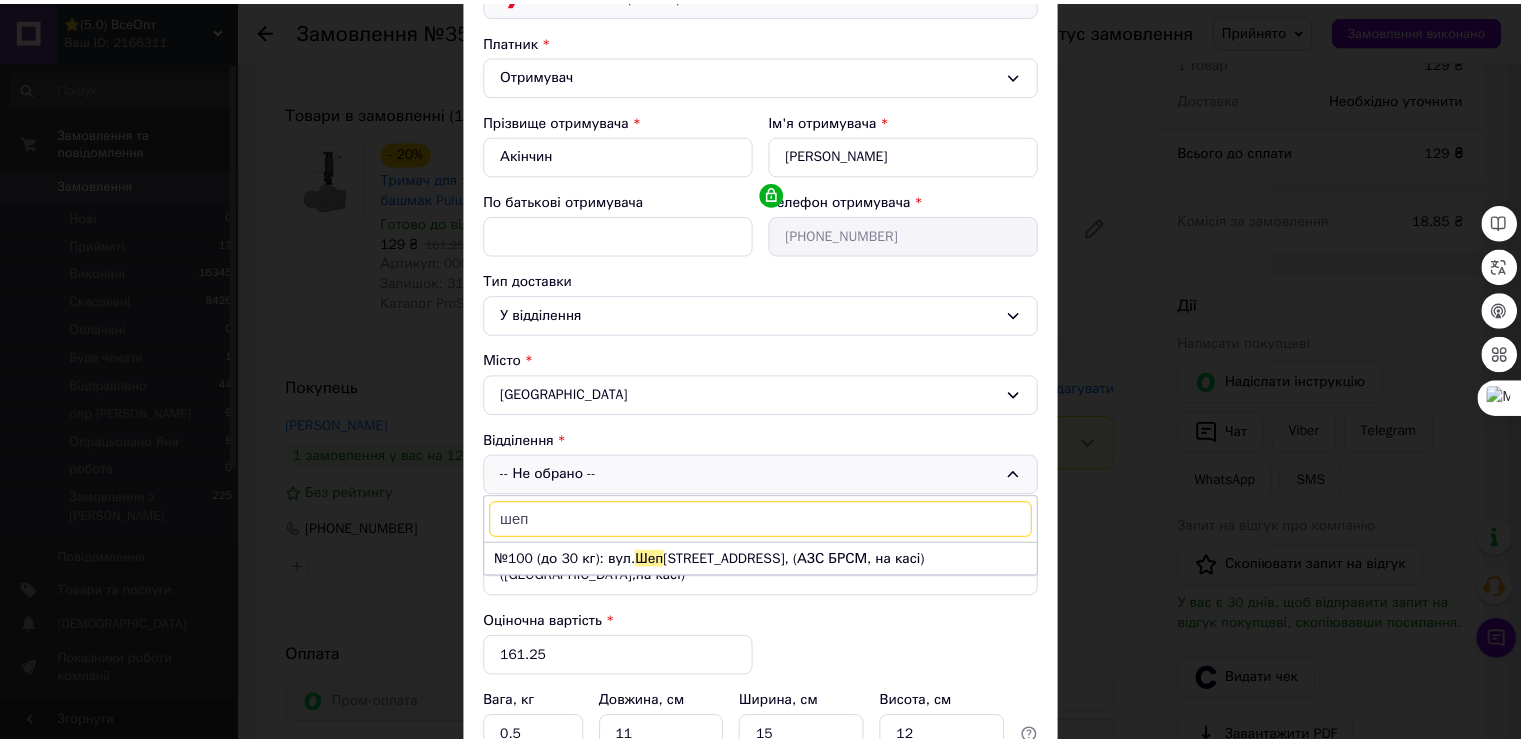 scroll, scrollTop: 0, scrollLeft: 0, axis: both 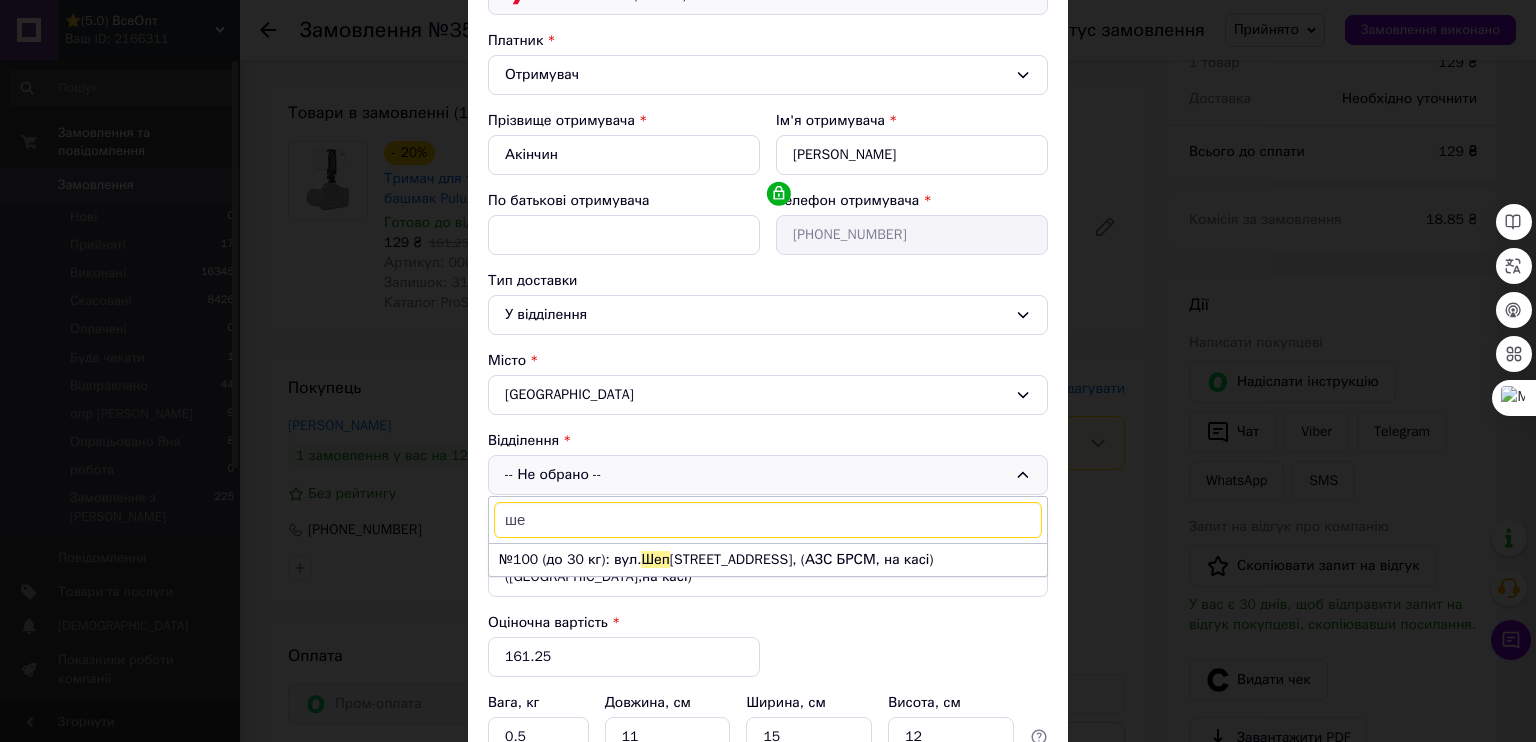 type on "ш" 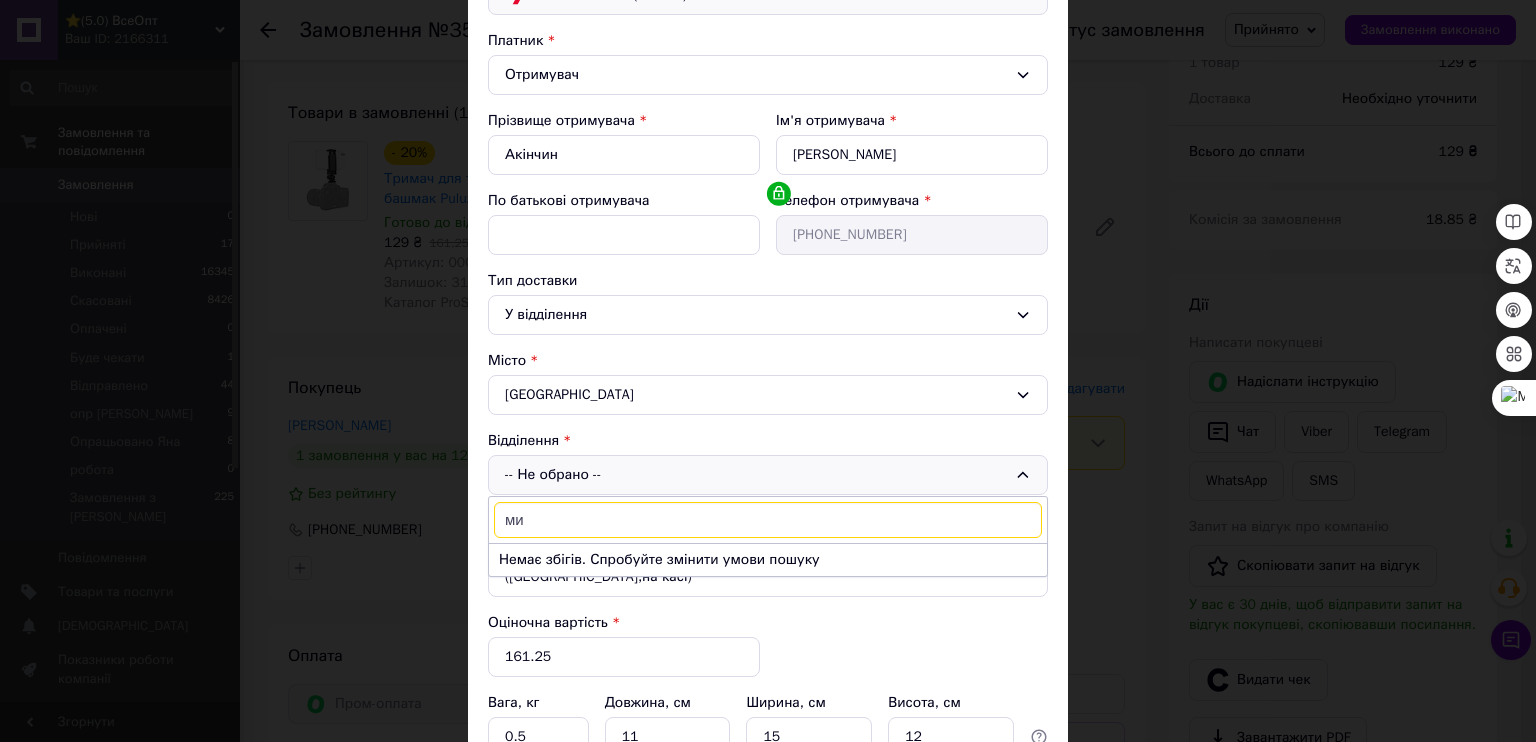 type on "м" 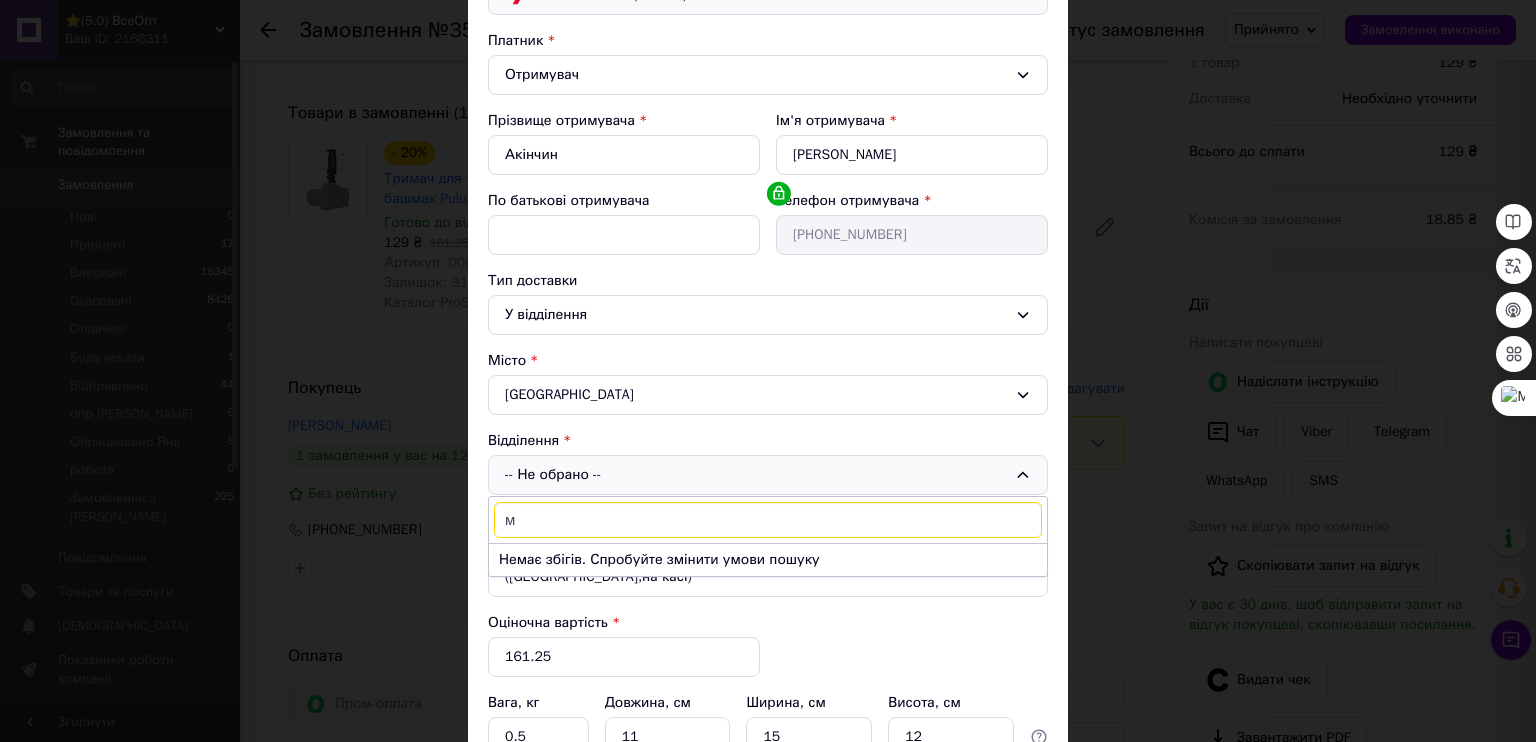 type 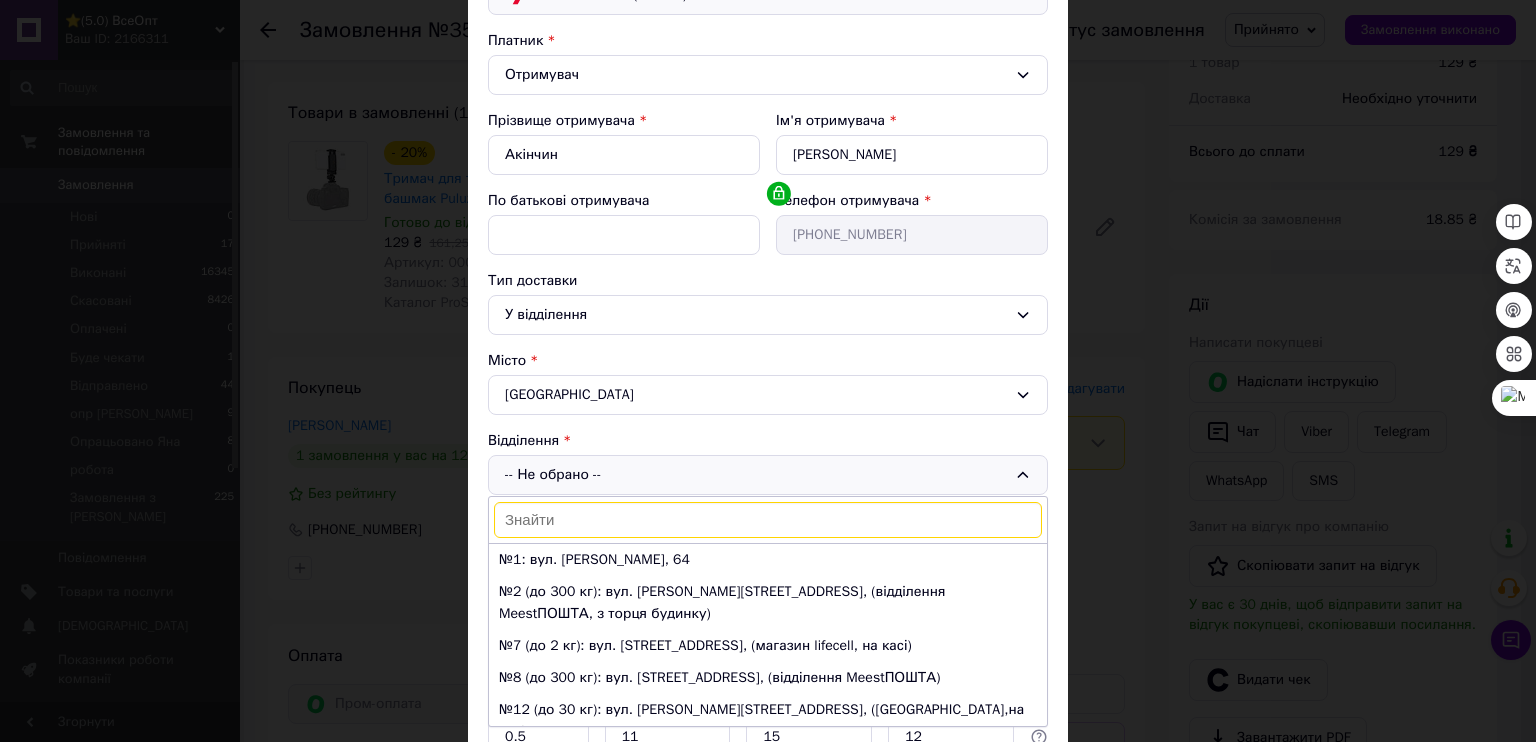 click on "Скасувати   Зберегти" at bounding box center [768, 843] 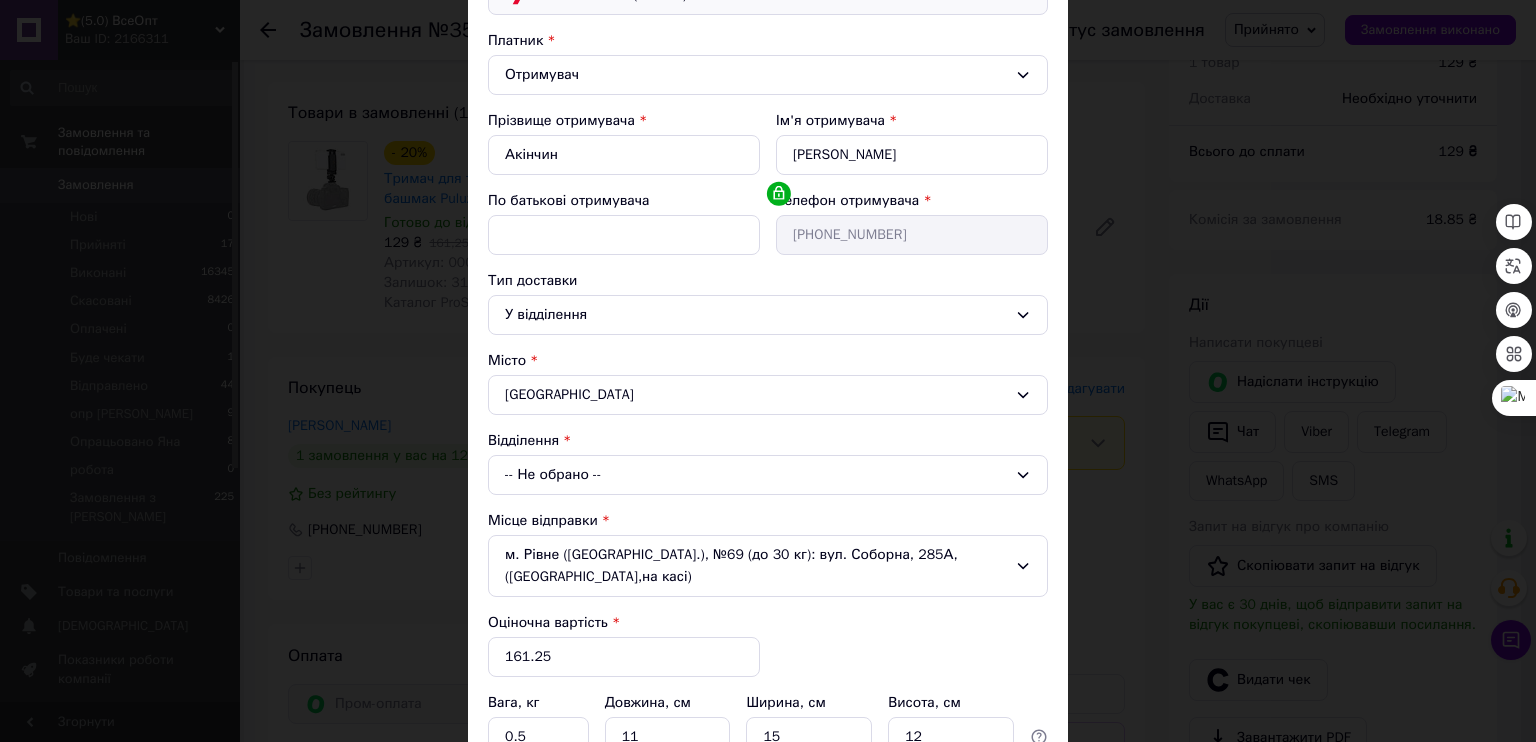 click on "Спосіб доставки Meest ПОШТА (платна) Платник Отримувач Прізвище отримувача   * Акінчин Ім'я отримувача   * Христина По батькові отримувача Телефон отримувача   * +380955456753 Тип доставки У відділення Місто Тернопіль Відділення -- Не обрано -- Місце відправки м. Рівне (Рівненська обл.), №69 (до 30 кг): вул. Соборна, 285А, (Rozetka,на касі) Оціночна вартість   * 161.25 Вага, кг   0.5 Довжина, см   11 Ширина, см   15 Висота, см   12 Додати місце" at bounding box center [768, 372] 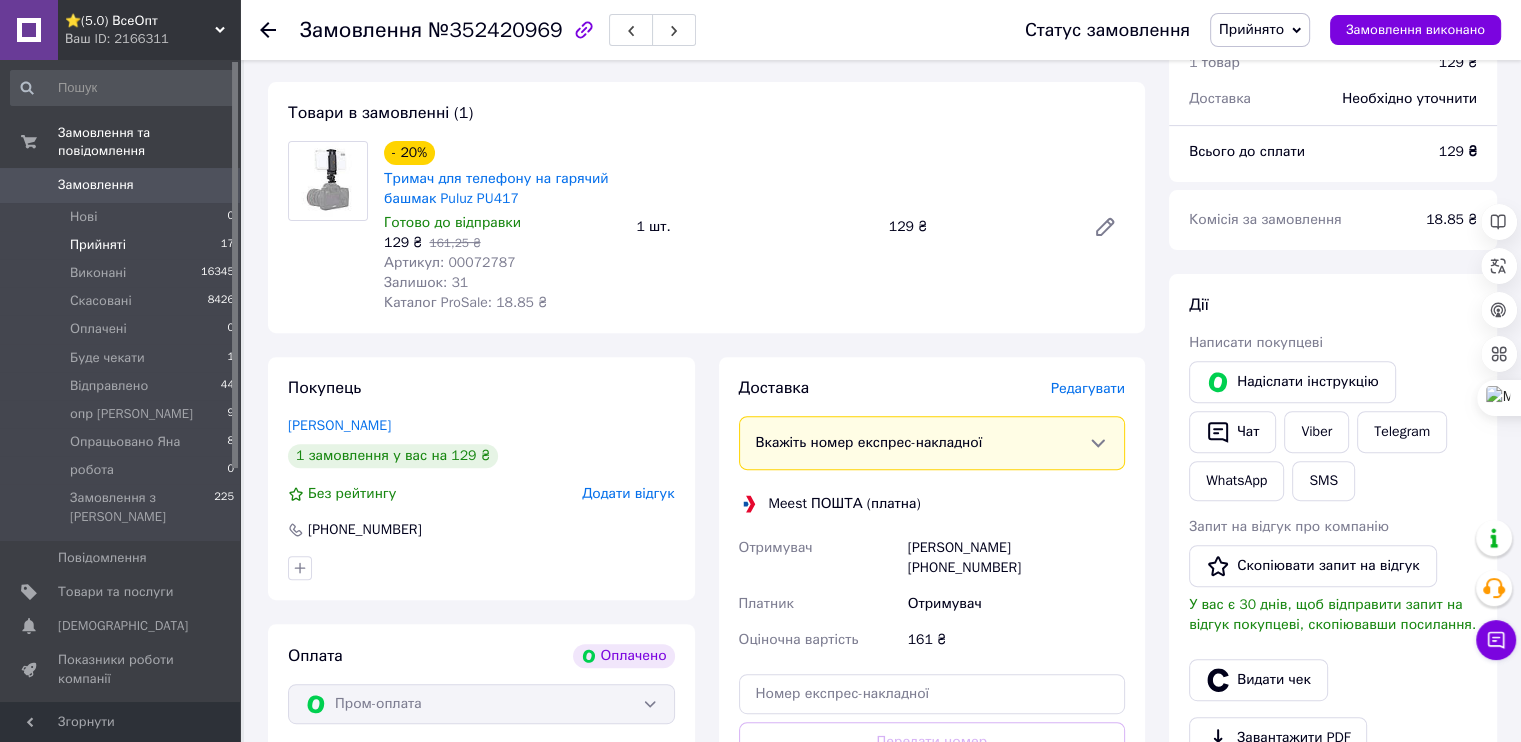 click on "Прийняті 17" at bounding box center [123, 245] 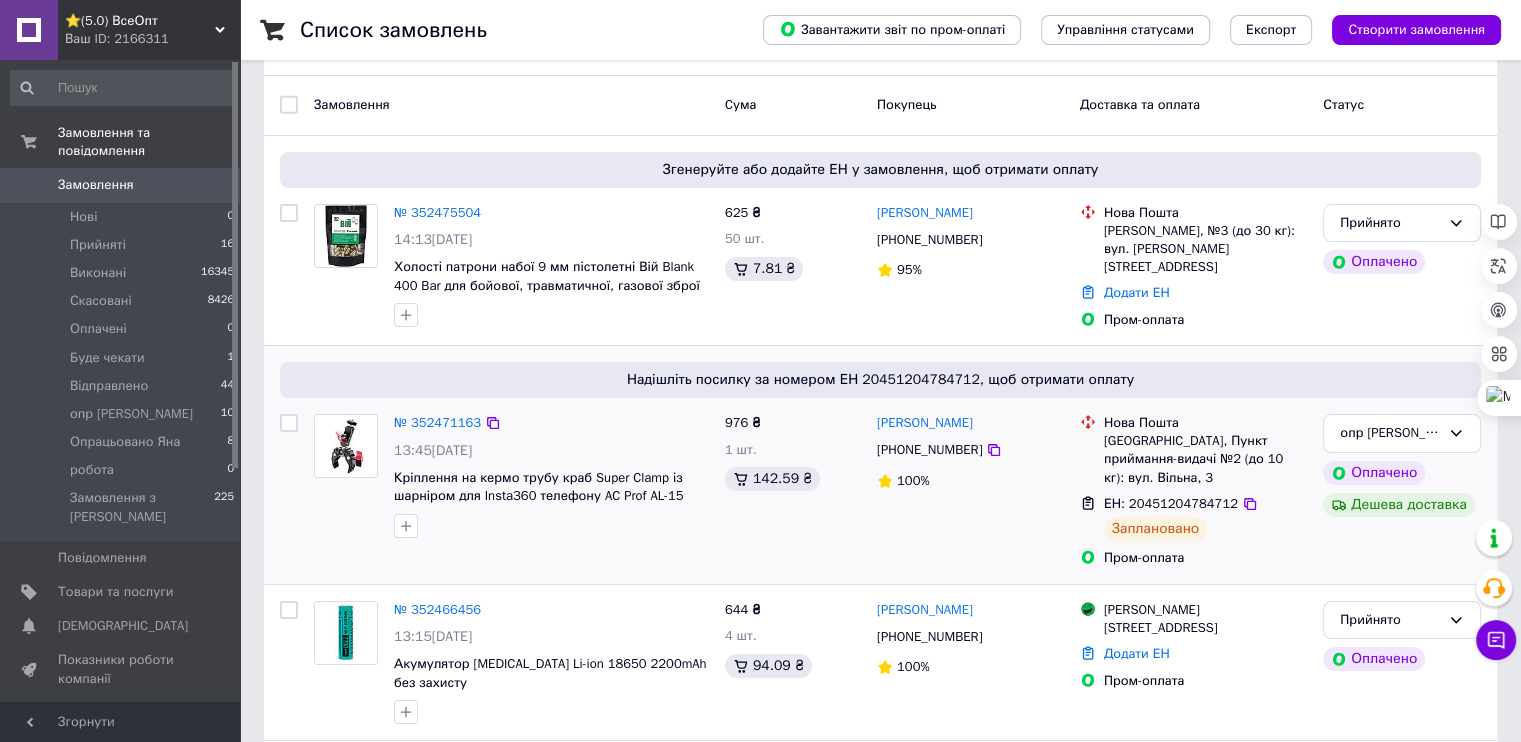 scroll, scrollTop: 100, scrollLeft: 0, axis: vertical 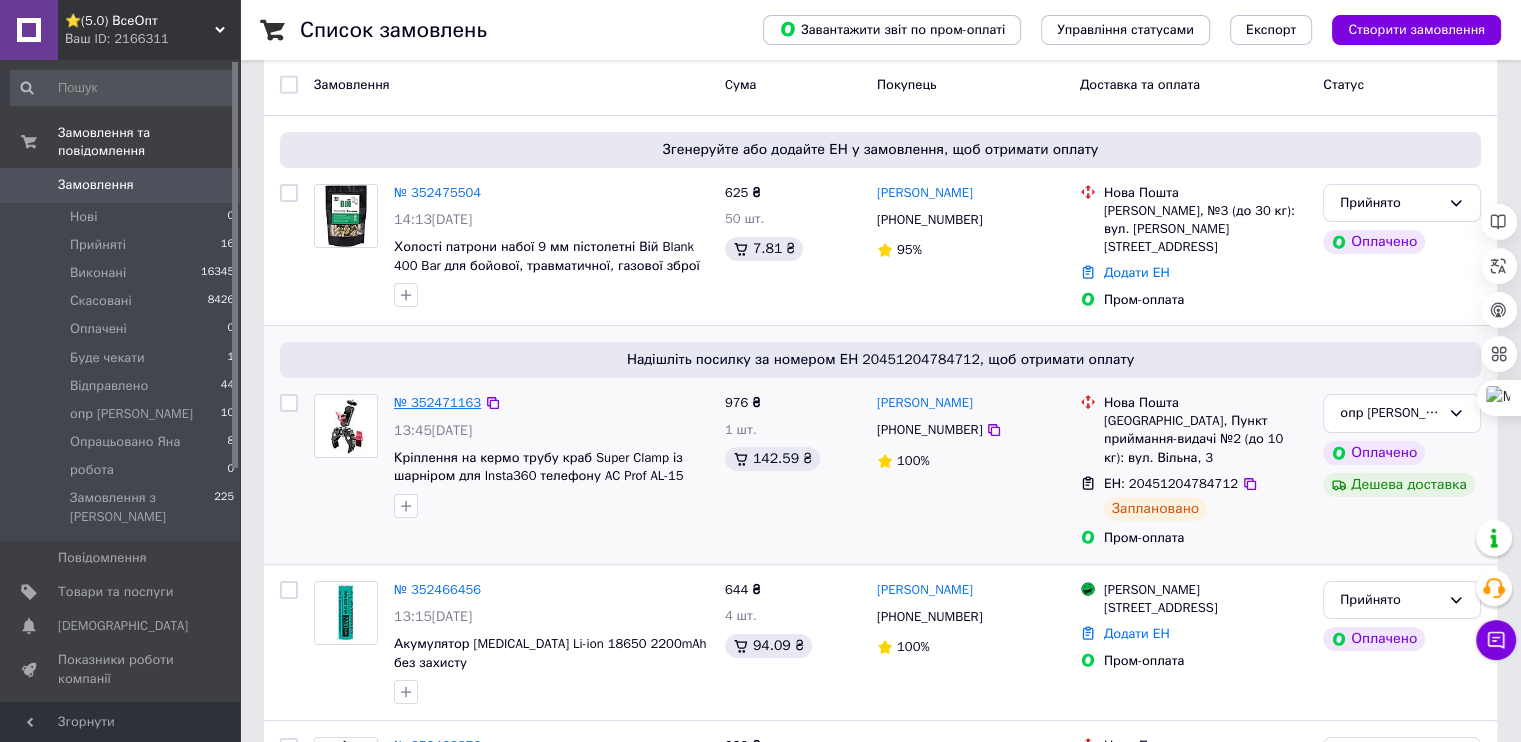 click on "№ 352471163" at bounding box center (437, 402) 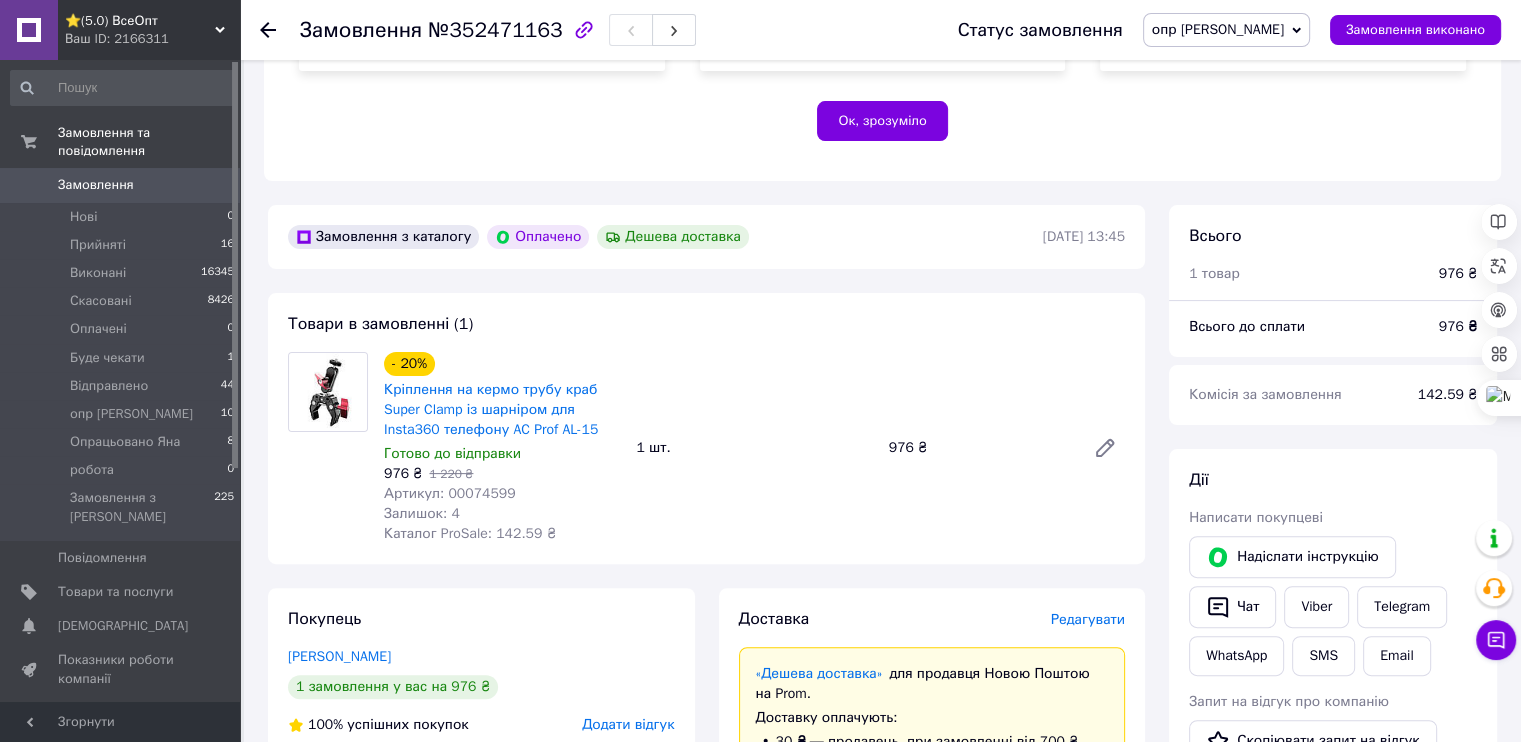 scroll, scrollTop: 500, scrollLeft: 0, axis: vertical 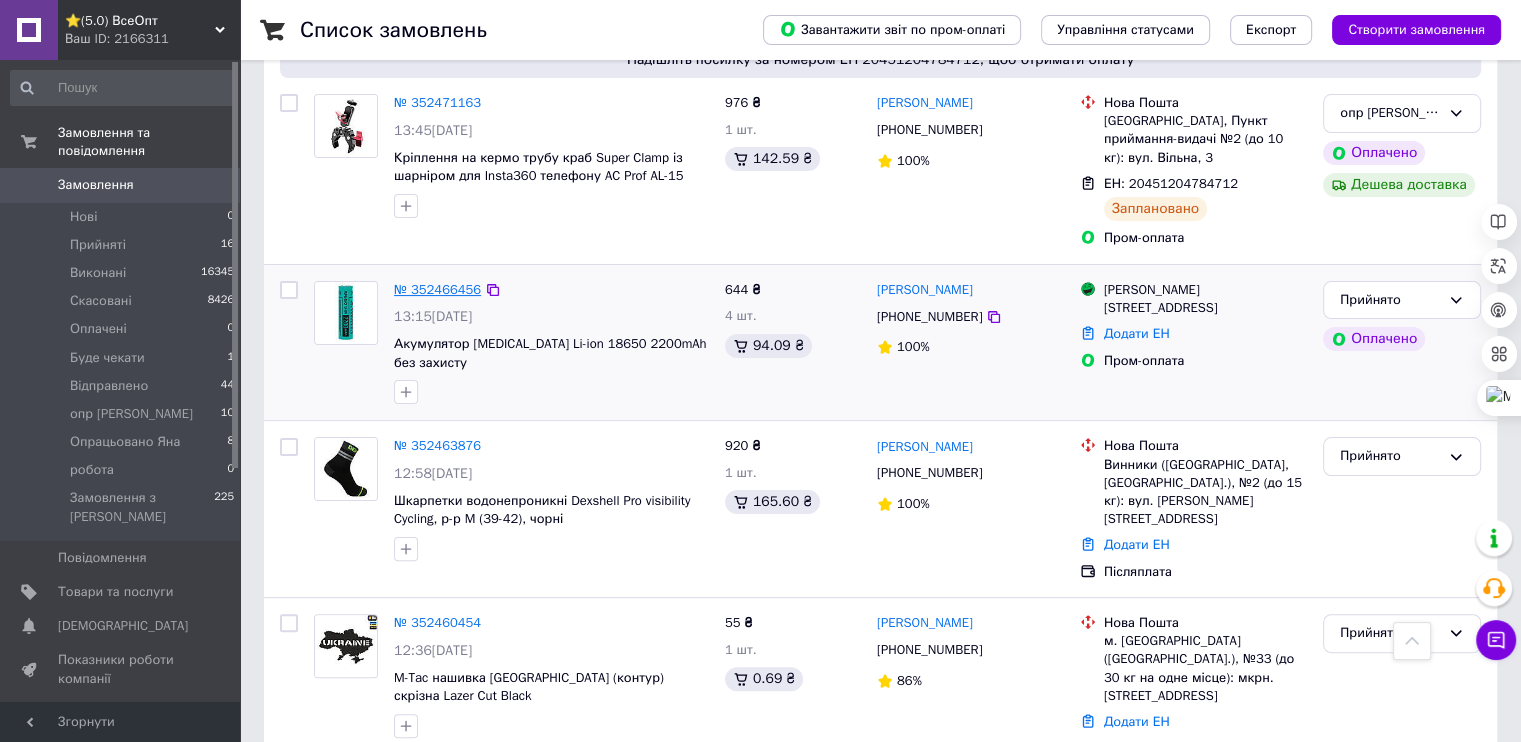 click on "№ 352466456" at bounding box center [437, 289] 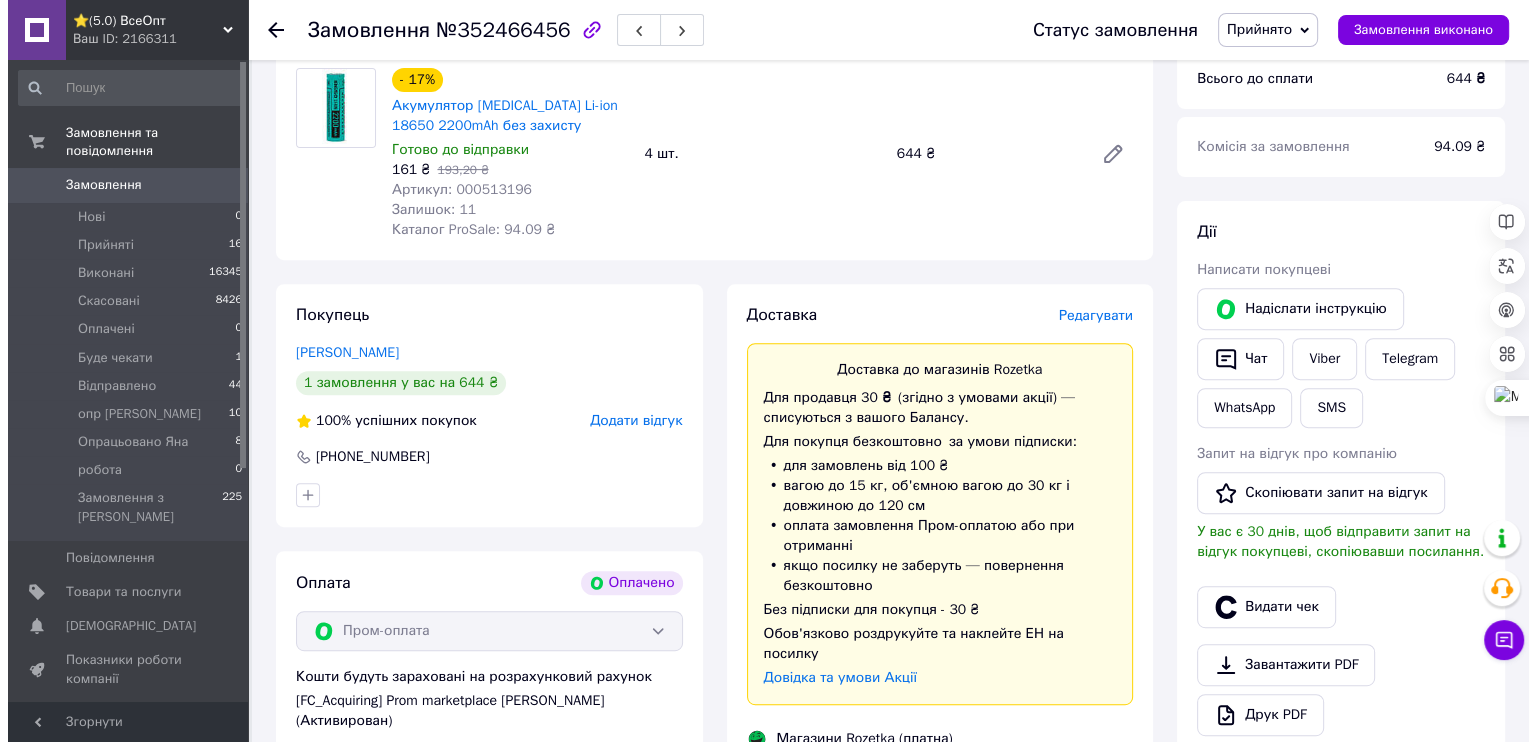 scroll, scrollTop: 600, scrollLeft: 0, axis: vertical 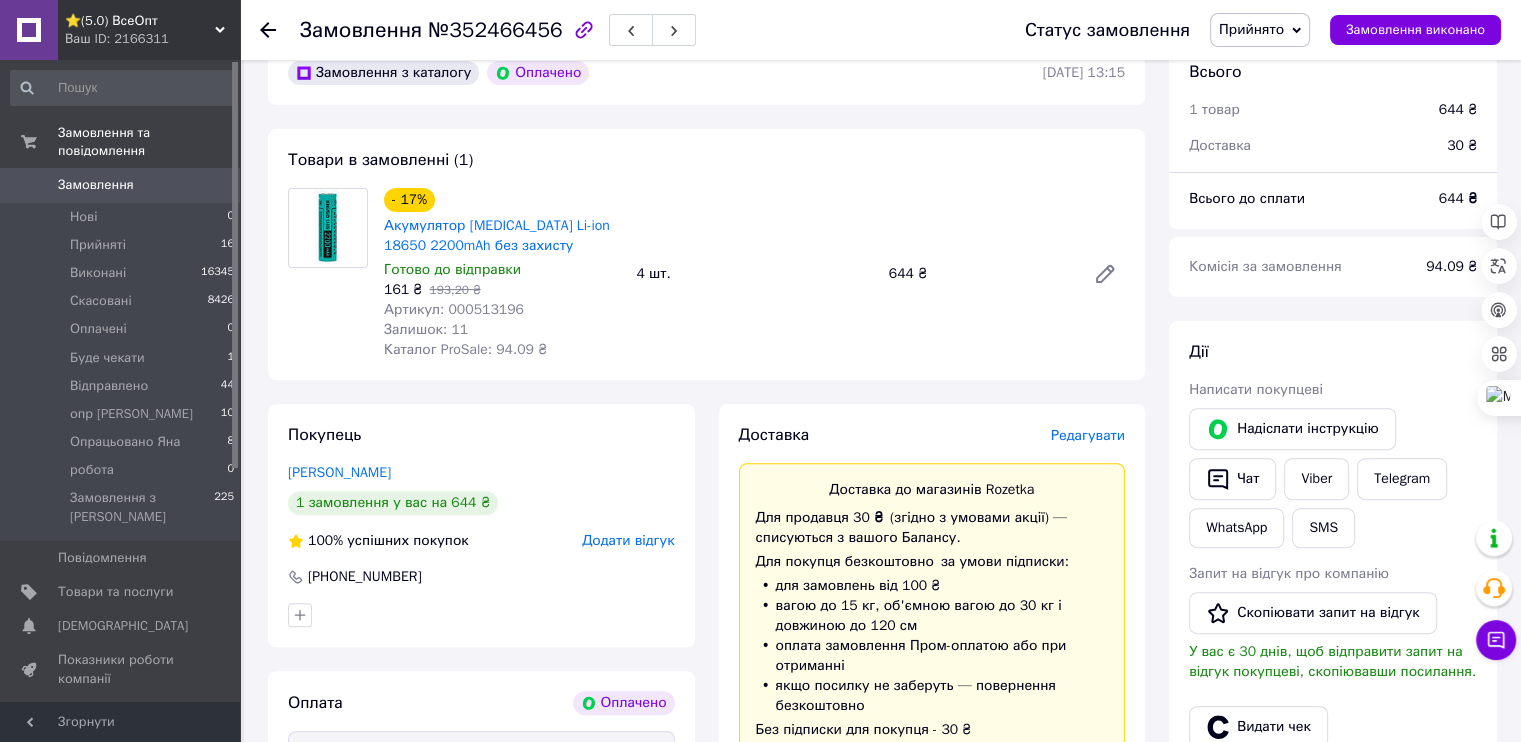 click on "Редагувати" at bounding box center (1088, 435) 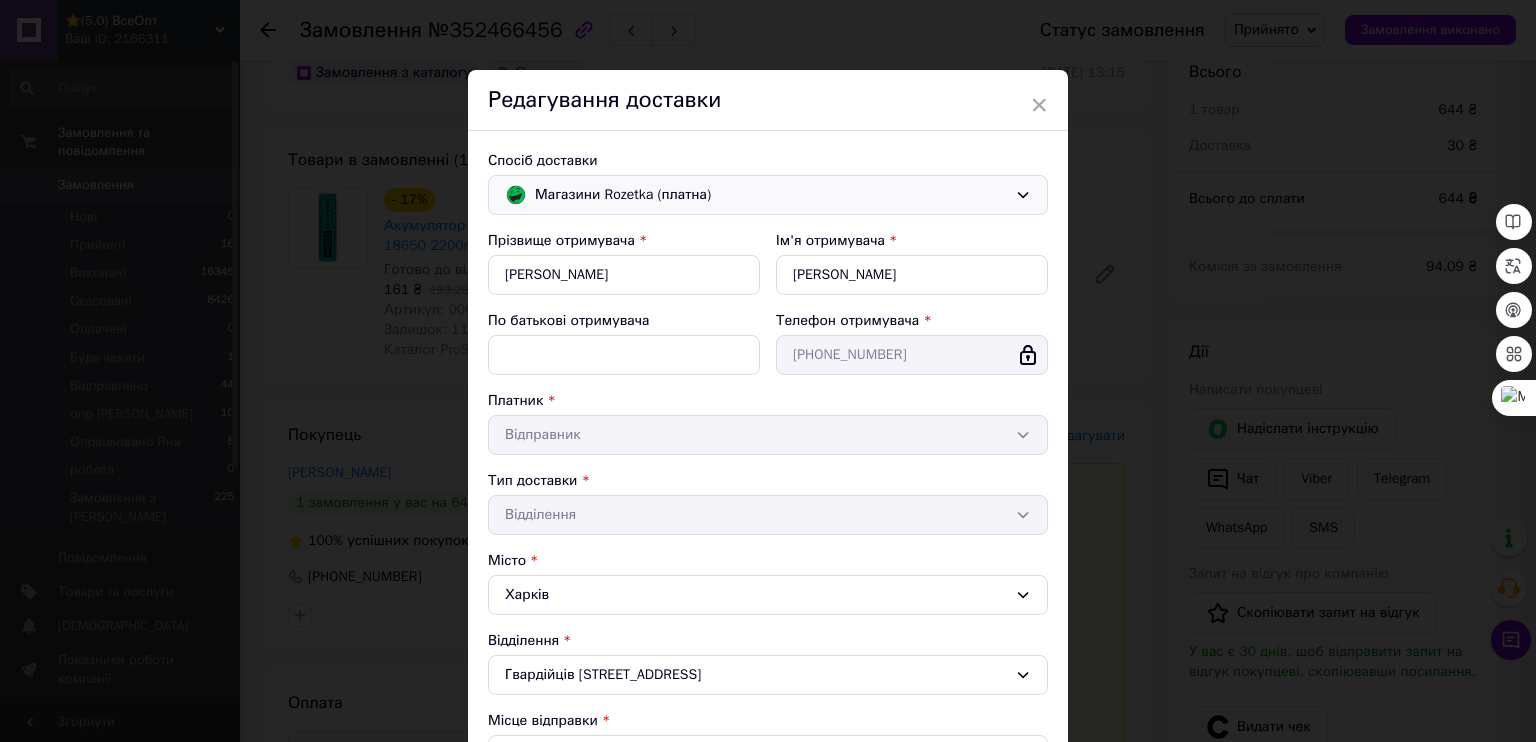 click on "Магазини Rozetka (платна)" at bounding box center (771, 195) 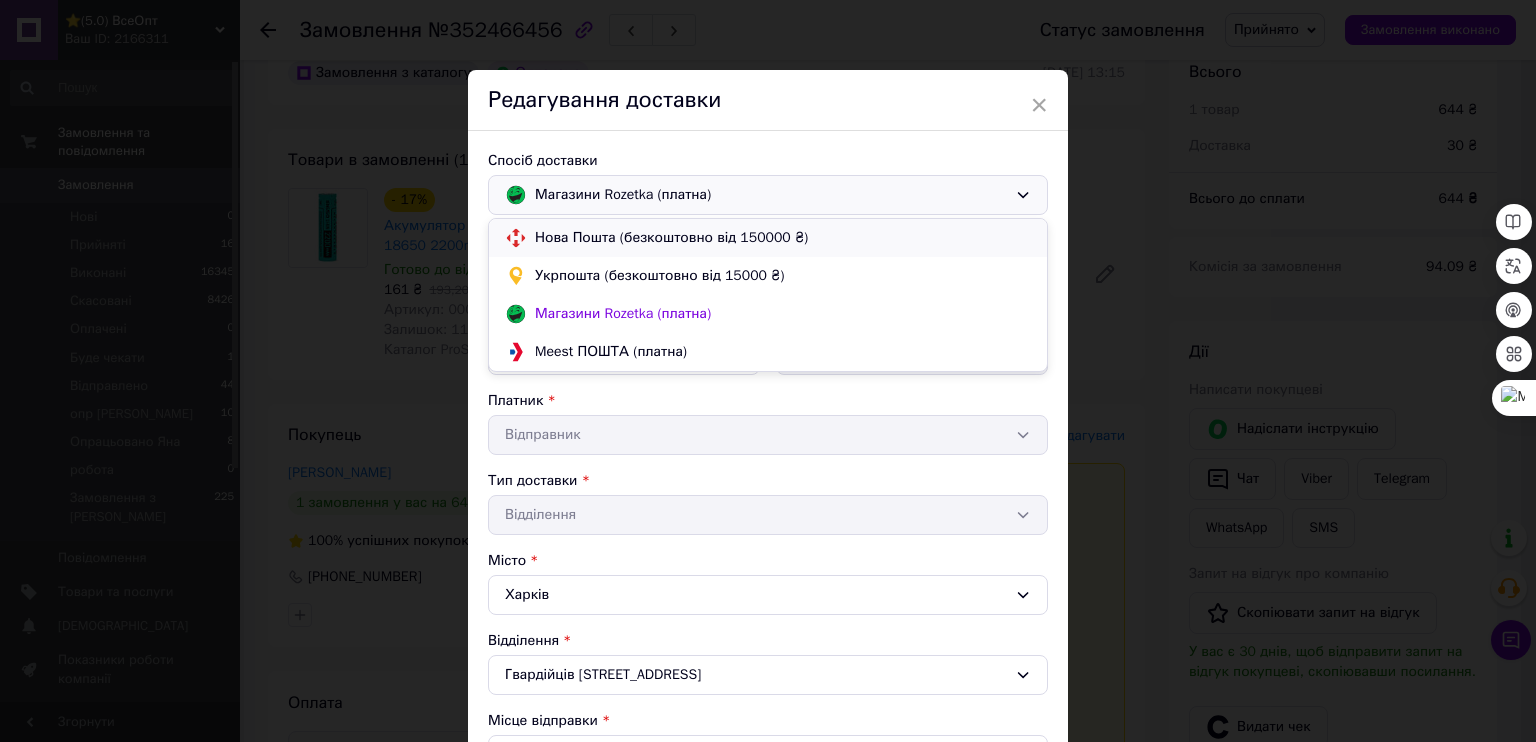 scroll, scrollTop: 2, scrollLeft: 0, axis: vertical 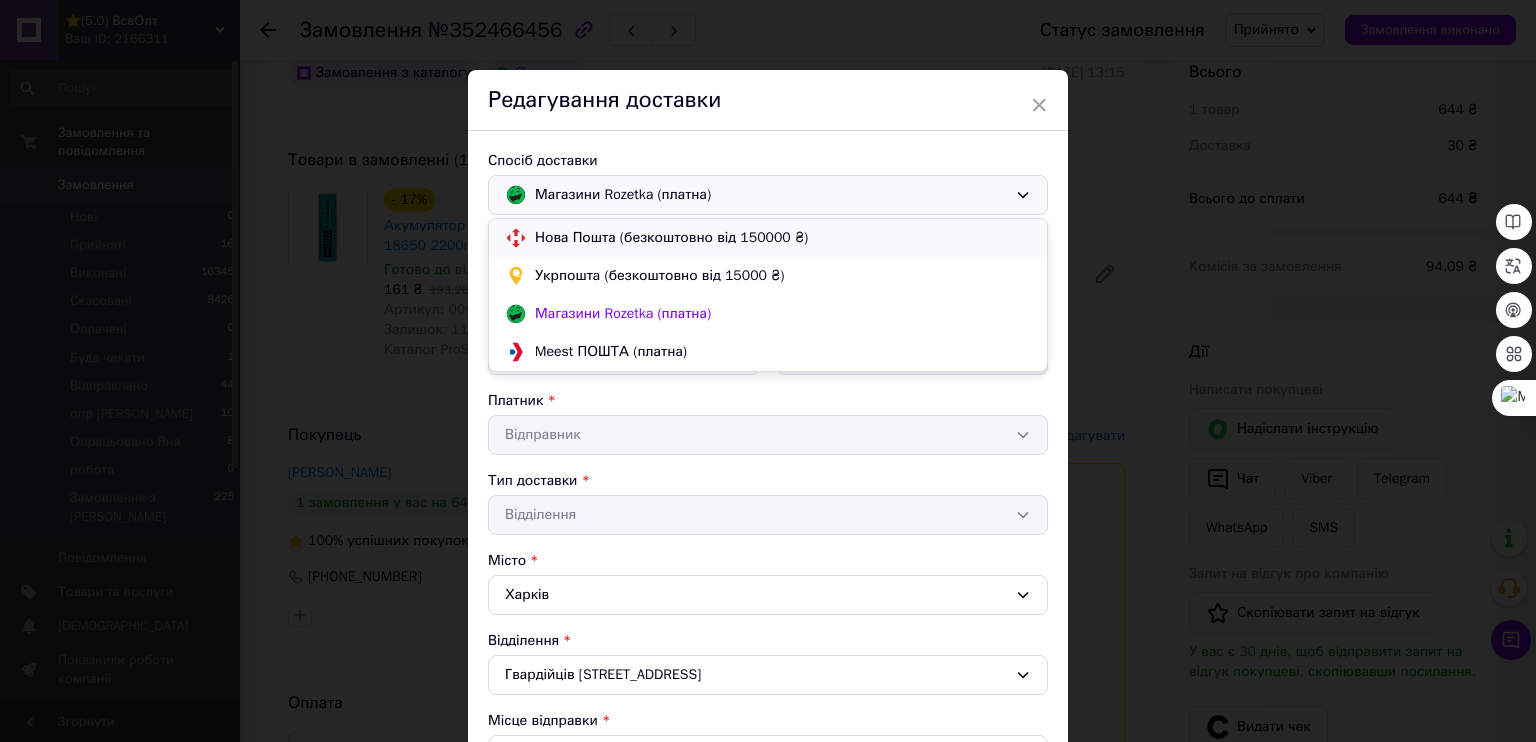click on "Нова Пошта (безкоштовно від 150000 ₴)" at bounding box center (783, 238) 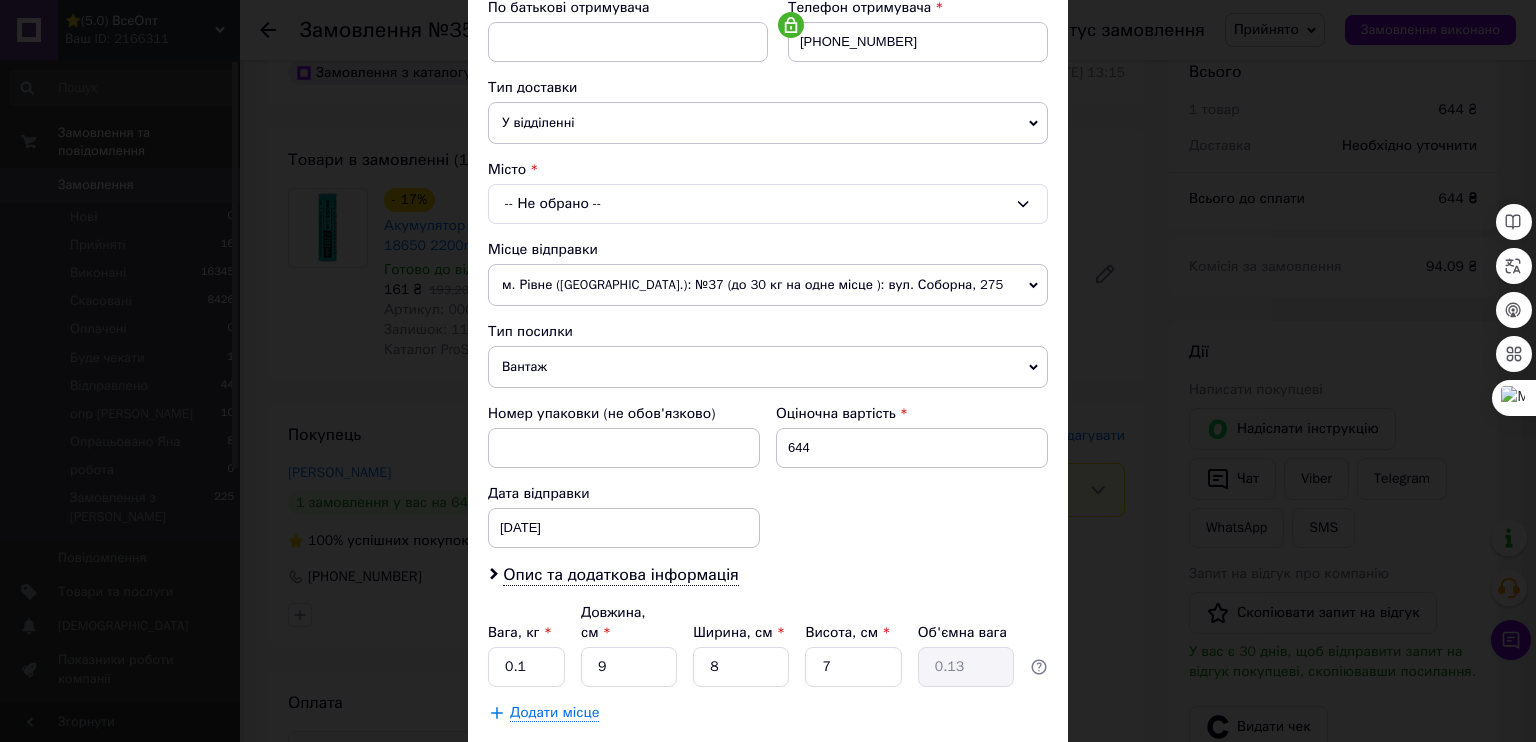 scroll, scrollTop: 397, scrollLeft: 0, axis: vertical 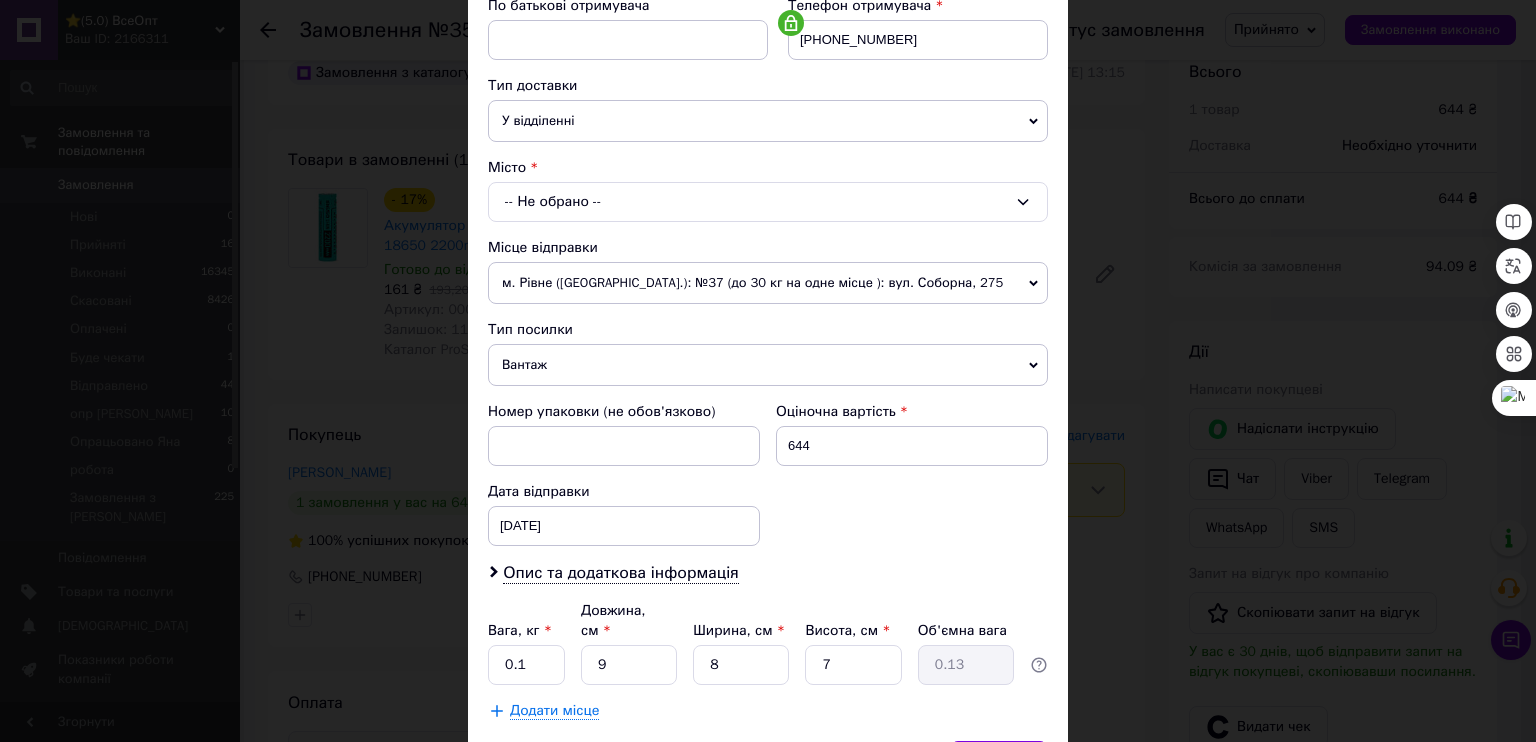 click on "Зберегти" at bounding box center (999, 761) 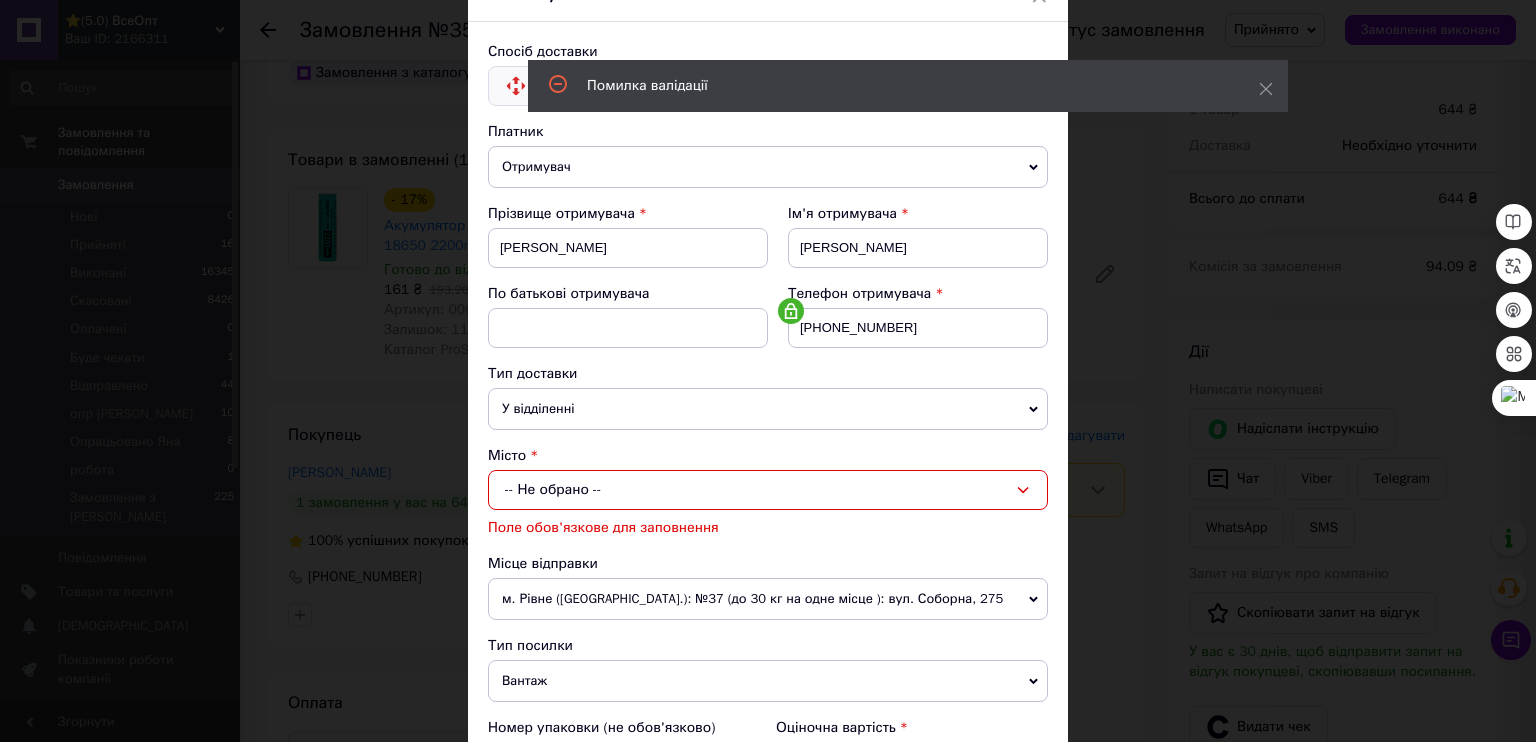 scroll, scrollTop: 300, scrollLeft: 0, axis: vertical 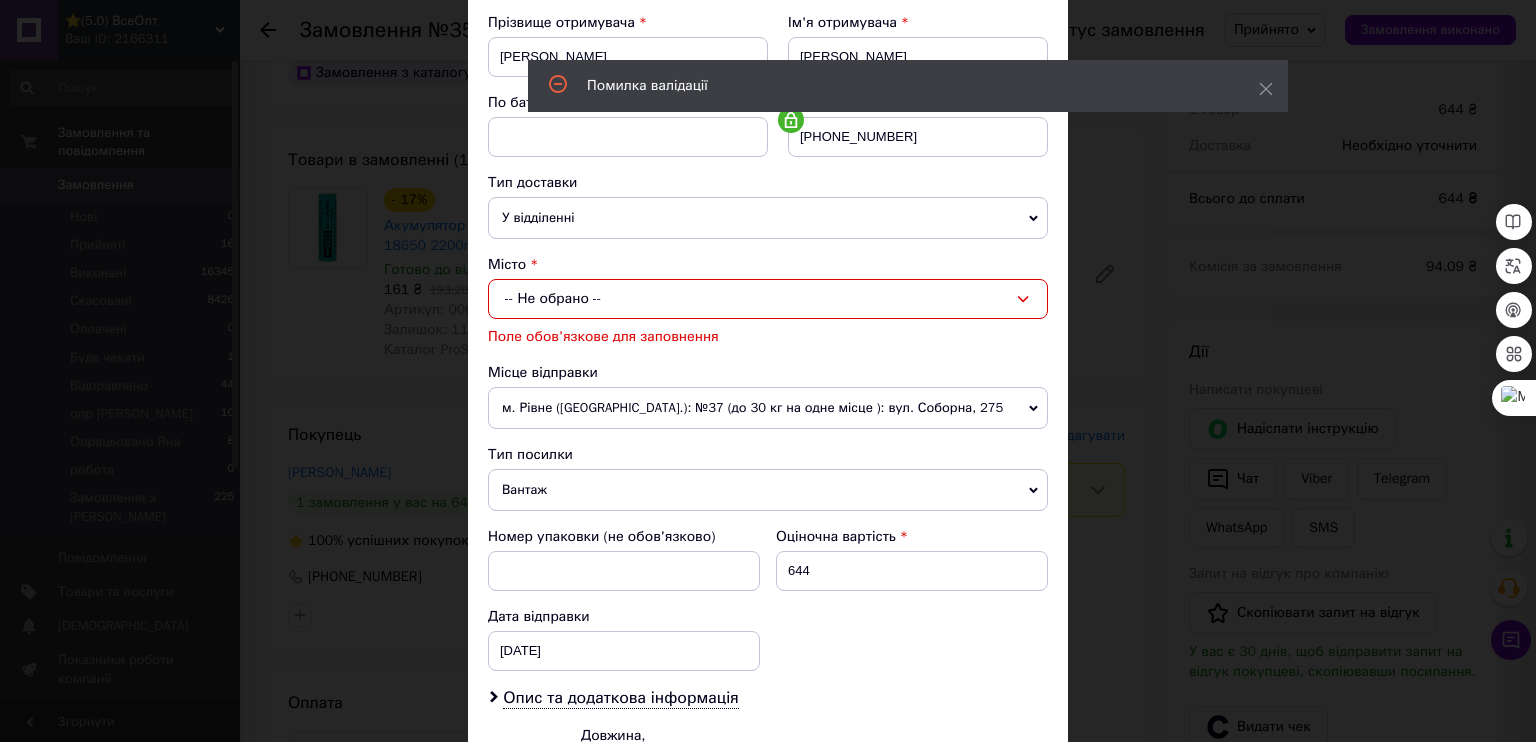click on "Додати місце" at bounding box center [768, 836] 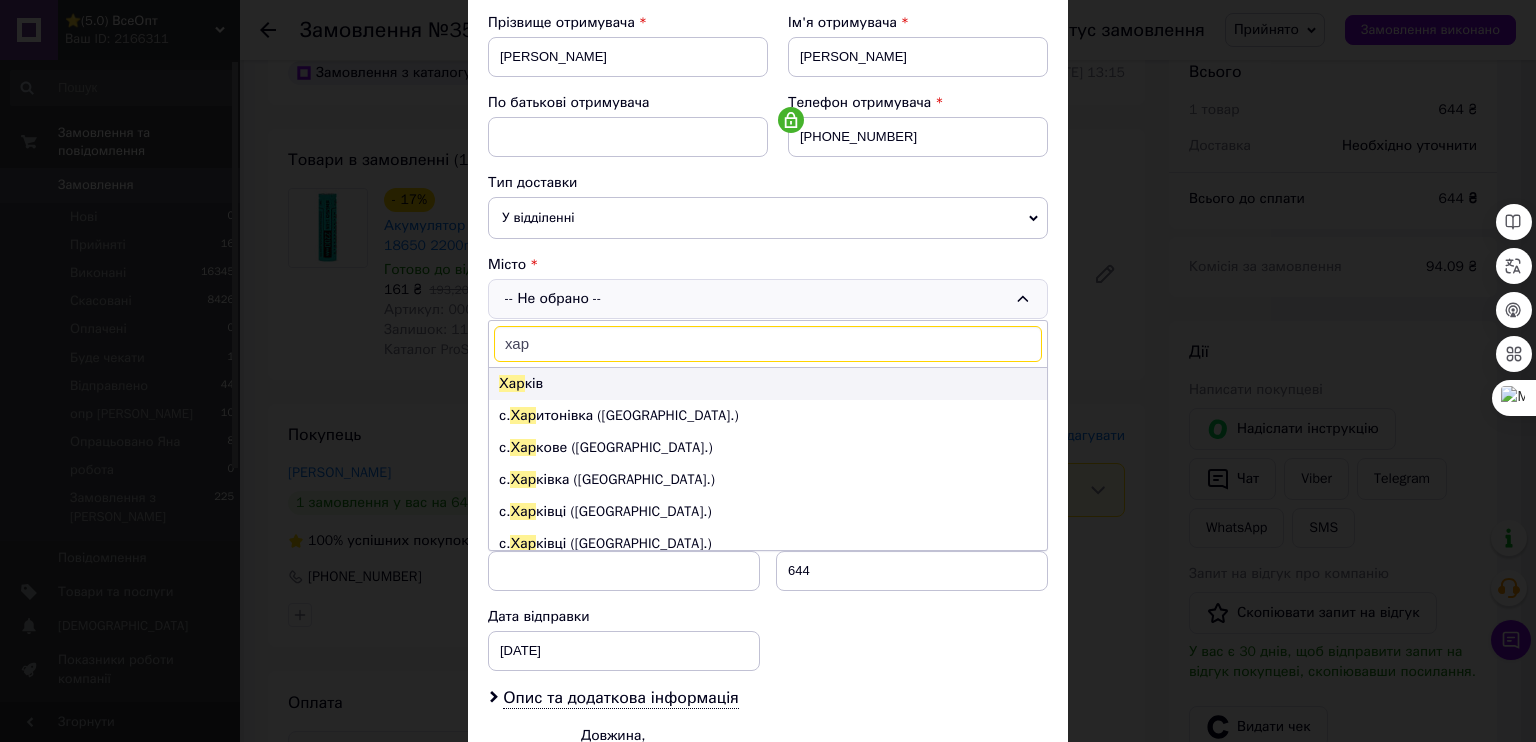 type on "хар" 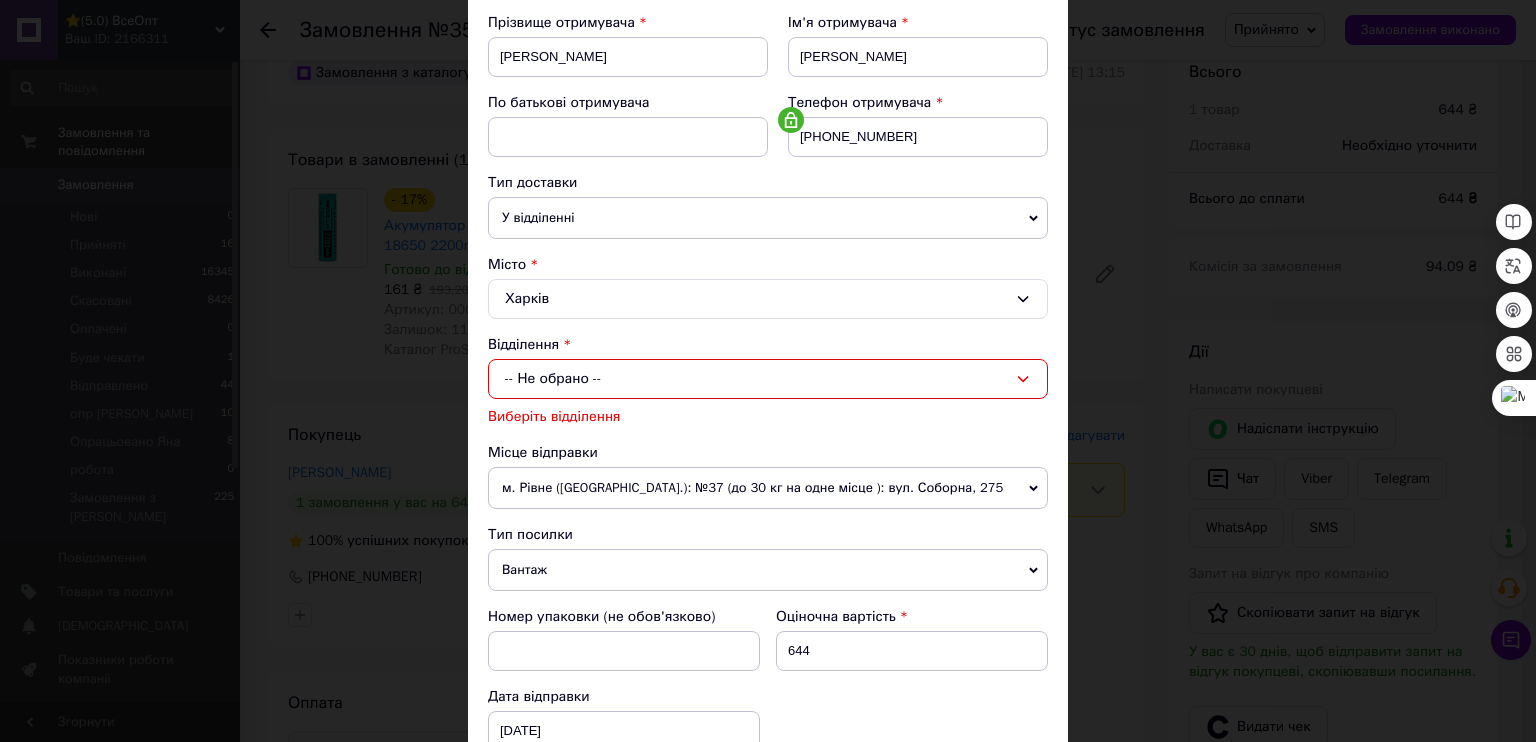 click on "-- Не обрано --" at bounding box center (768, 379) 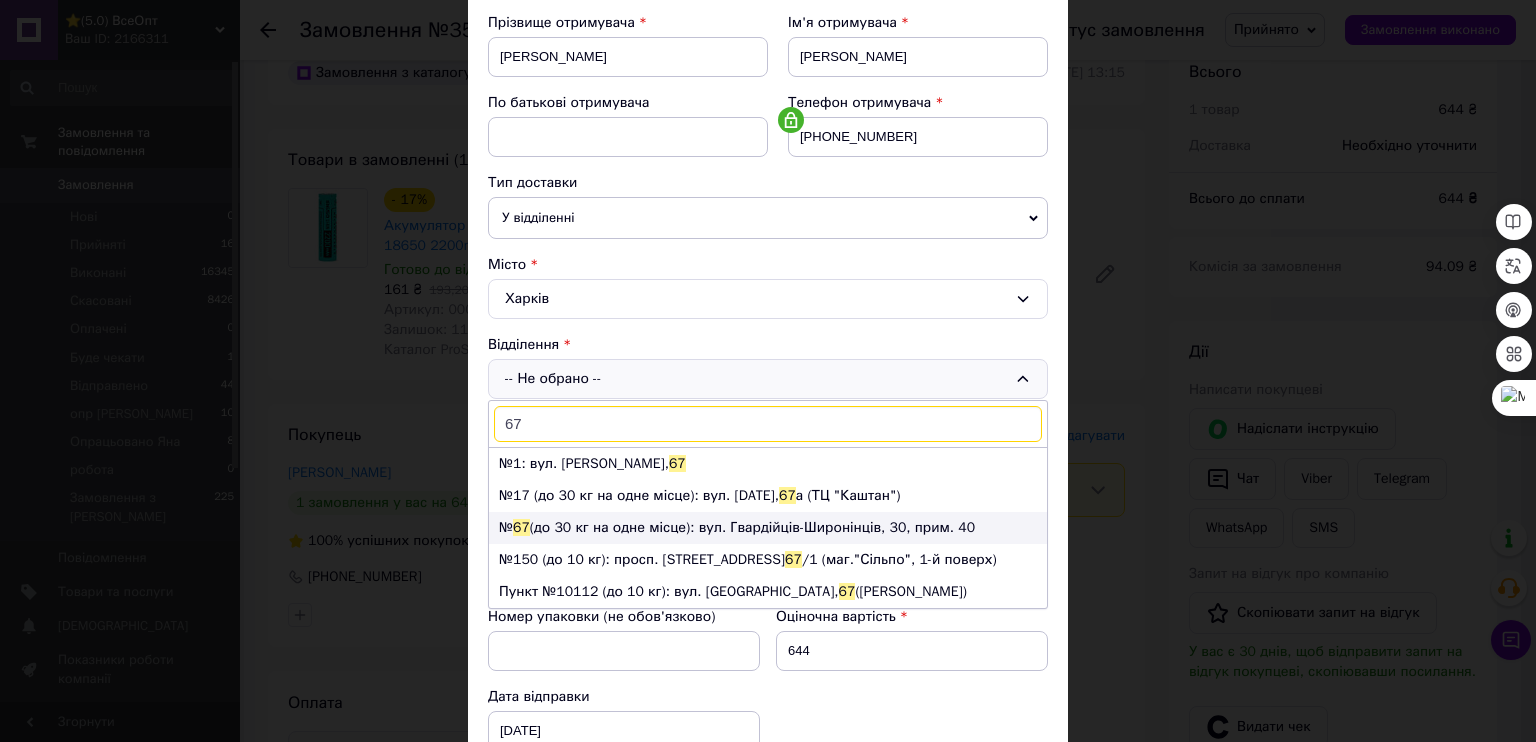 type on "67" 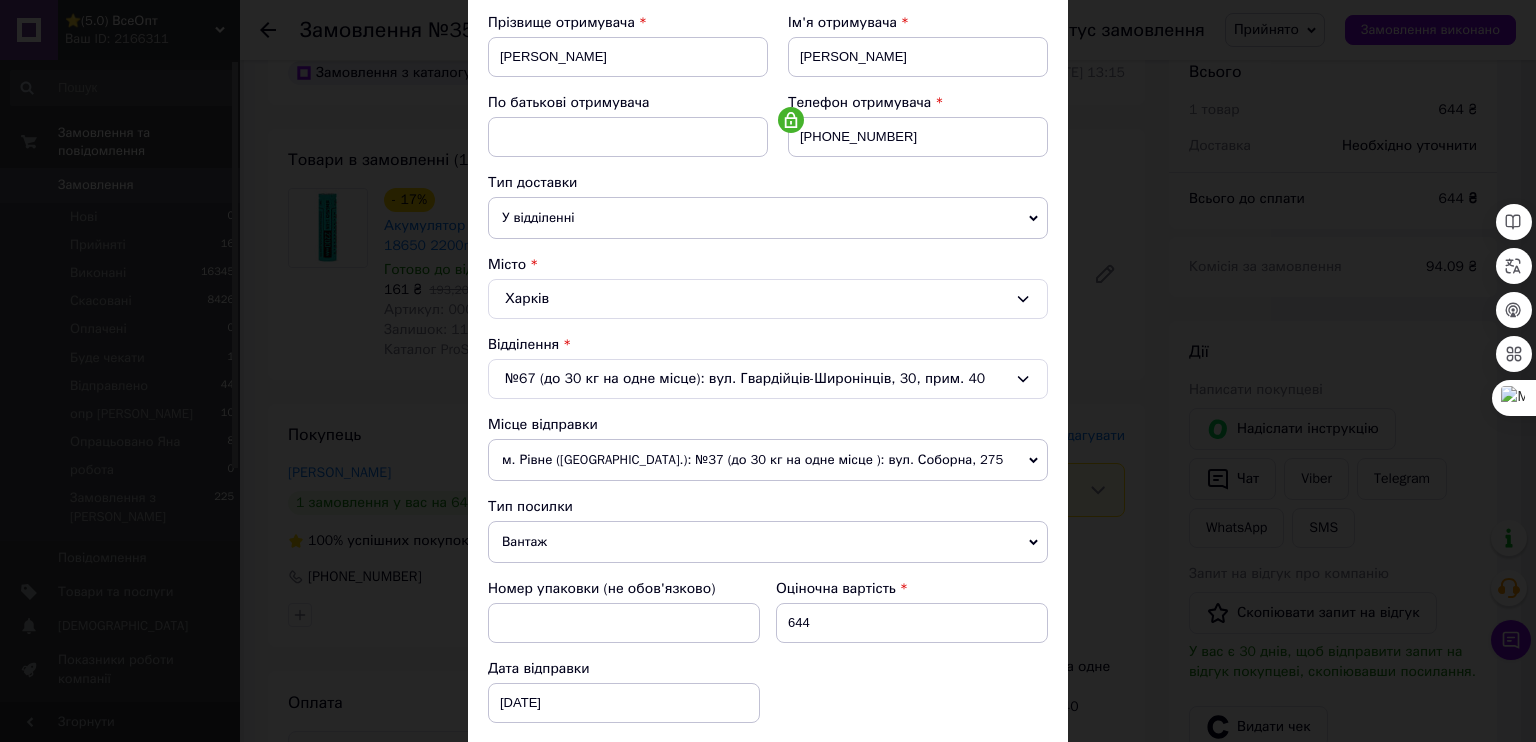 click on "м. Рівне (Рівненська обл.): №37 (до 30 кг на одне місце ): вул. Соборна, 275" at bounding box center [768, 460] 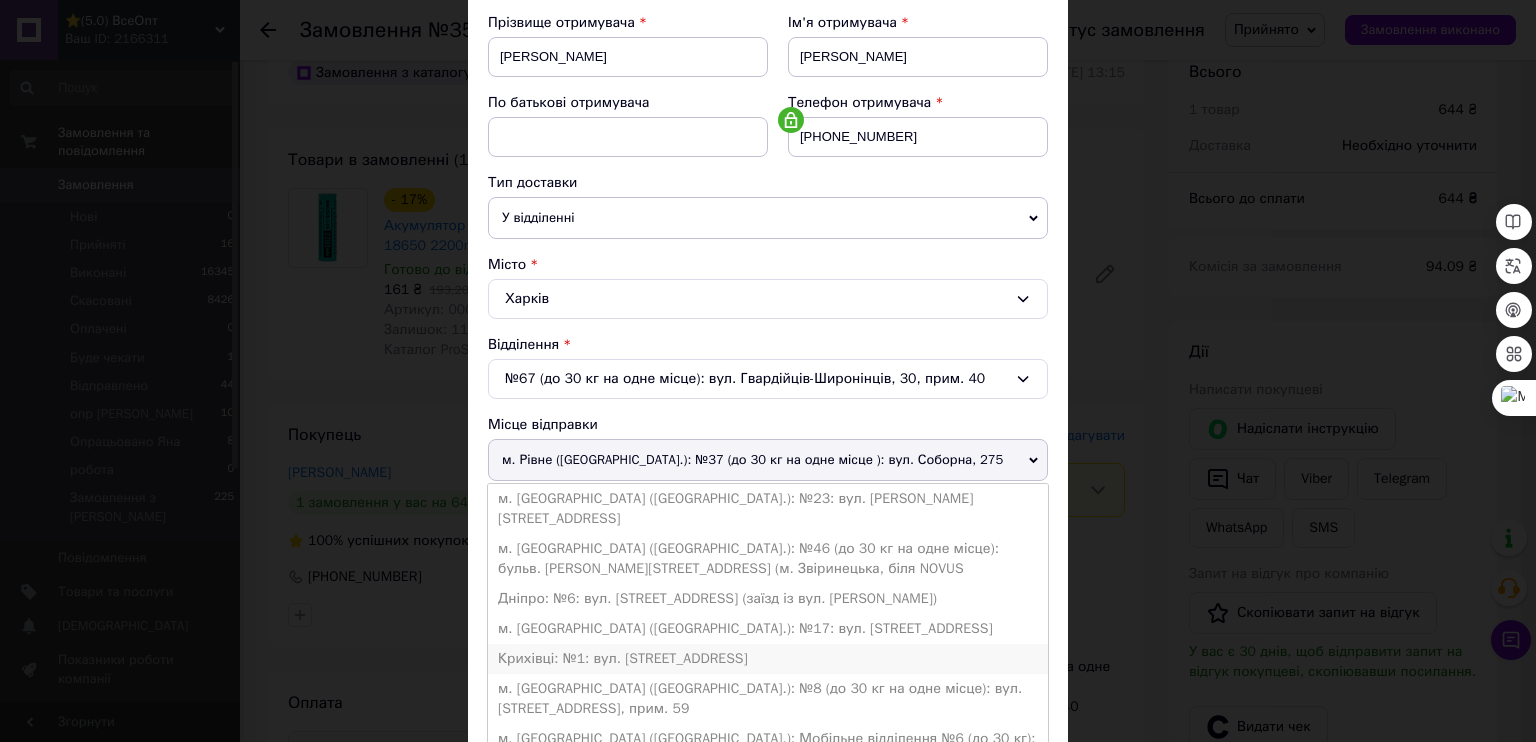 click on "Крихівці: №1: вул. Довженка, 25В" at bounding box center (768, 659) 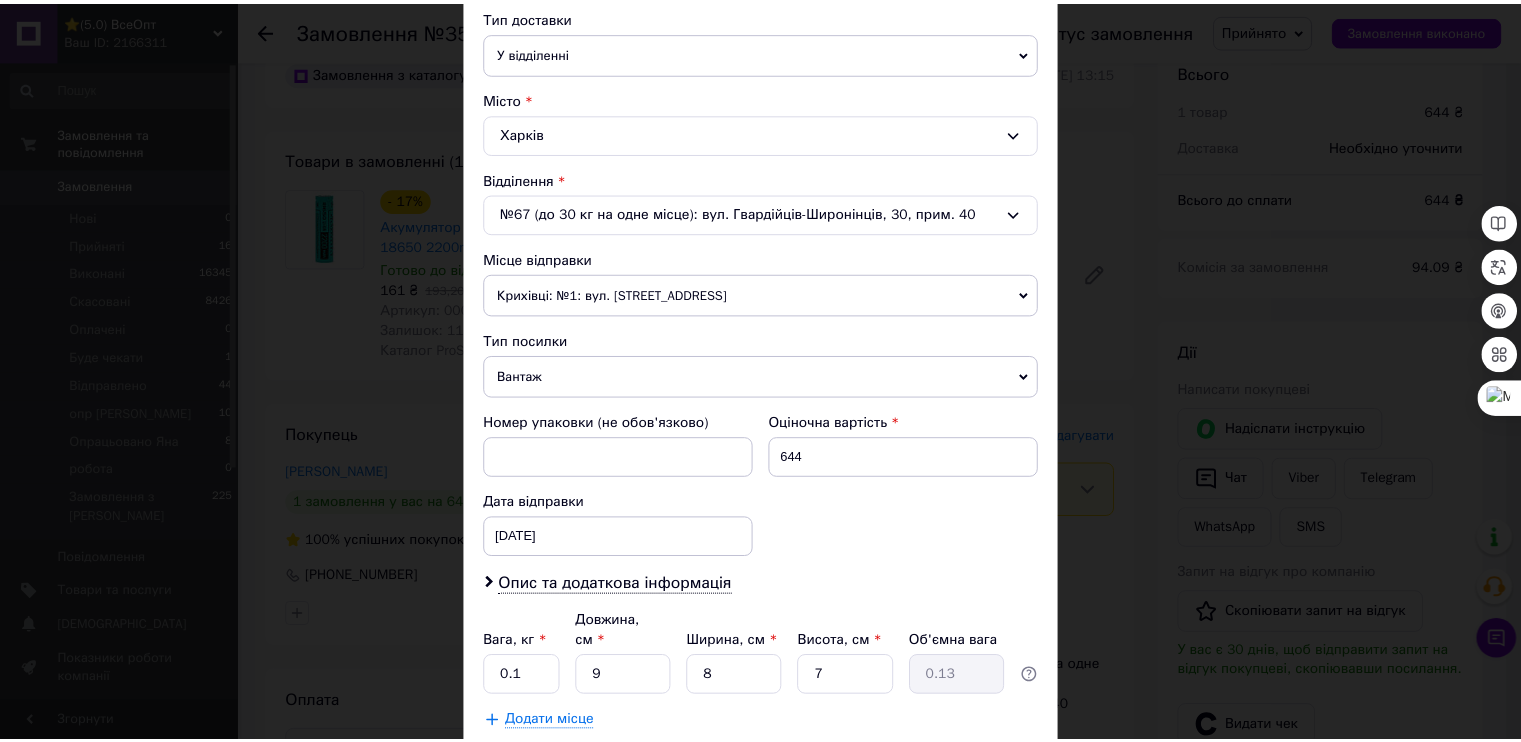 scroll, scrollTop: 467, scrollLeft: 0, axis: vertical 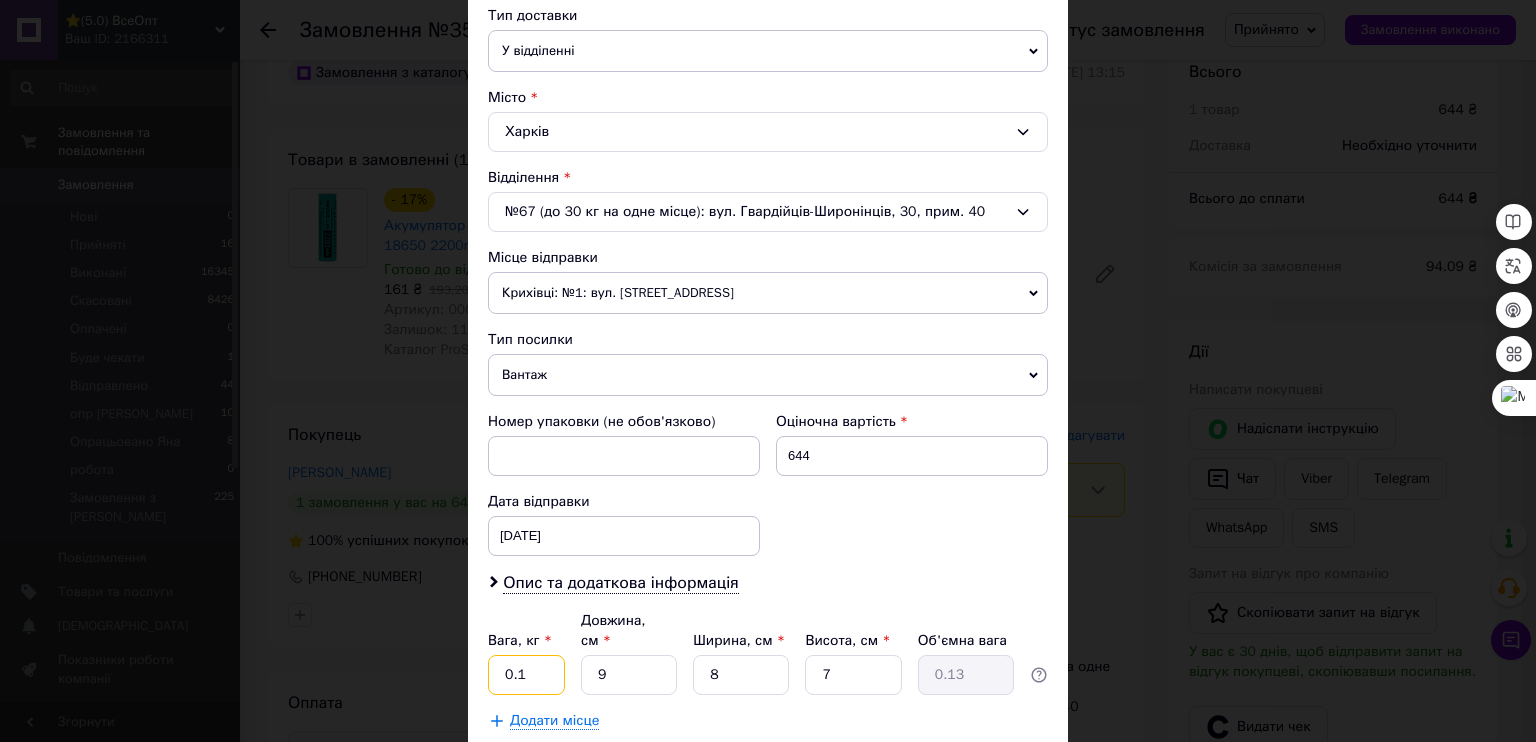 drag, startPoint x: 538, startPoint y: 539, endPoint x: 495, endPoint y: 538, distance: 43.011627 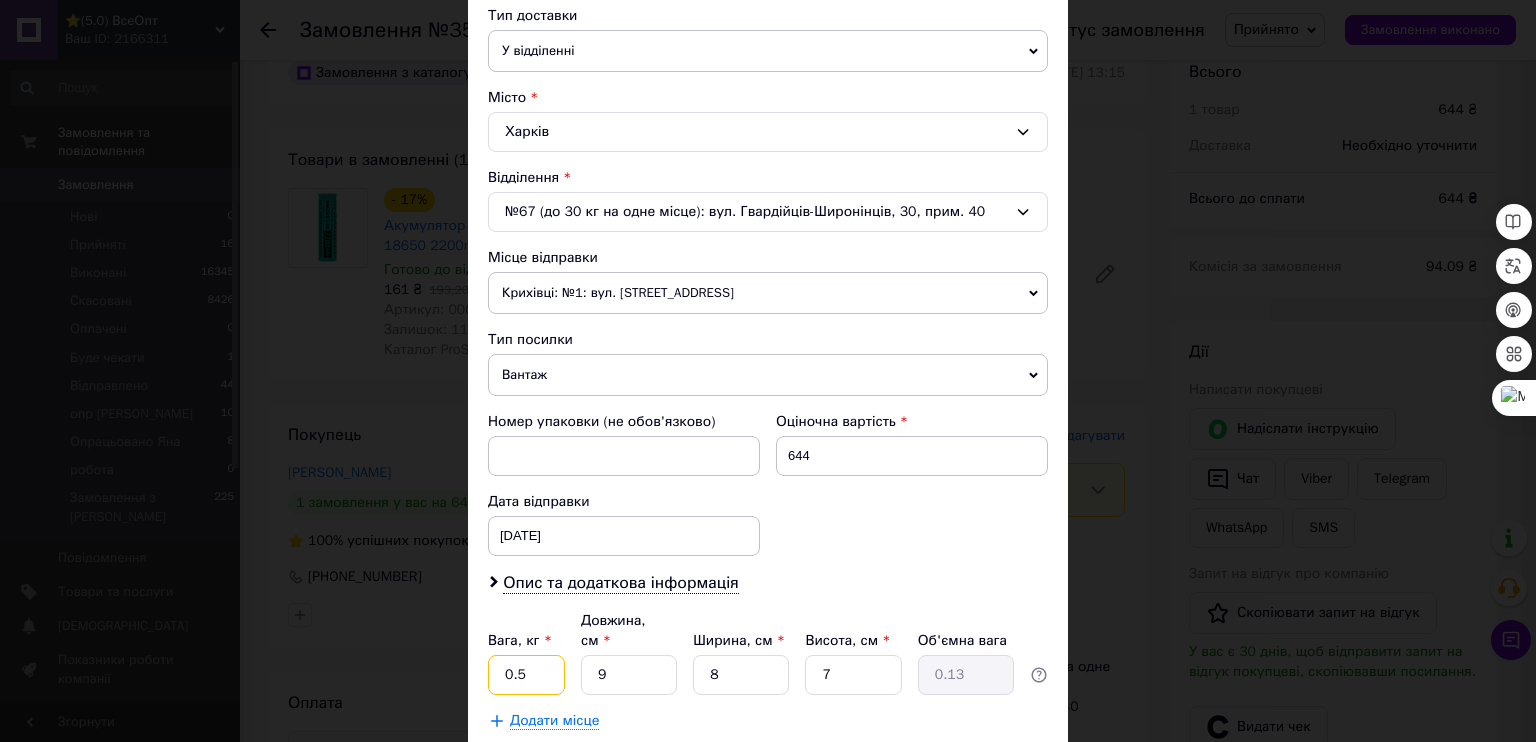 type on "0.5" 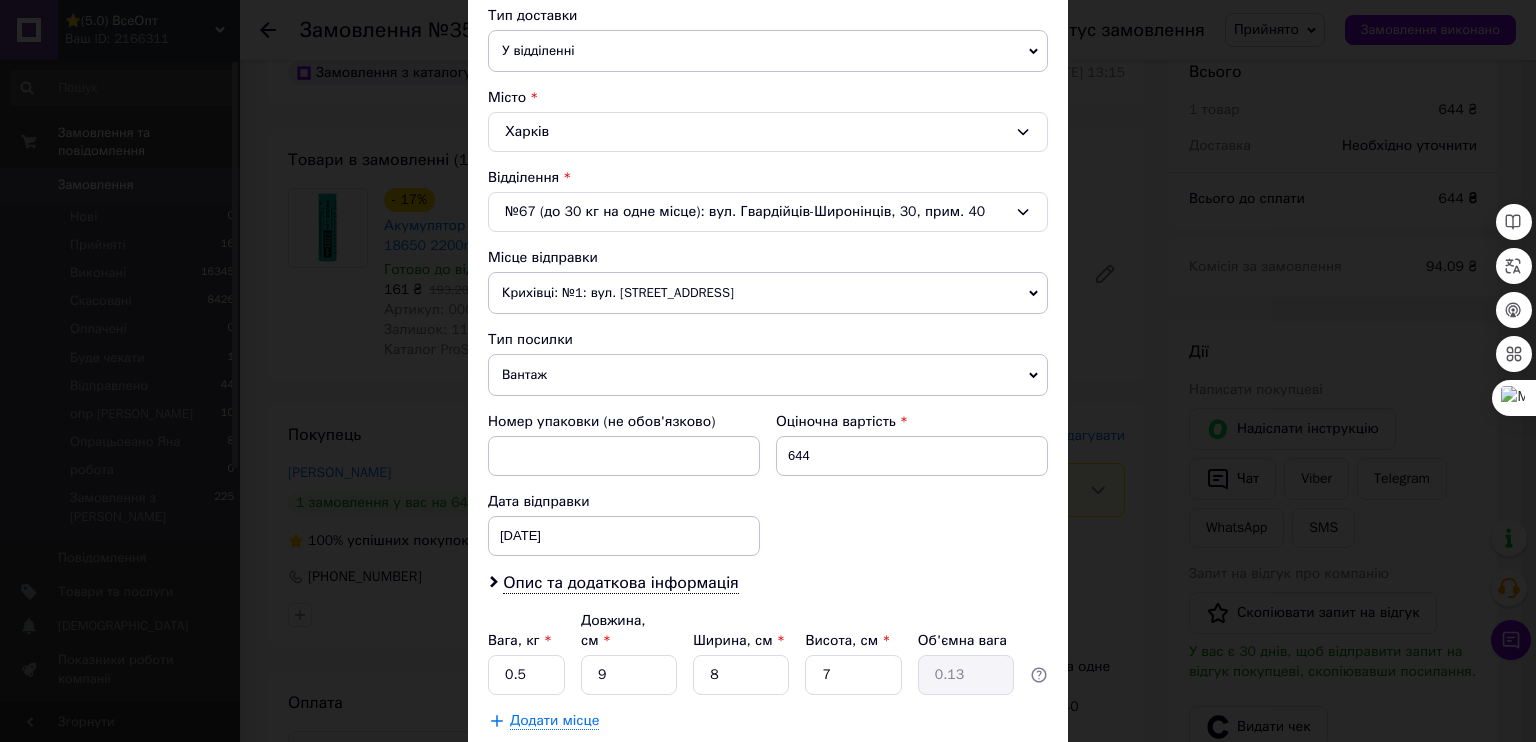 click on "Зберегти" at bounding box center [999, 771] 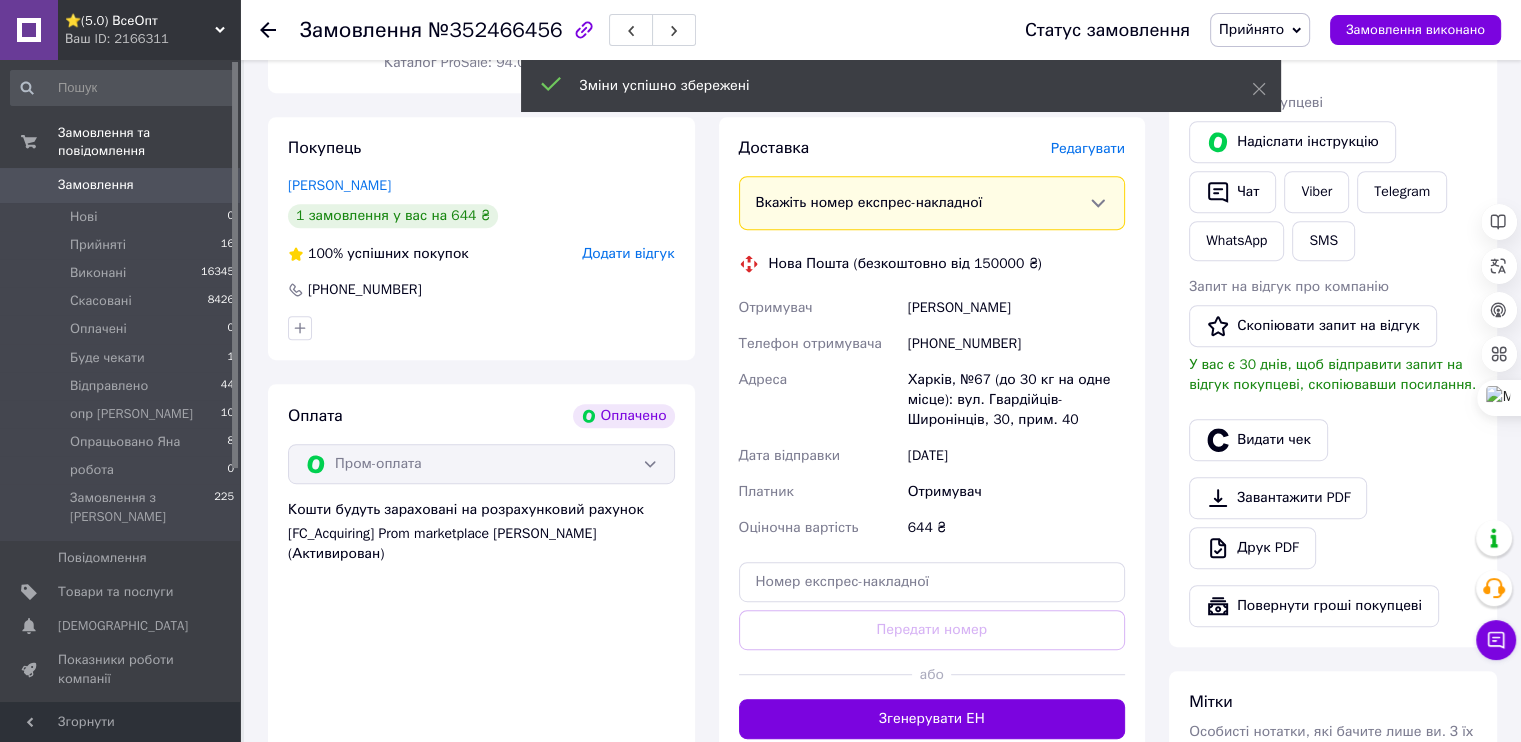 scroll, scrollTop: 900, scrollLeft: 0, axis: vertical 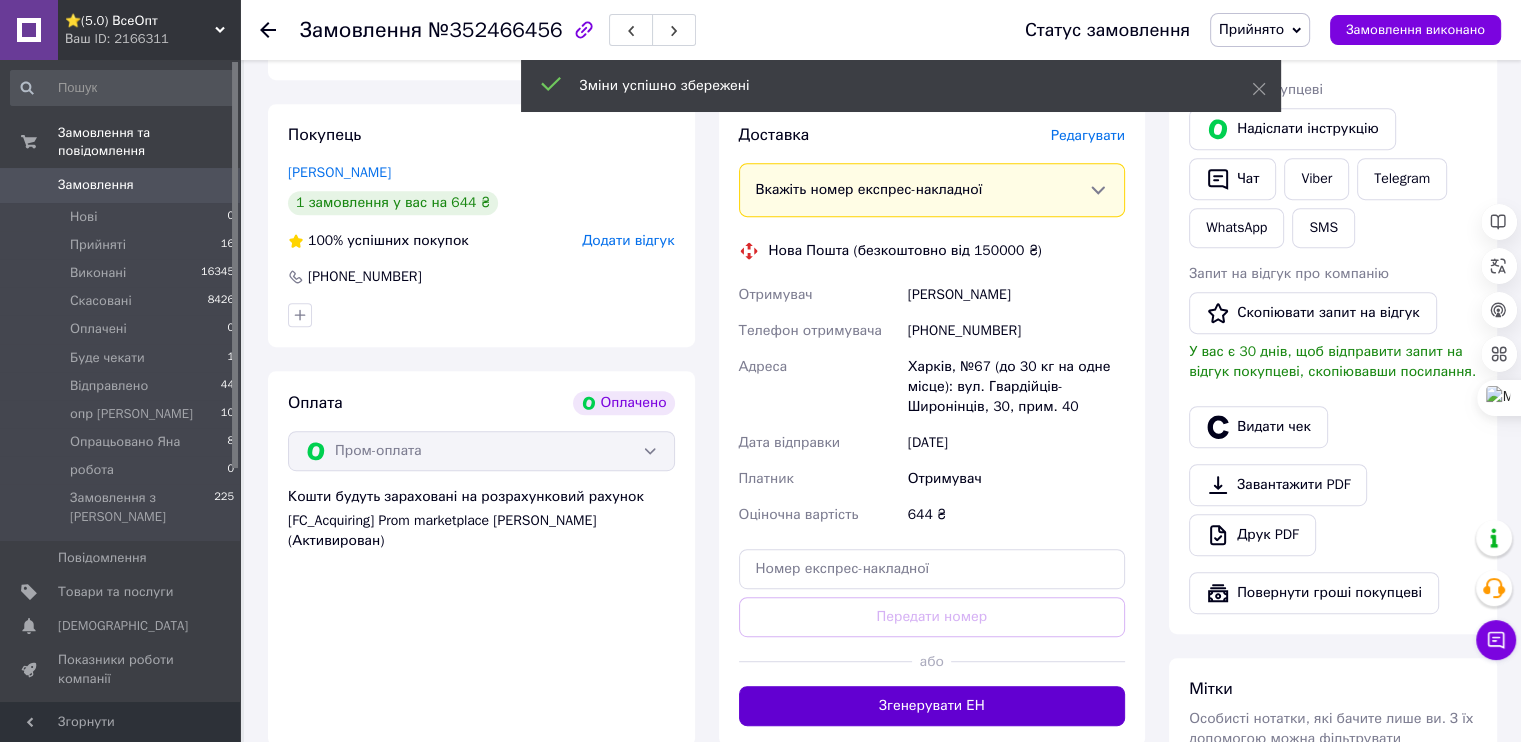 click on "Згенерувати ЕН" at bounding box center (932, 706) 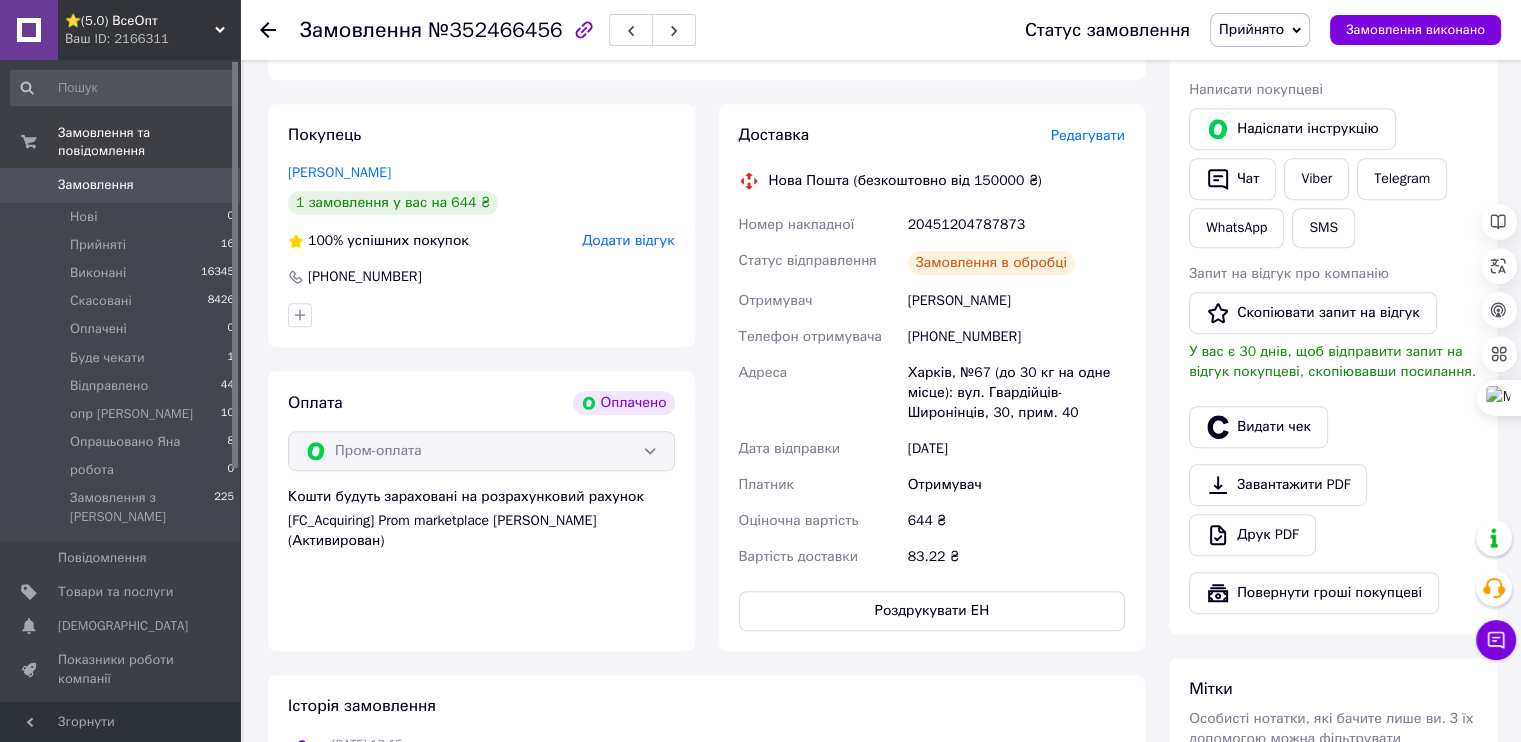scroll, scrollTop: 800, scrollLeft: 0, axis: vertical 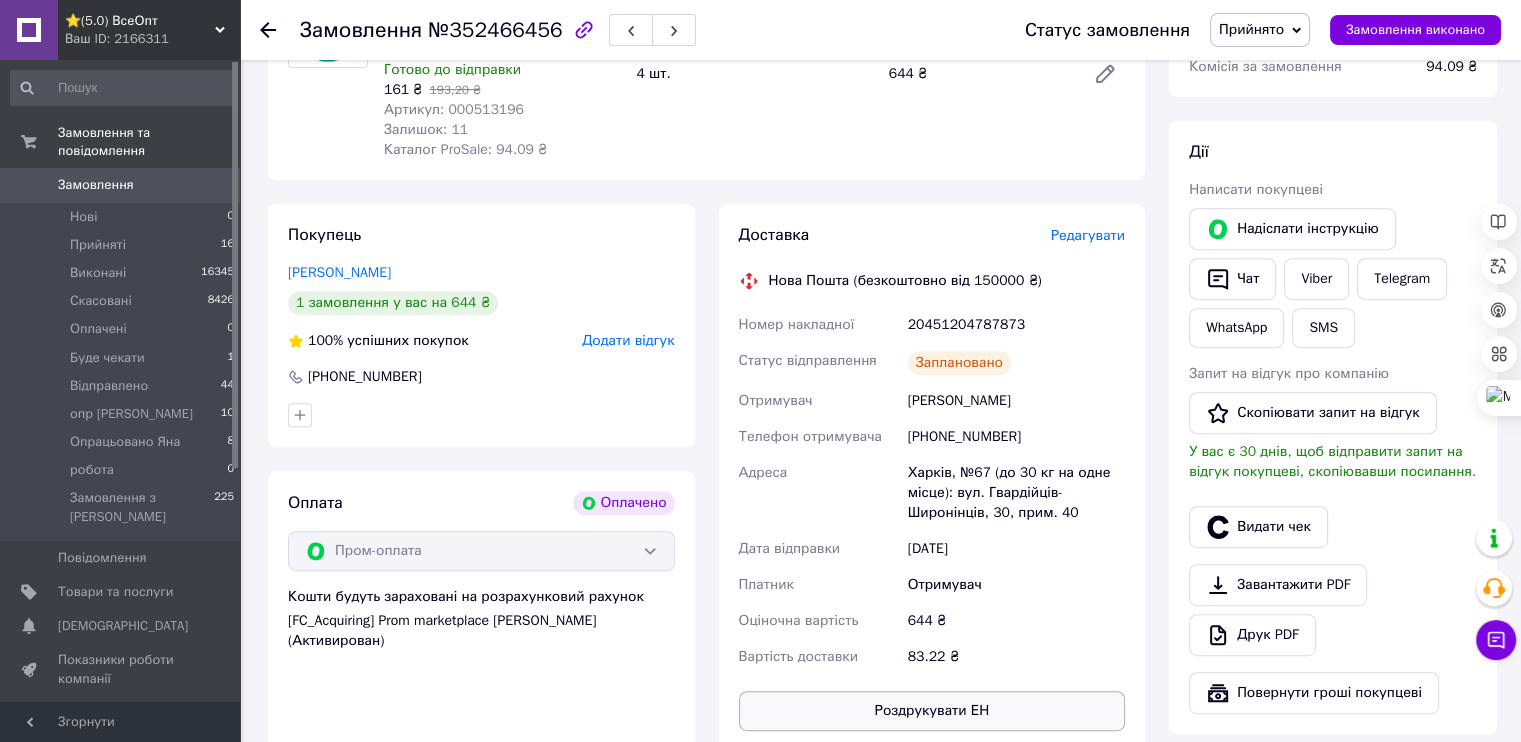 click on "Роздрукувати ЕН" at bounding box center [932, 711] 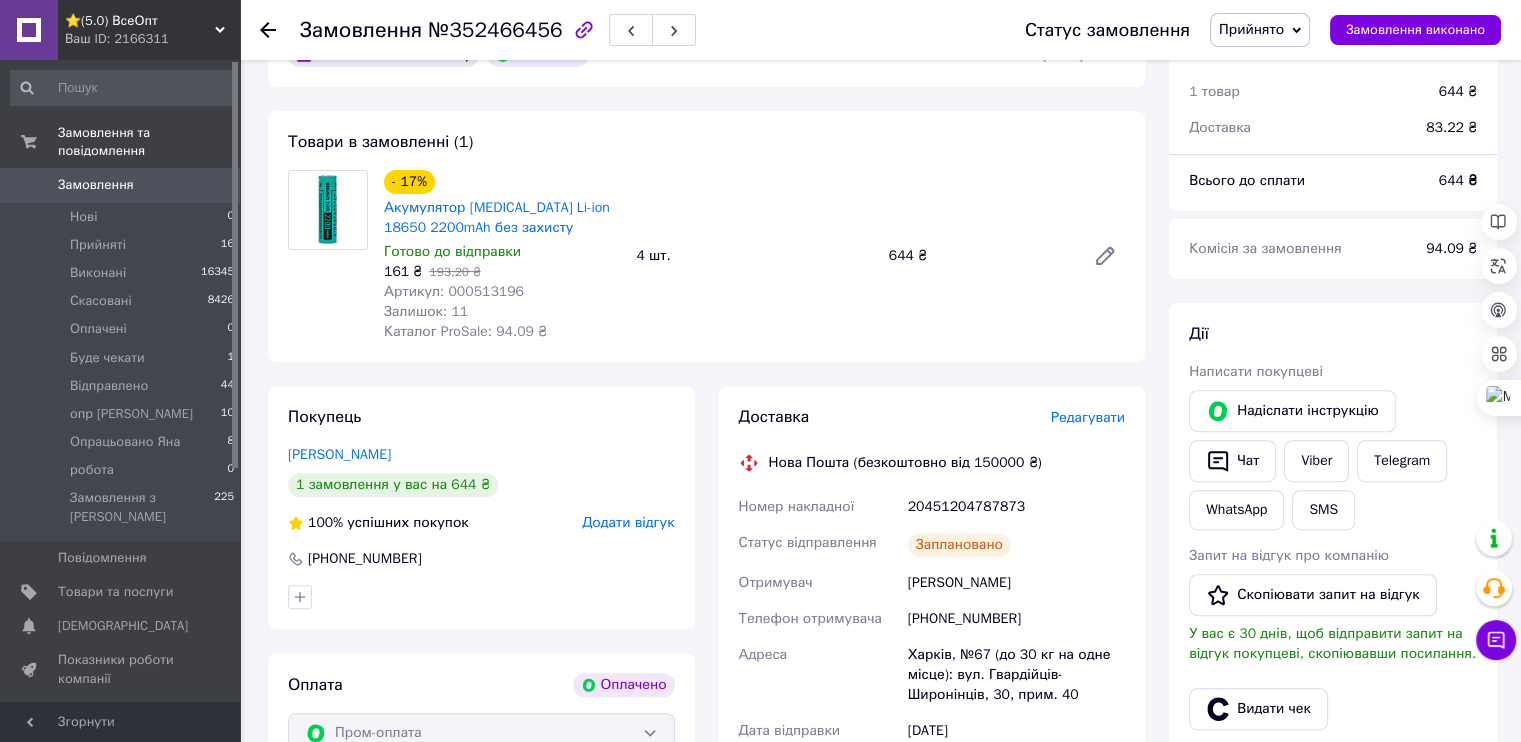scroll, scrollTop: 500, scrollLeft: 0, axis: vertical 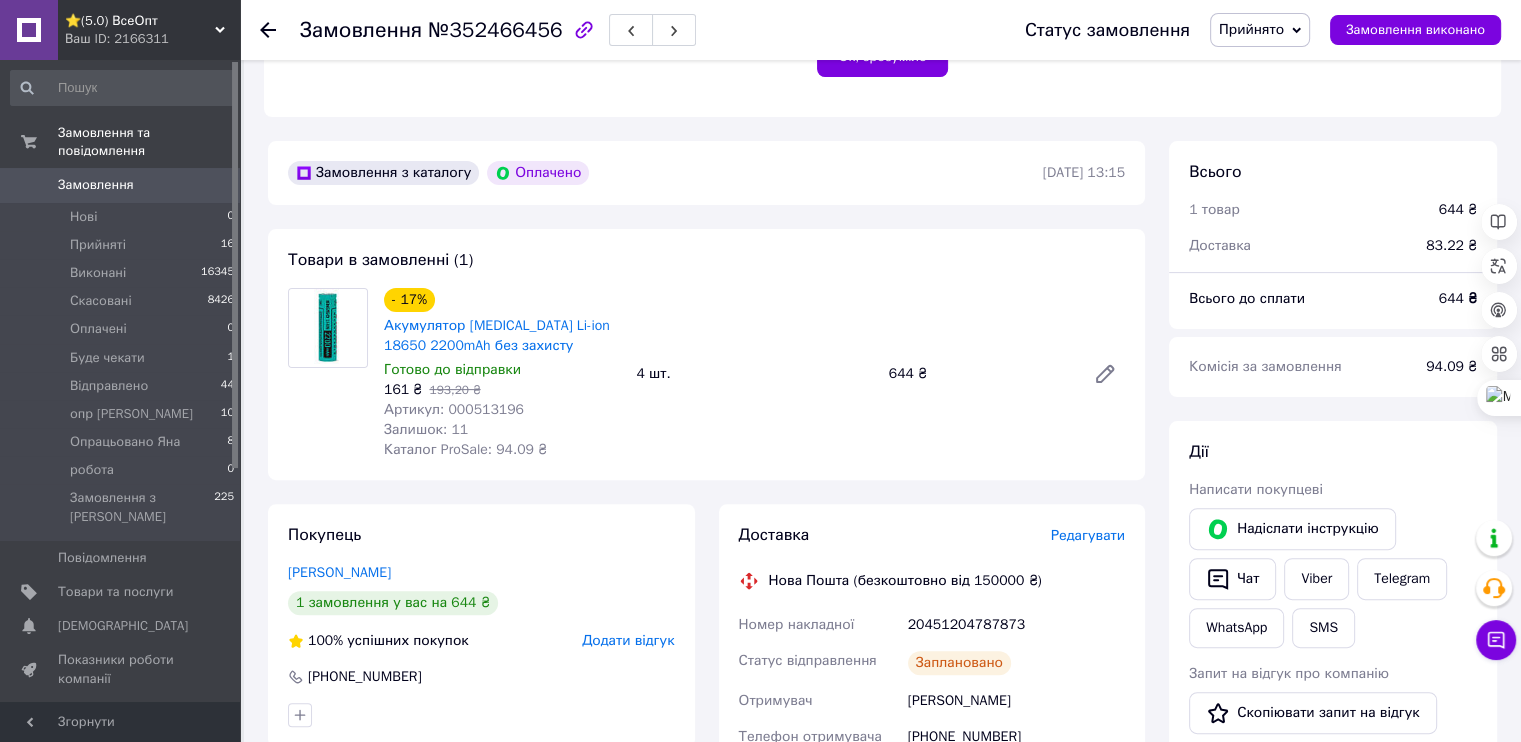 click on "Прийнято" at bounding box center (1260, 30) 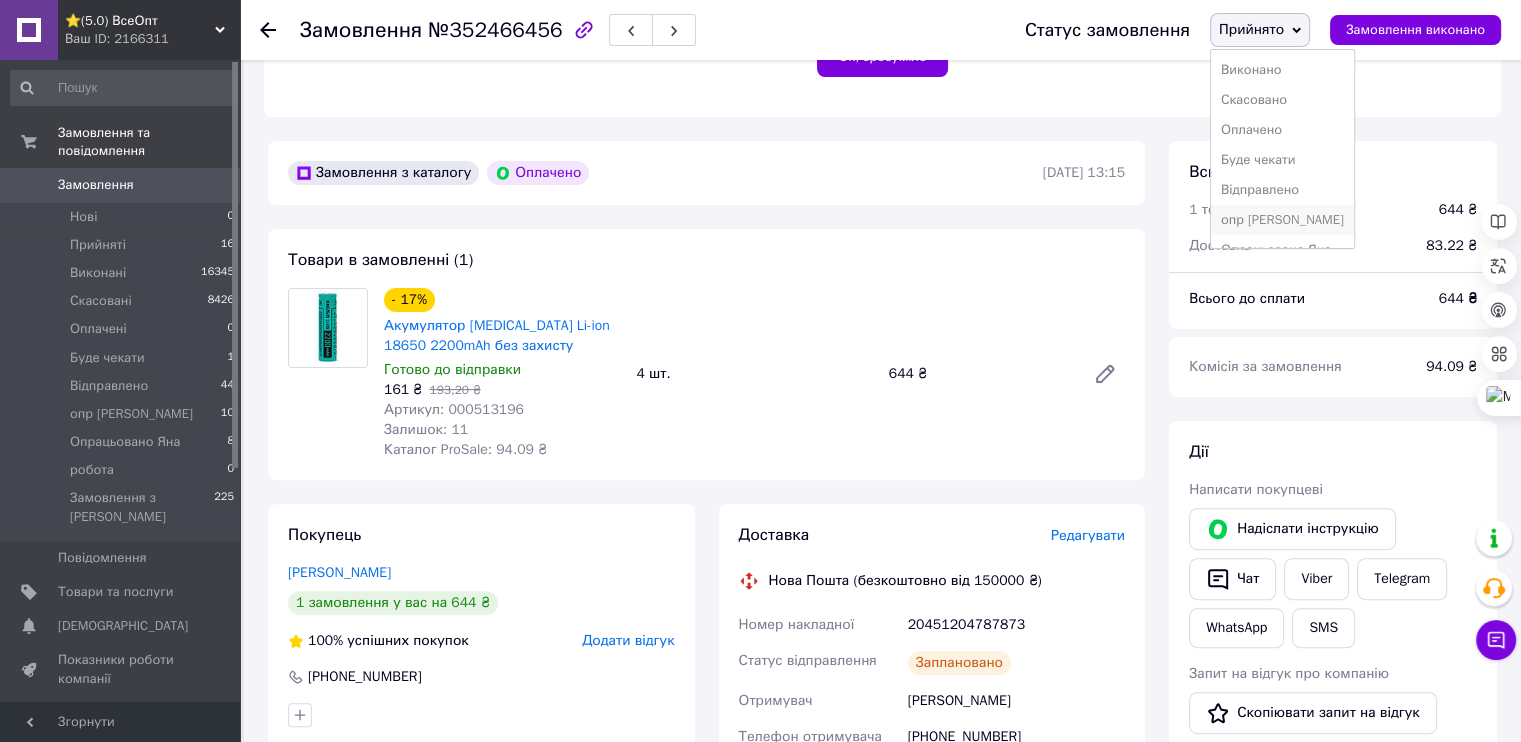 click on "опр [PERSON_NAME]" at bounding box center [1282, 220] 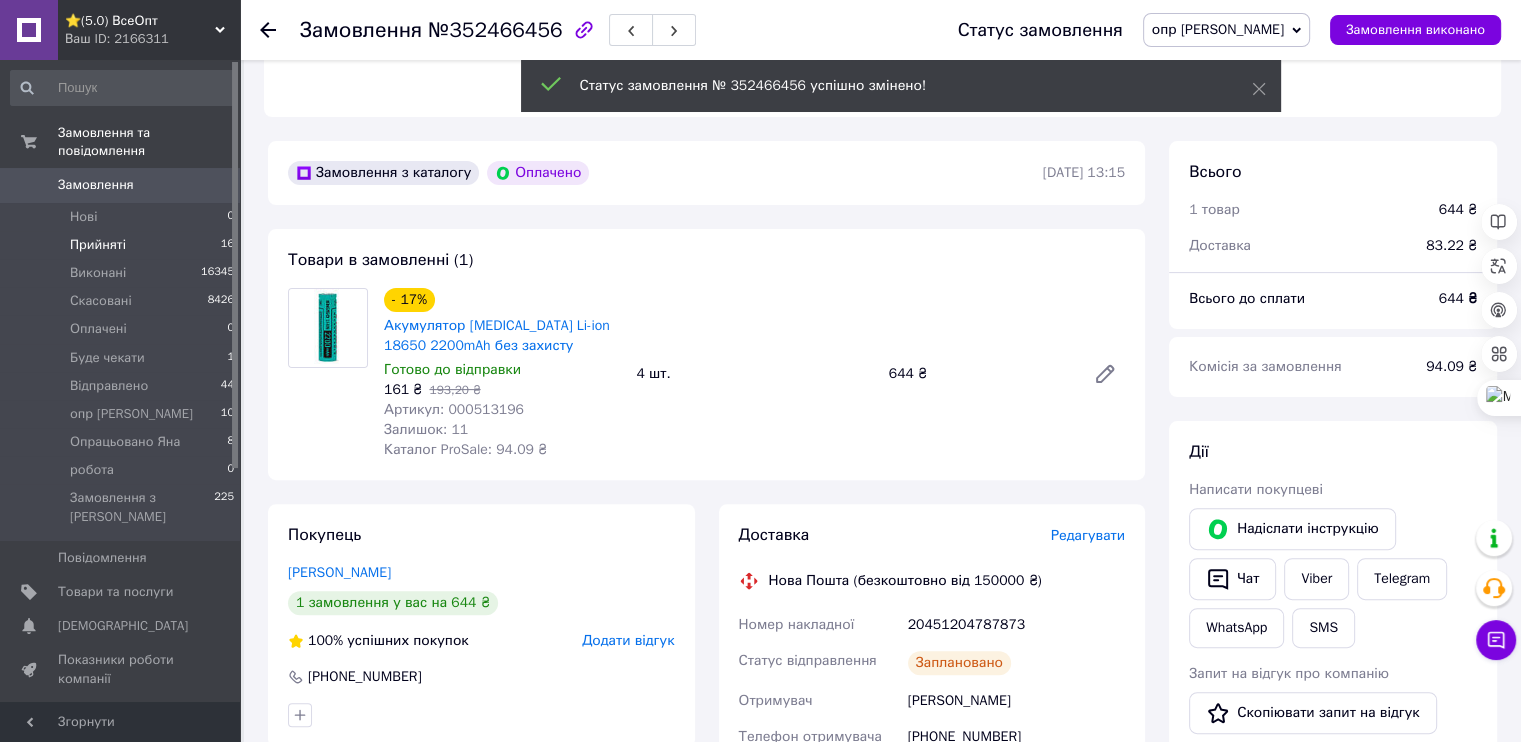 click on "Прийняті" at bounding box center [98, 245] 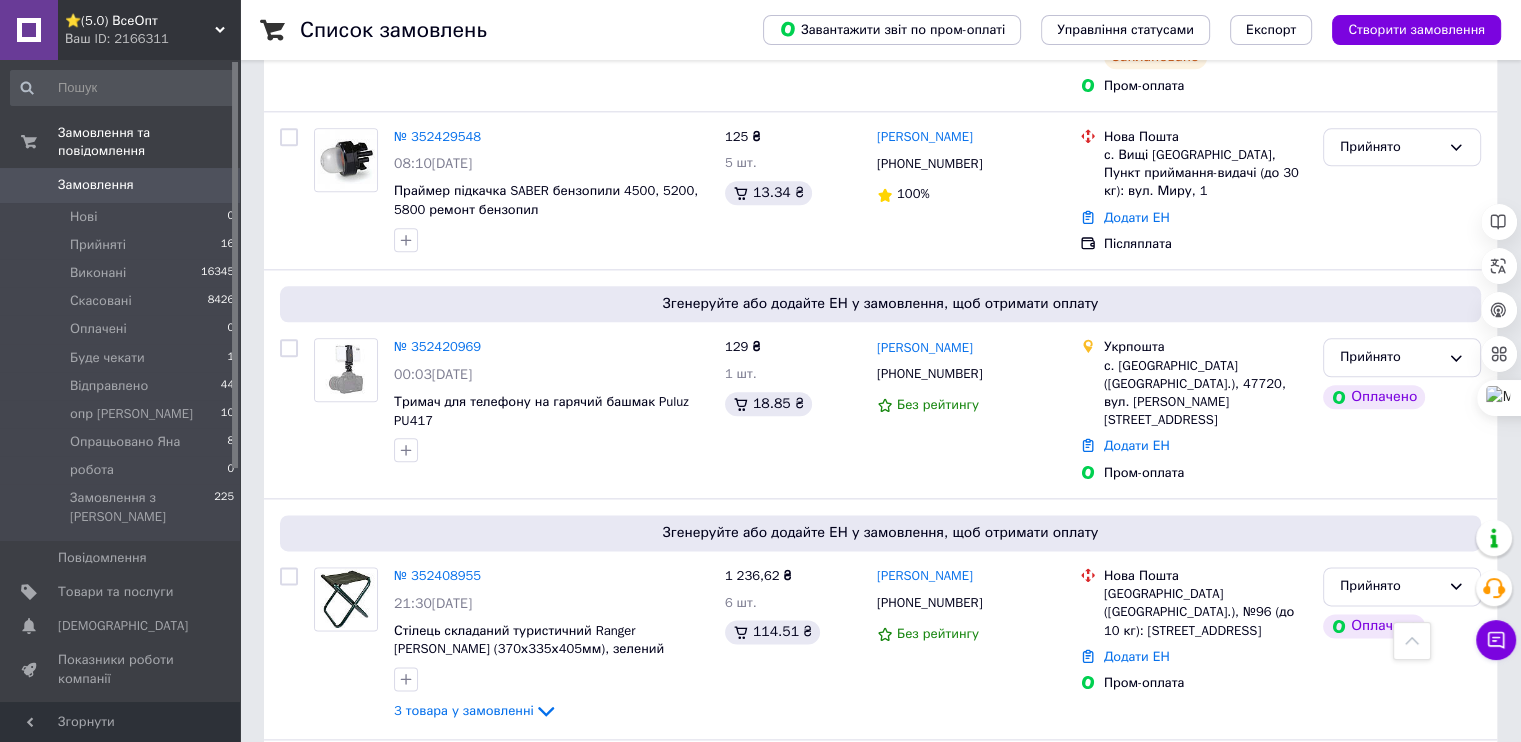 scroll, scrollTop: 2400, scrollLeft: 0, axis: vertical 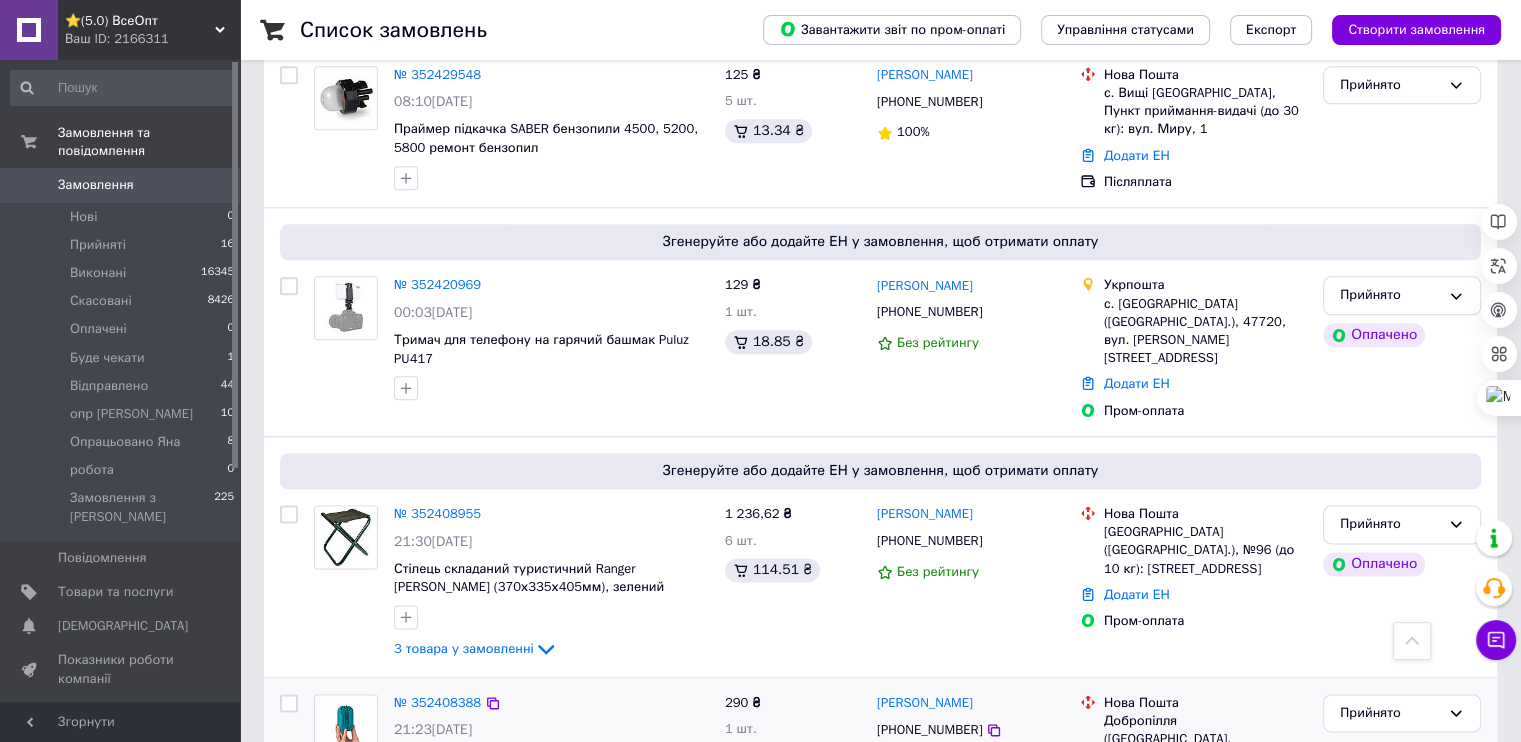 click on "290 ₴ 1 шт. 19.85 ₴" at bounding box center (793, 766) 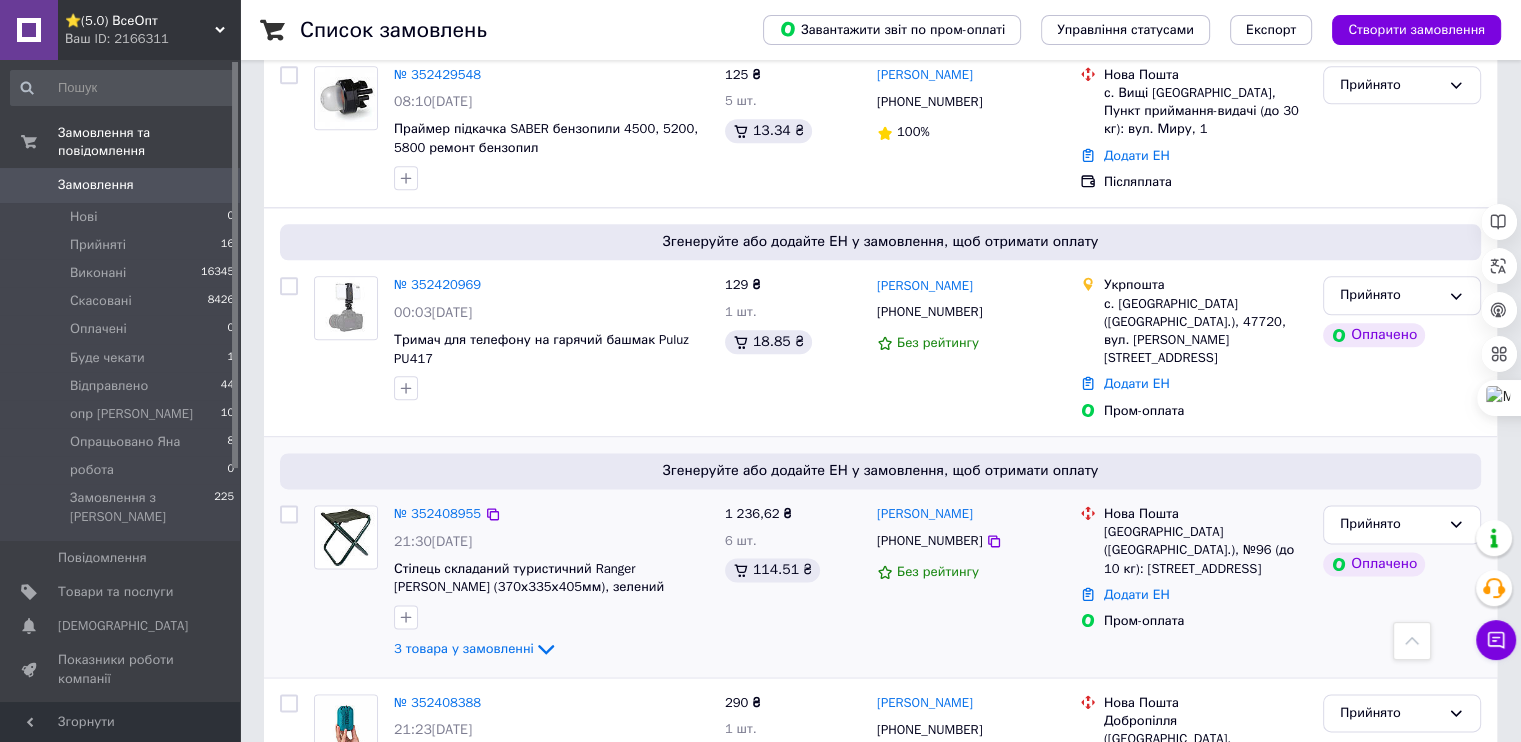 click on "Нова Пошта Київ (Київська обл.), №96 (до 10 кг): Дніпровська Набережна, 25а Додати ЕН Пром-оплата" at bounding box center [1193, 583] 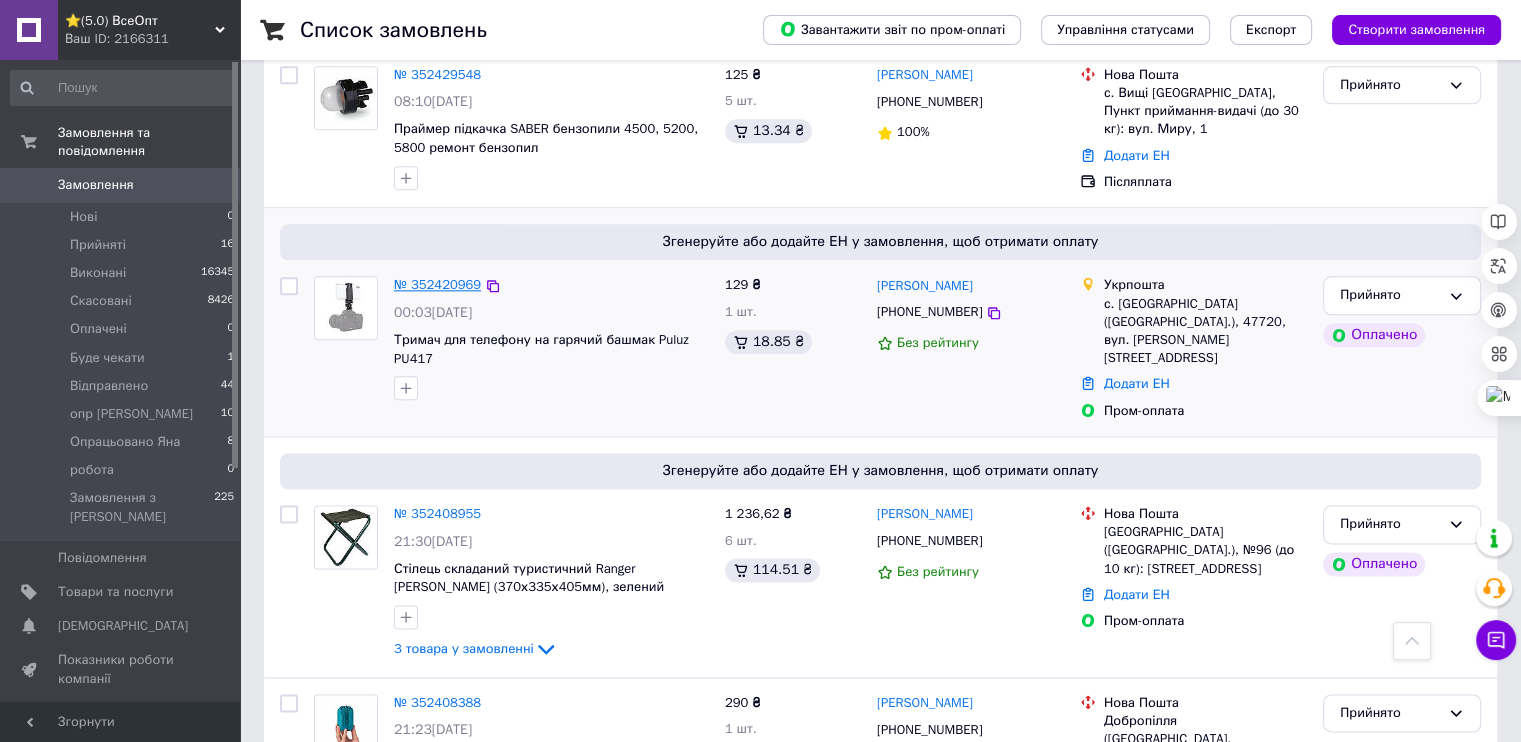 click on "№ 352420969" at bounding box center [437, 284] 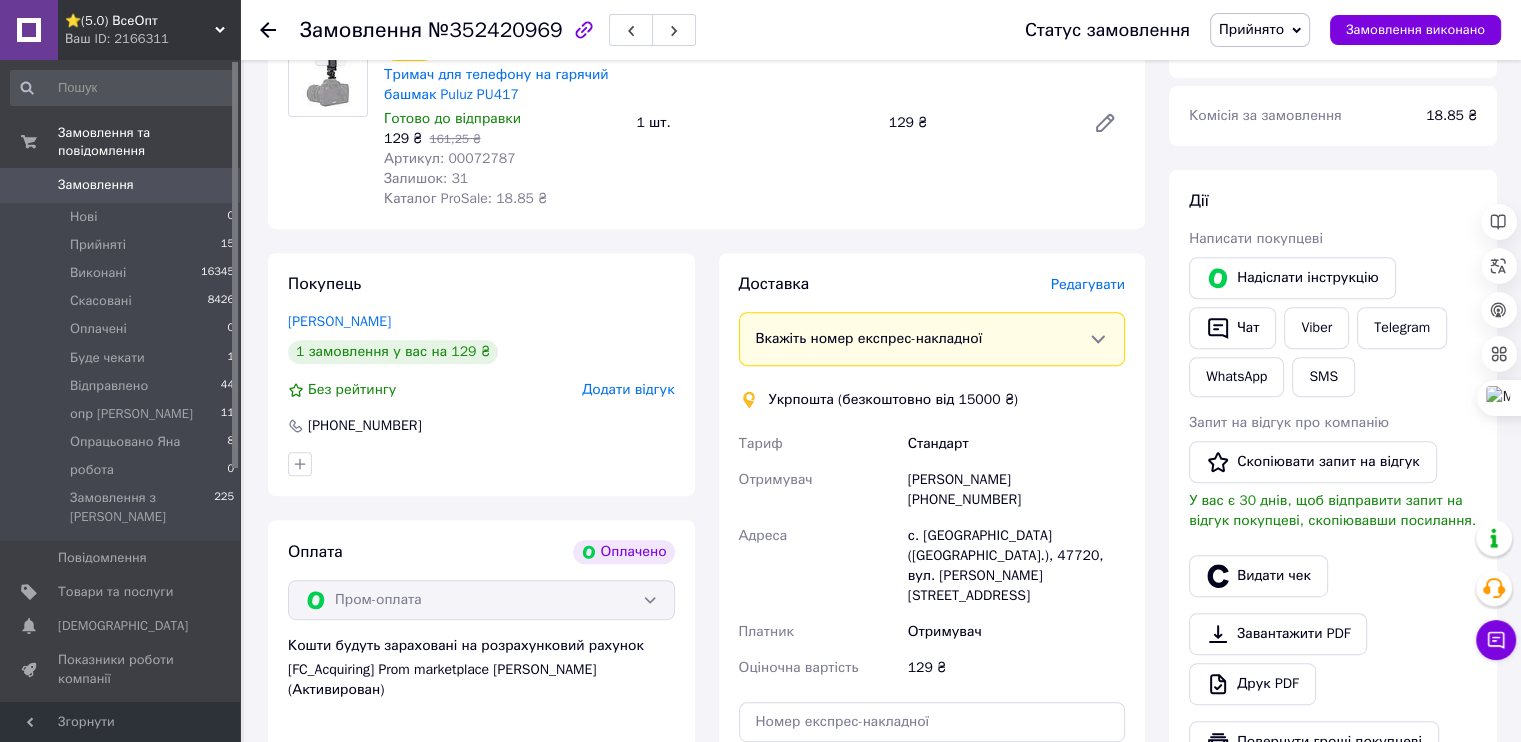 scroll, scrollTop: 747, scrollLeft: 0, axis: vertical 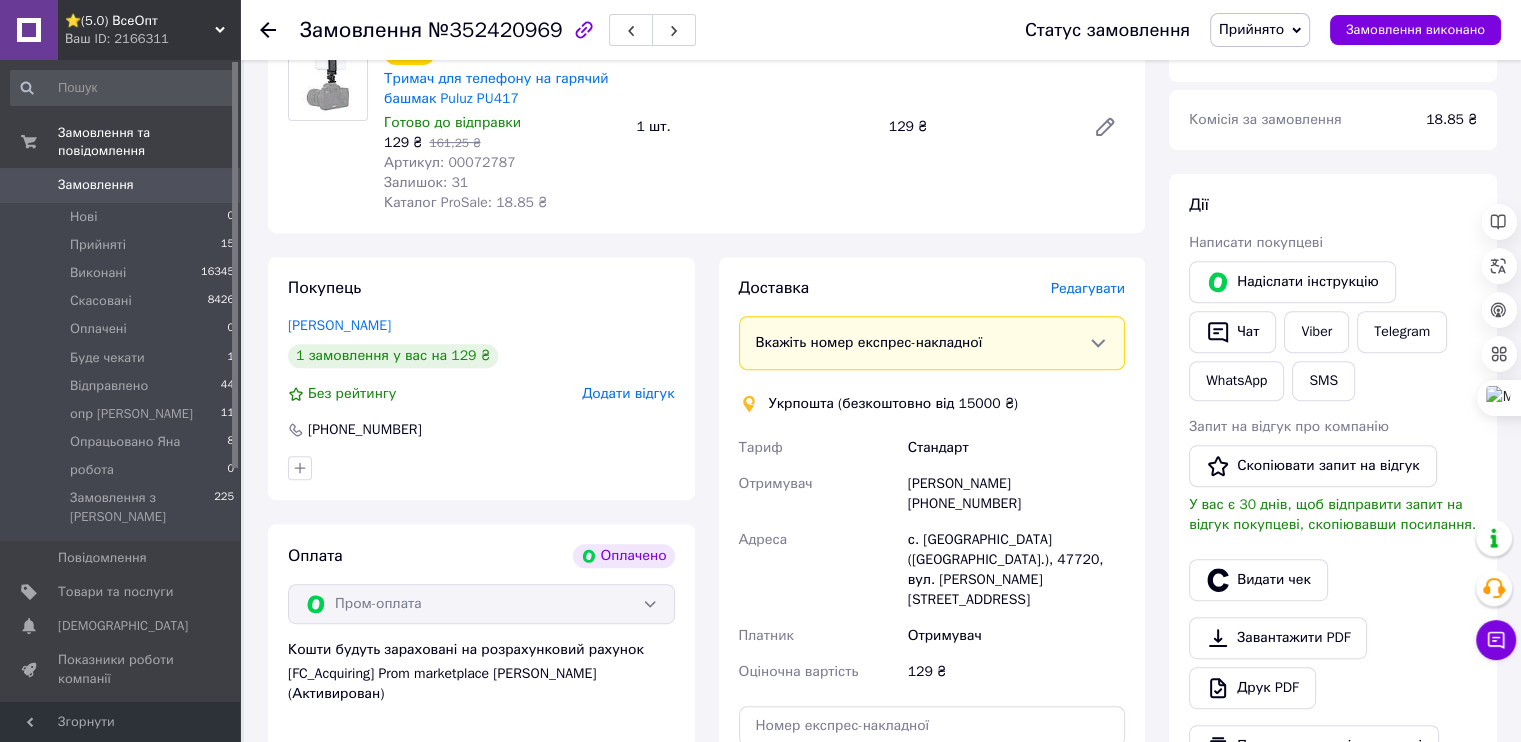 click on "Створити ярлик" at bounding box center [932, 863] 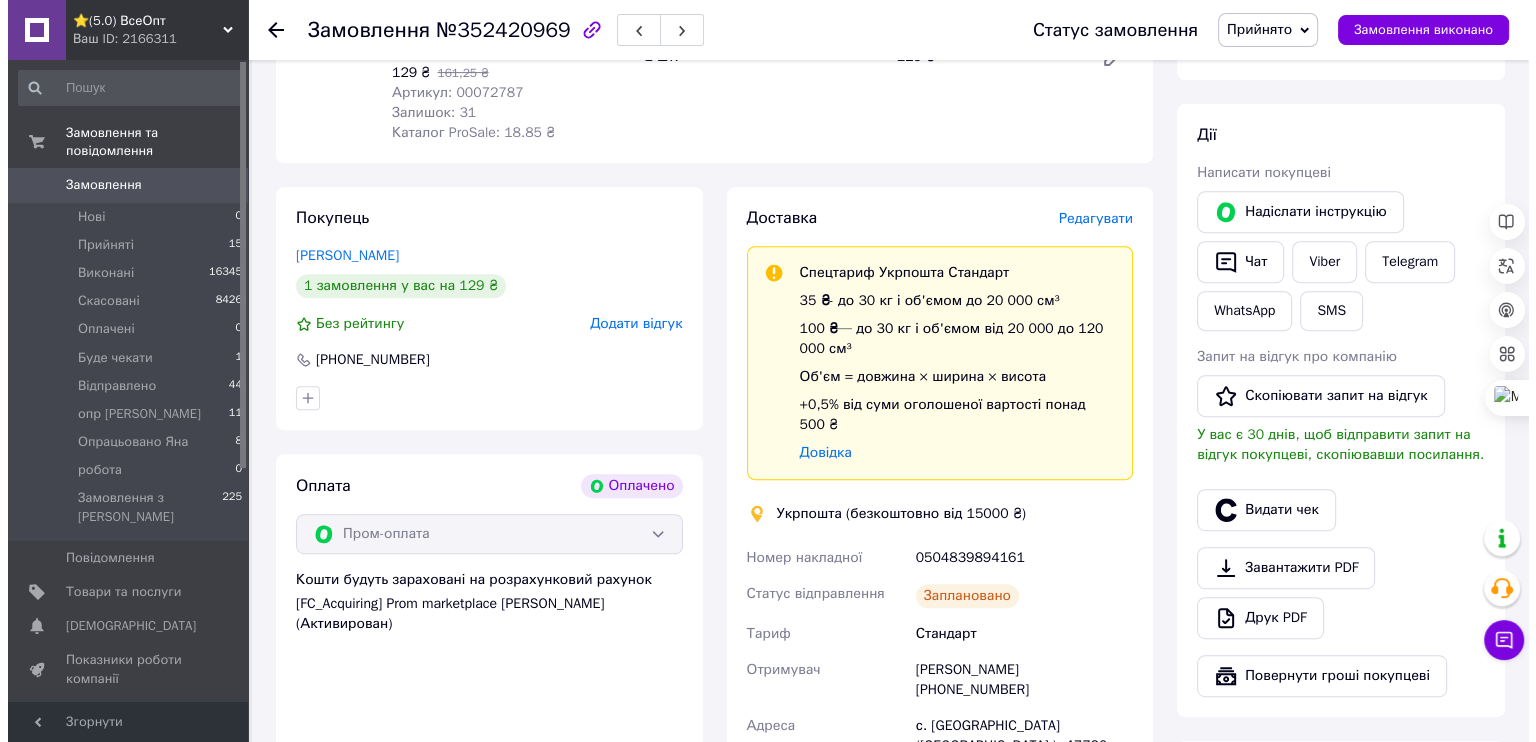 scroll, scrollTop: 647, scrollLeft: 0, axis: vertical 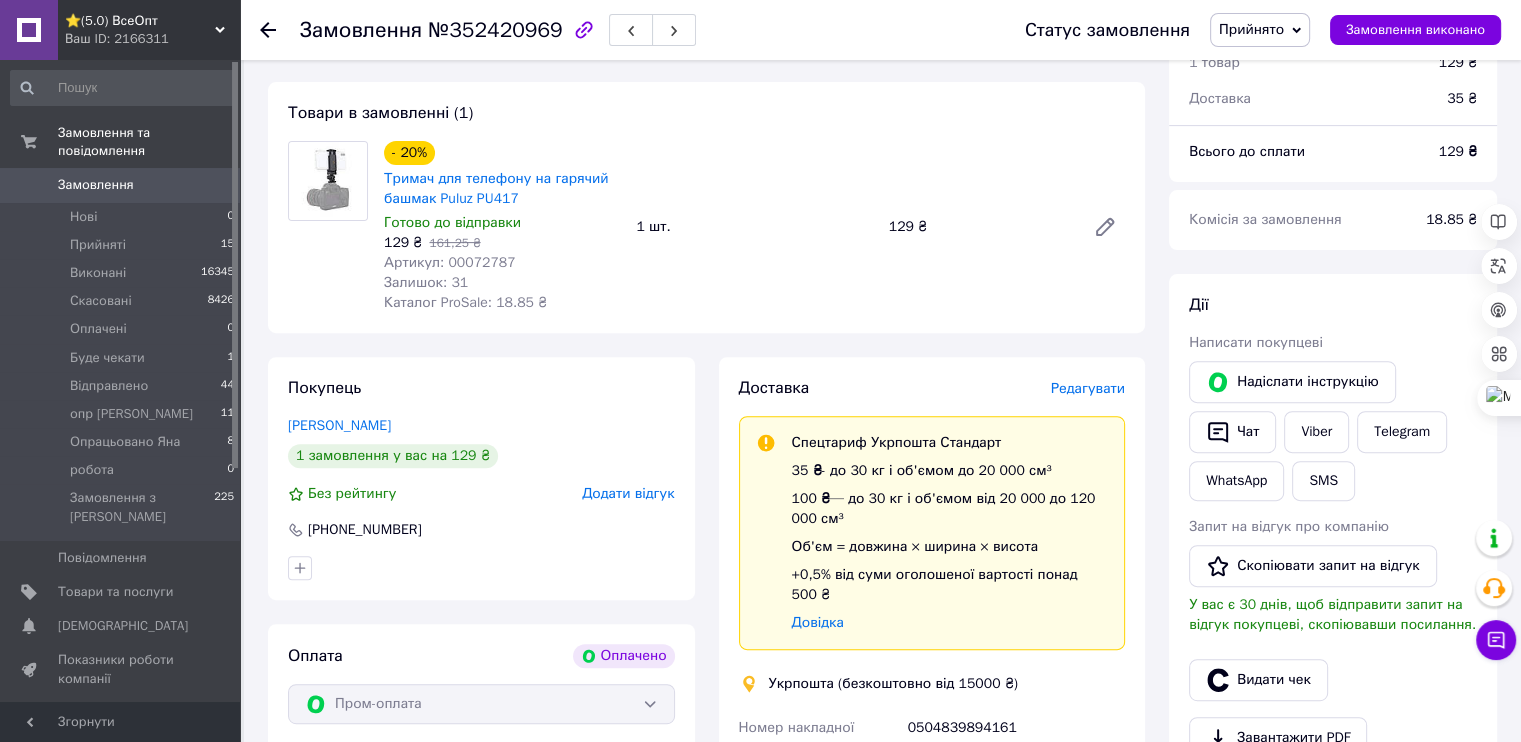 click on "Редагувати" at bounding box center (1088, 388) 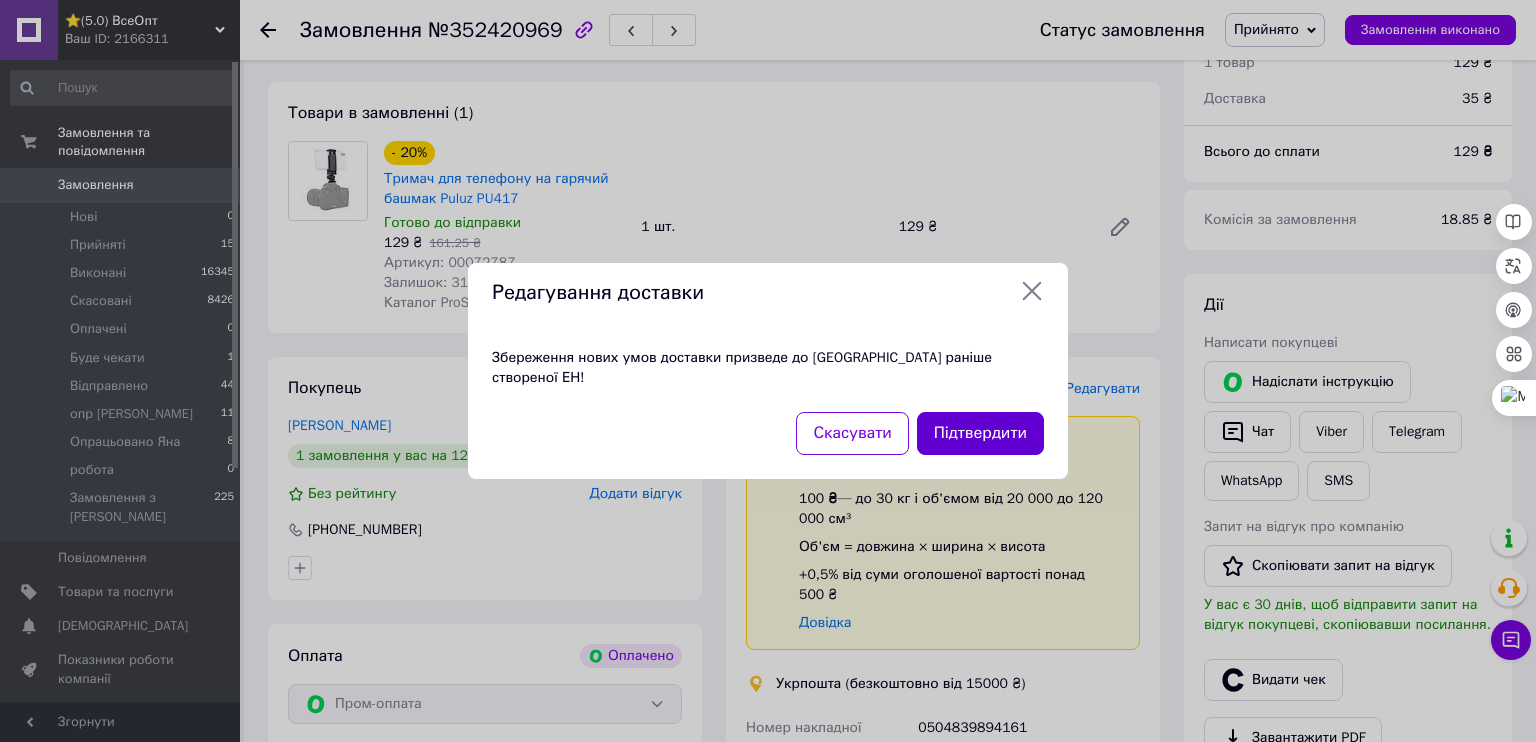 click on "Підтвердити" at bounding box center (980, 433) 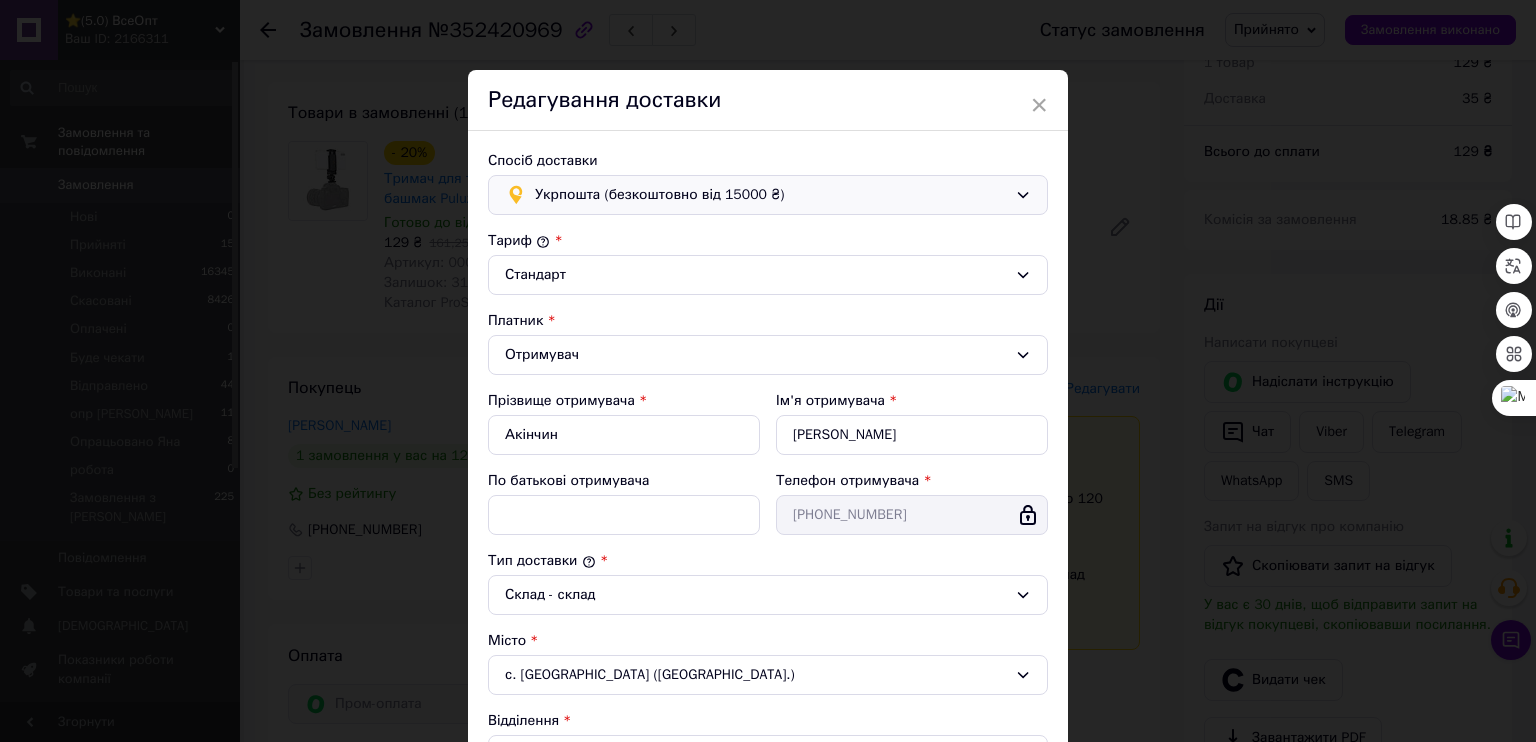 click on "Укрпошта (безкоштовно від 15000 ₴)" at bounding box center [771, 195] 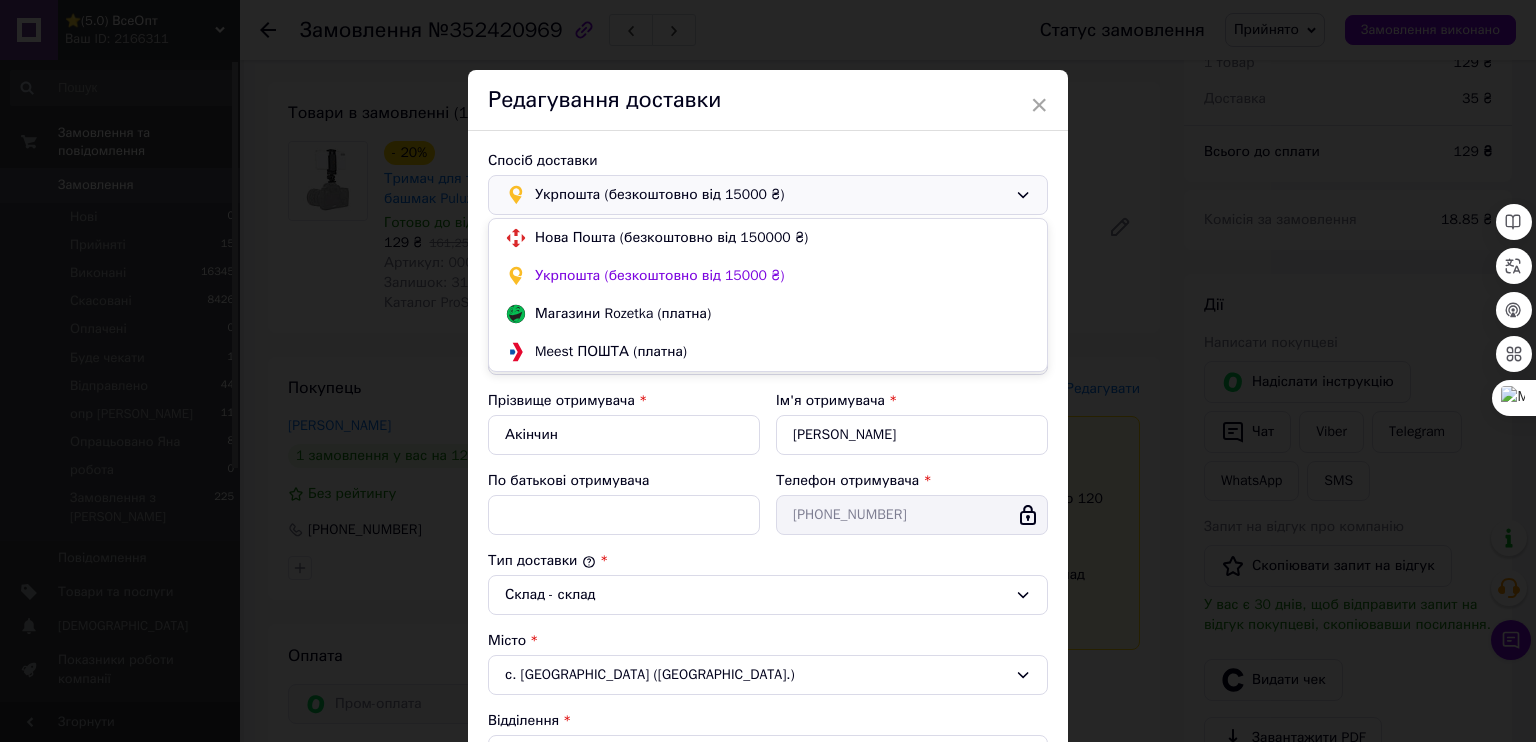 scroll, scrollTop: 2, scrollLeft: 0, axis: vertical 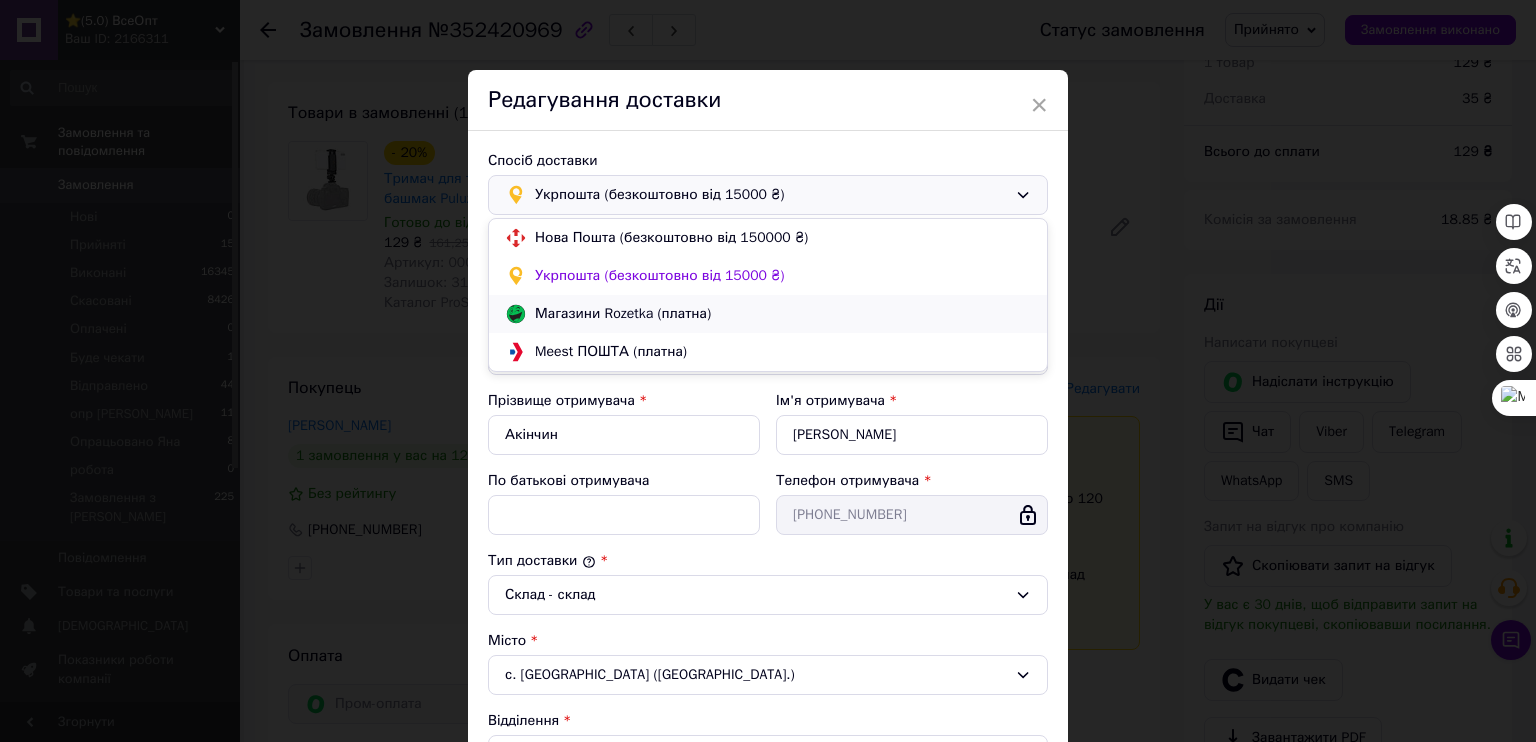 click on "Магазини Rozetka (платна)" at bounding box center (783, 314) 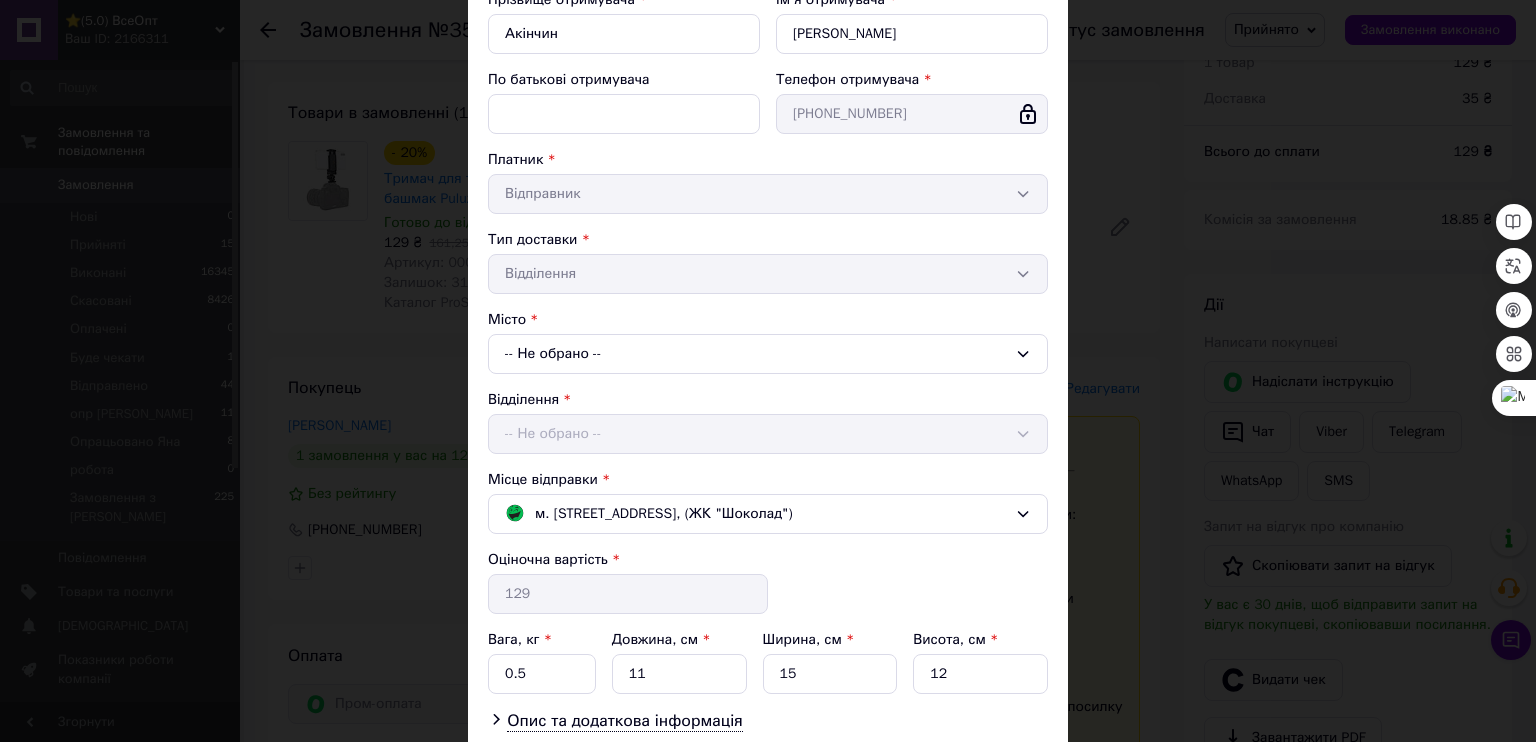 scroll, scrollTop: 266, scrollLeft: 0, axis: vertical 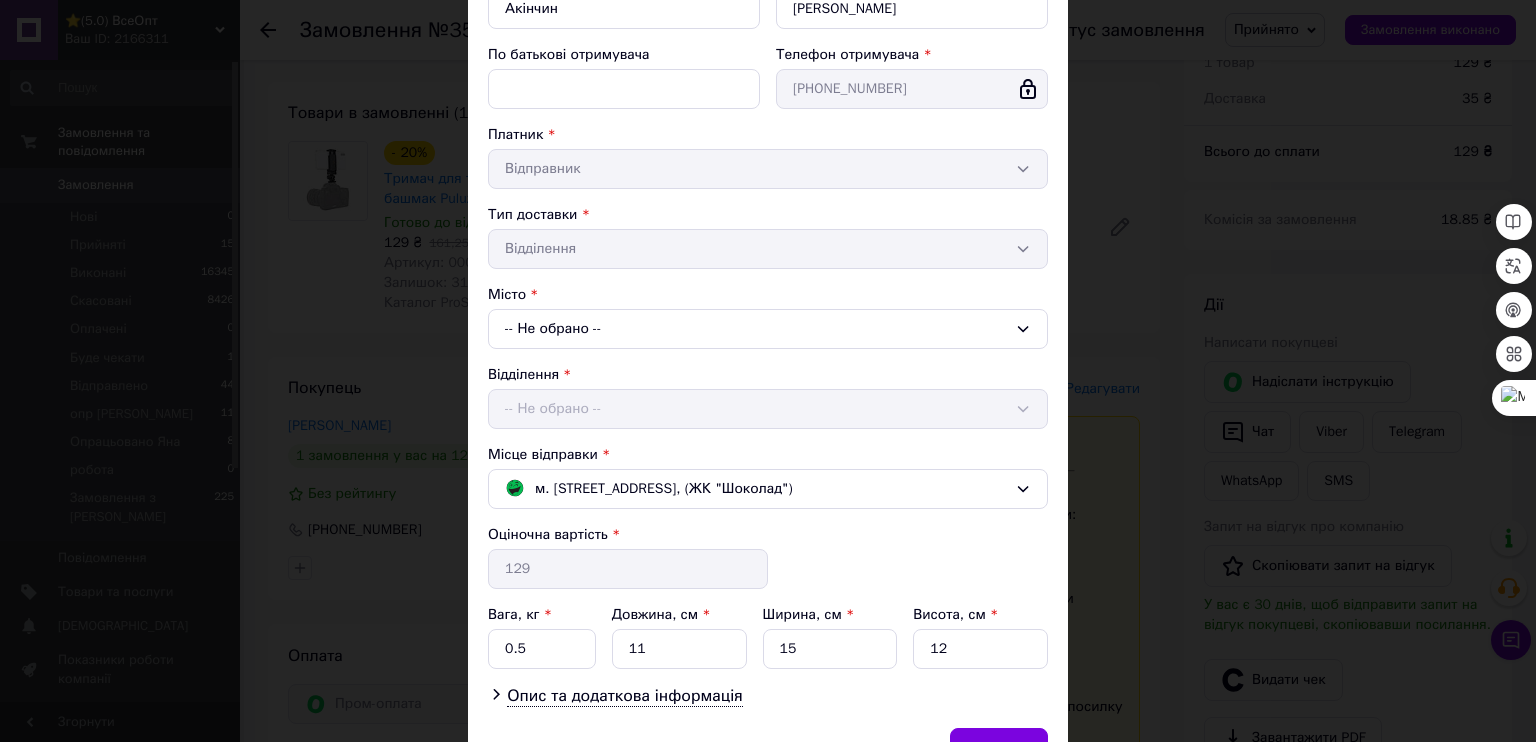 click on "× Редагування доставки Спосіб доставки Магазини Rozetka (платна) Прізвище отримувача   * Акінчин Ім'я отримувача   * Христина По батькові отримувача Телефон отримувача   * +380955456753 Платник   * Відправник Тип доставки   * Відділення Місто -- Не обрано -- Відділення -- Не обрано -- Місце відправки   * м. Рівне (Рівненська обл.); Соборна вул., 285а, (ЖК "Шоколад") Оціночна вартість   * 129 Вага, кг   * 0.5 Довжина, см   * 11 Ширина, см   * 15 Висота, см   * 12   Опис та додаткова інформація Скасувати   Зберегти" at bounding box center [768, 371] 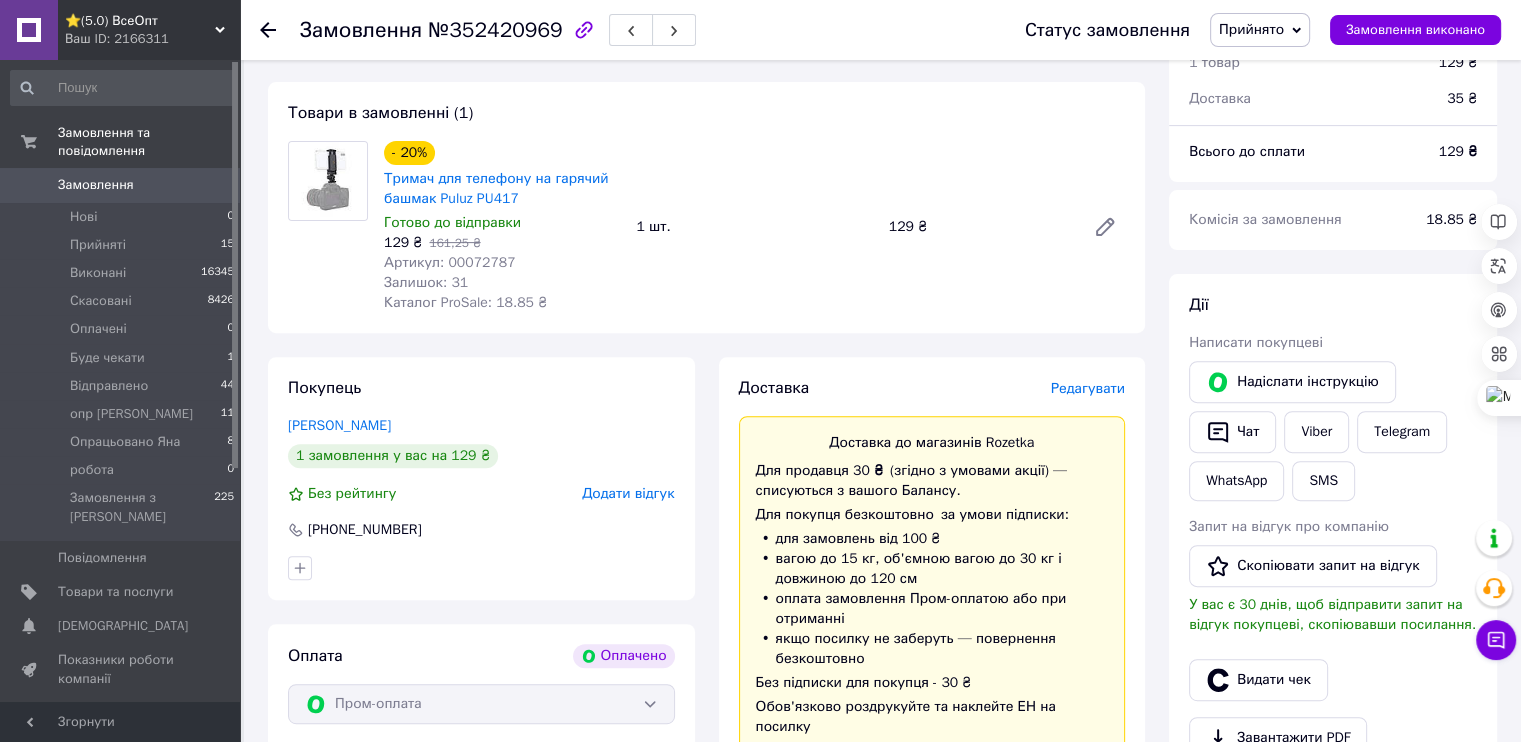 click on "Редагувати" at bounding box center (1088, 388) 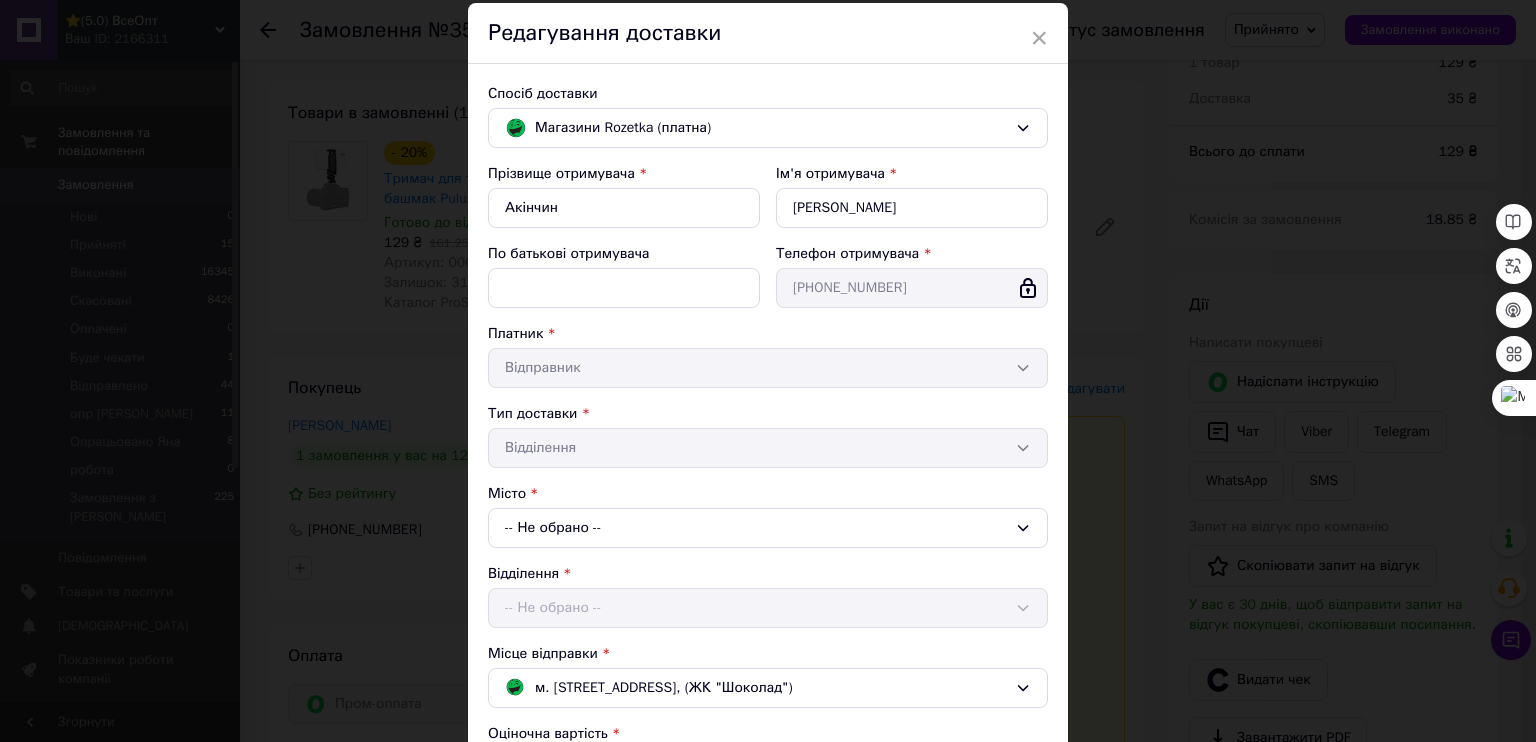 scroll, scrollTop: 100, scrollLeft: 0, axis: vertical 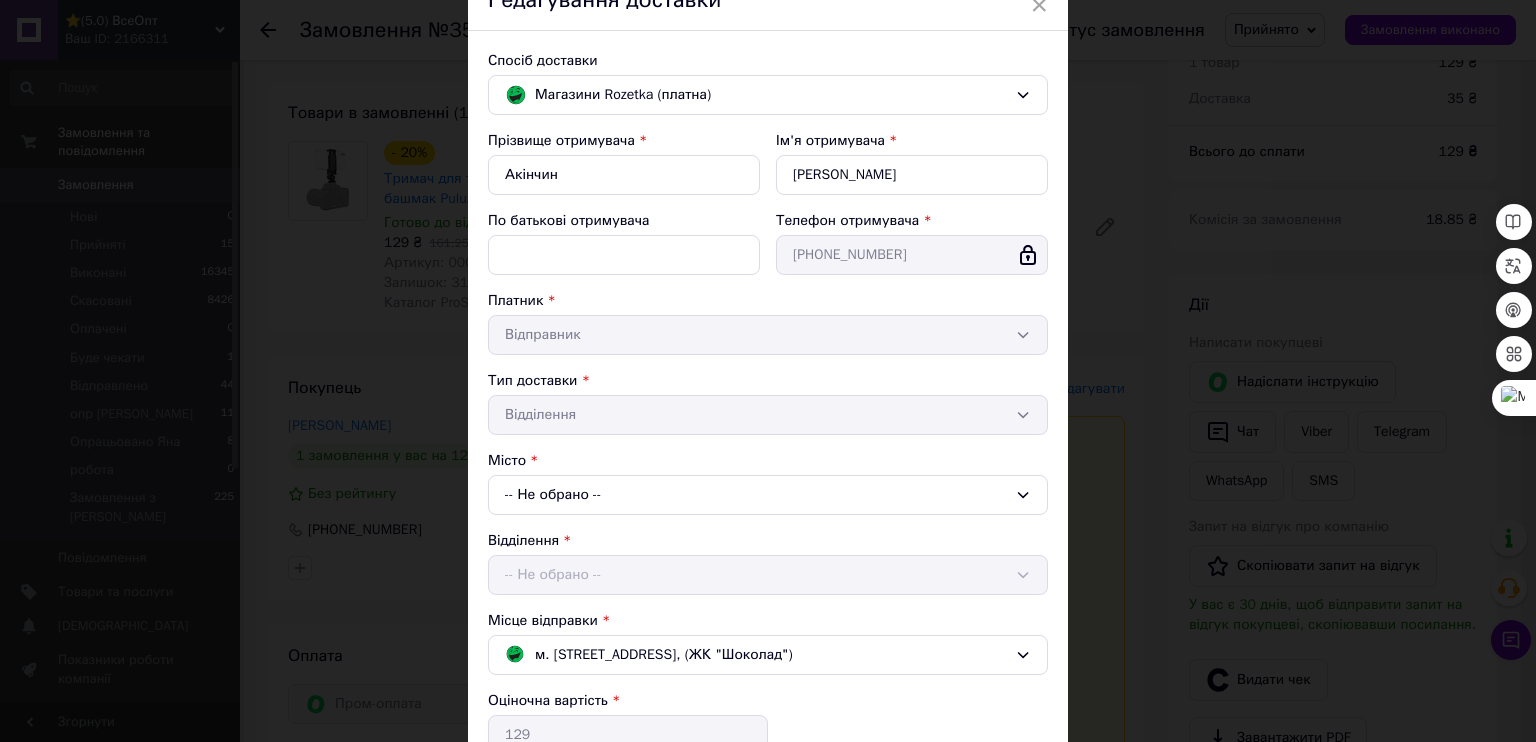 click on "-- Не обрано --" at bounding box center (768, 495) 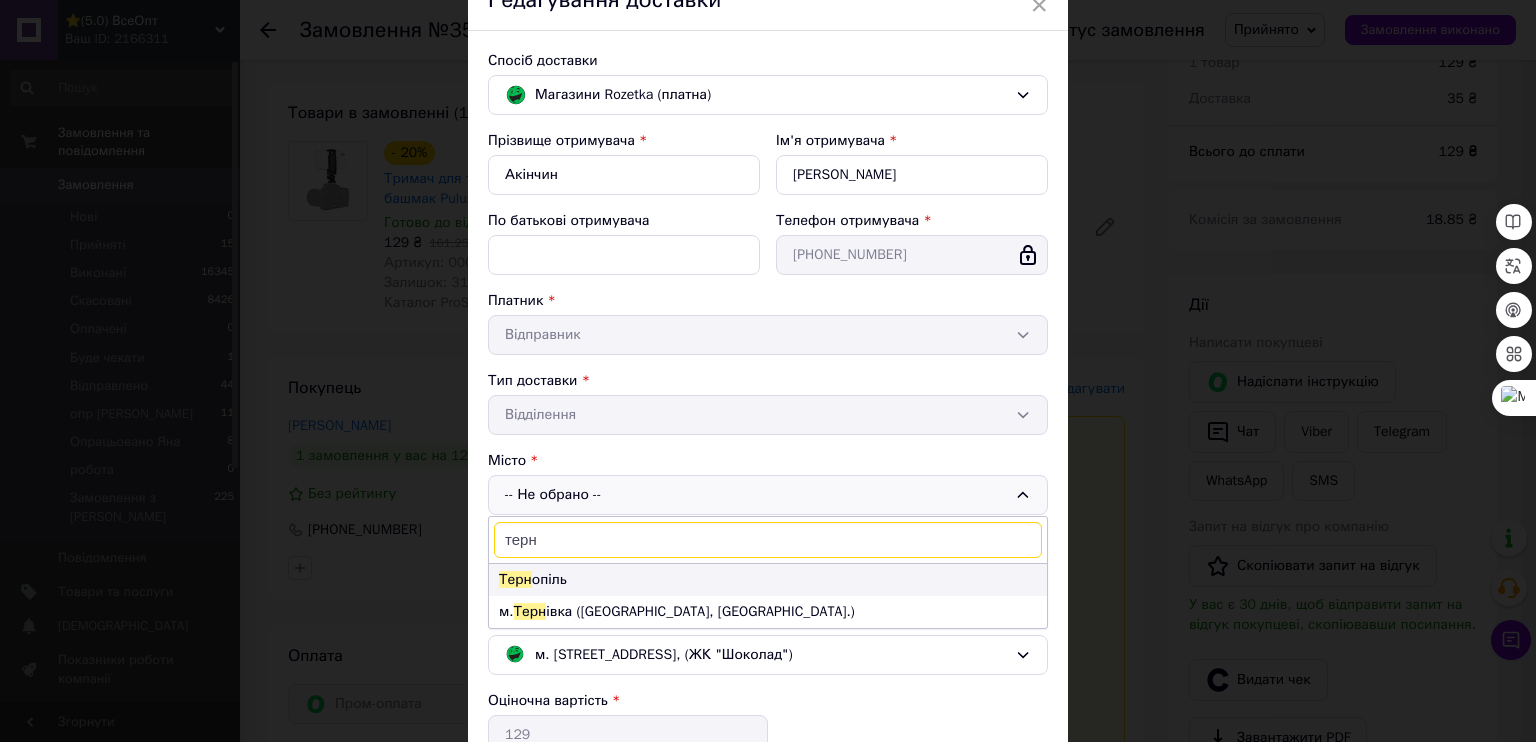 type on "терн" 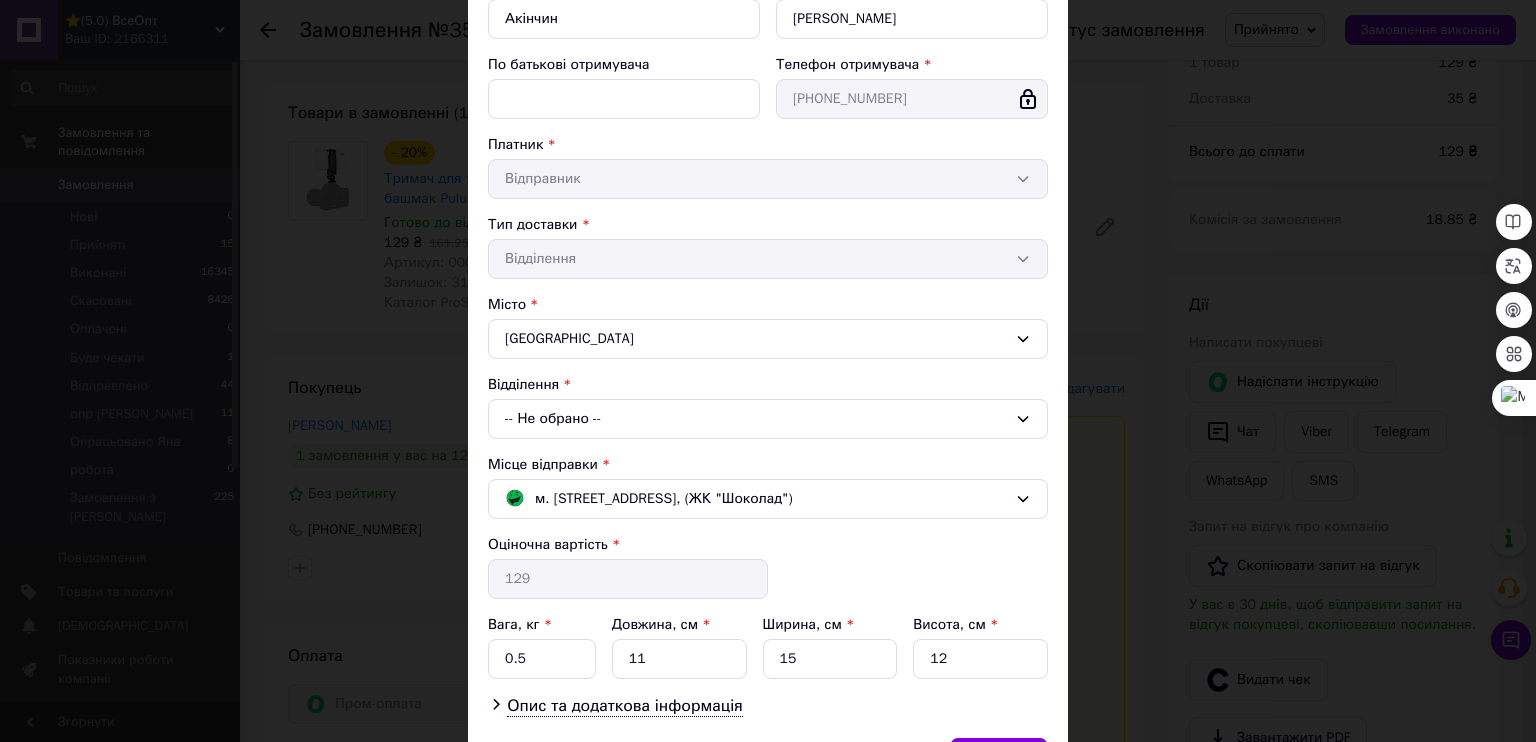 scroll, scrollTop: 266, scrollLeft: 0, axis: vertical 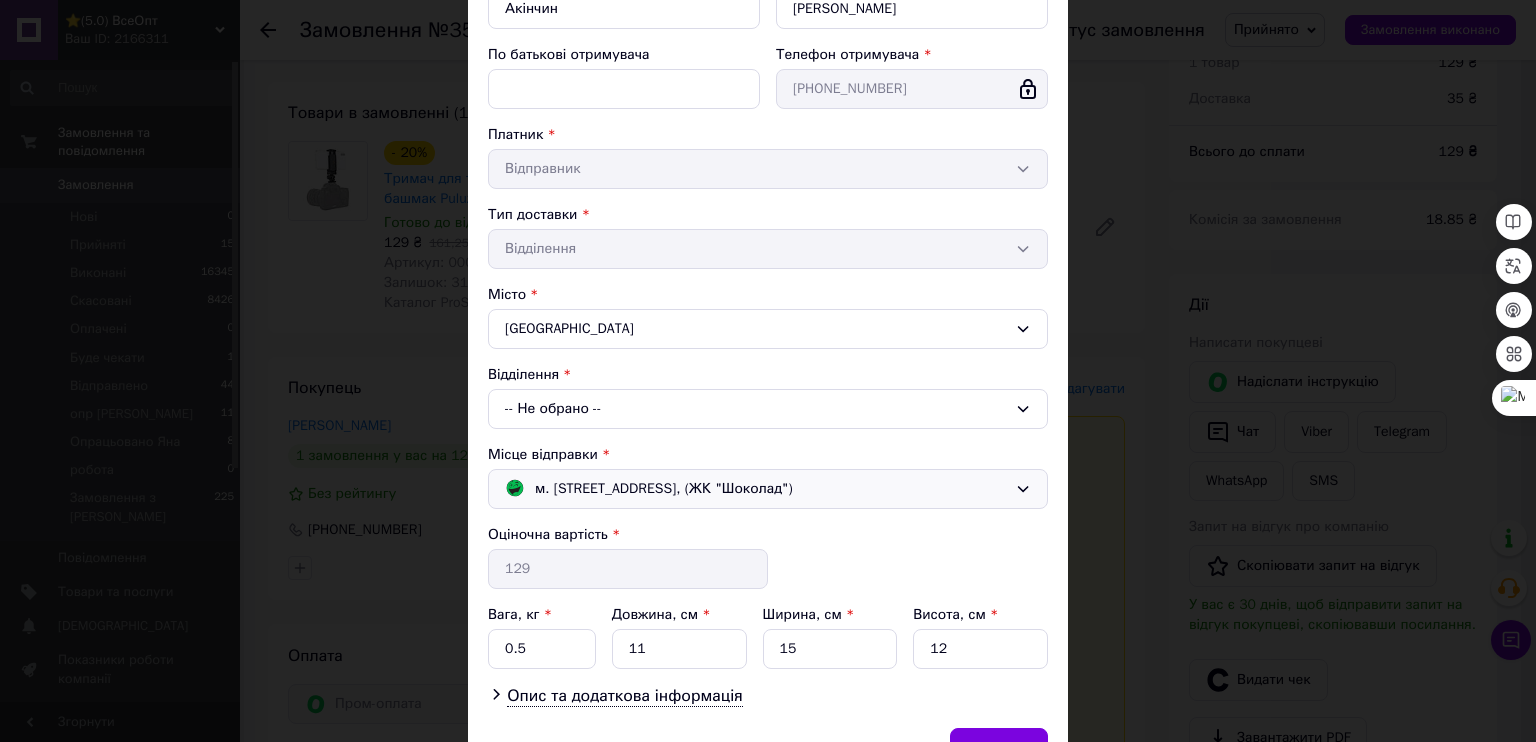 click on "м. Рівне (Рівненська обл.); Соборна вул., 285а, (ЖК "Шоколад")" at bounding box center [664, 489] 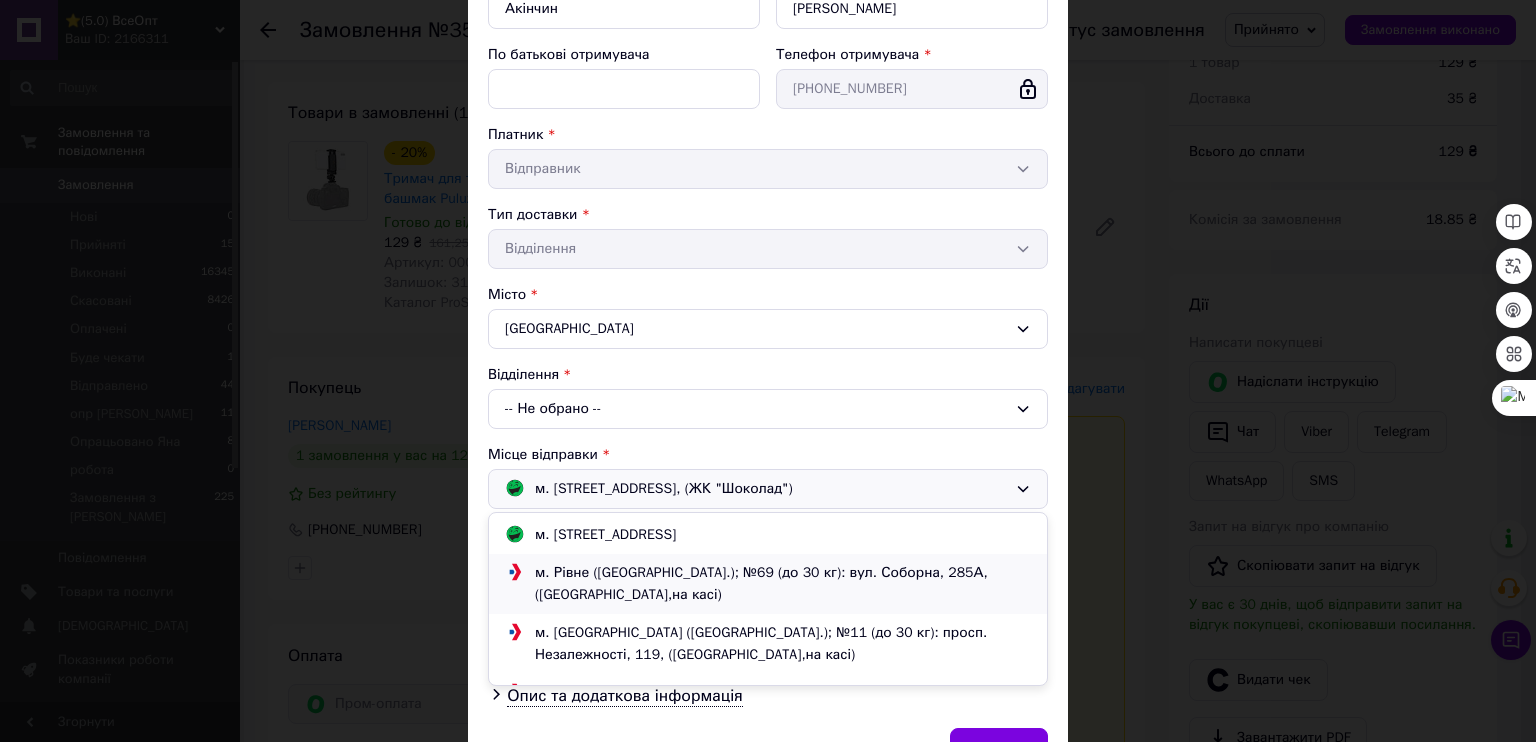 scroll, scrollTop: 114, scrollLeft: 0, axis: vertical 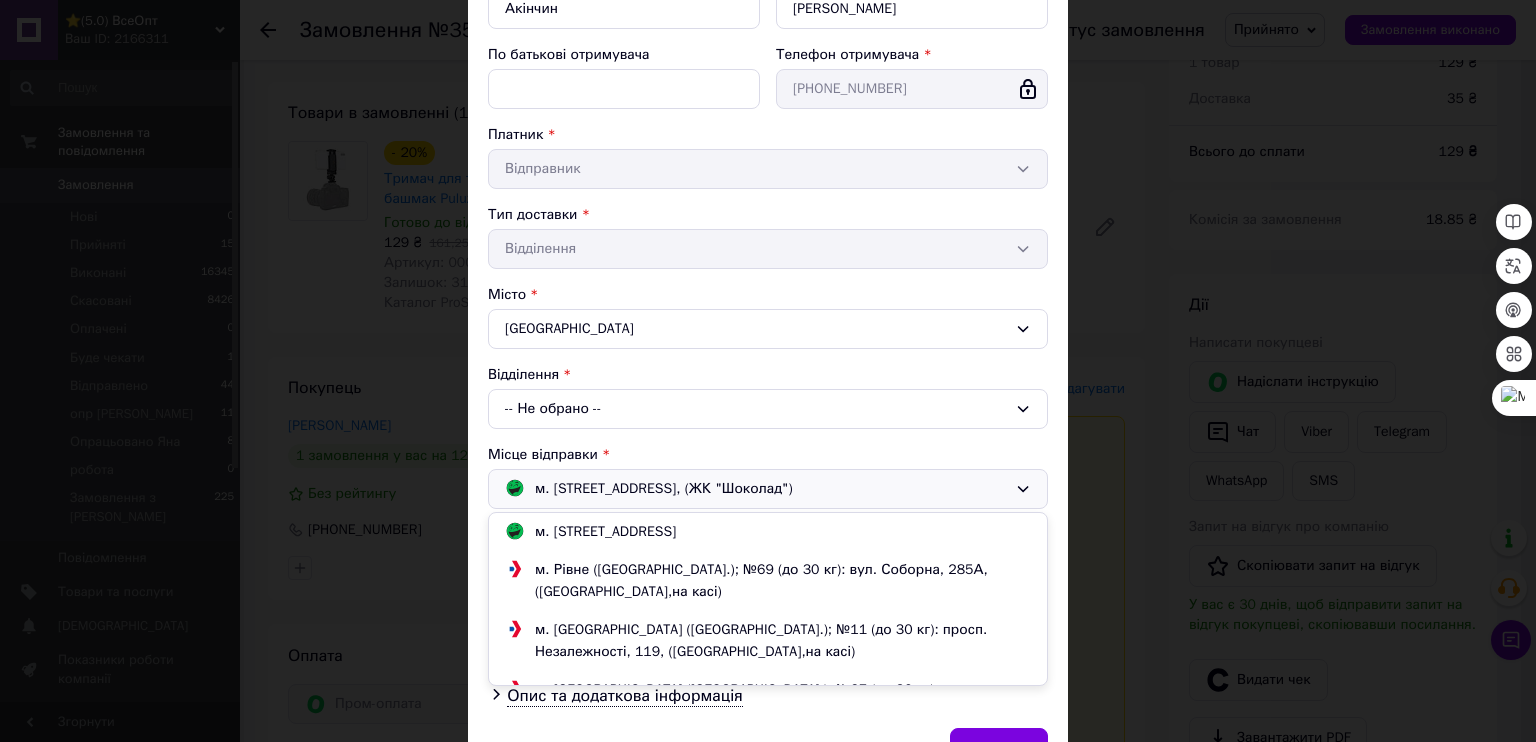 click on "-- Не обрано --" at bounding box center (768, 409) 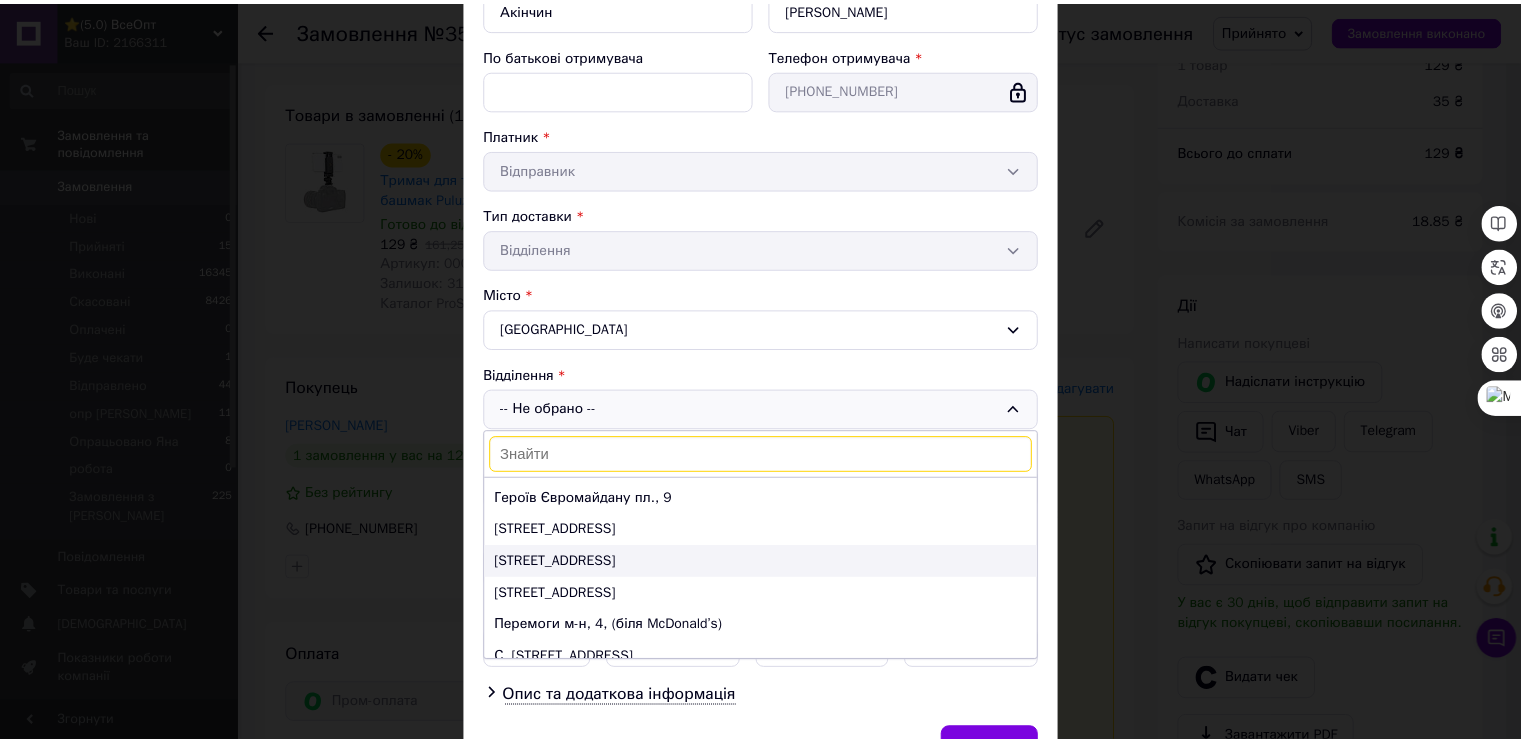 scroll, scrollTop: 0, scrollLeft: 0, axis: both 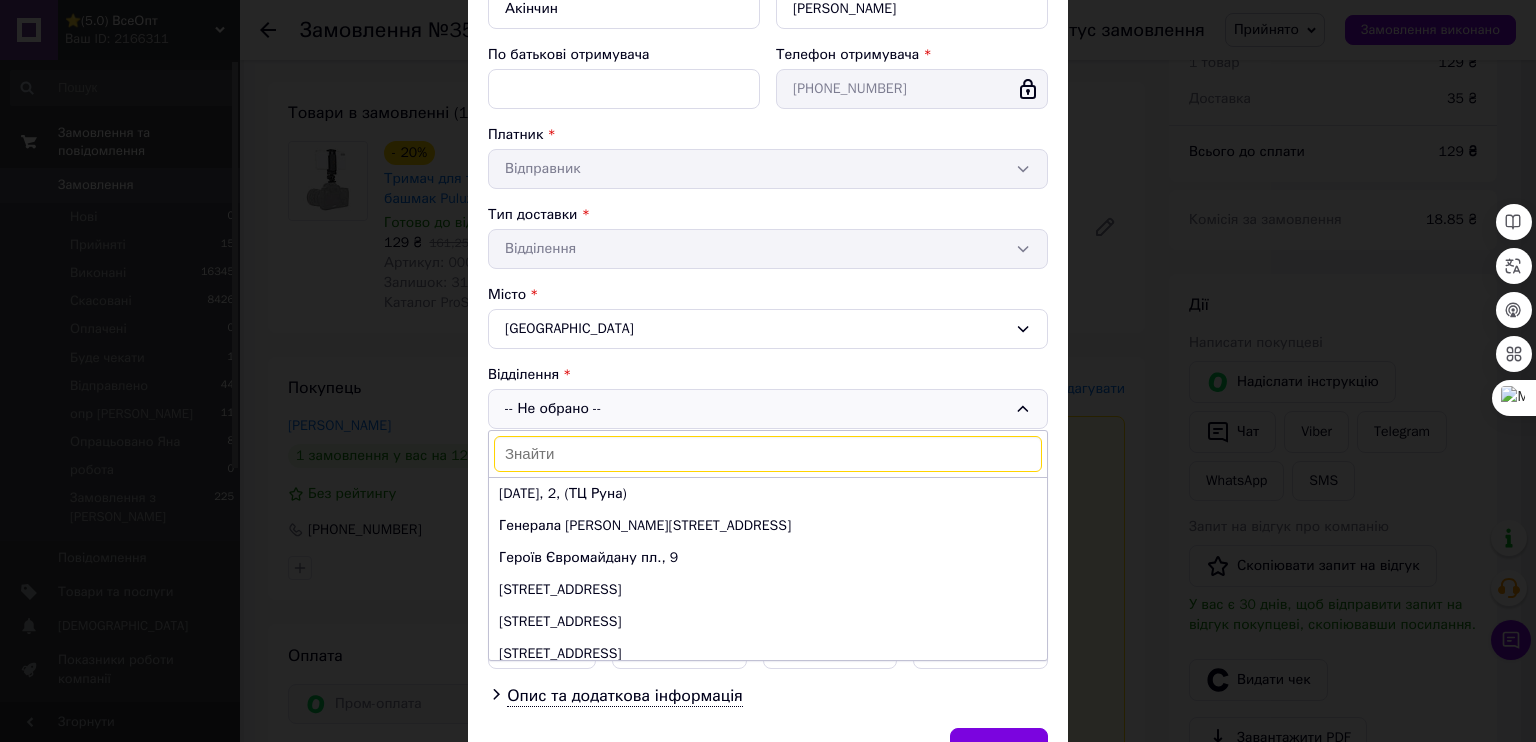 click on "× Редагування доставки Спосіб доставки Магазини Rozetka (платна) Прізвище отримувача   * Акінчин Ім'я отримувача   * Христина По батькові отримувача Телефон отримувача   * +380955456753 Платник   * Відправник Тип доставки   * Відділення Місто Тернопіль Відділення -- Не обрано -- 15 квітня, 2, (ТЦ Руна) Генерала Мирона Тарнавського вул., 34 Героїв Євромайдану пл., 9 Збаразька вул., 29А Злуки просп., 18 Наливайка вул., 1д Перемоги м-н, 4, (біля McDonald’s) С. Бандери вул., 90 Тролейбусна, 17 Місце відправки   * м. Рівне (Рівненська обл.); Соборна вул., 285а, (ЖК "Шоколад") Оціночна вартість   * 129   * 0.5" at bounding box center (768, 371) 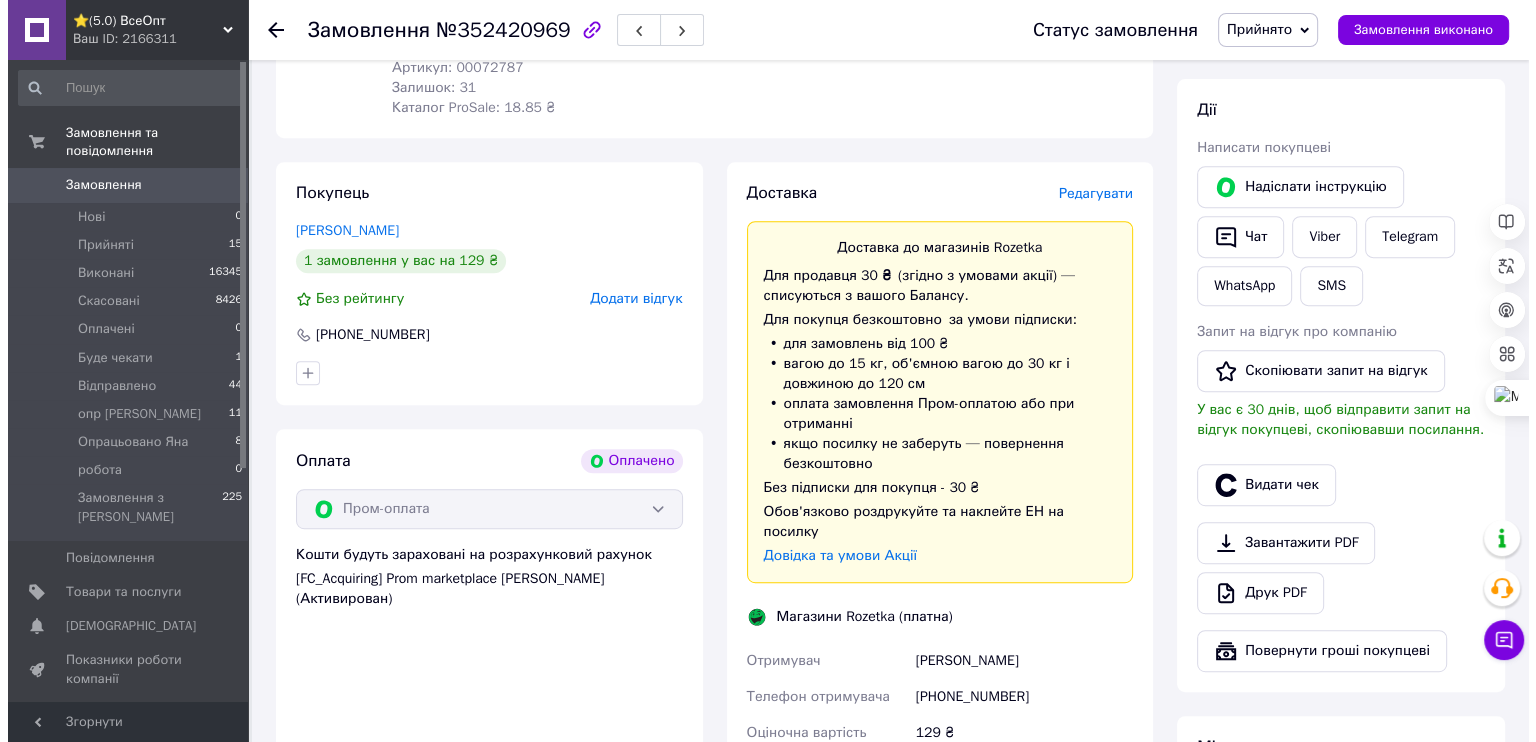 scroll, scrollTop: 847, scrollLeft: 0, axis: vertical 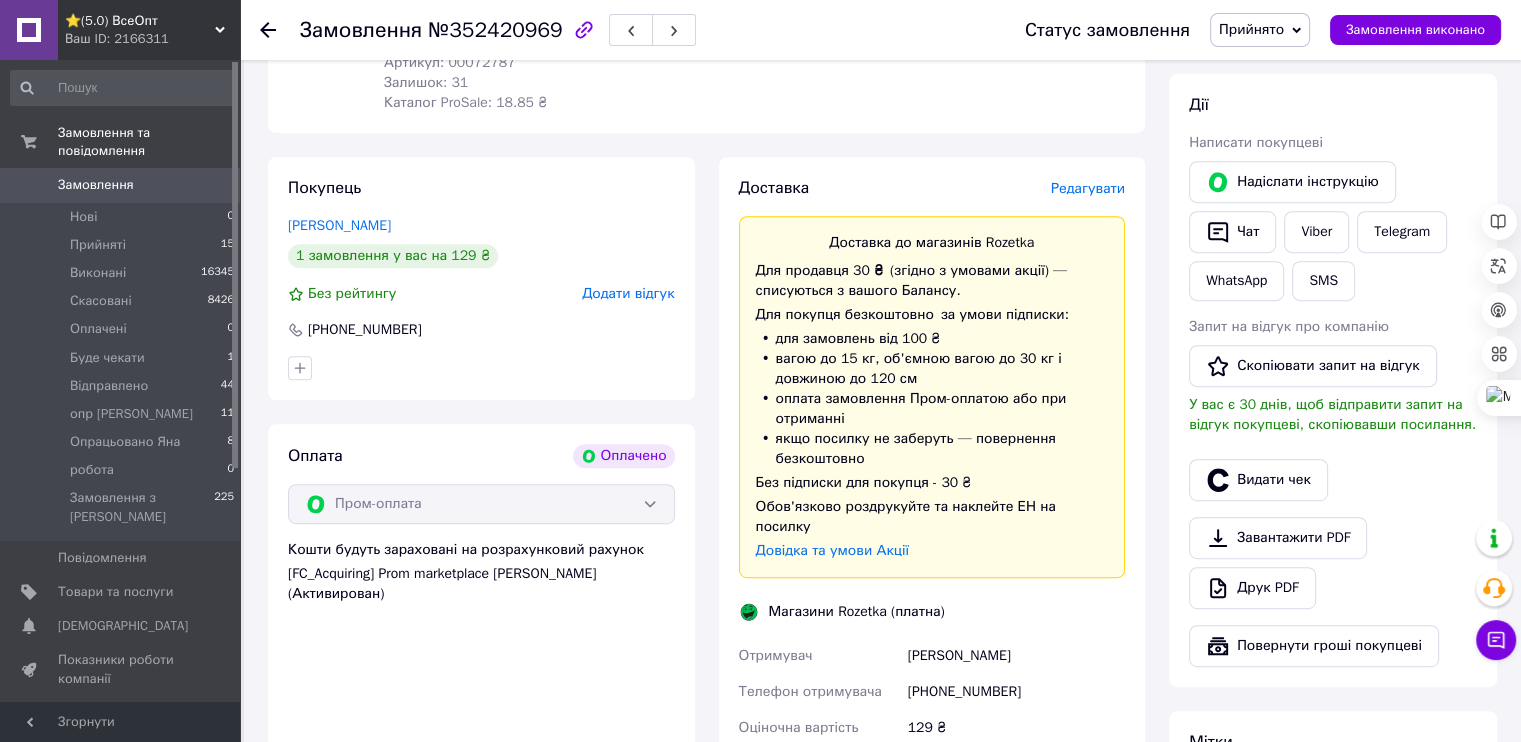 click on "Редагувати" at bounding box center [1088, 188] 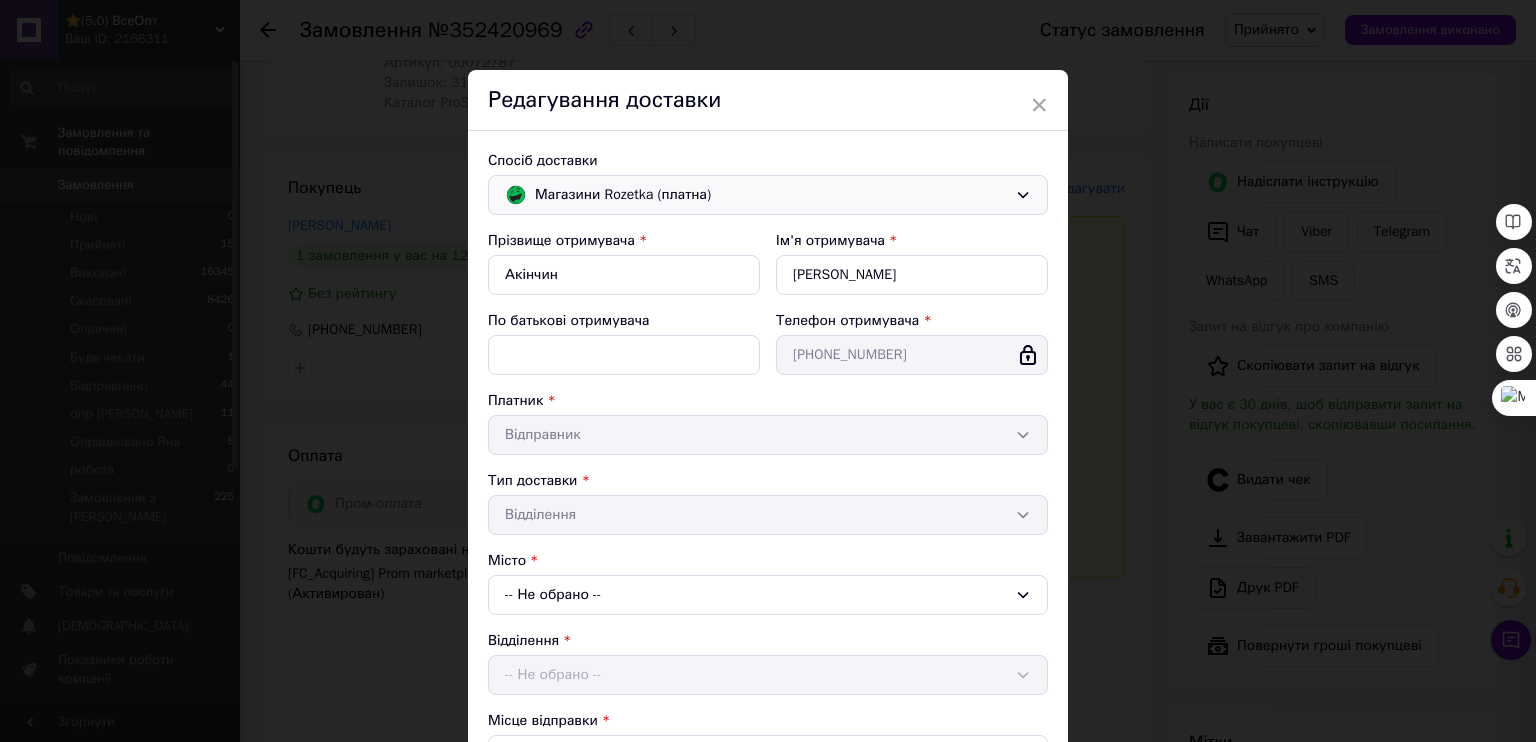 click on "Магазини Rozetka (платна)" at bounding box center (771, 195) 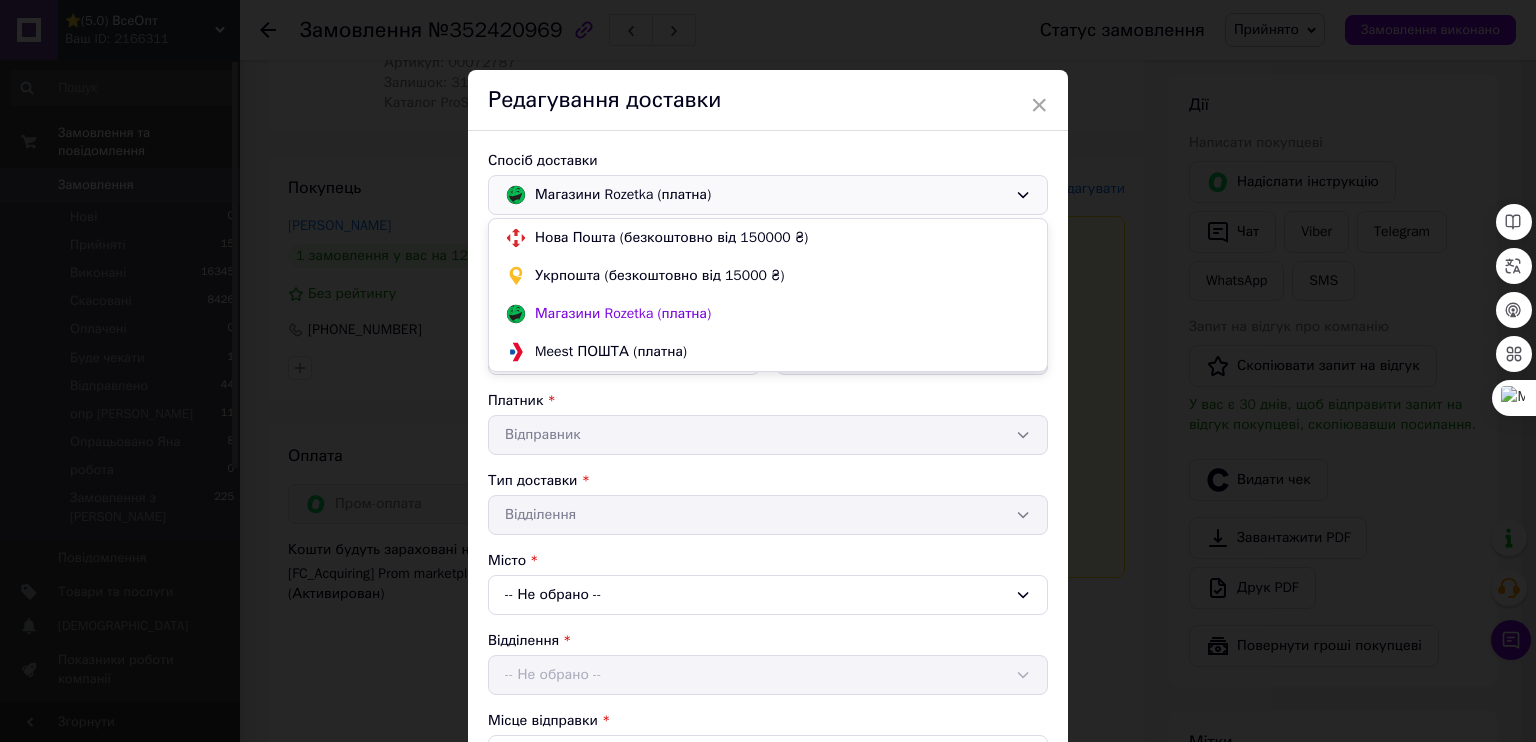 scroll, scrollTop: 2, scrollLeft: 0, axis: vertical 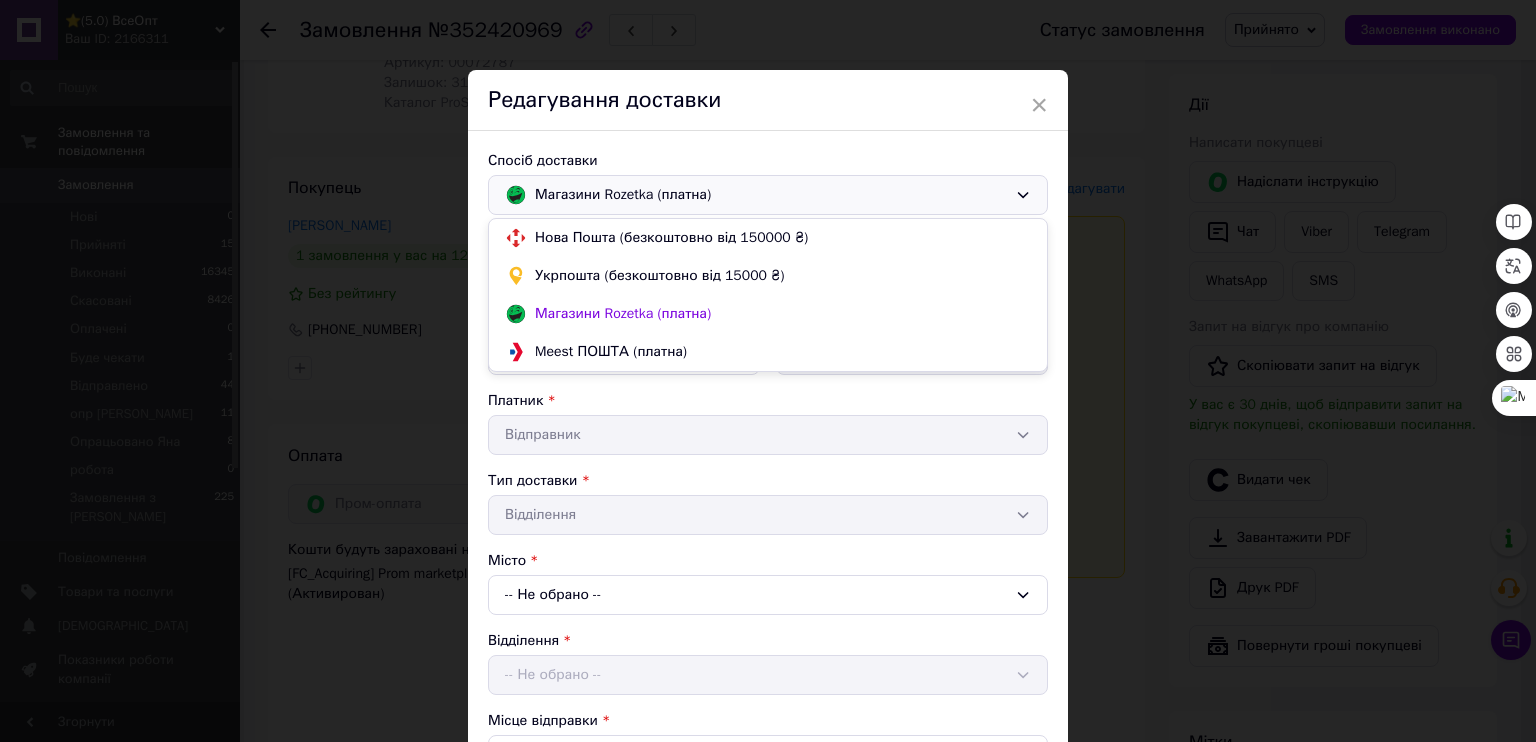 click on "Магазини Rozetka (платна)" at bounding box center (771, 195) 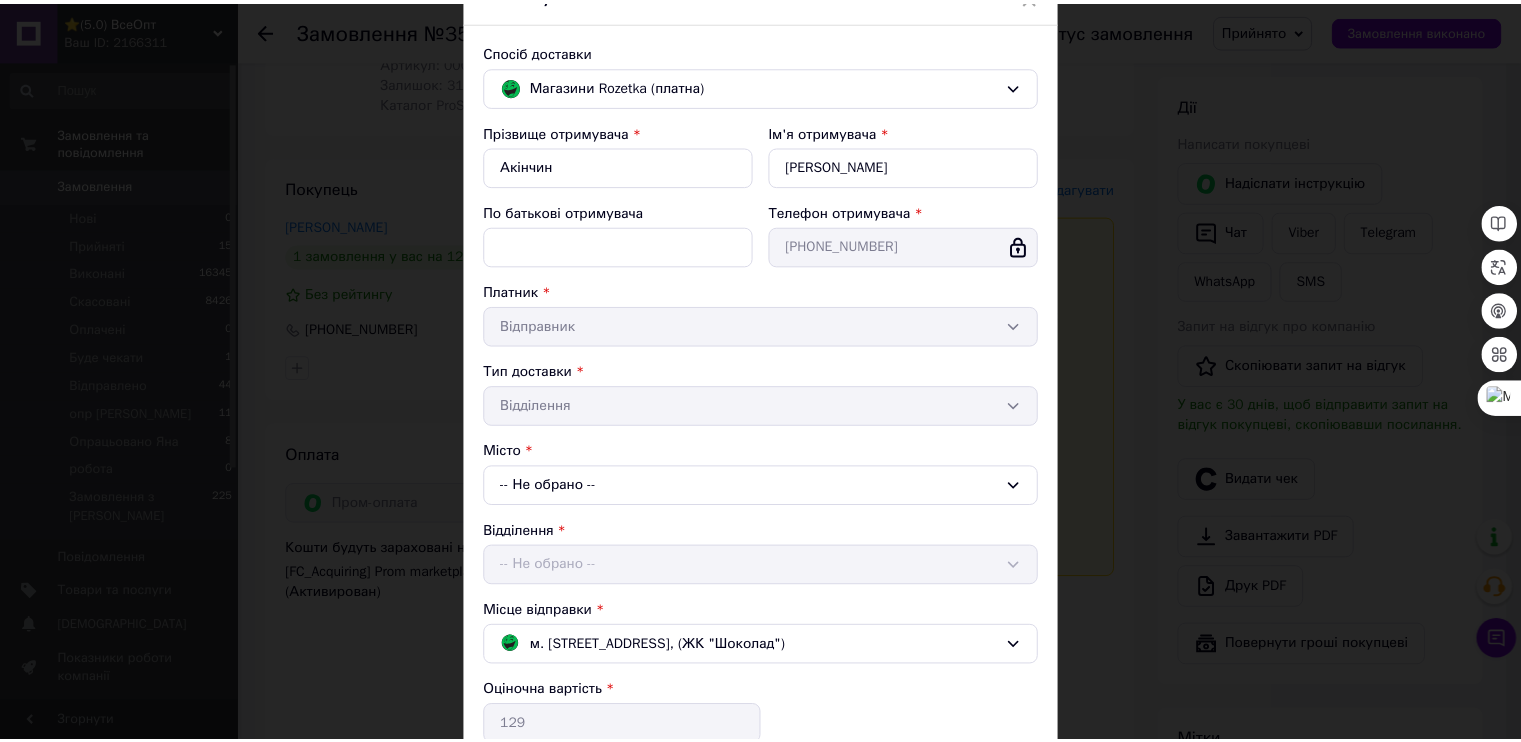 scroll, scrollTop: 266, scrollLeft: 0, axis: vertical 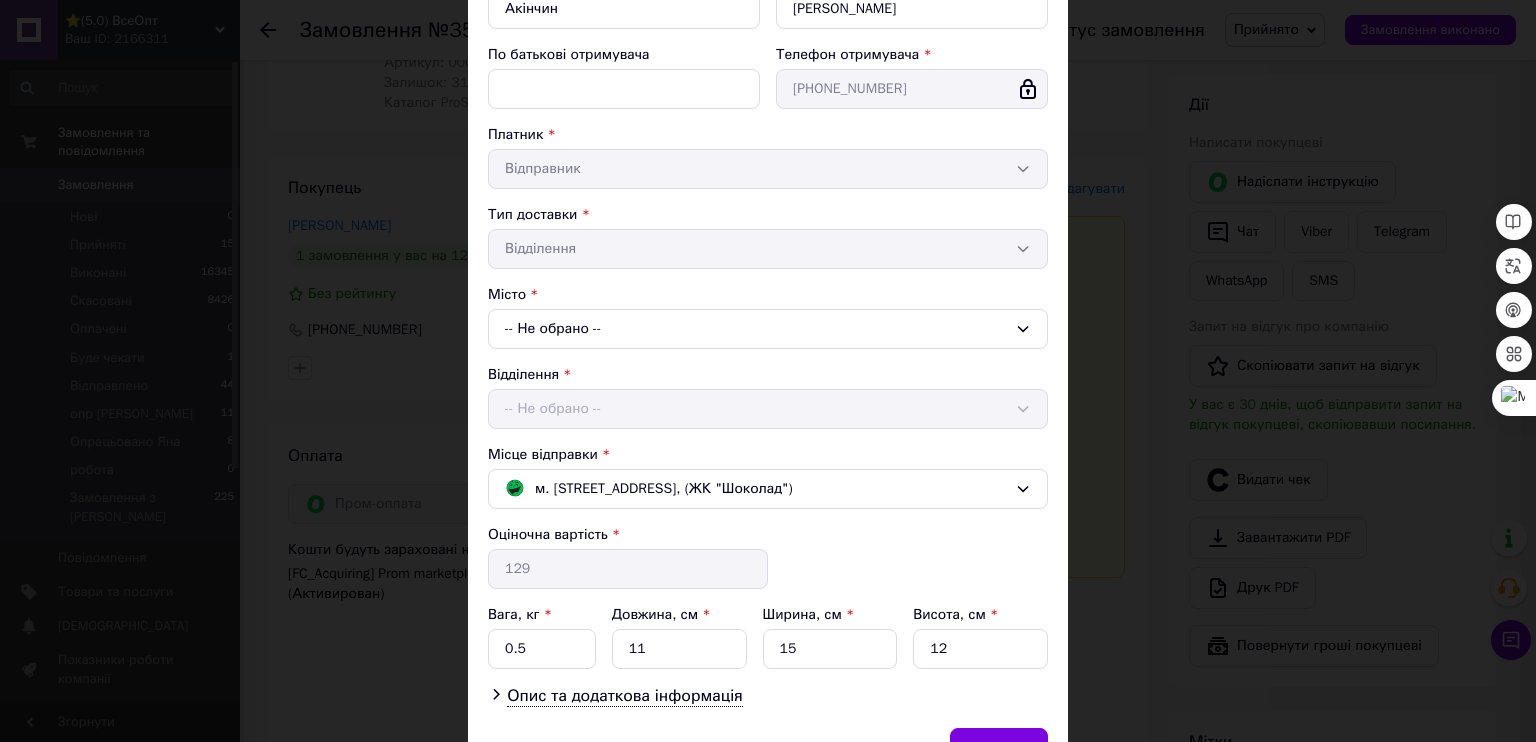 click on "-- Не обрано --" at bounding box center [768, 329] 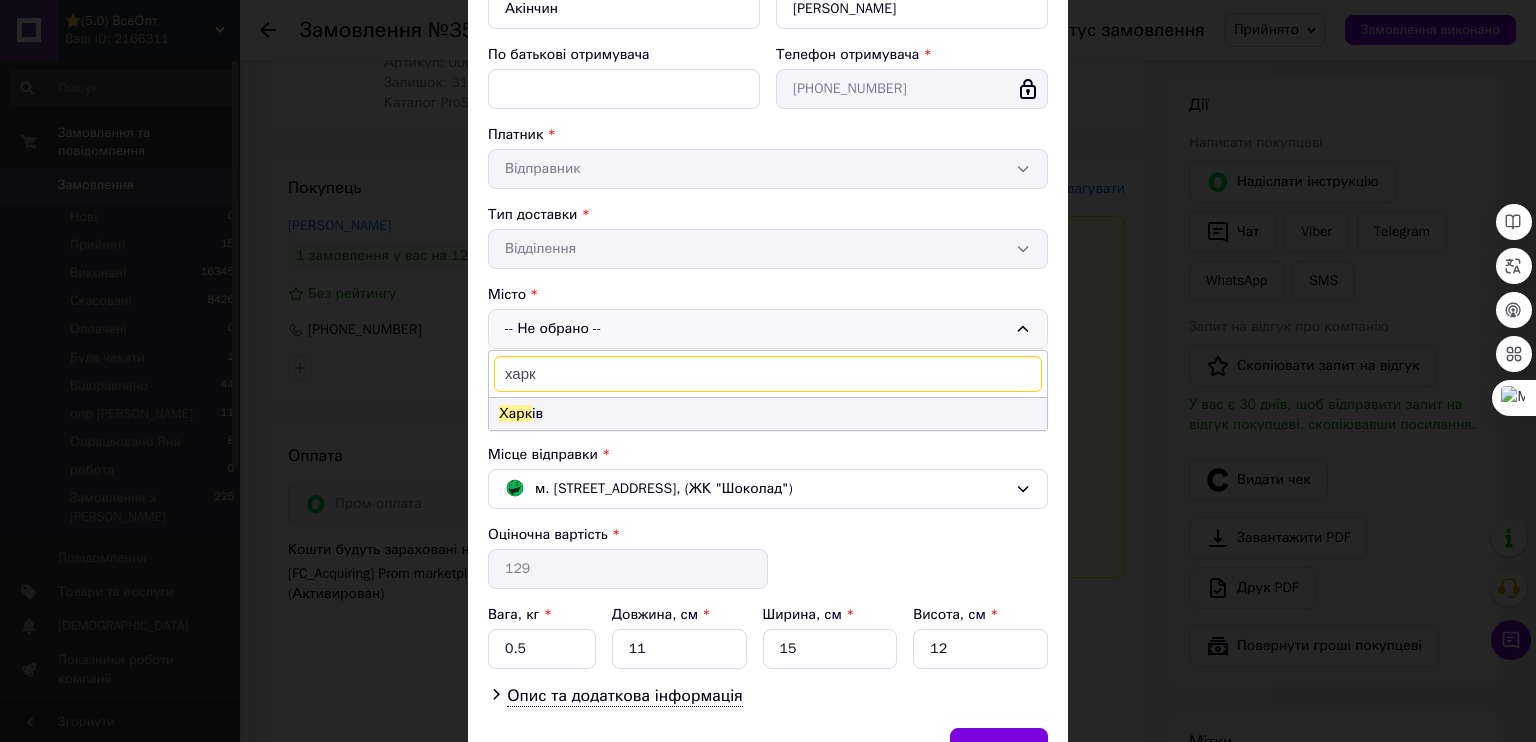 type on "харк" 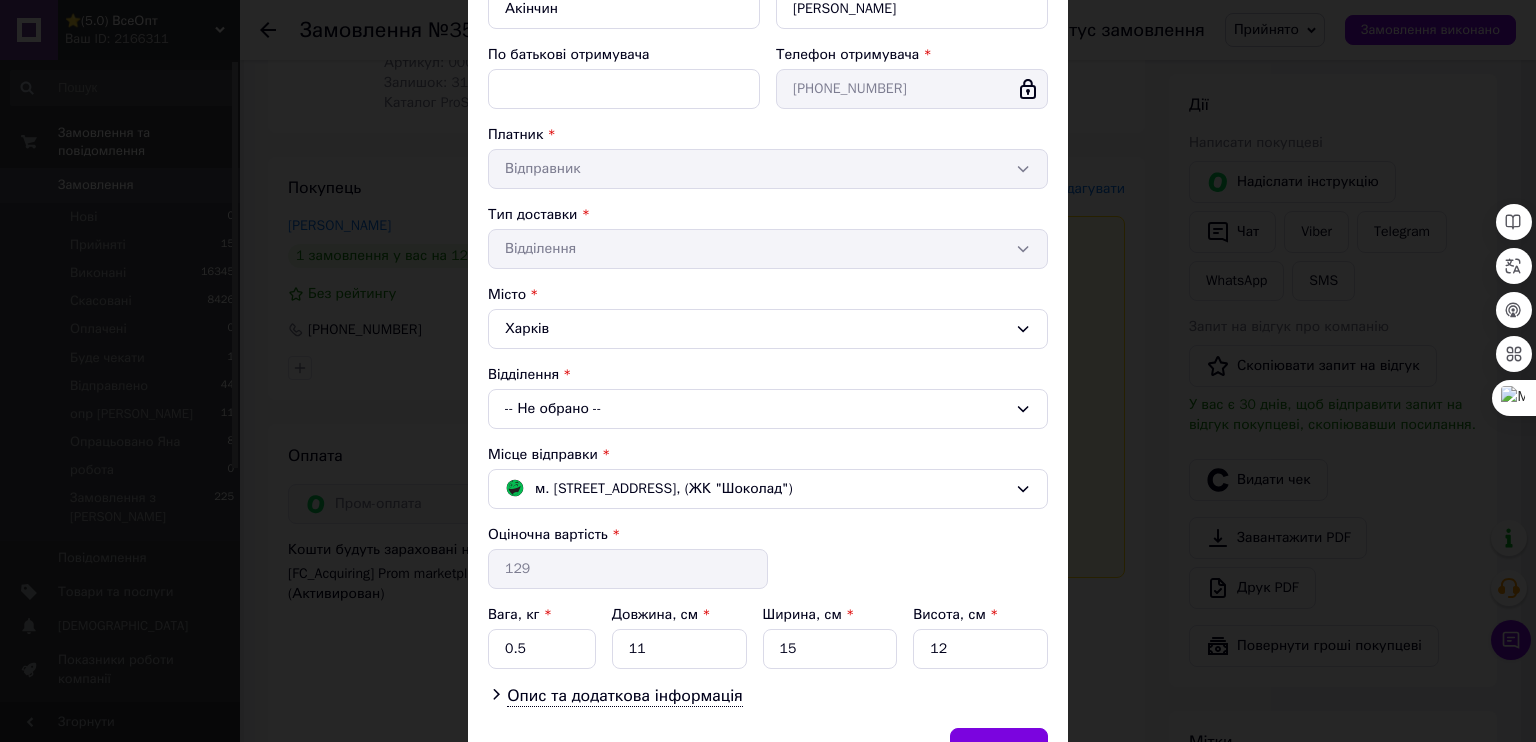 click on "-- Не обрано --" at bounding box center (768, 409) 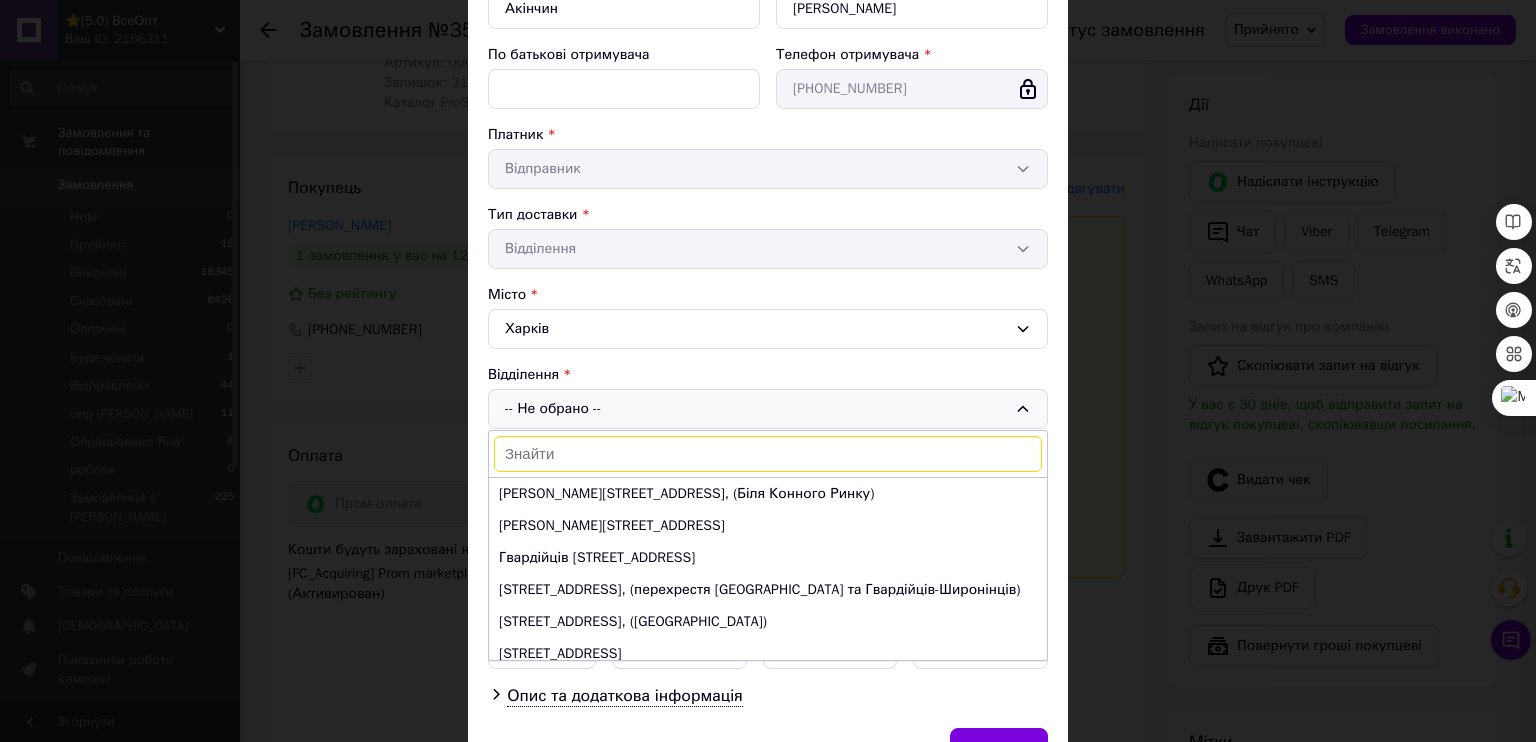 drag, startPoint x: 1390, startPoint y: 627, endPoint x: 1372, endPoint y: 627, distance: 18 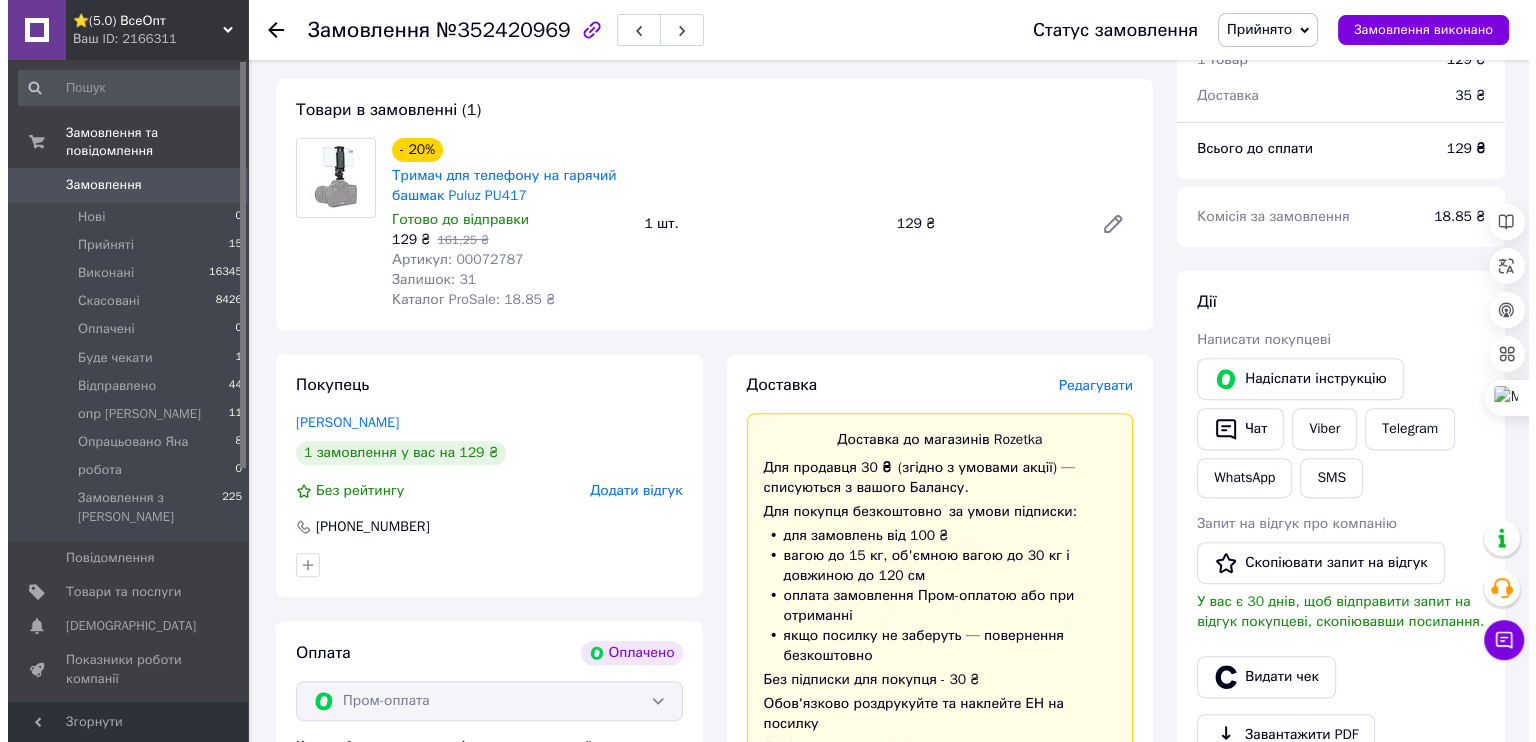 scroll, scrollTop: 647, scrollLeft: 0, axis: vertical 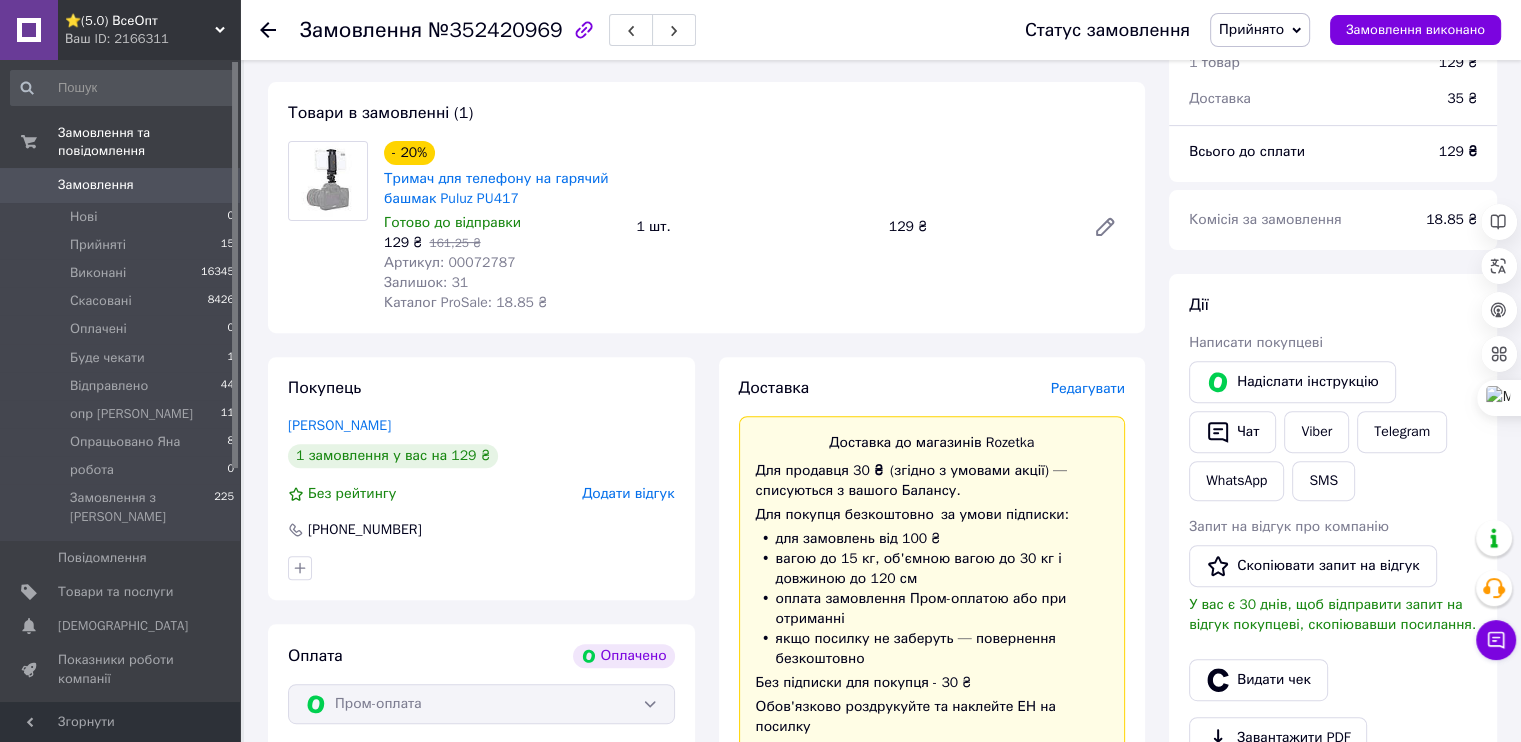 drag, startPoint x: 1102, startPoint y: 283, endPoint x: 1105, endPoint y: 302, distance: 19.235384 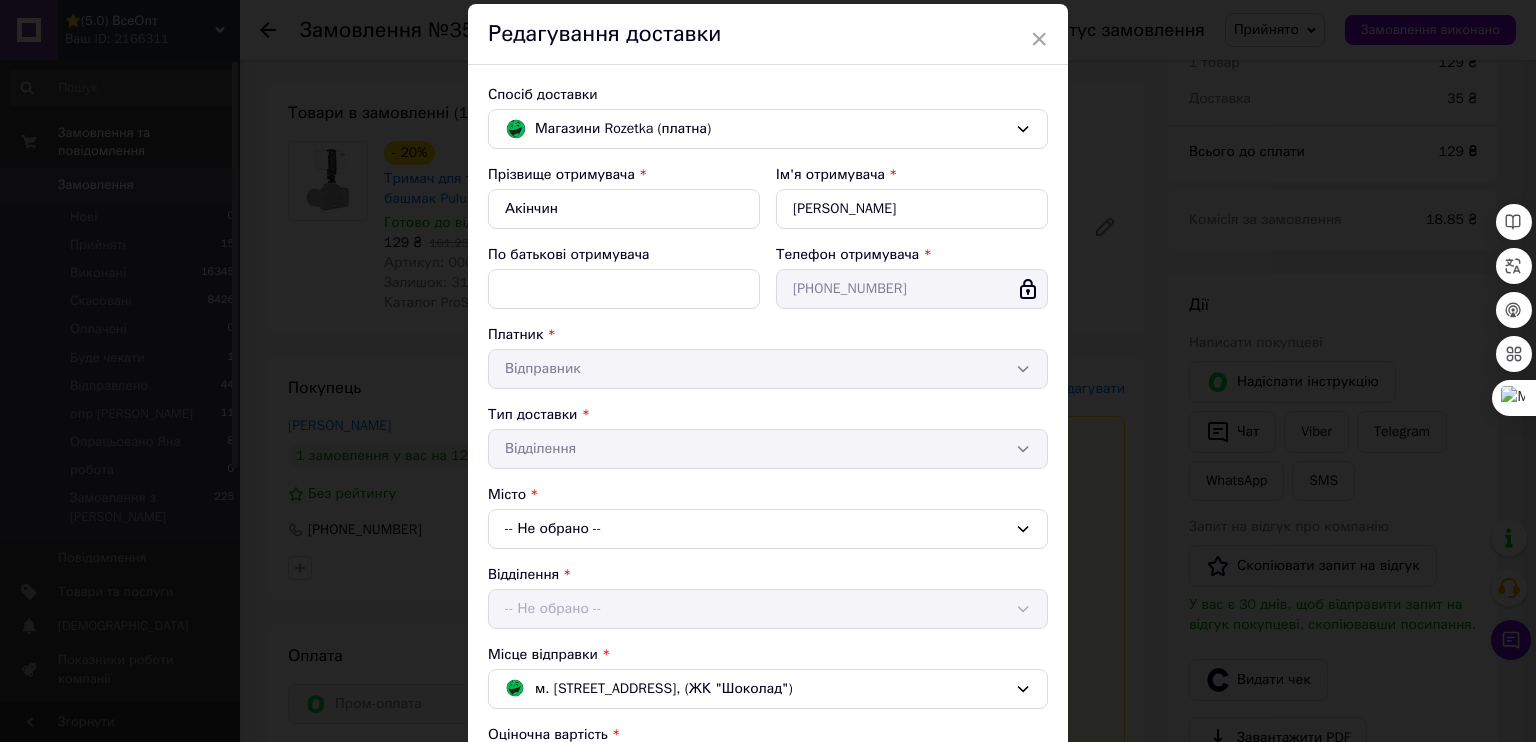 scroll, scrollTop: 200, scrollLeft: 0, axis: vertical 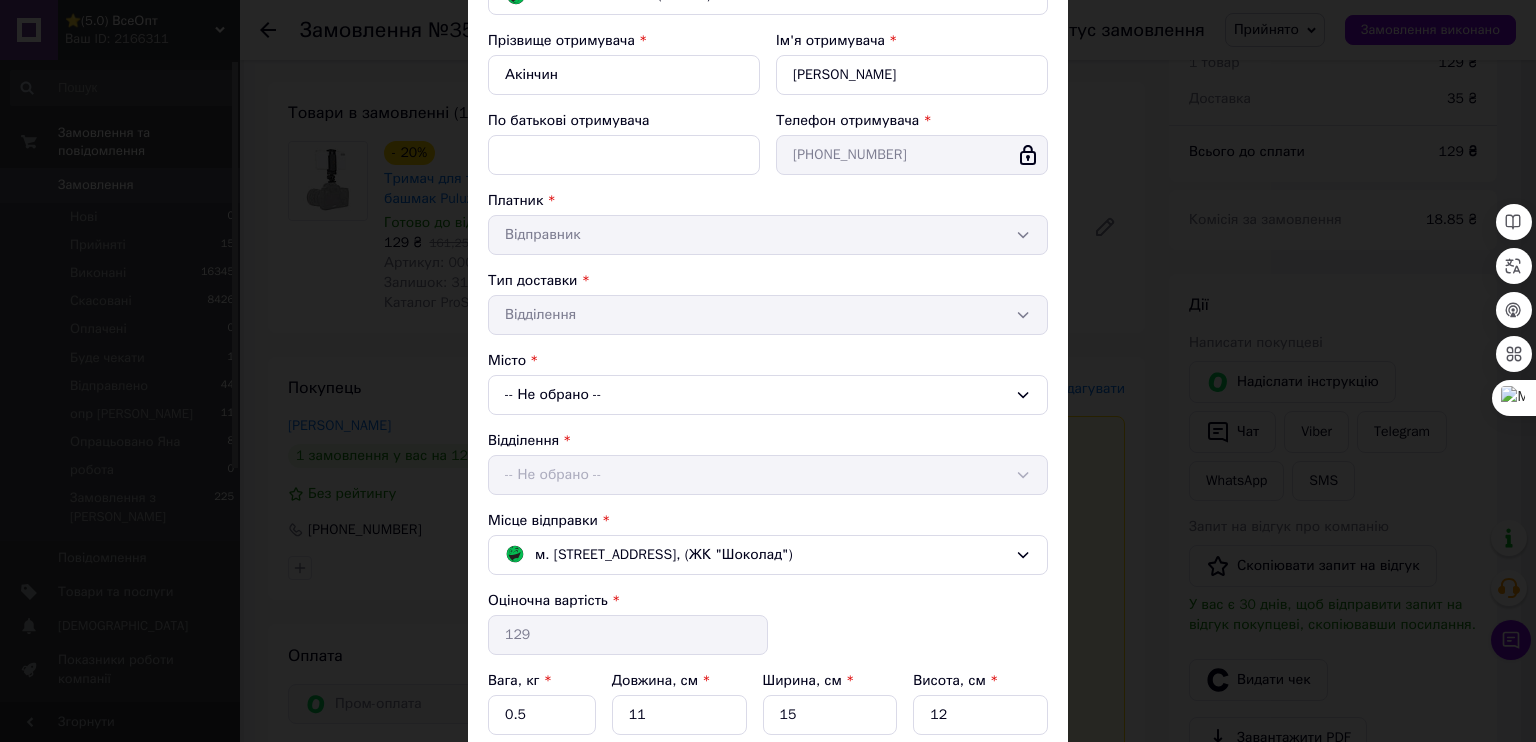 click on "-- Не обрано --" at bounding box center [768, 395] 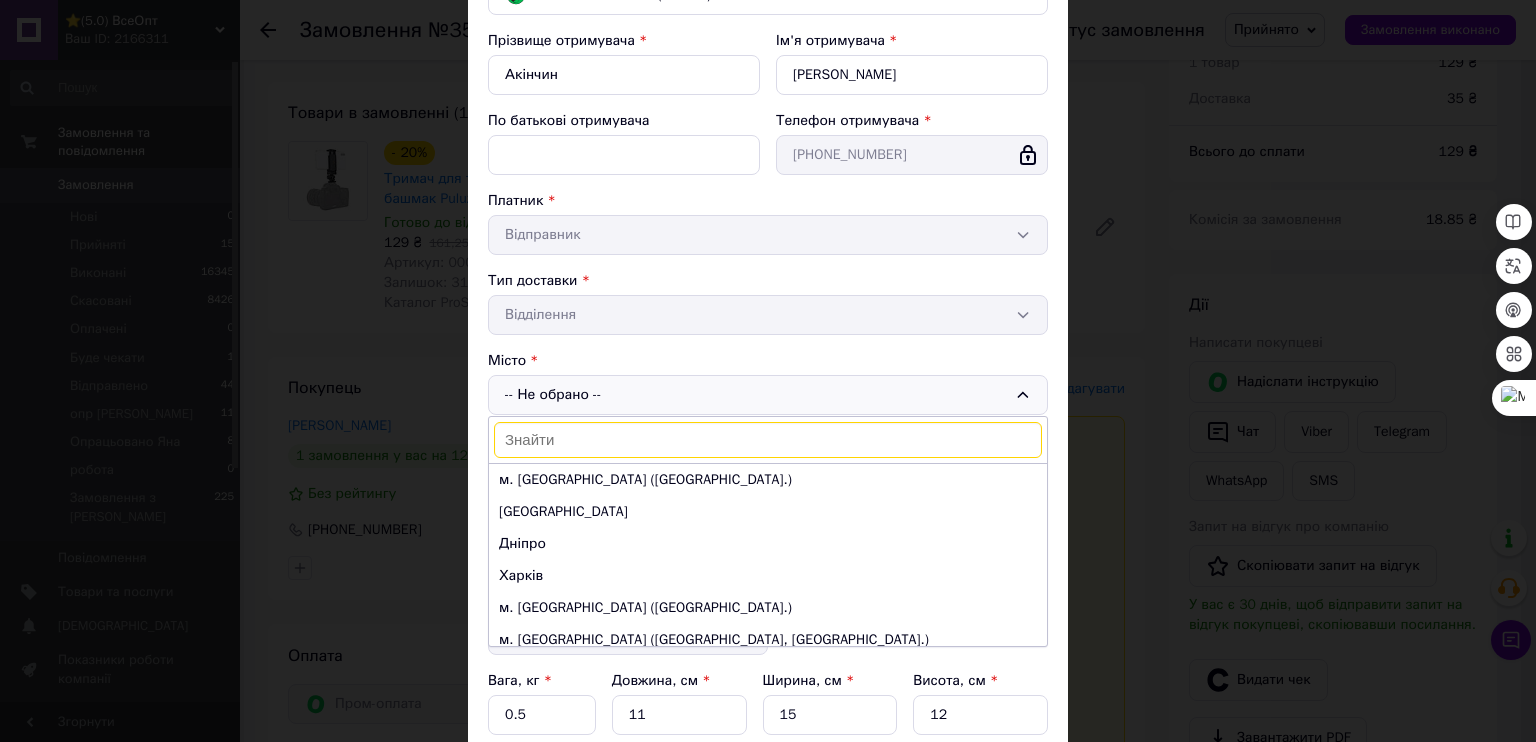 click on "м. Київ (Київська обл.) Одеса Дніпро Харків м. Львів (Львівська обл.) м. Запоріжжя (Запорізька обл., Запорізький р-н.) м. Кривий Ріг (Дніпропетровська обл.) м. Миколаїв (Миколаївська обл.) Вінниця м. Полтава (Полтавська обл.) м. Хмельницький (Хмельницька обл.) м. Черкаси (Черкаська обл.) м. Чернівці (Чернівецька обл.) Суми Івано-Франківськ Житомир м. Рівне (Рівненська обл.) Чернігів Кропивницький Тернопіль" at bounding box center [768, 531] 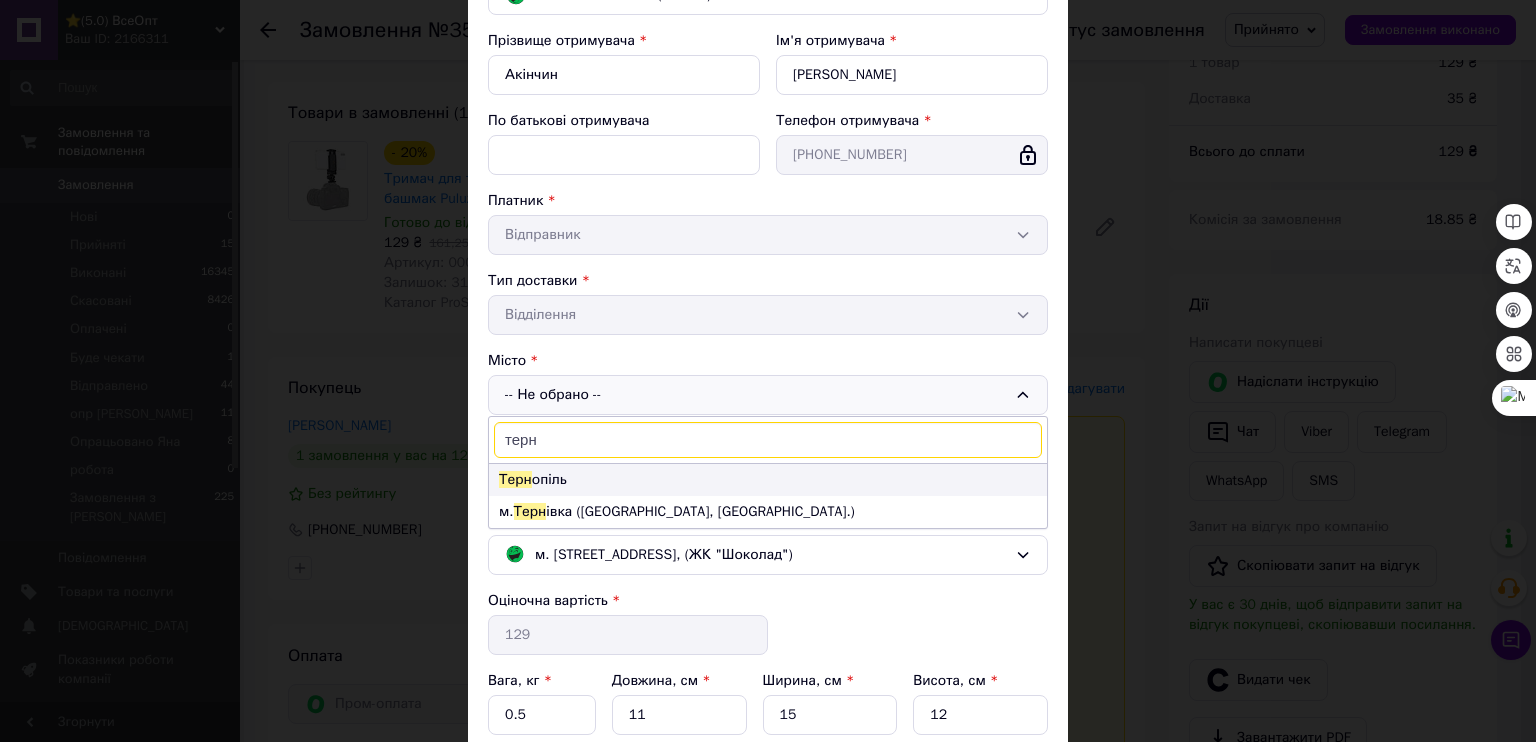 type on "терн" 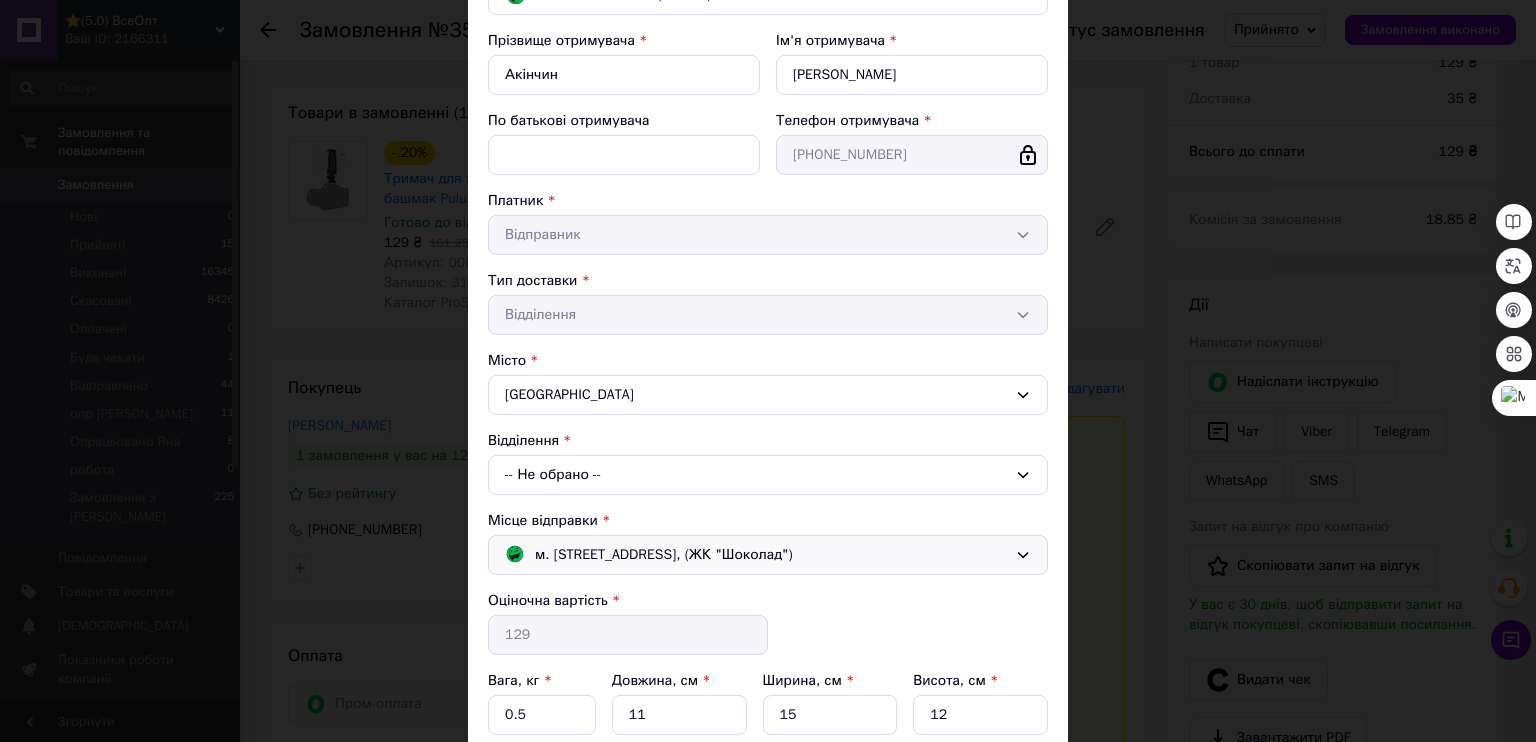 click on "м. Рівне (Рівненська обл.); Соборна вул., 285а, (ЖК "Шоколад")" at bounding box center (664, 555) 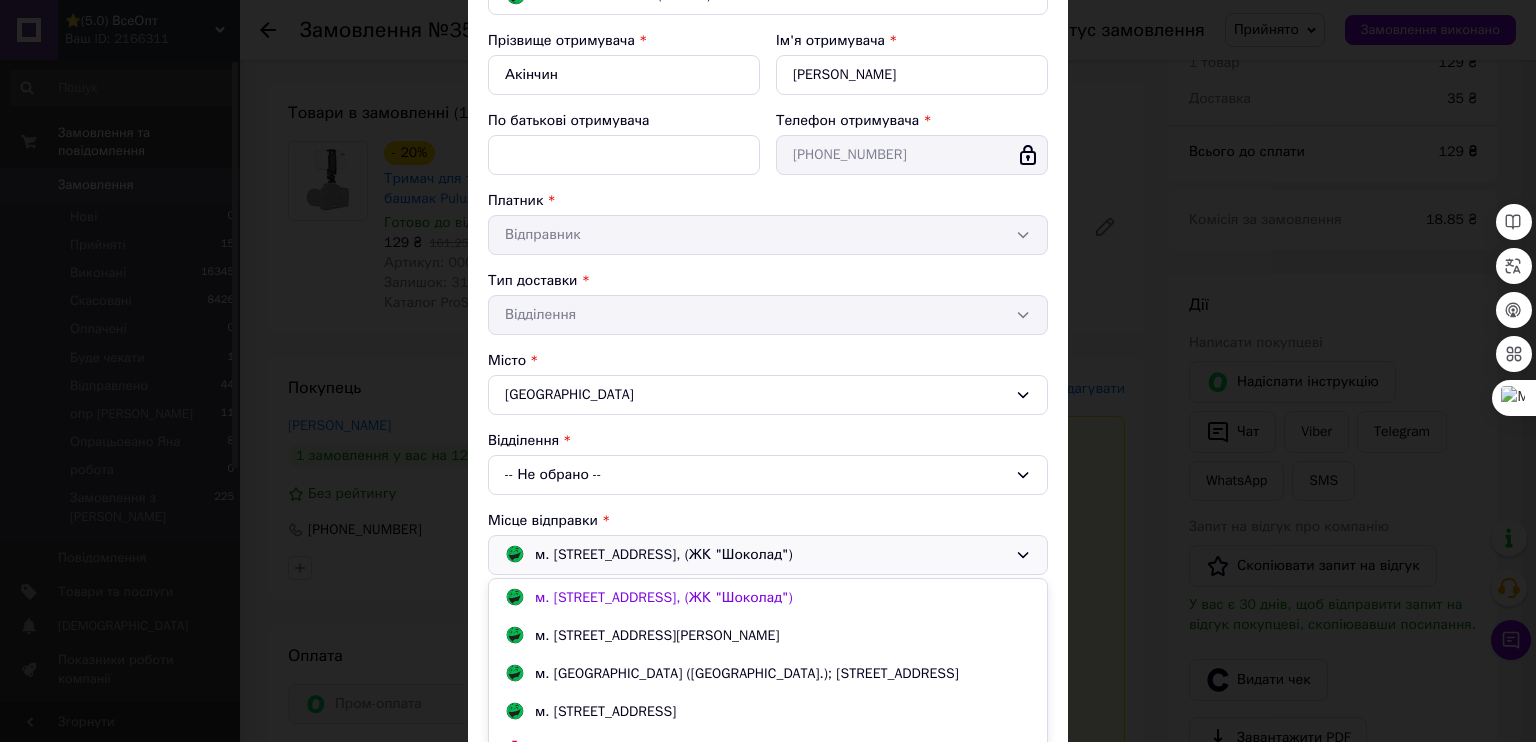 scroll, scrollTop: 266, scrollLeft: 0, axis: vertical 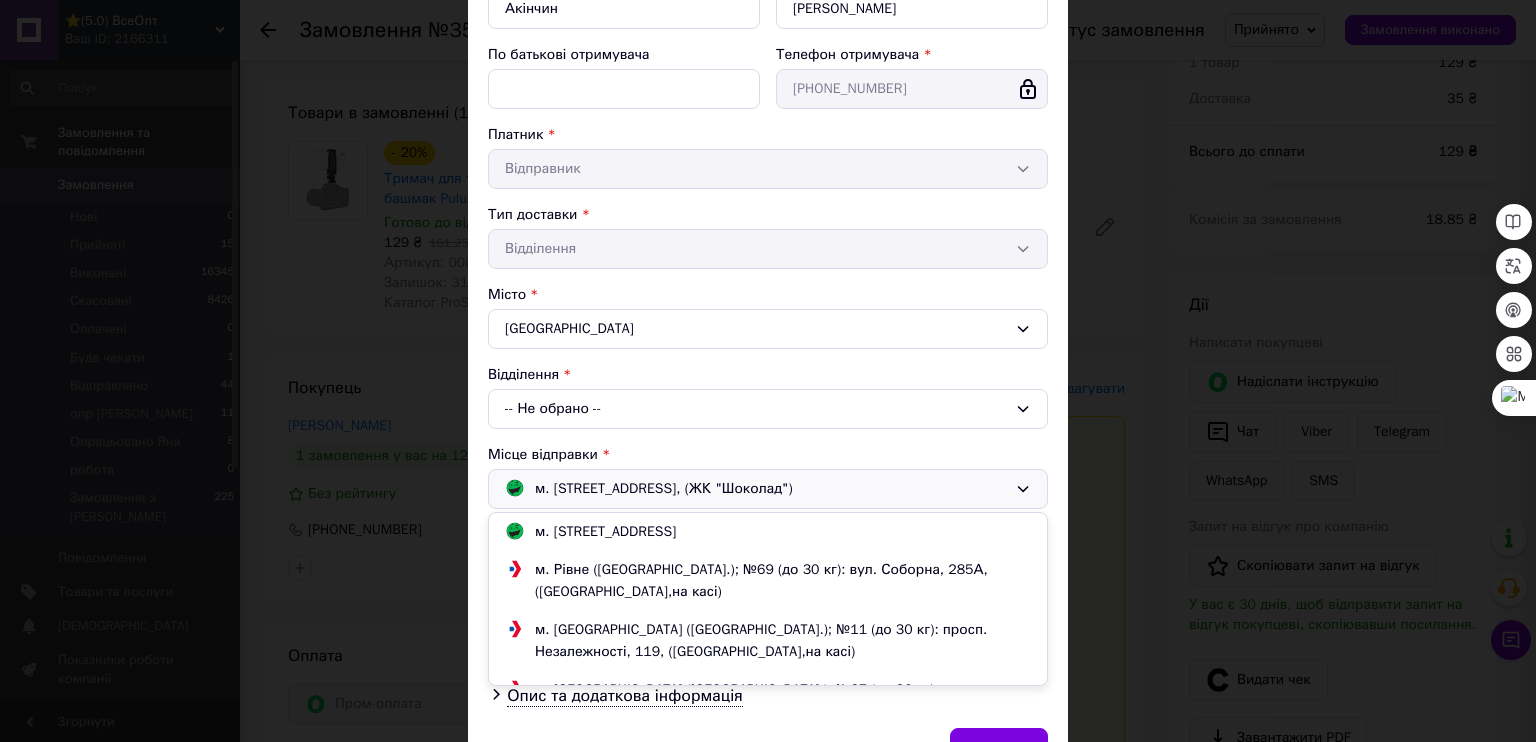 click on "-- Не обрано --" at bounding box center (768, 409) 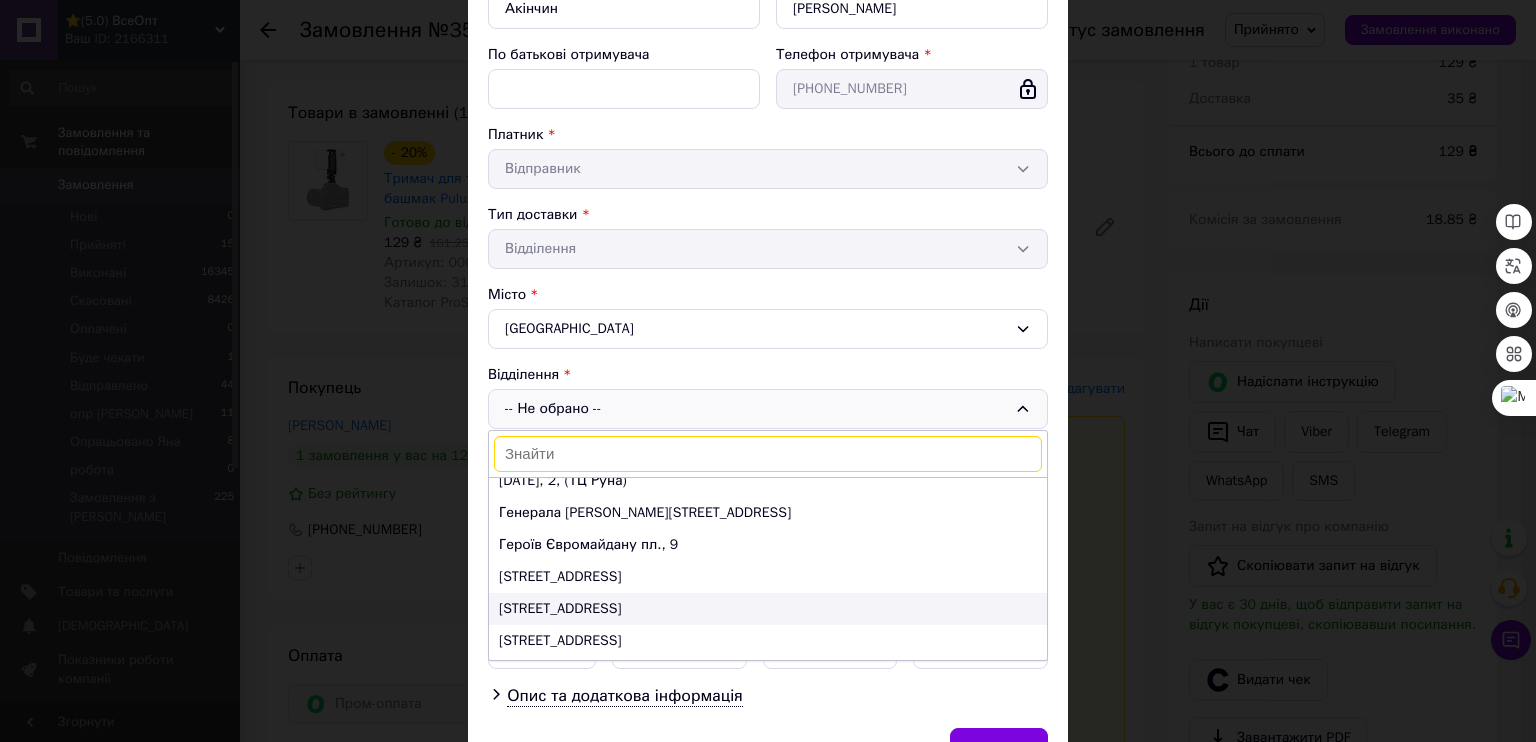 scroll, scrollTop: 0, scrollLeft: 0, axis: both 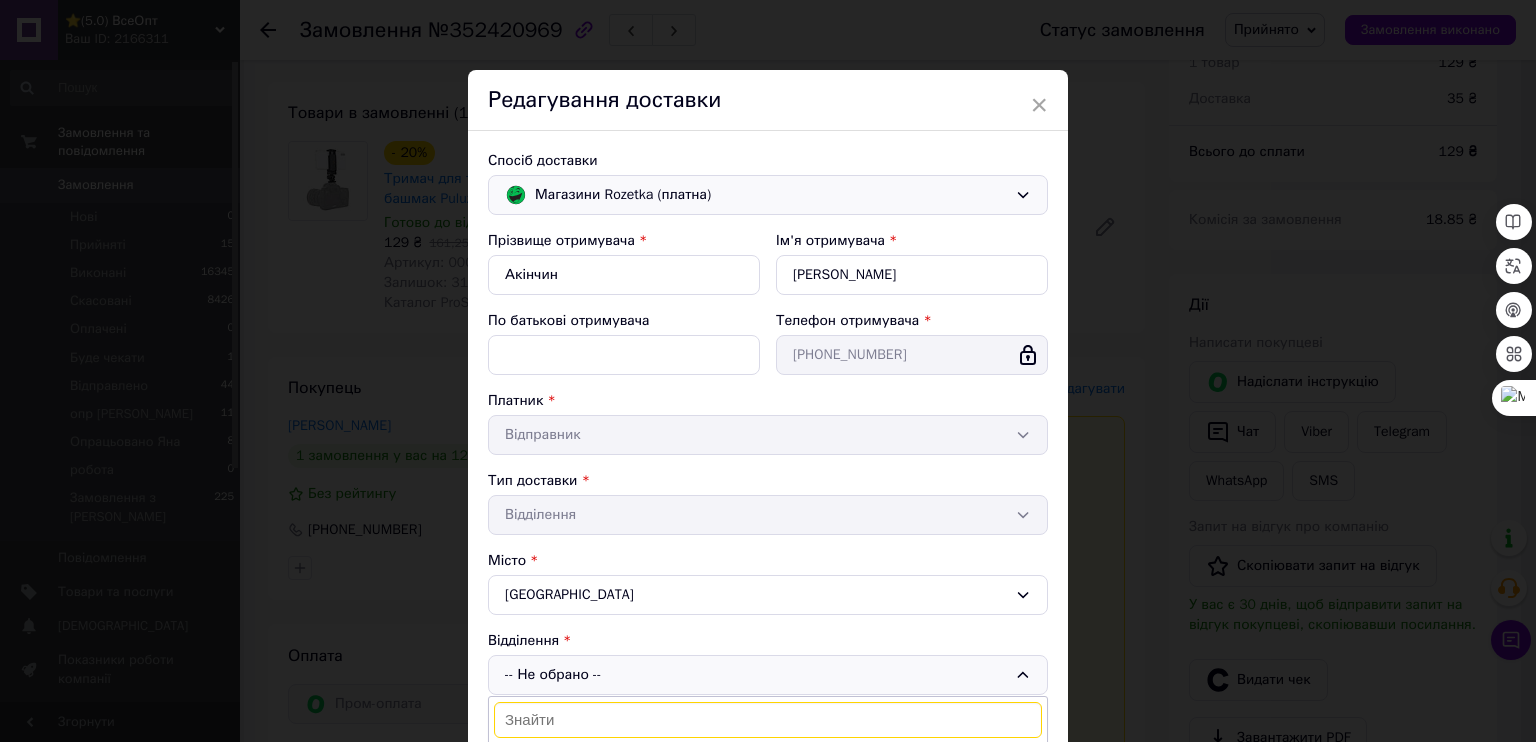 click on "Магазини Rozetka (платна)" at bounding box center (771, 195) 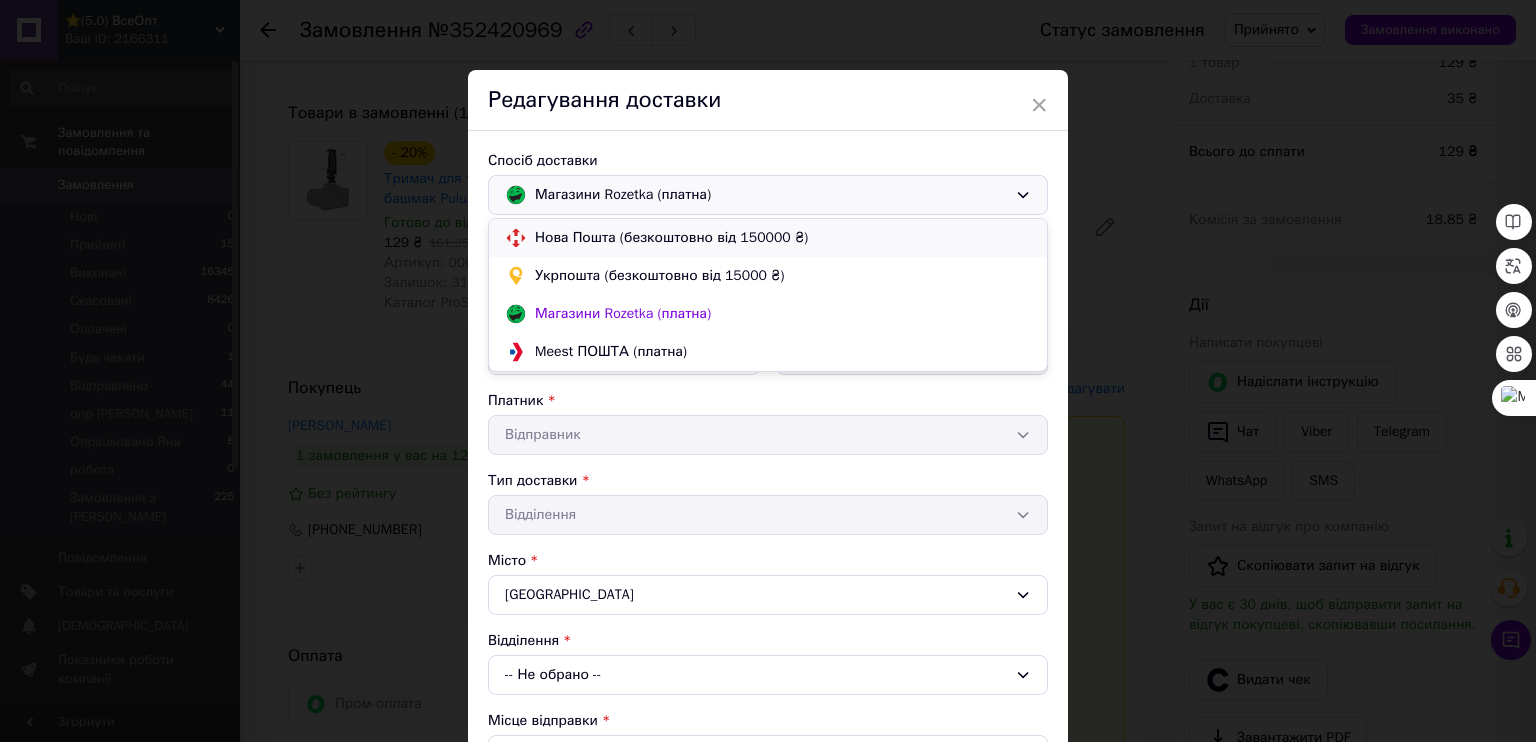scroll, scrollTop: 2, scrollLeft: 0, axis: vertical 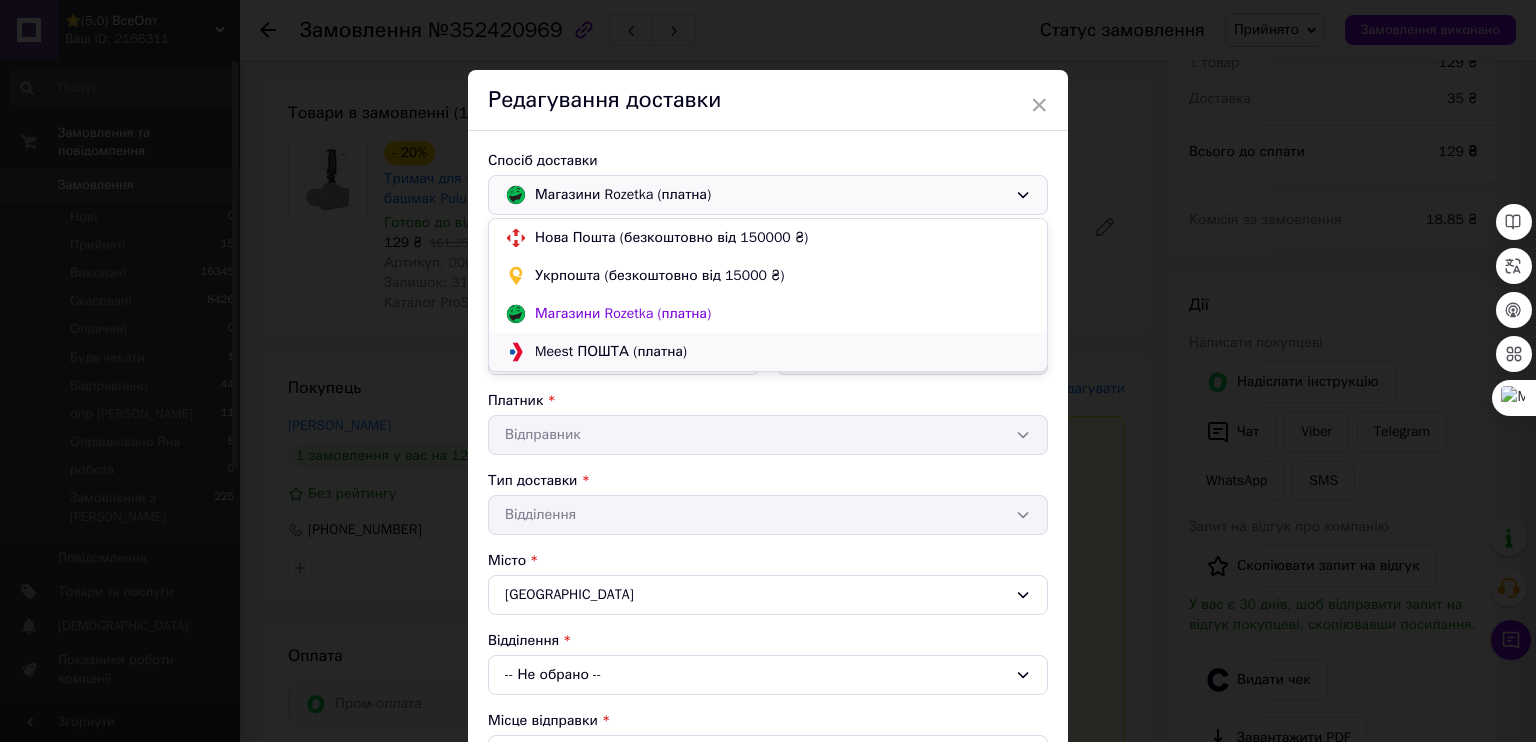 click on "Meest ПОШТА (платна)" at bounding box center [768, 352] 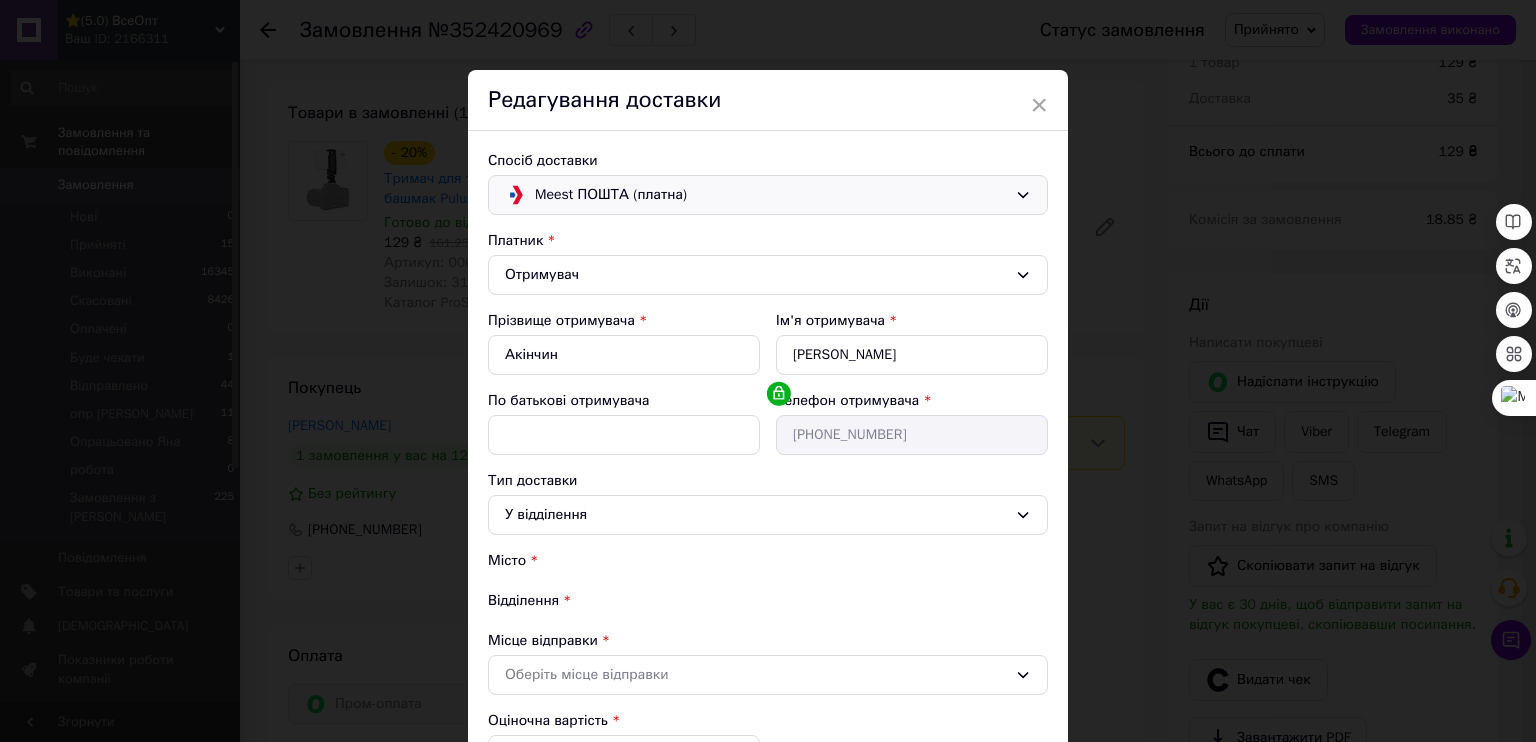 type on "161.25" 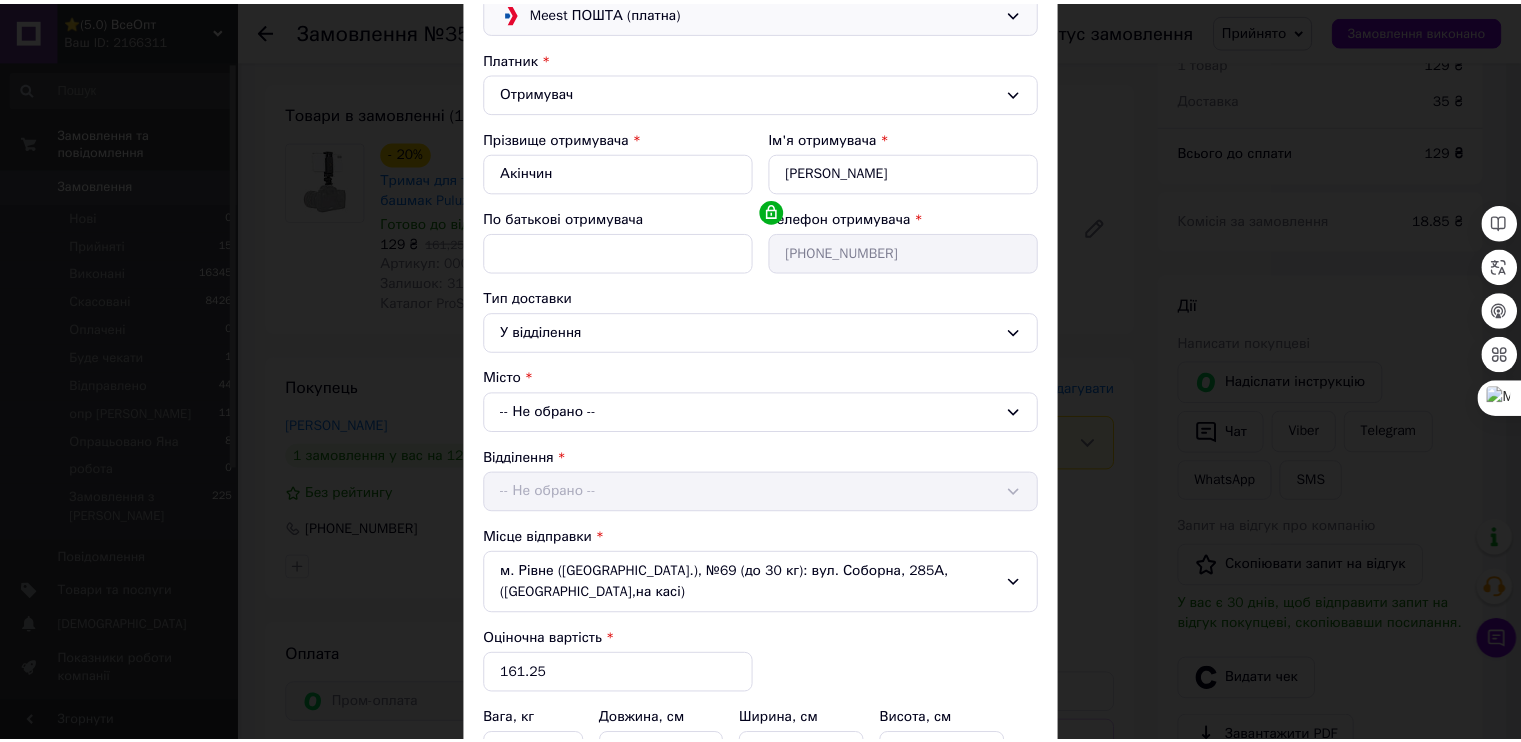 scroll, scrollTop: 200, scrollLeft: 0, axis: vertical 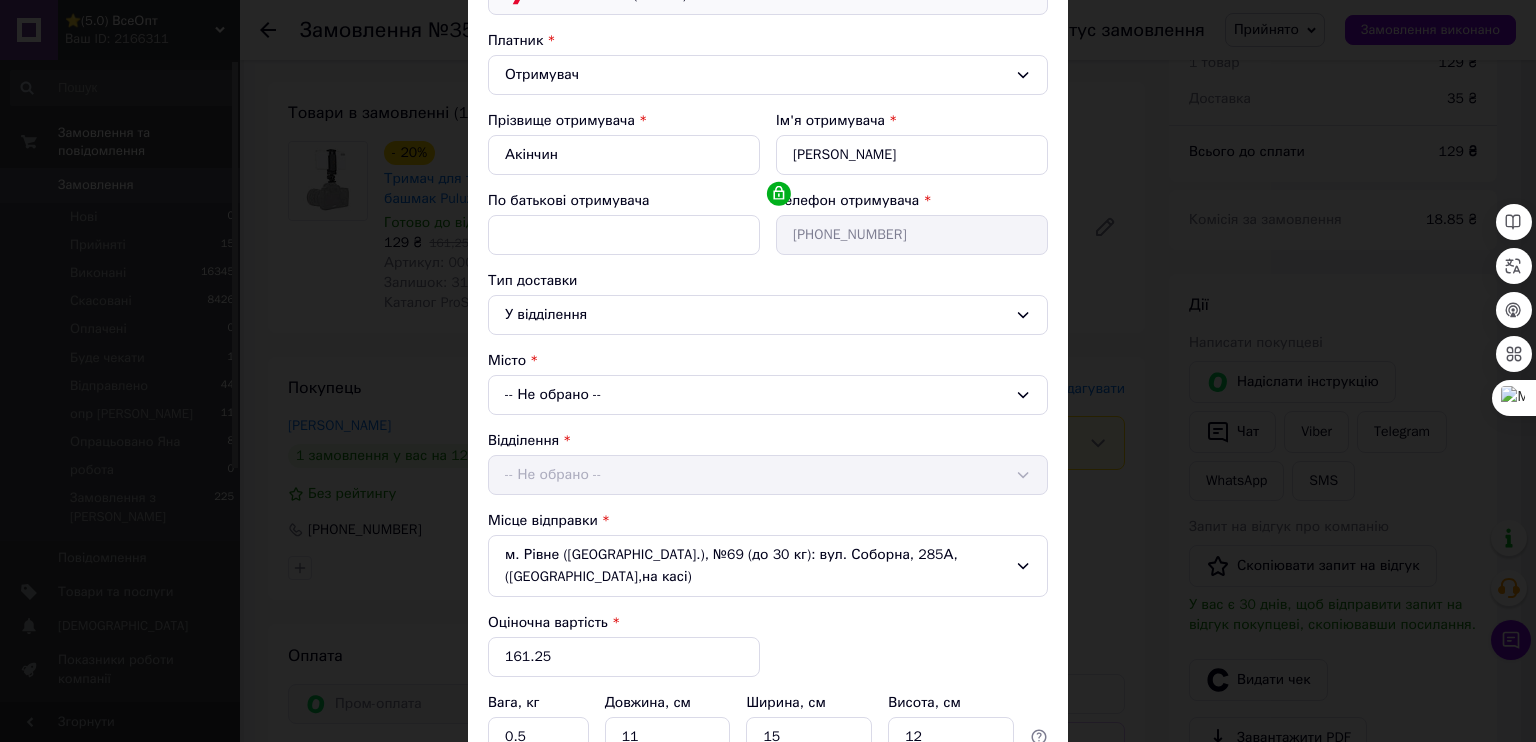 click on "Спосіб доставки Meest ПОШТА (платна) Платник Отримувач Прізвище отримувача   * Акінчин Ім'я отримувача   * Христина По батькові отримувача Телефон отримувача   * +380955456753 Тип доставки У відділення Місто -- Не обрано -- Відділення -- Не обрано -- Місце відправки м. Рівне (Рівненська обл.), №69 (до 30 кг): вул. Соборна, 285А, (Rozetka,на касі) Оціночна вартість   * 161.25 Вага, кг   0.5 Довжина, см   11 Ширина, см   15 Висота, см   12 Додати місце" at bounding box center [768, 372] 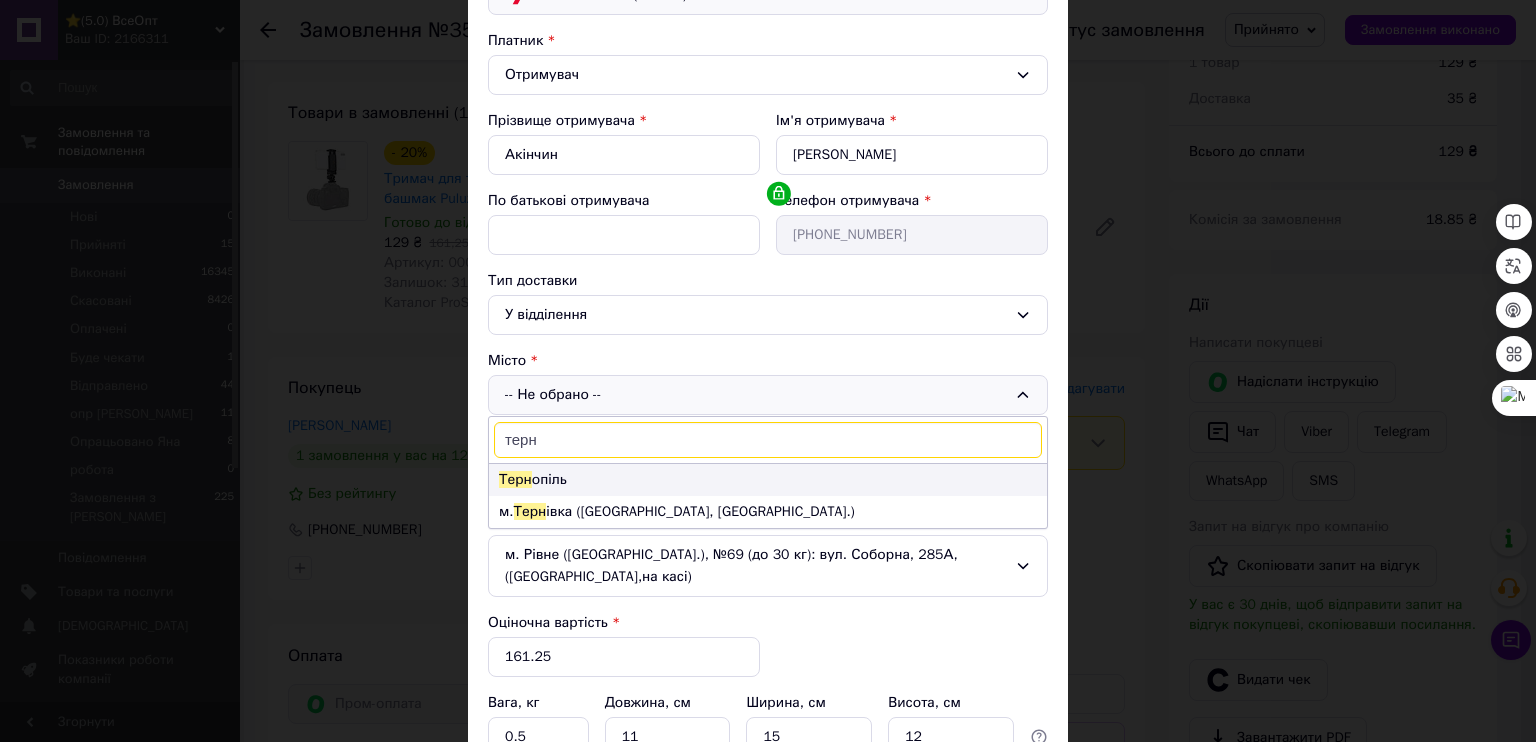 type on "терн" 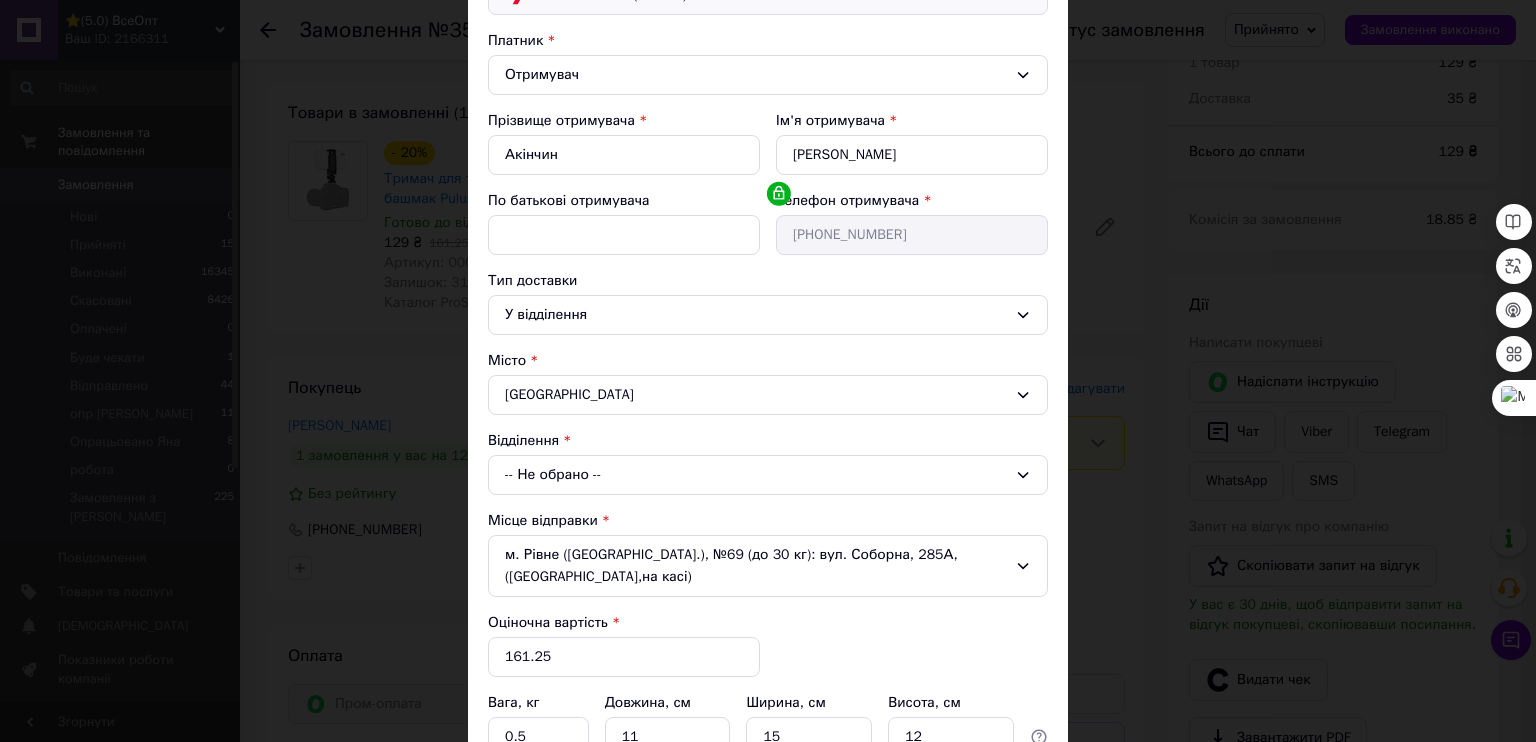 click on "-- Не обрано --" at bounding box center [768, 475] 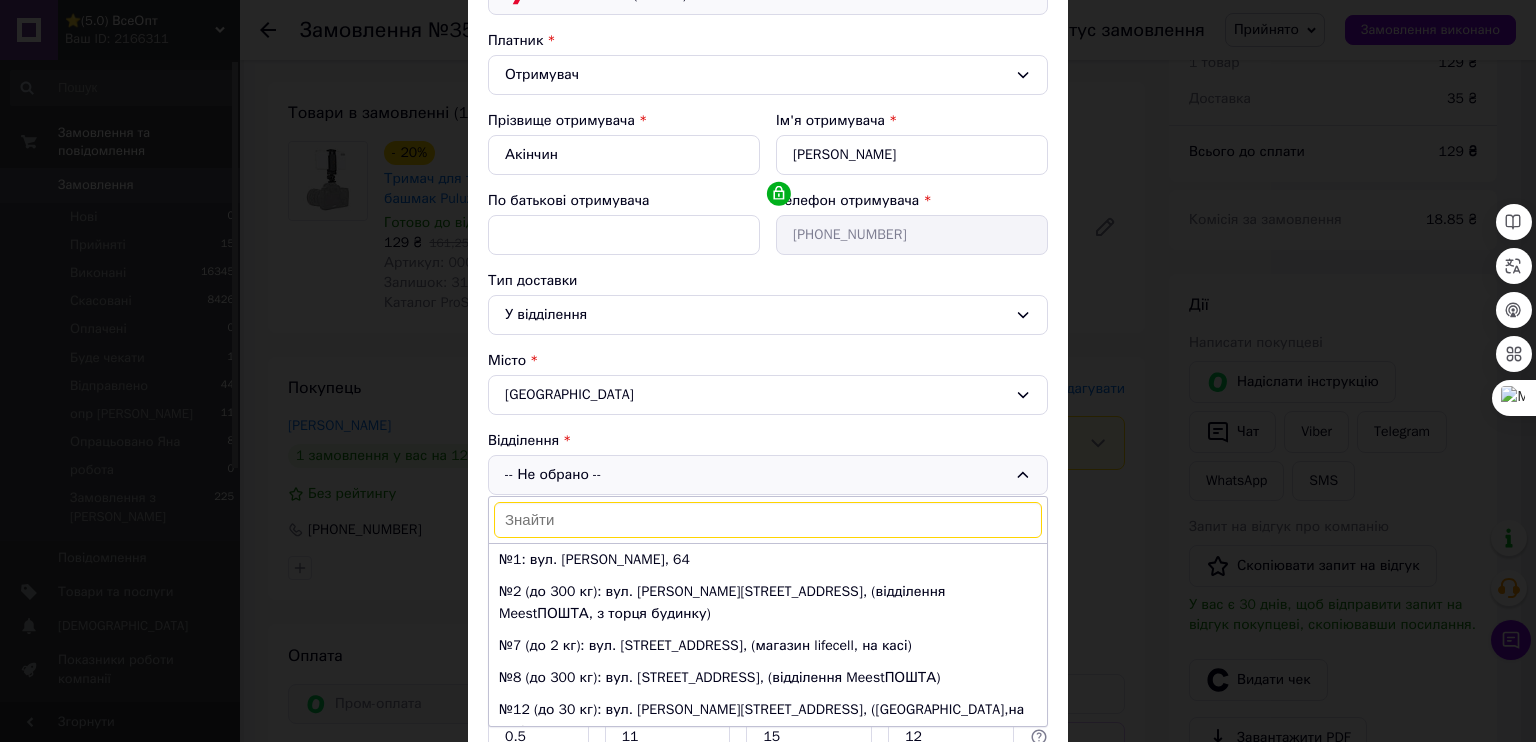 click on "№13 (до 30 кг): пл. Героїв Євромайдану, 9, (Rozetka,на касі)" at bounding box center (768, 764) 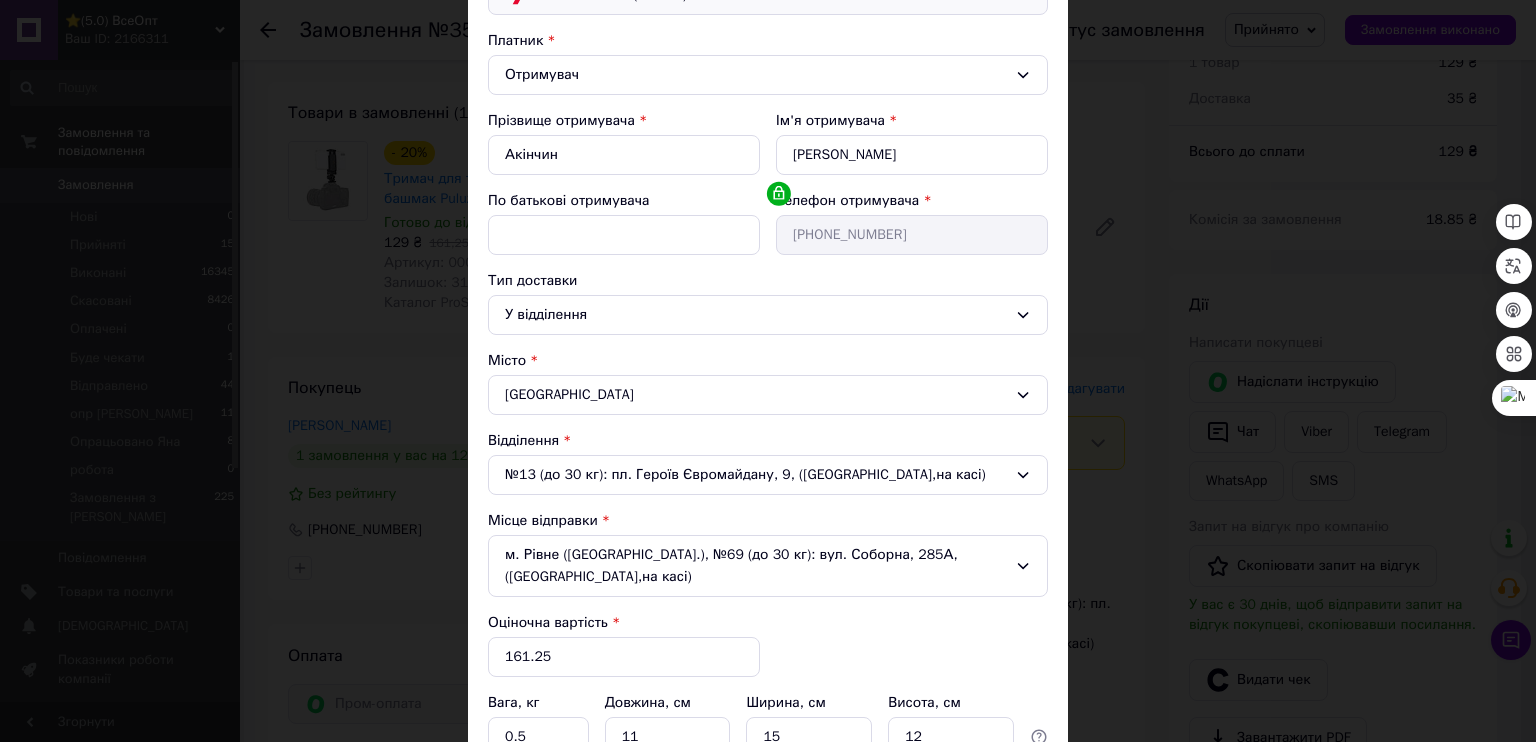 click on "Зберегти" at bounding box center (999, 833) 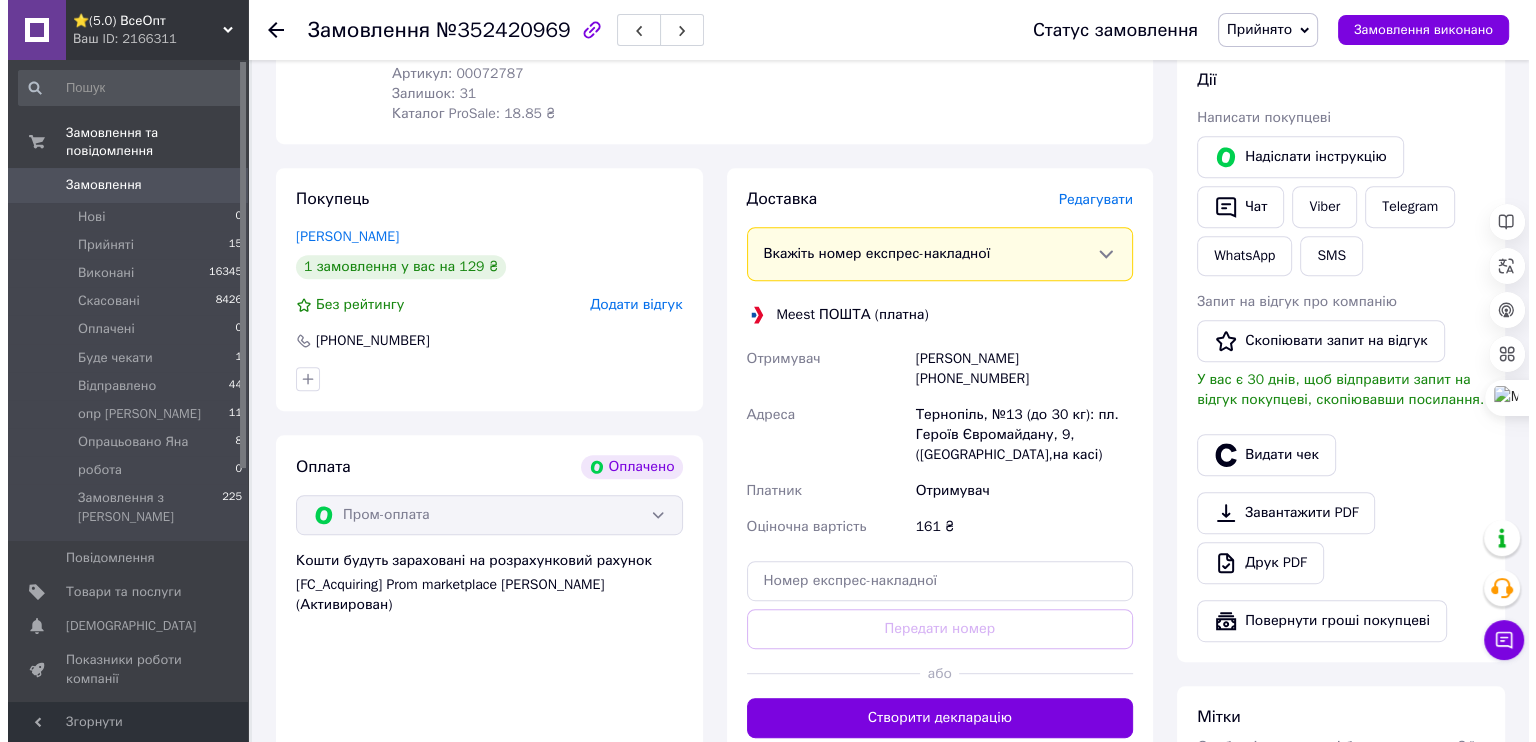 scroll, scrollTop: 847, scrollLeft: 0, axis: vertical 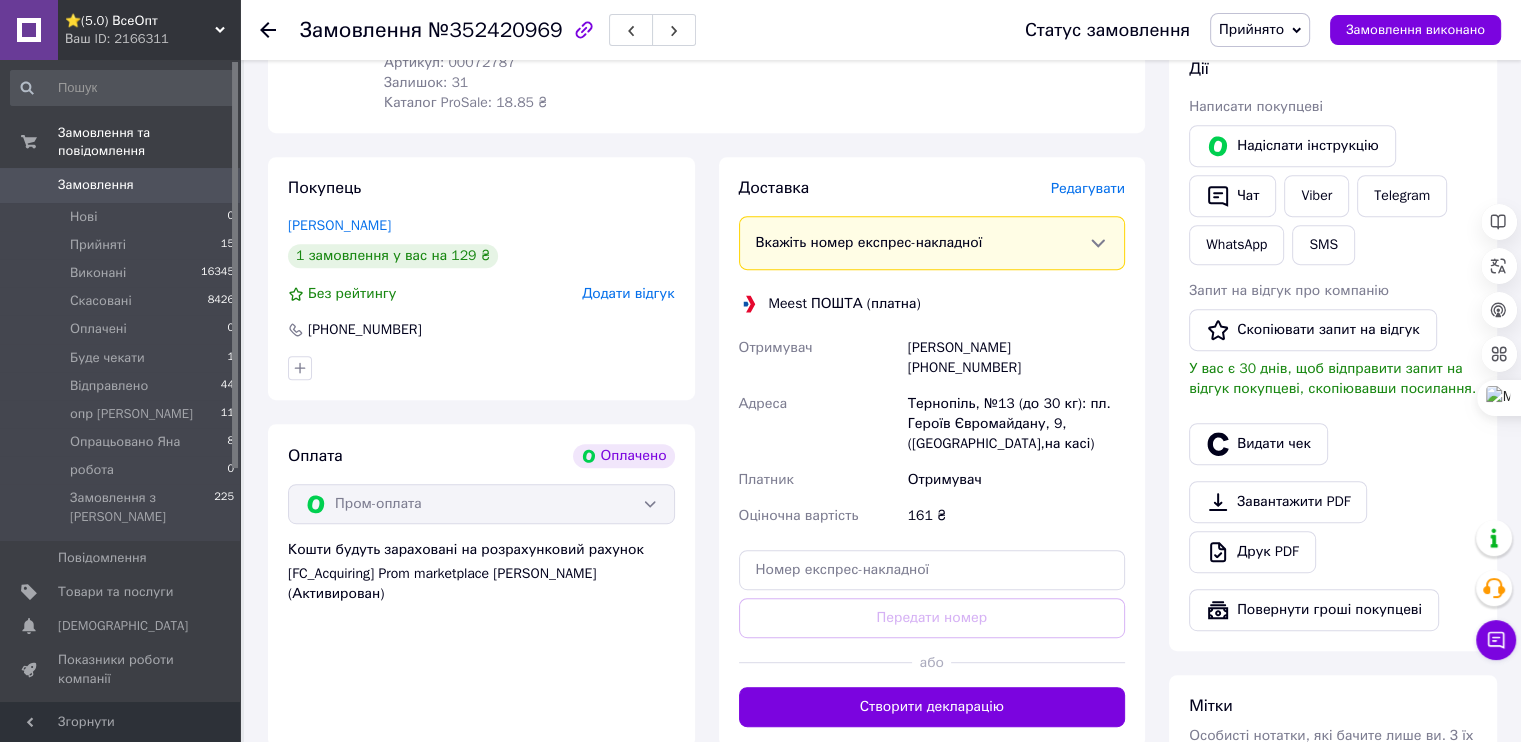 drag, startPoint x: 892, startPoint y: 523, endPoint x: 1076, endPoint y: 319, distance: 274.72168 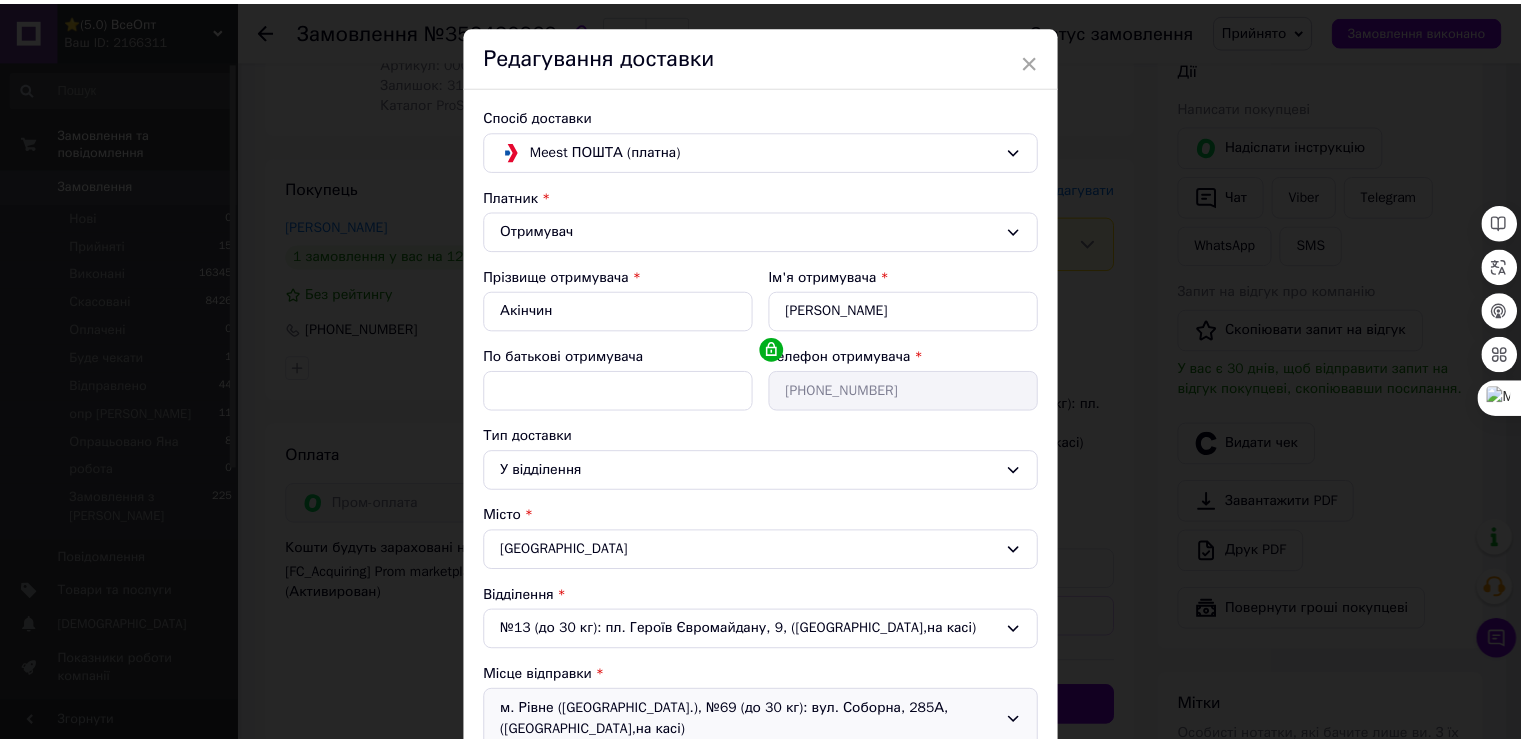scroll, scrollTop: 267, scrollLeft: 0, axis: vertical 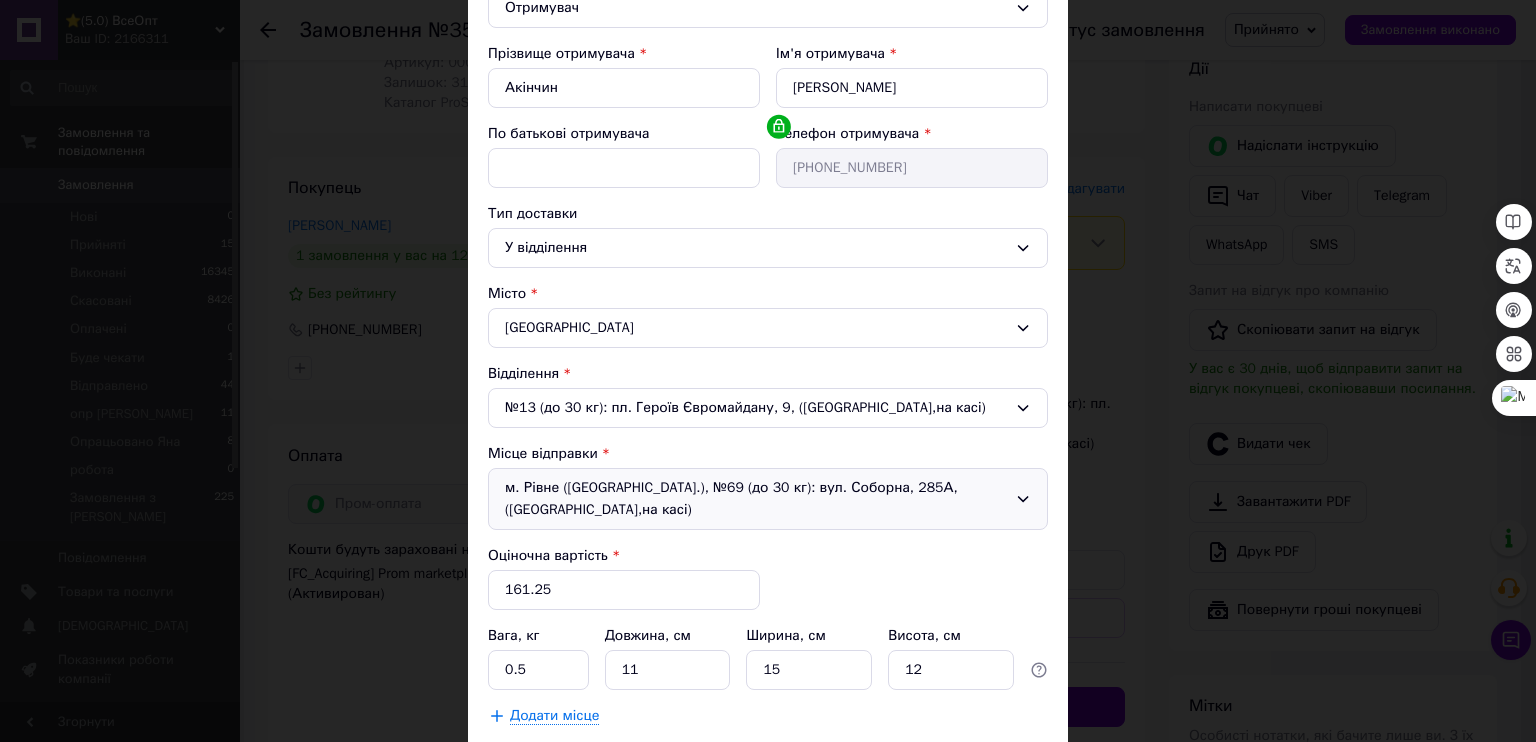 click on "м. Рівне (Рівненська обл.), №69 (до 30 кг): вул. Соборна, 285А, (Rozetka,на касі)" at bounding box center [768, 499] 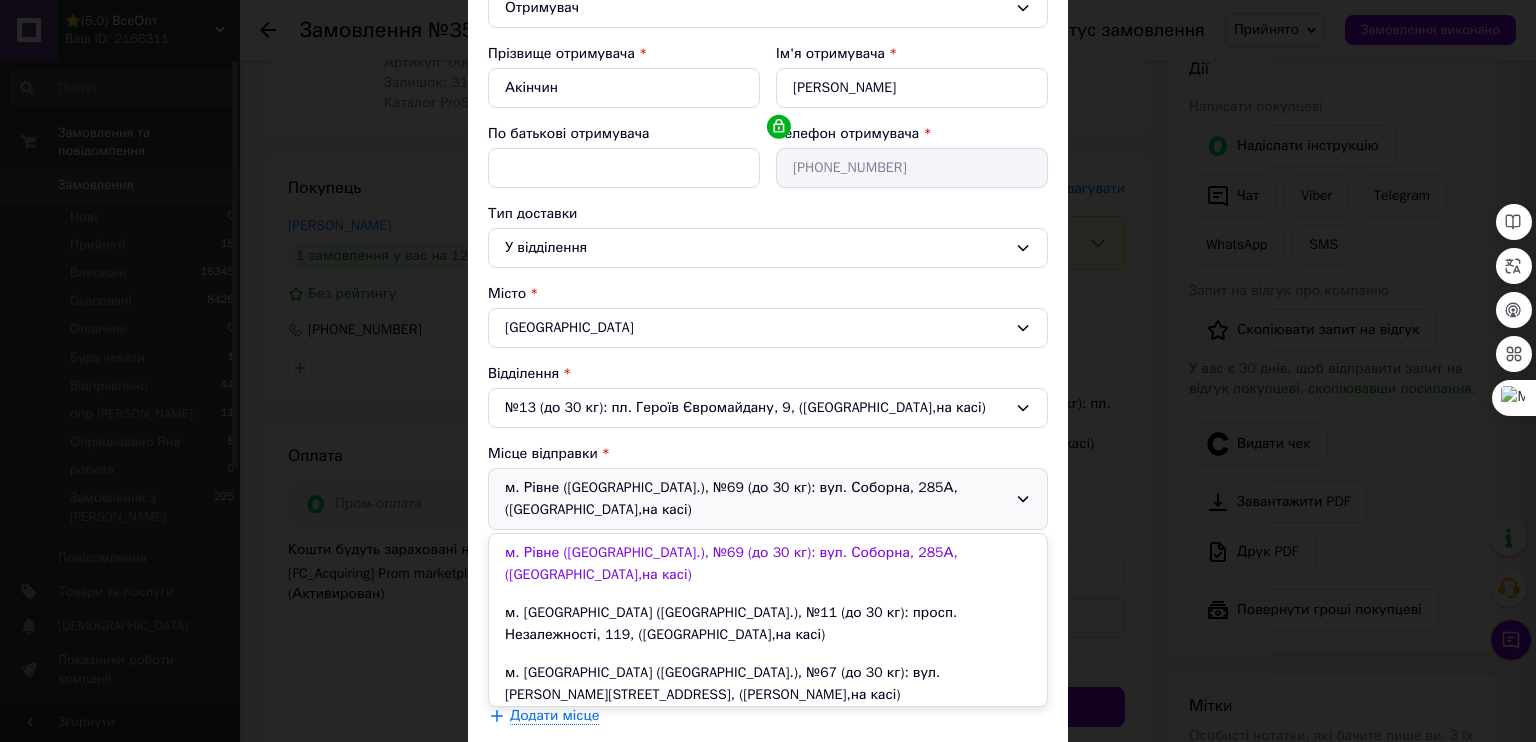 click on "м. Рівне (Рівненська обл.), №69 (до 30 кг): вул. Соборна, 285А, (Rozetka,на касі) м. Рівне (Рівненська обл.), №69 (до 30 кг): вул. Соборна, 285А, (Rozetka,на касі) м. Чернівці (Чернівецька обл.), №11 (до 30 кг): просп. Незалежності, 119, (Rozetka,на касі) м. Біла Церква (Київська обл.), №67 (до 30 кг): вул. Гончара Олеся, 2, (Rozetka,на касі) Додати ще місце відправки" at bounding box center (768, 499) 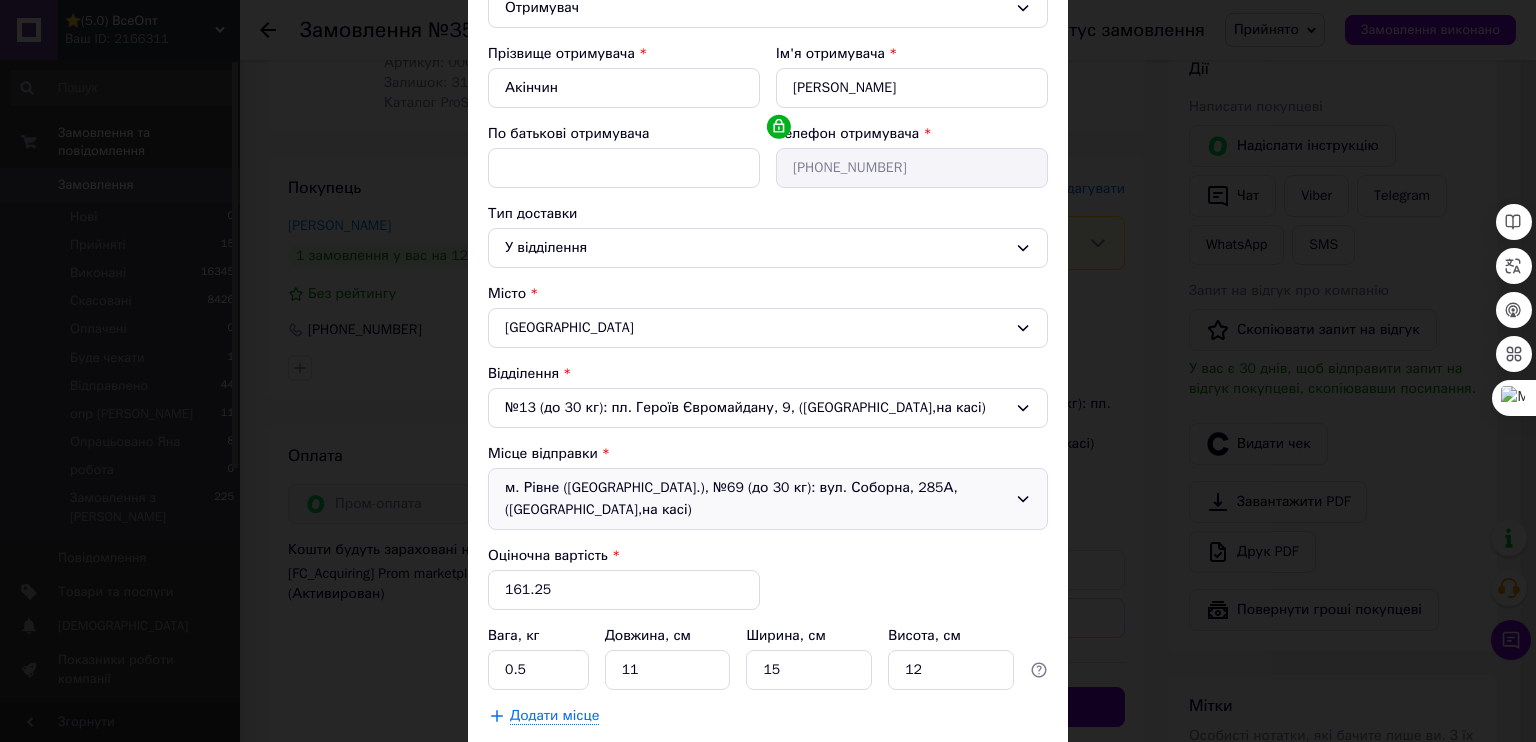 click on "м. Рівне (Рівненська обл.), №69 (до 30 кг): вул. Соборна, 285А, (Rozetka,на касі)" at bounding box center [768, 499] 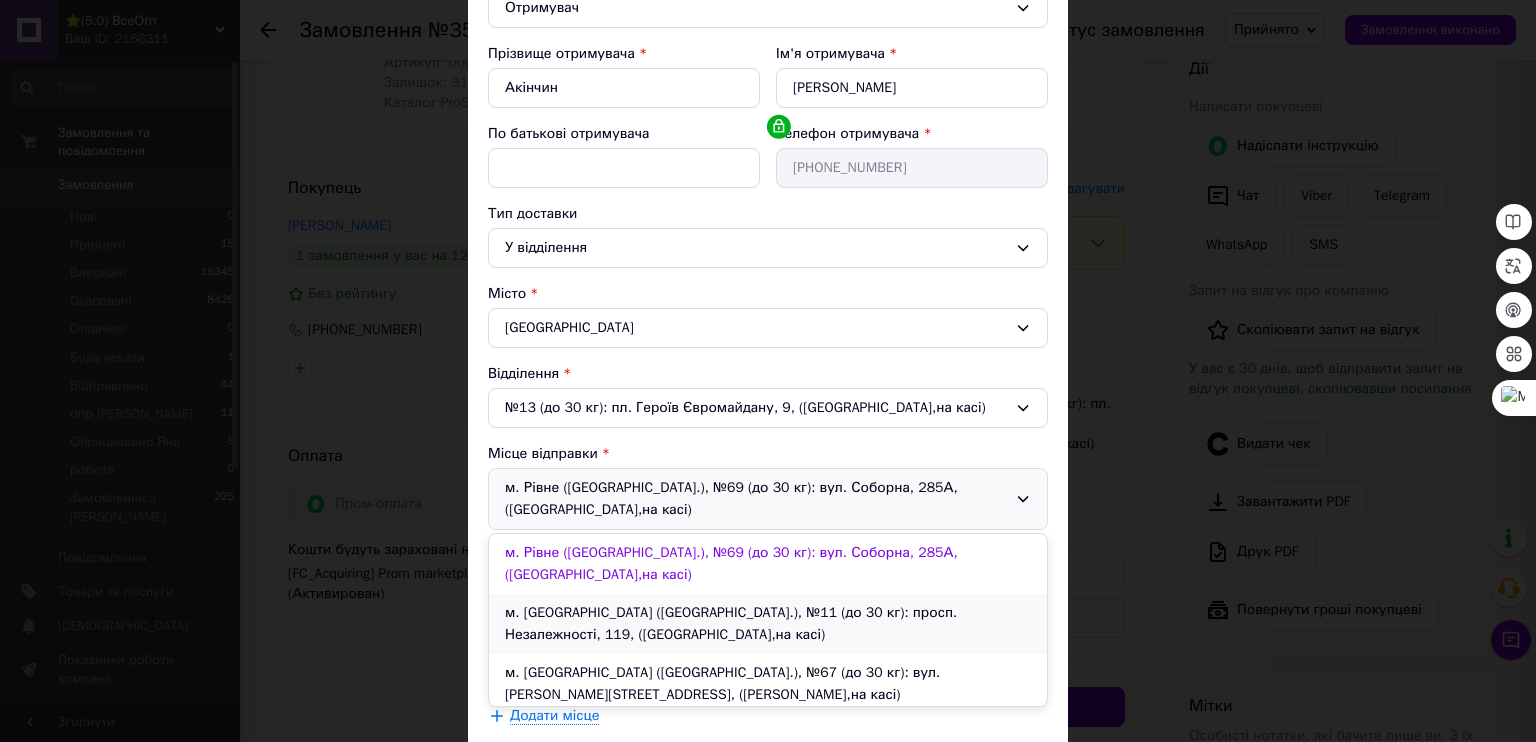 click on "м. Чернівці (Чернівецька обл.), №11 (до 30 кг): просп. Незалежності, 119, (Rozetka,на касі)" at bounding box center (768, 624) 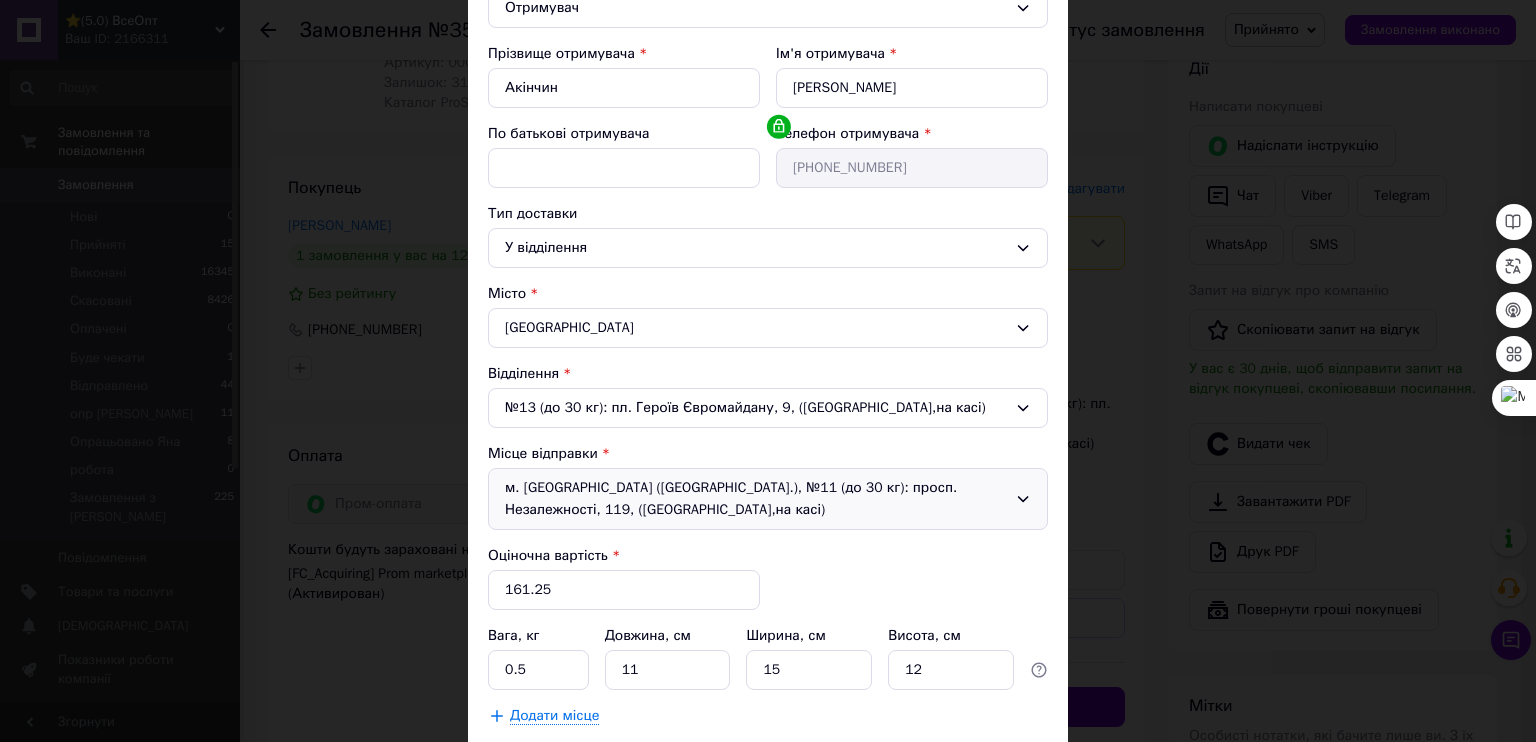 click on "Зберегти" at bounding box center [999, 766] 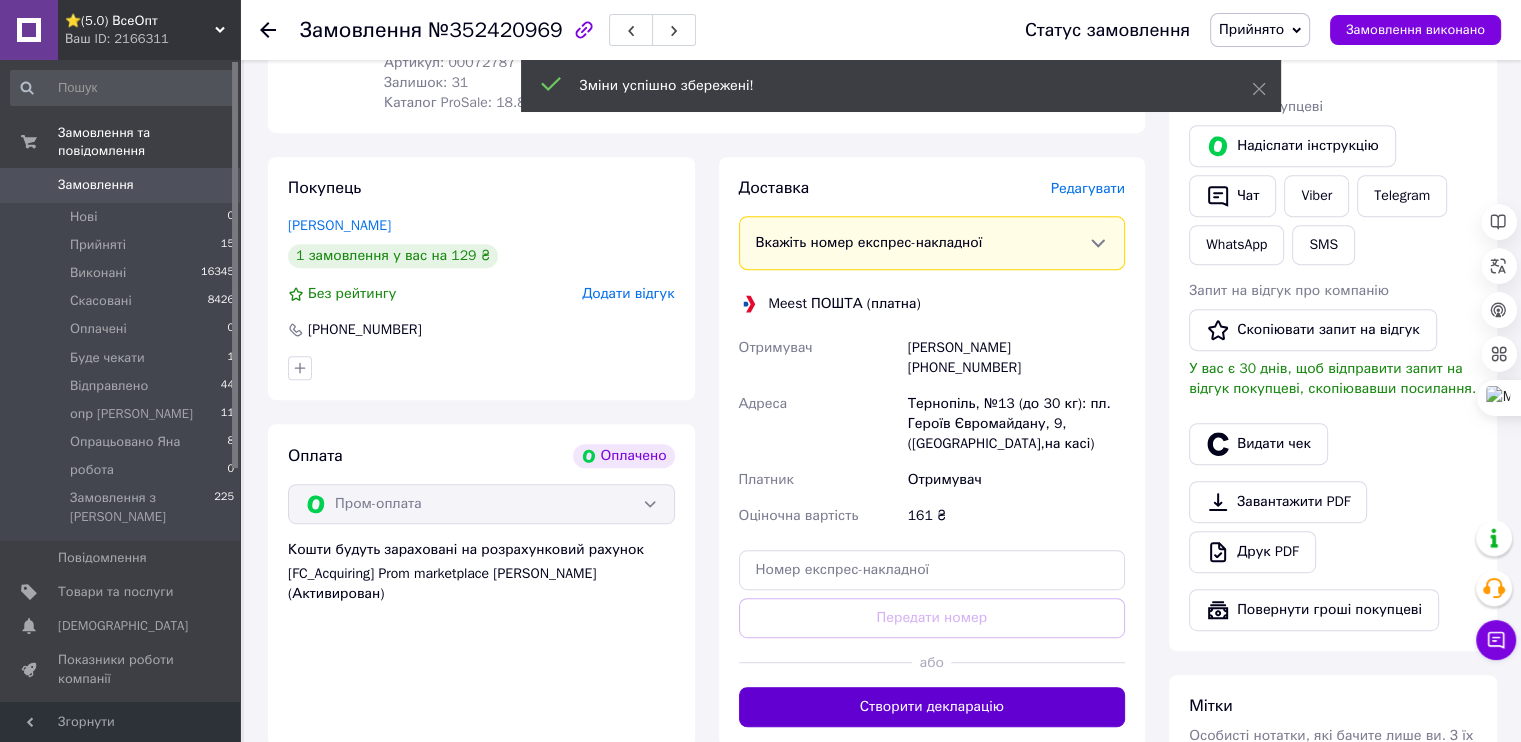 click on "Створити декларацію" at bounding box center [932, 707] 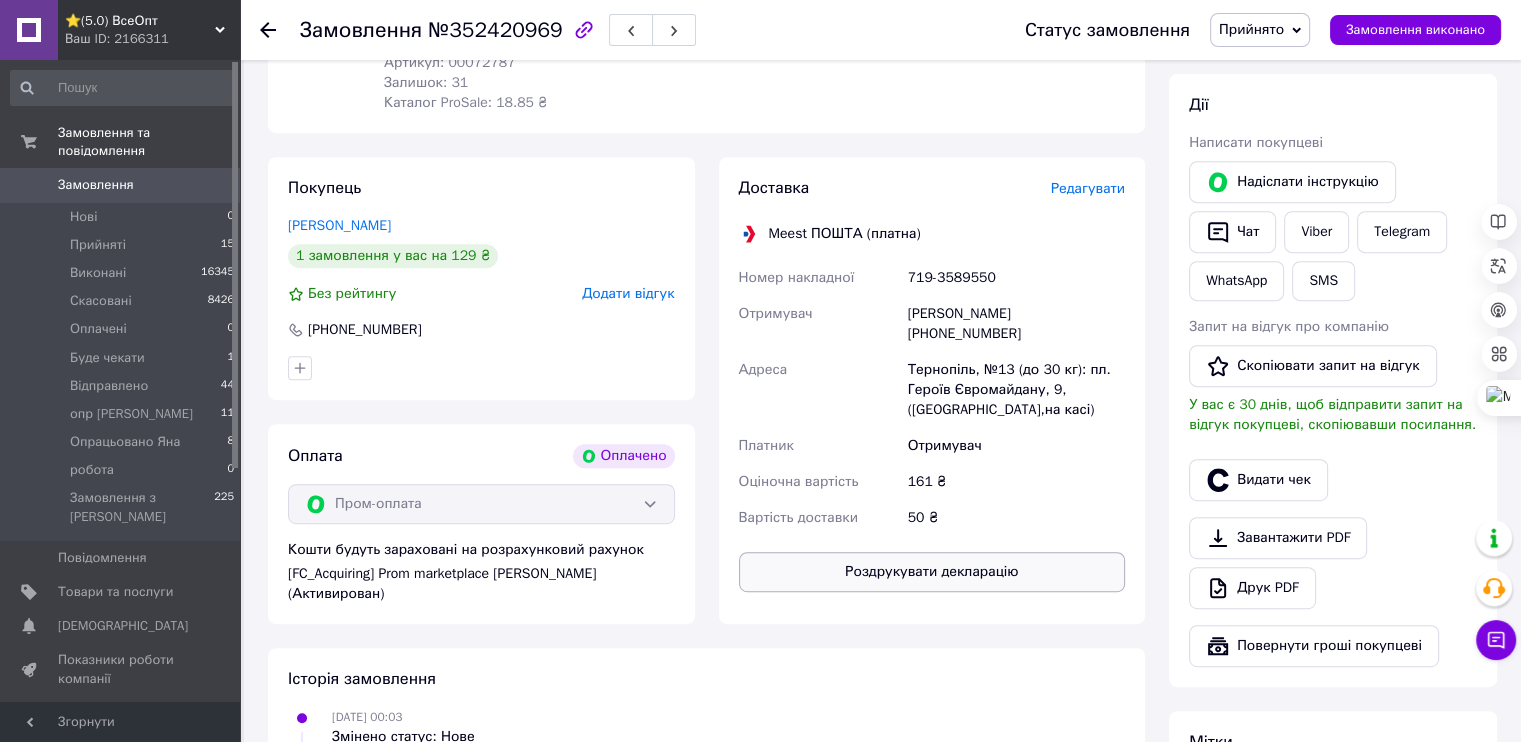 click on "Роздрукувати декларацію" at bounding box center (932, 572) 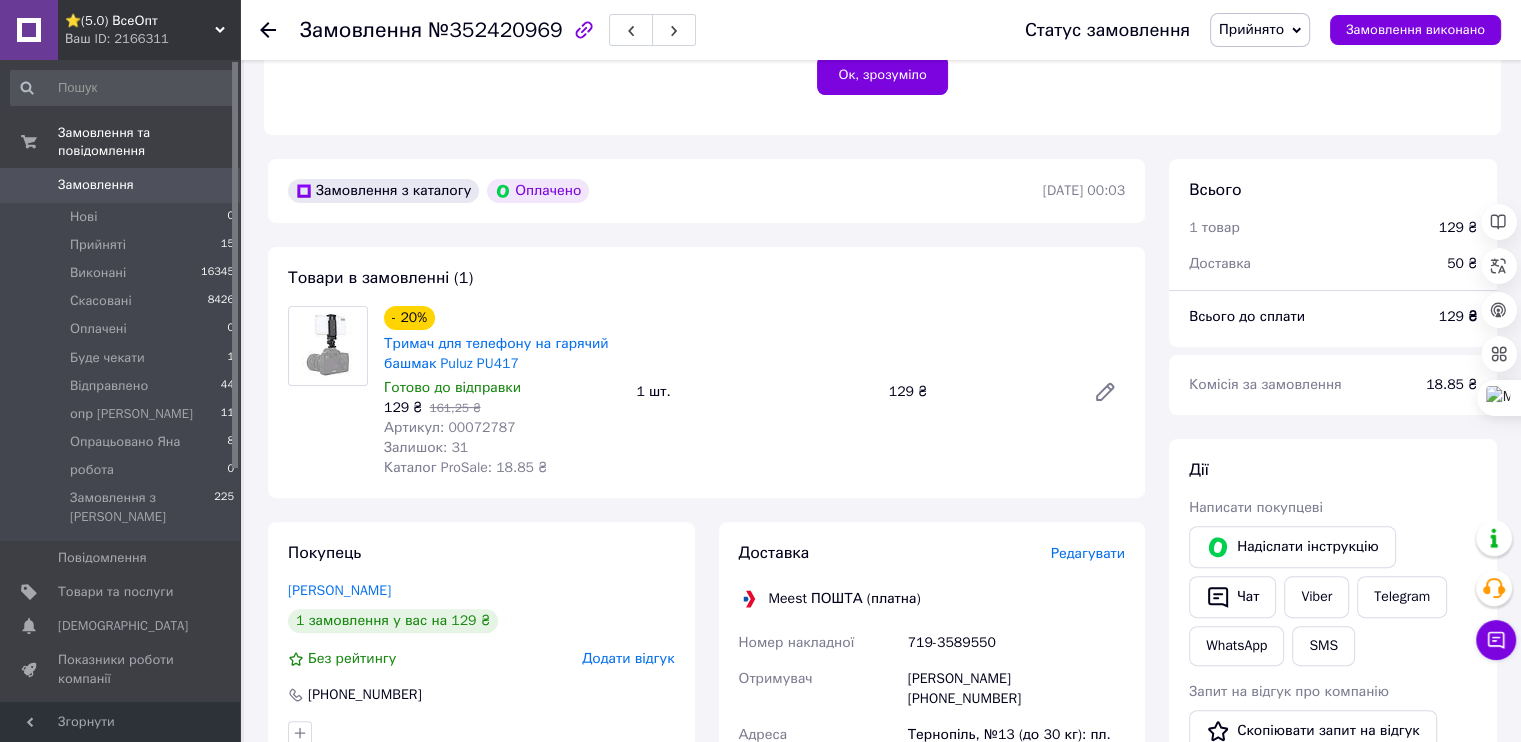 scroll, scrollTop: 447, scrollLeft: 0, axis: vertical 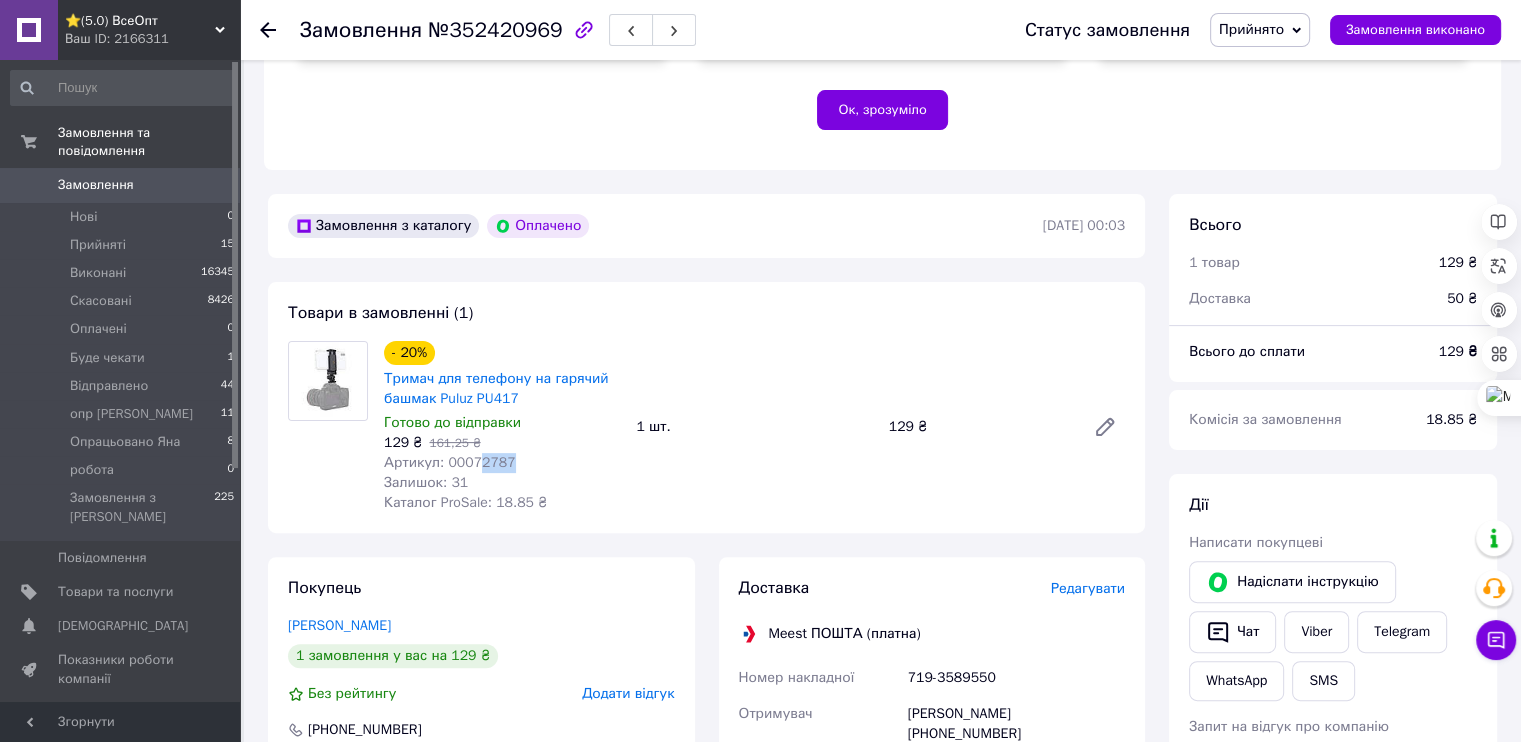 drag, startPoint x: 449, startPoint y: 384, endPoint x: 490, endPoint y: 381, distance: 41.109608 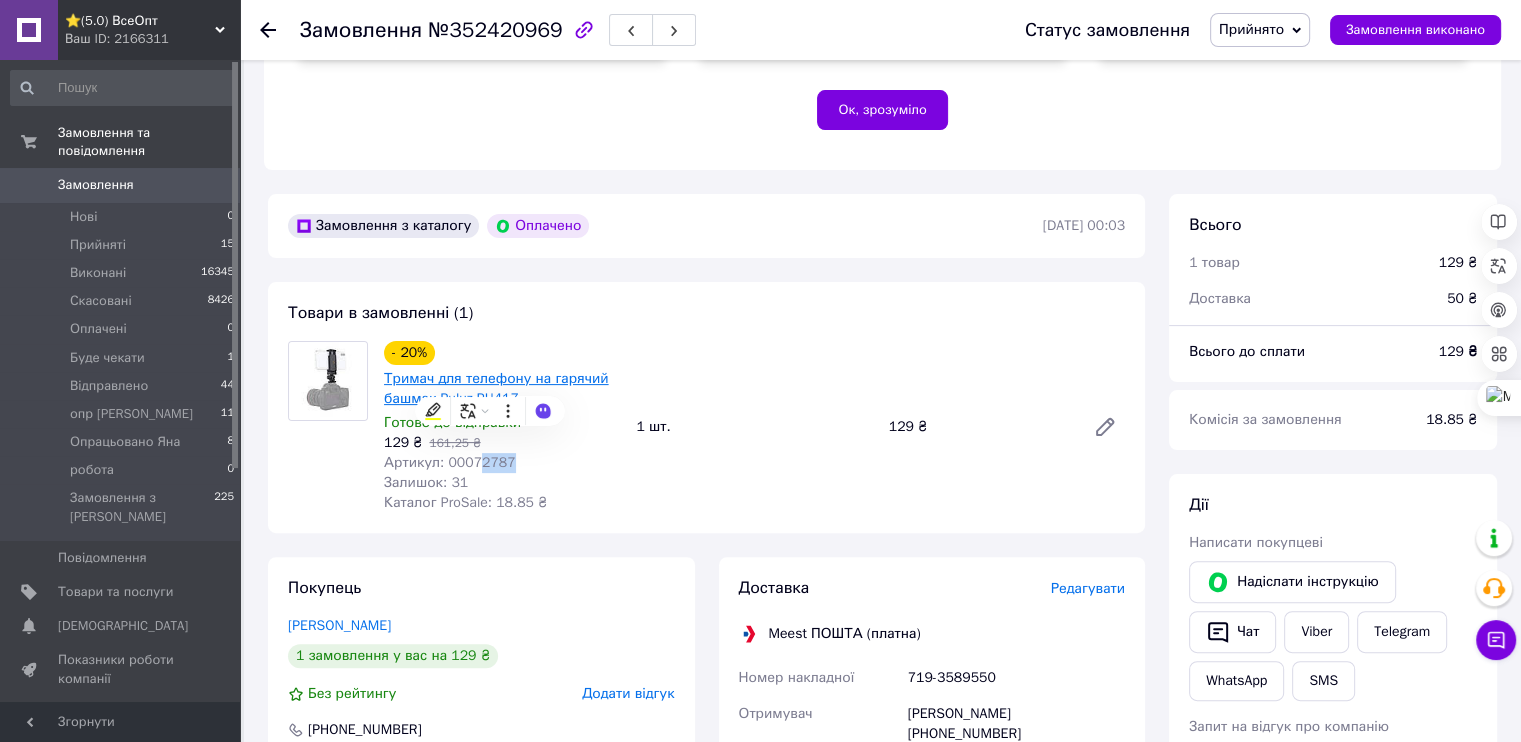 copy on "2787" 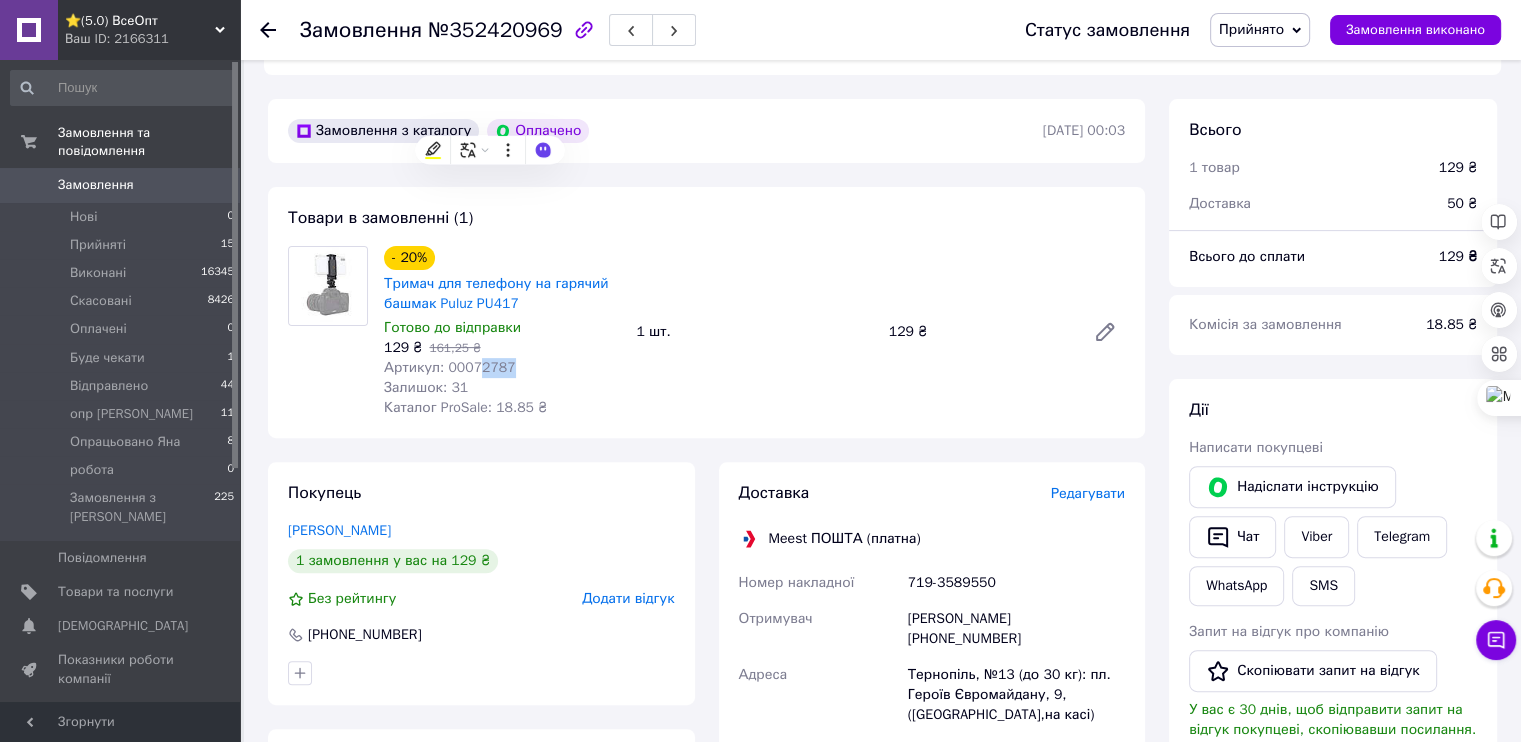 scroll, scrollTop: 847, scrollLeft: 0, axis: vertical 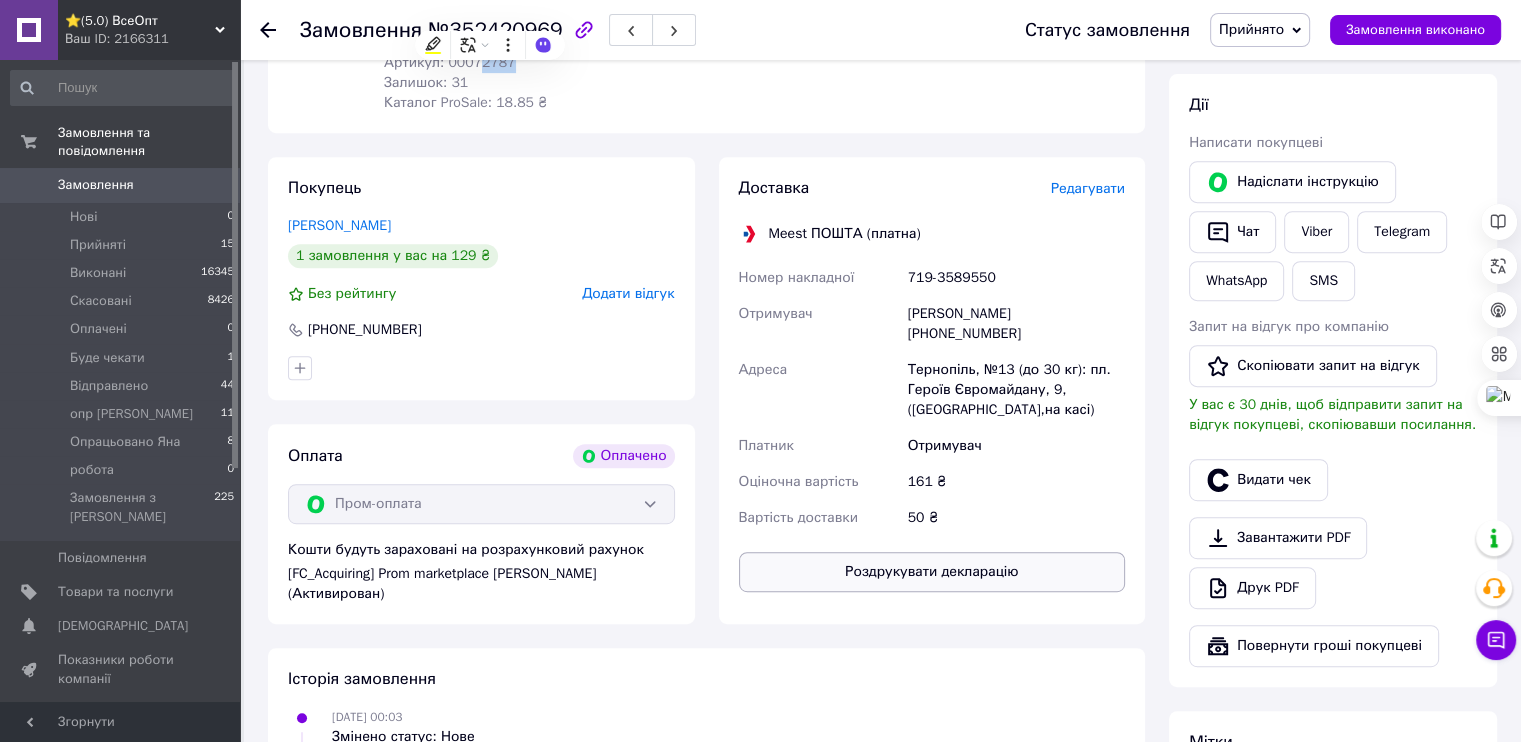 click on "Роздрукувати декларацію" at bounding box center (932, 572) 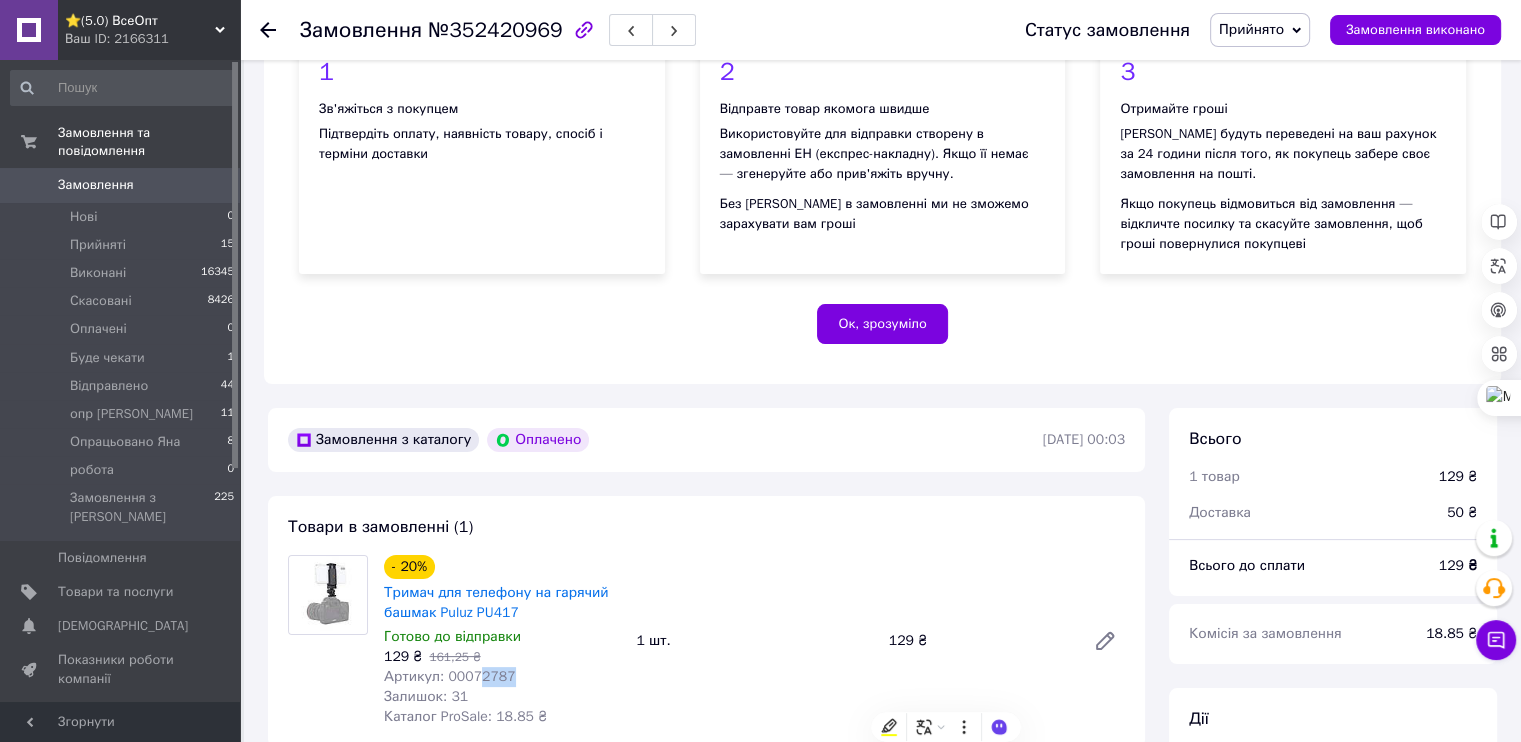 scroll, scrollTop: 147, scrollLeft: 0, axis: vertical 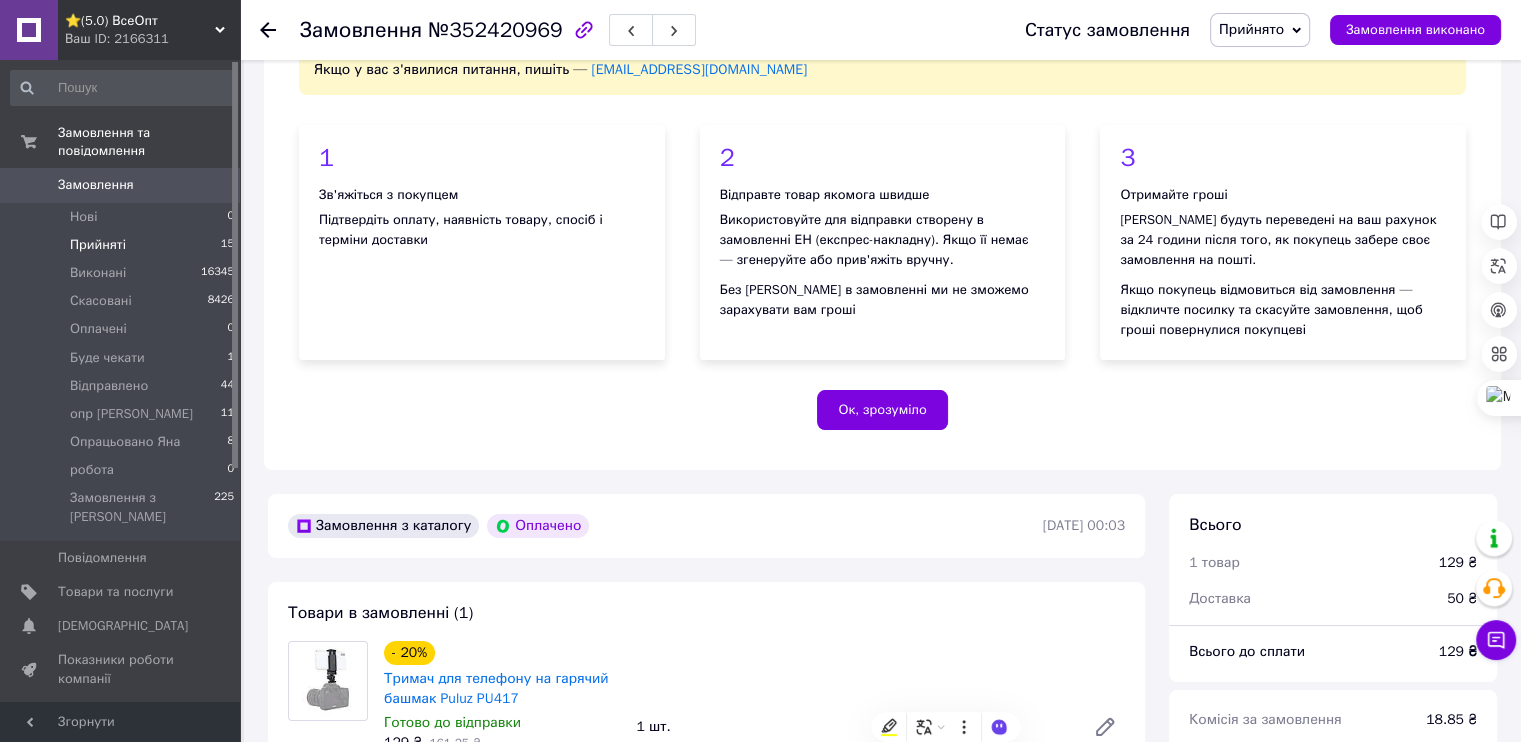 click on "Прийняті" at bounding box center (98, 245) 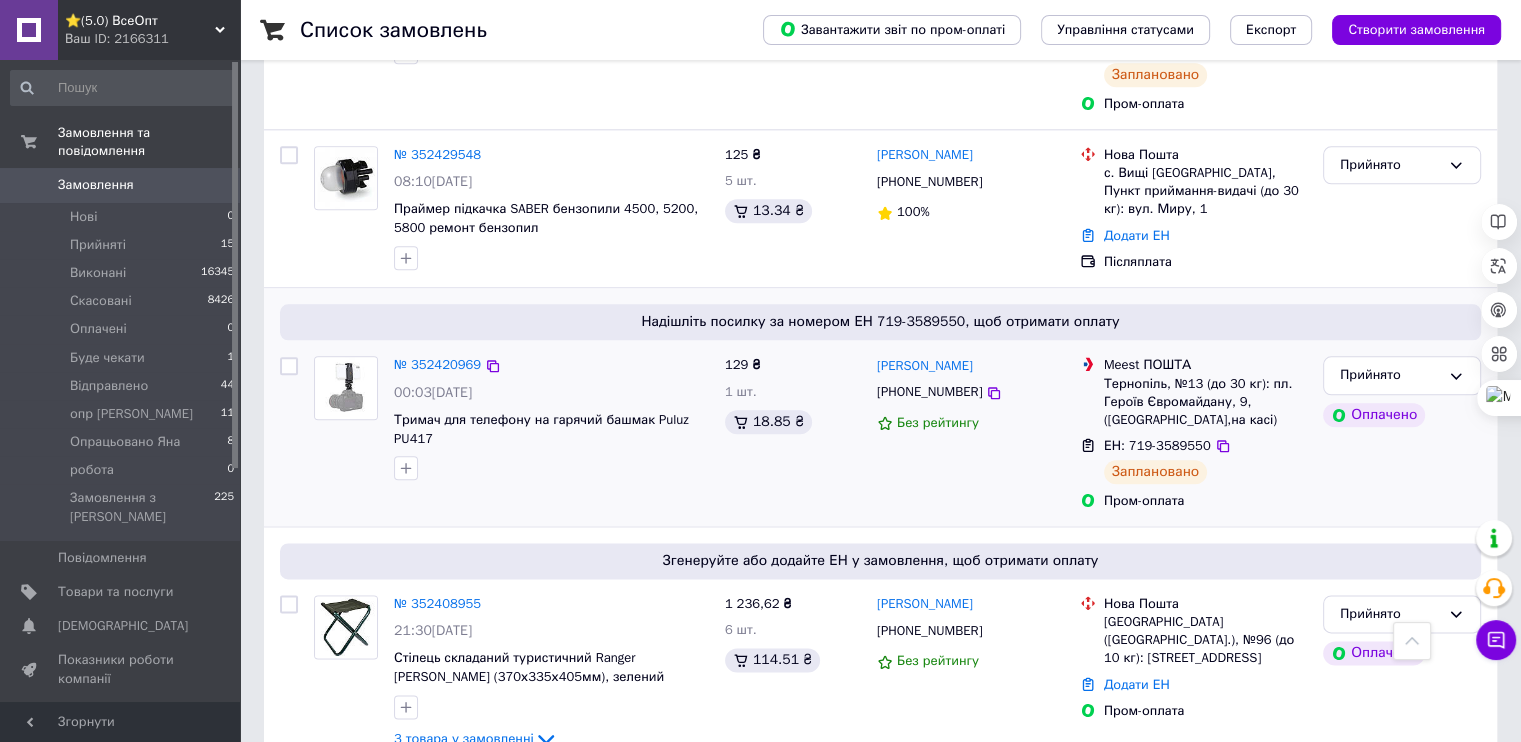 scroll, scrollTop: 2300, scrollLeft: 0, axis: vertical 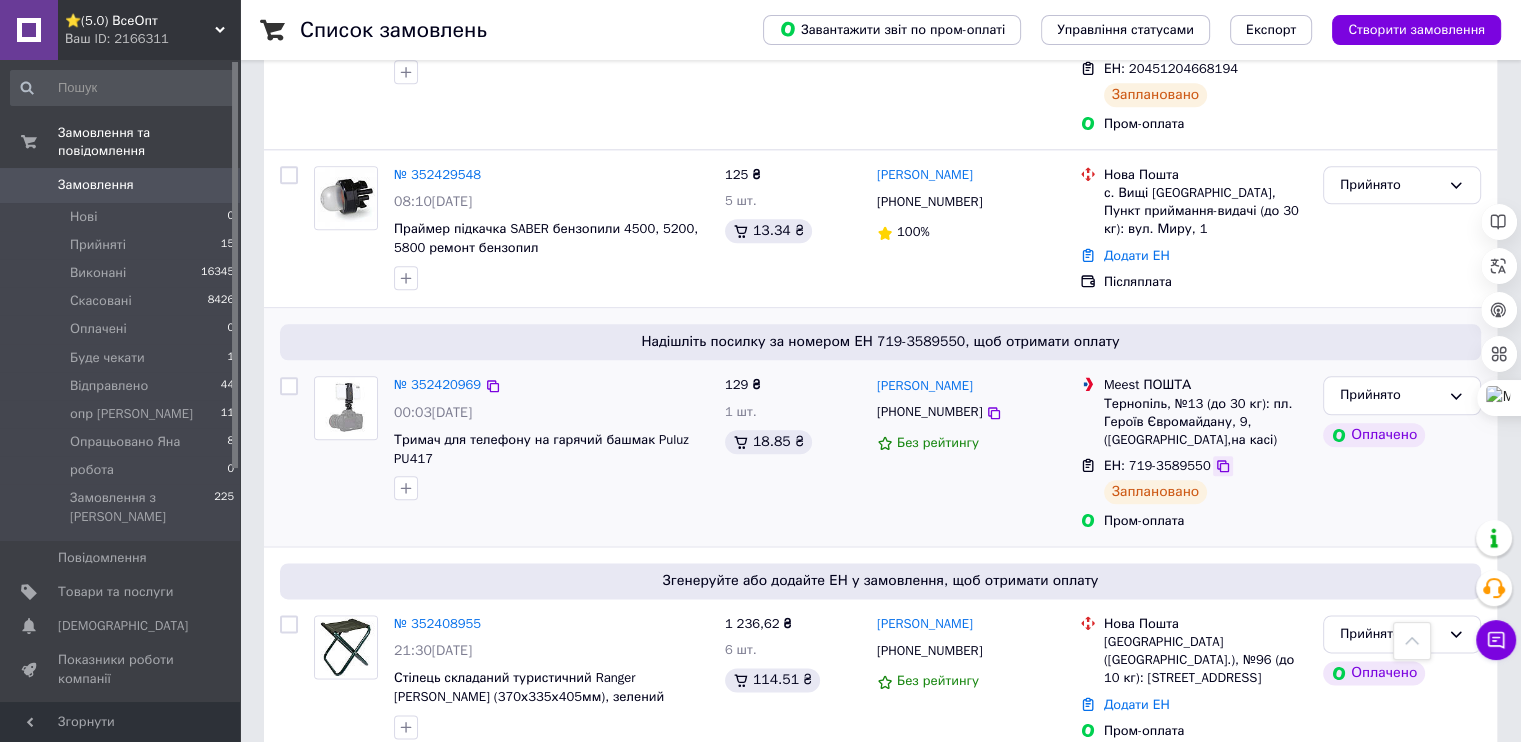 click 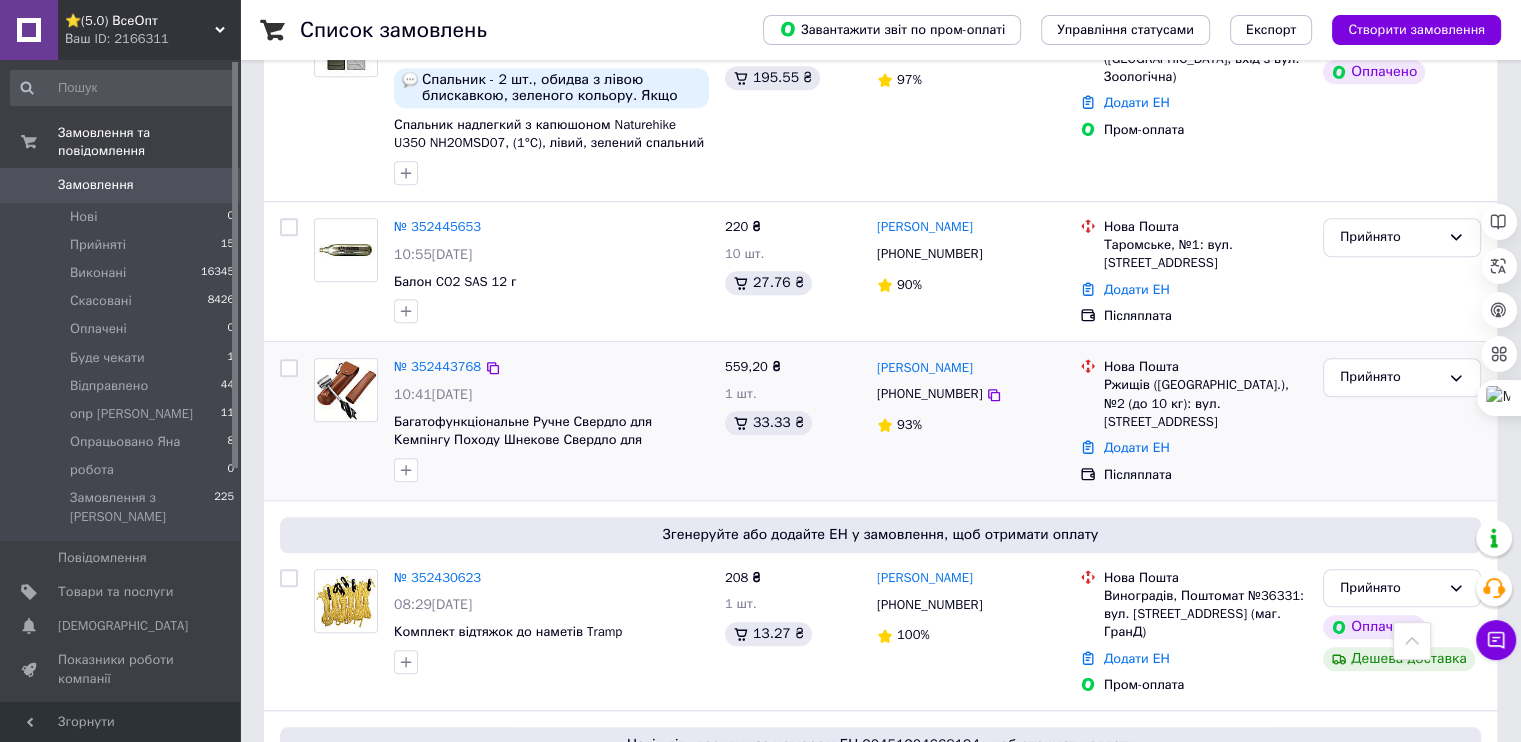 scroll, scrollTop: 1700, scrollLeft: 0, axis: vertical 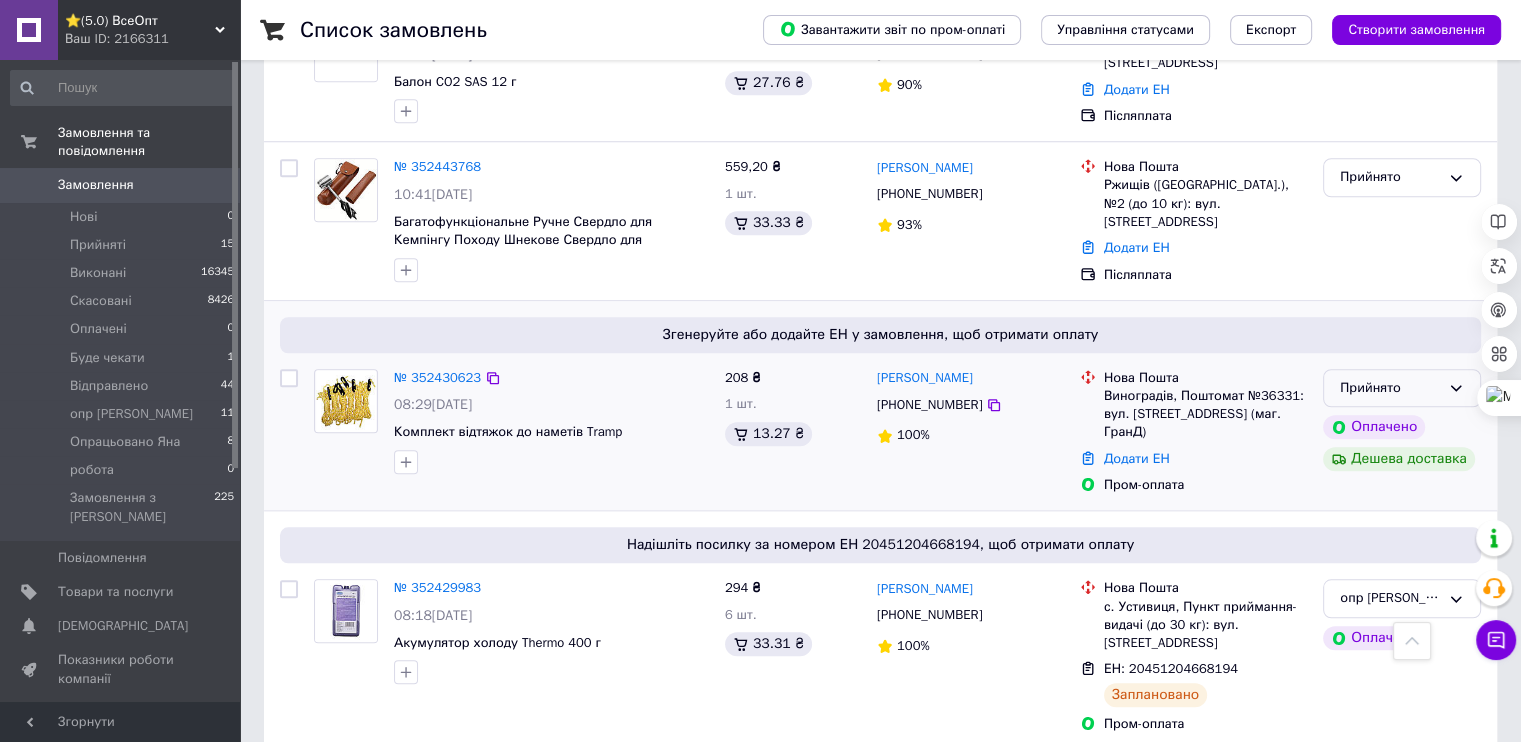 click on "Прийнято" at bounding box center (1390, 388) 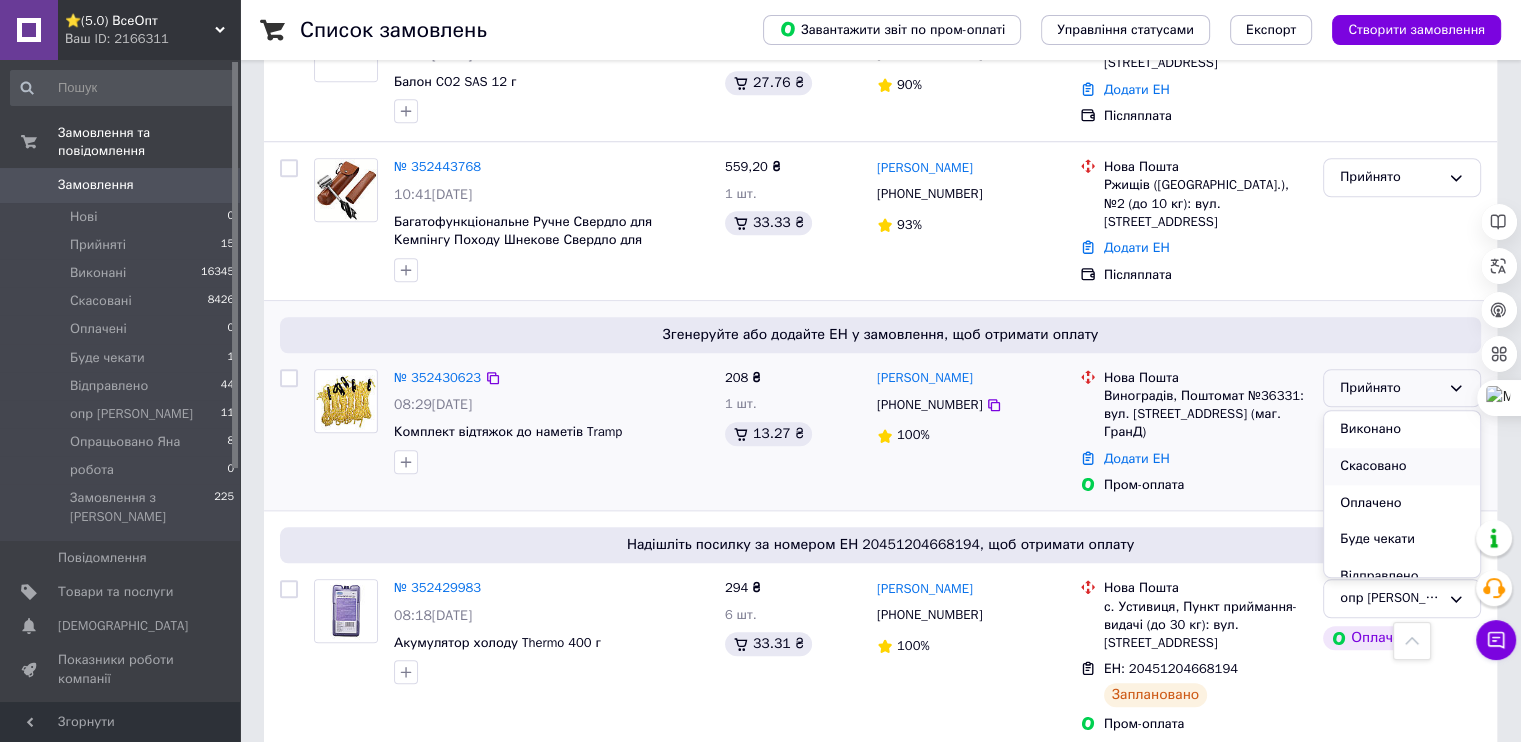 click on "Скасовано" at bounding box center [1402, 466] 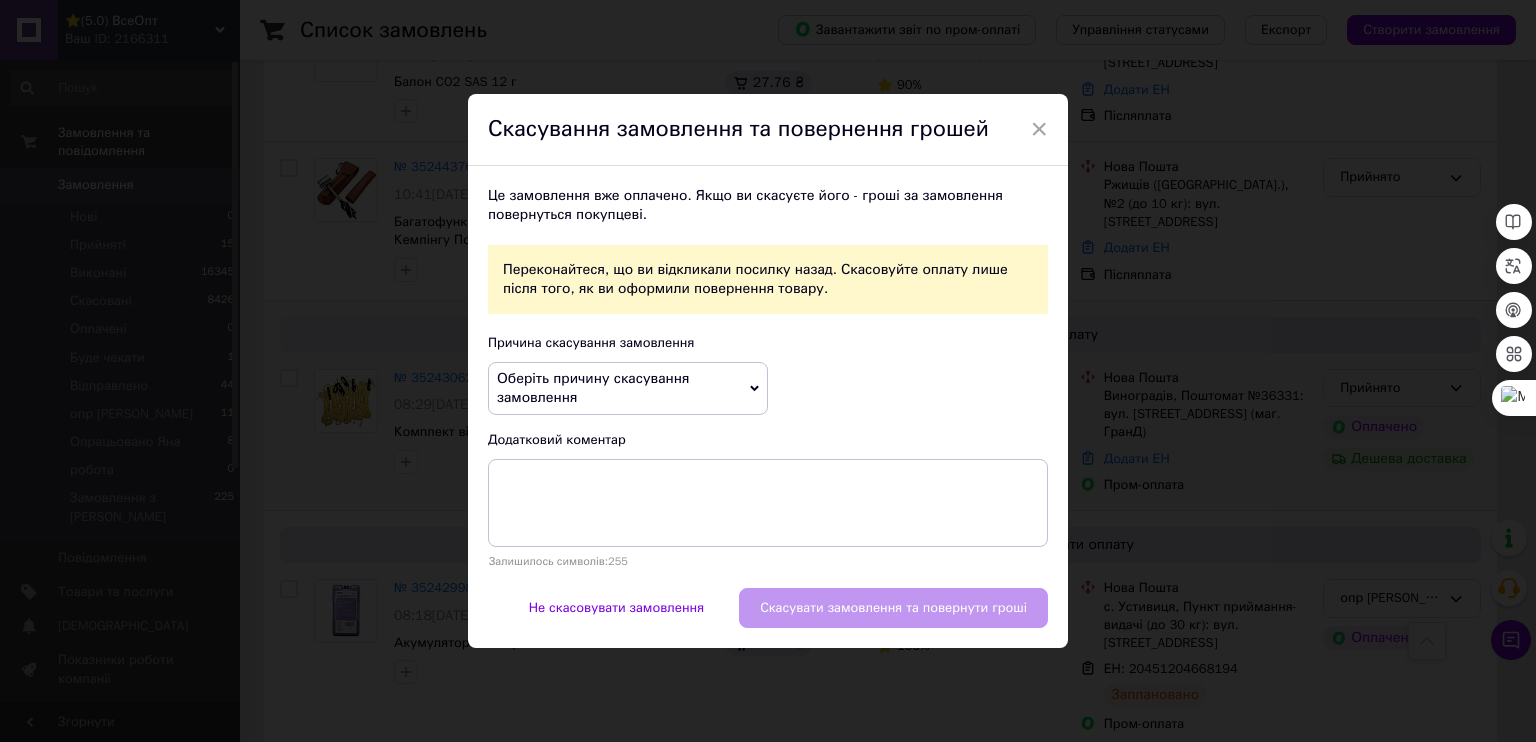 click on "Оберіть причину скасування замовлення" at bounding box center [628, 388] 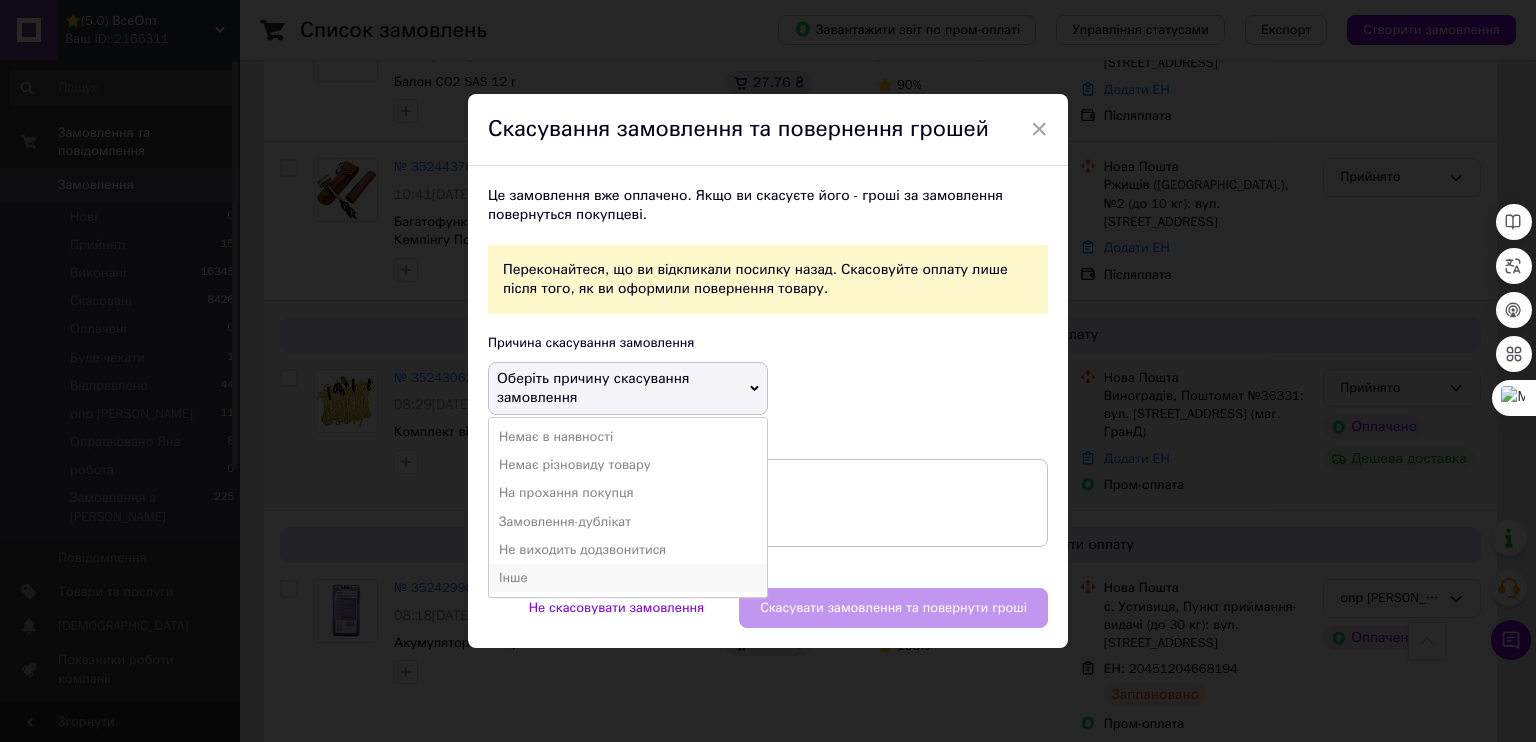 click on "Інше" at bounding box center [628, 578] 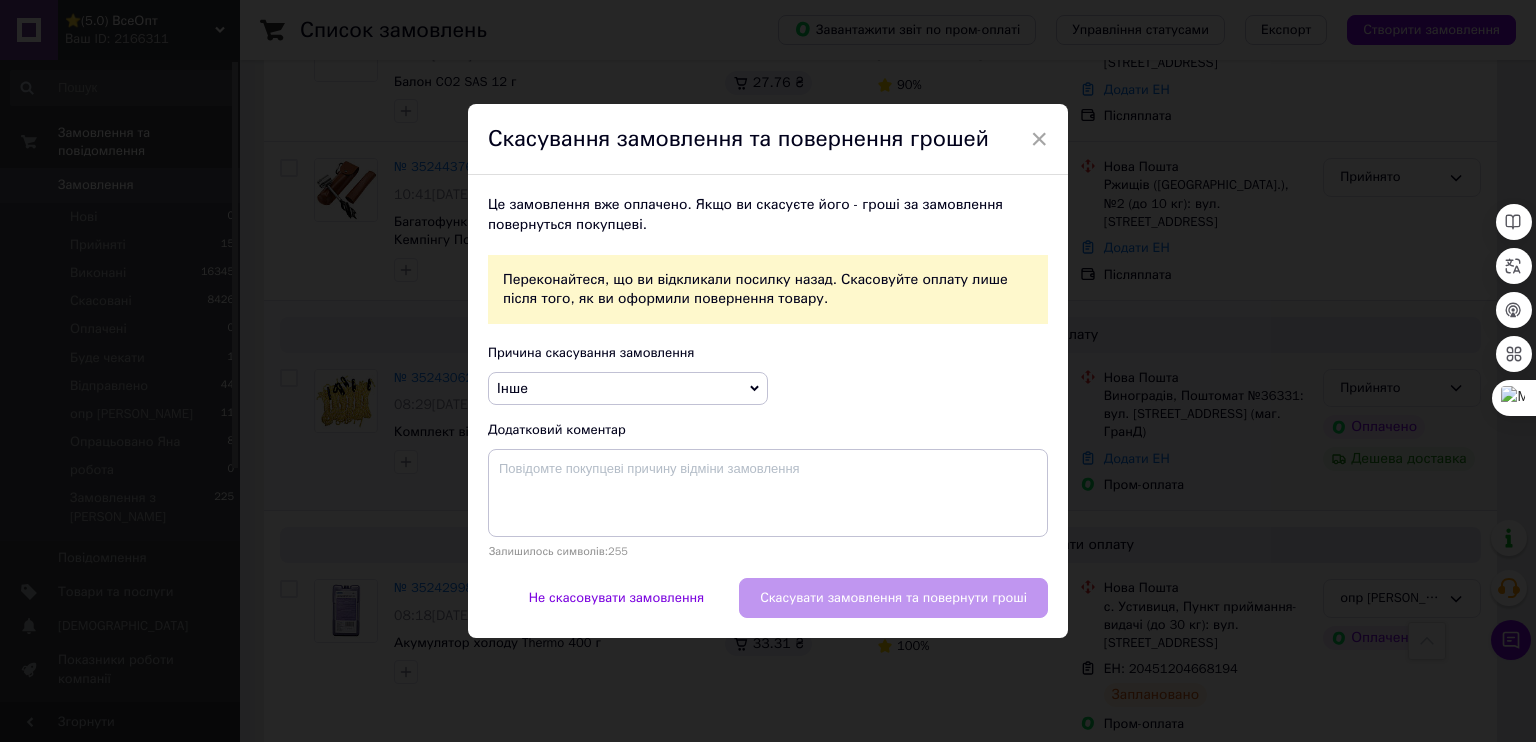 click on "Не скасовувати замовлення   Скасувати замовлення та повернути гроші" at bounding box center (768, 608) 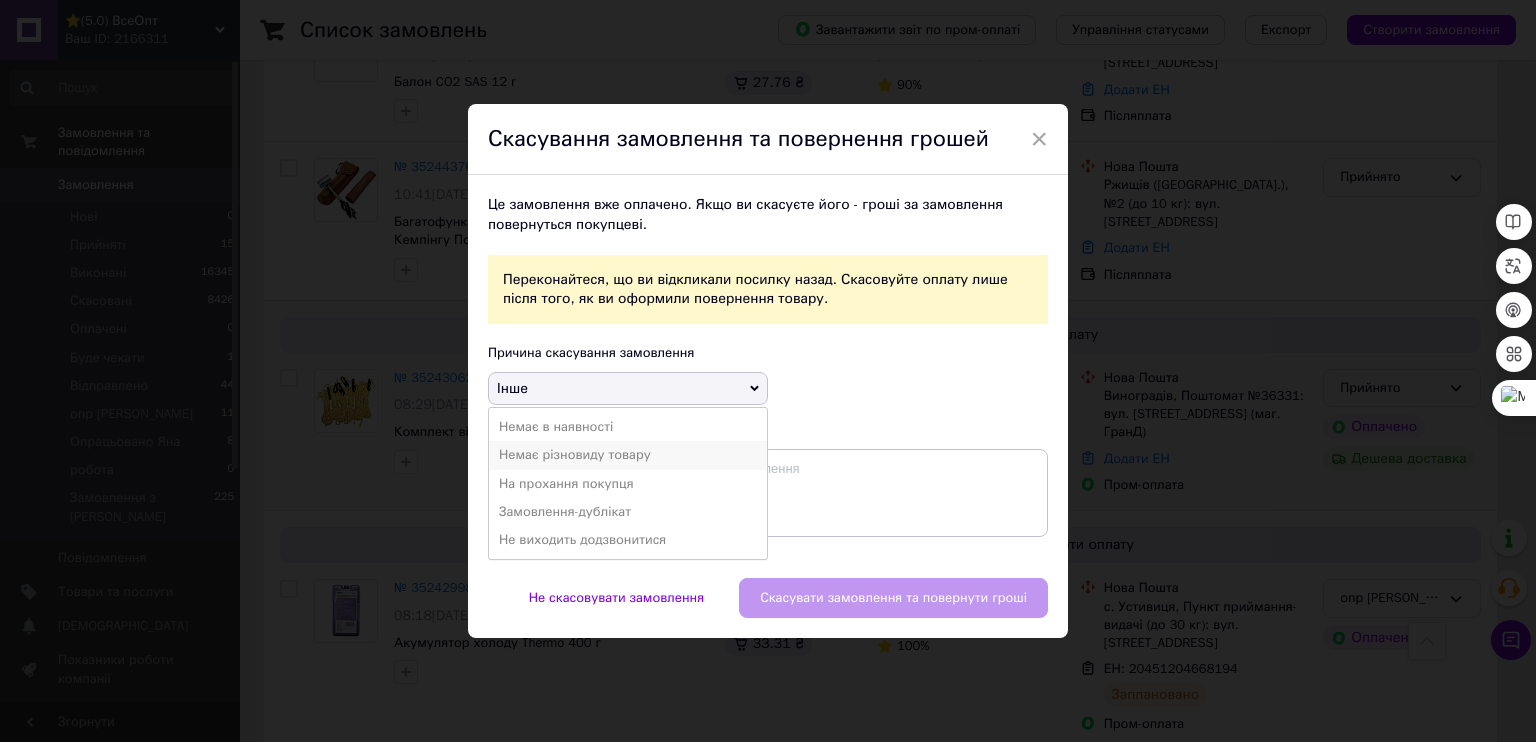 click on "Немає різновиду товару" at bounding box center [628, 455] 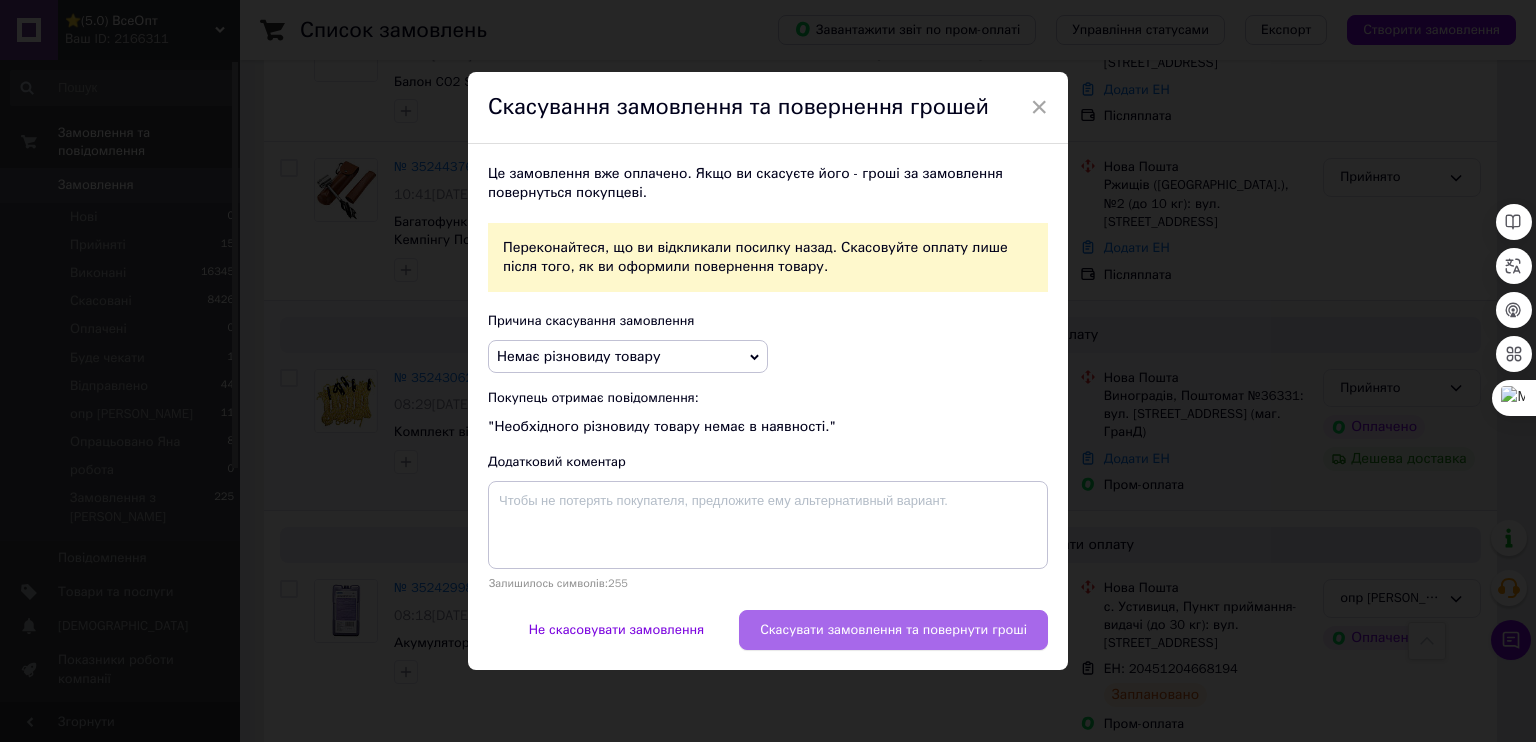 click on "Скасувати замовлення та повернути гроші" at bounding box center [893, 630] 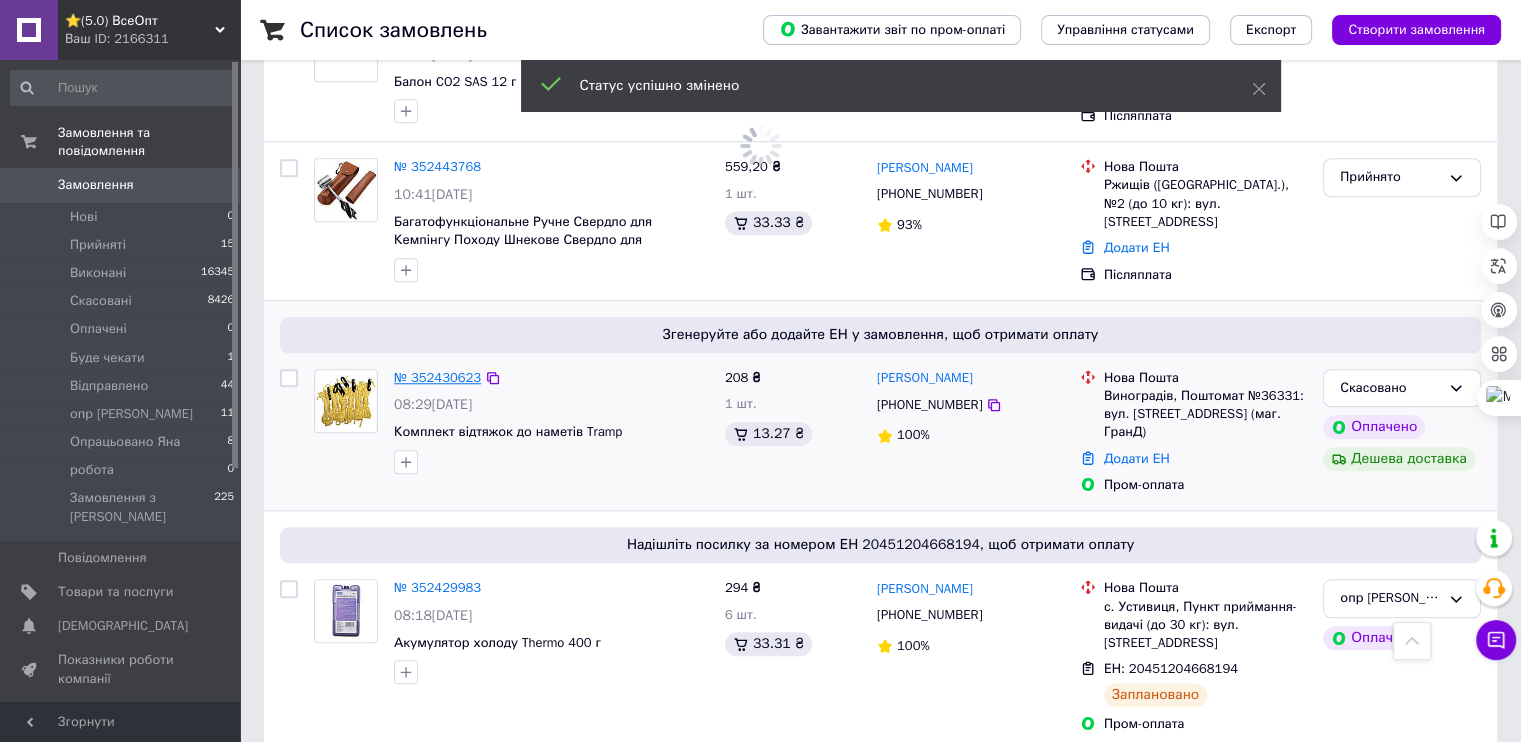 click on "№ 352430623" at bounding box center (437, 377) 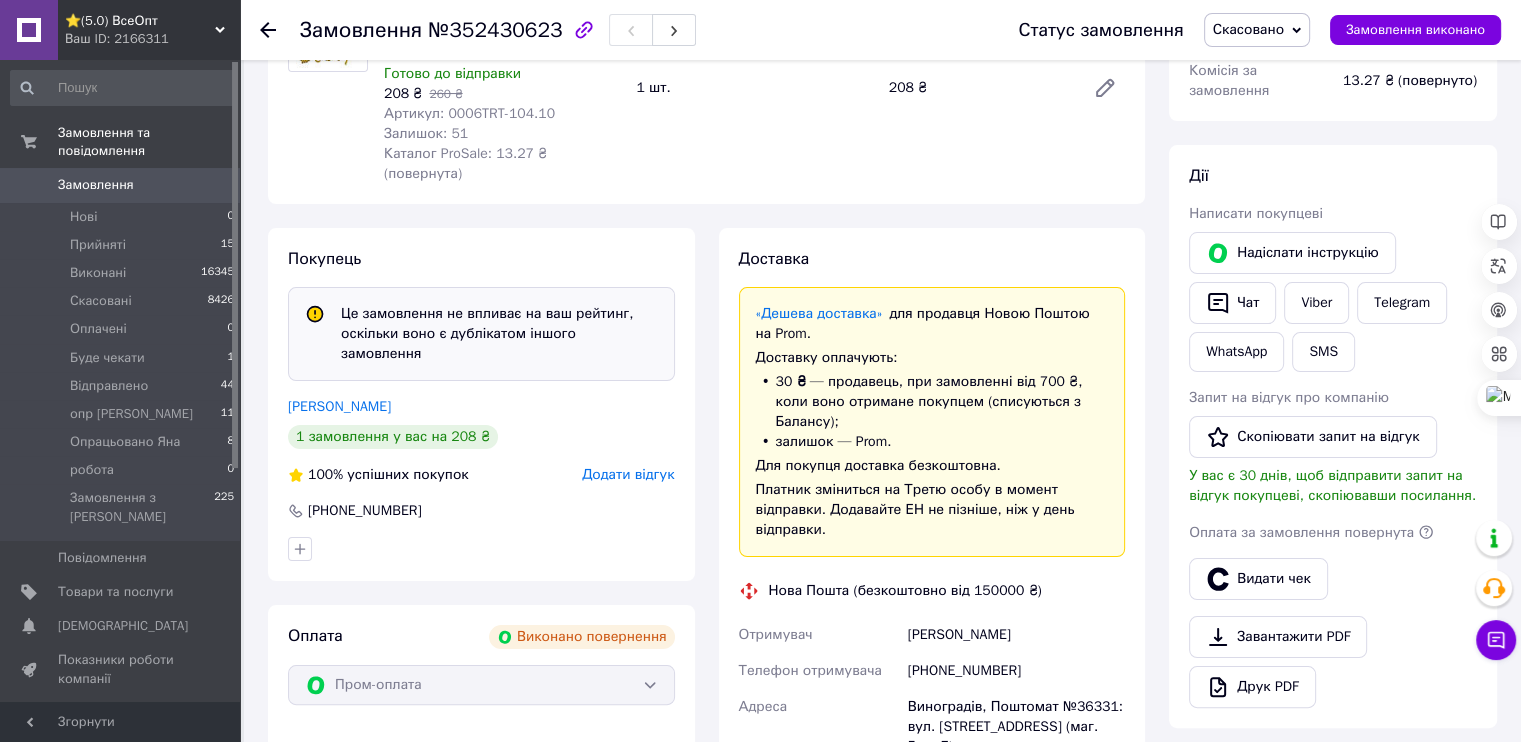 scroll, scrollTop: 145, scrollLeft: 0, axis: vertical 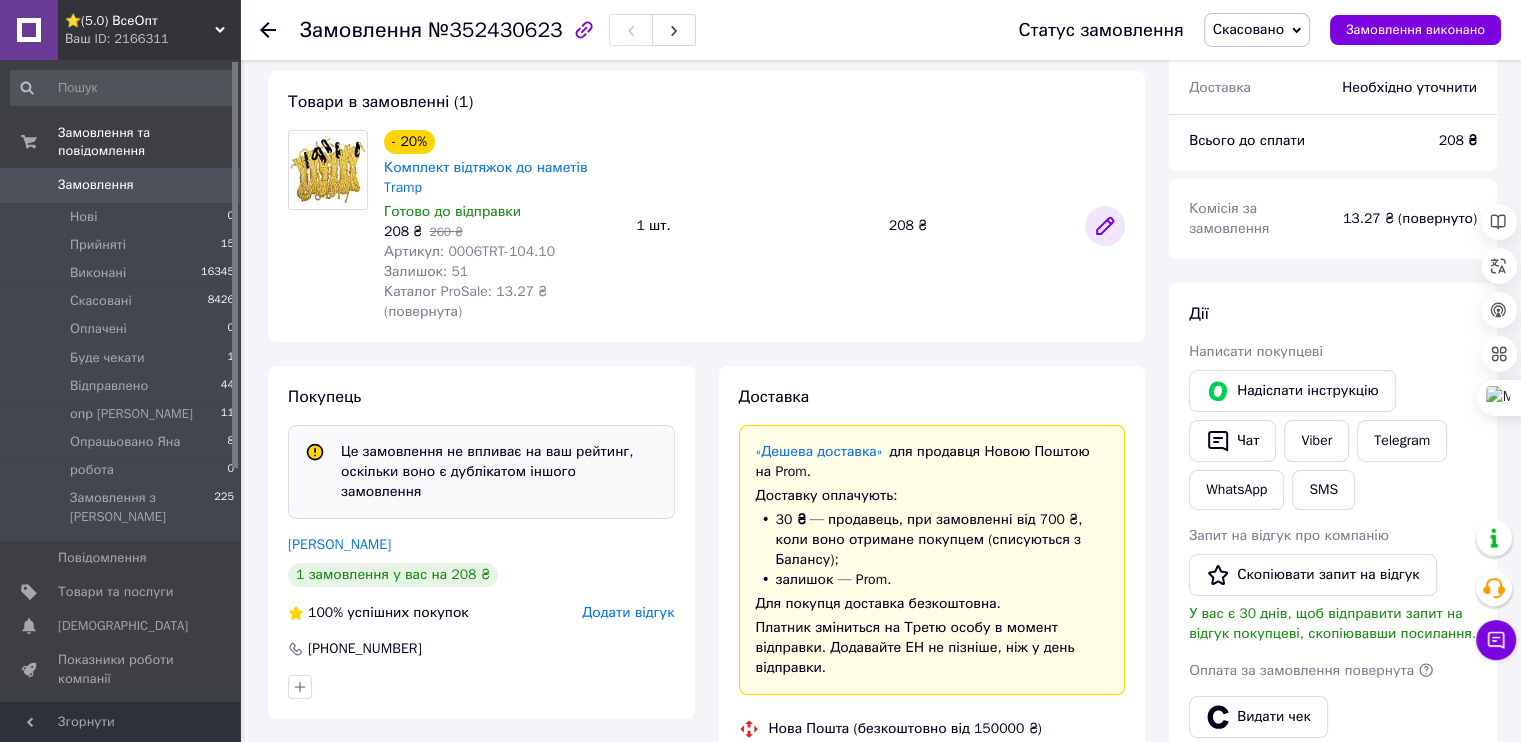 click 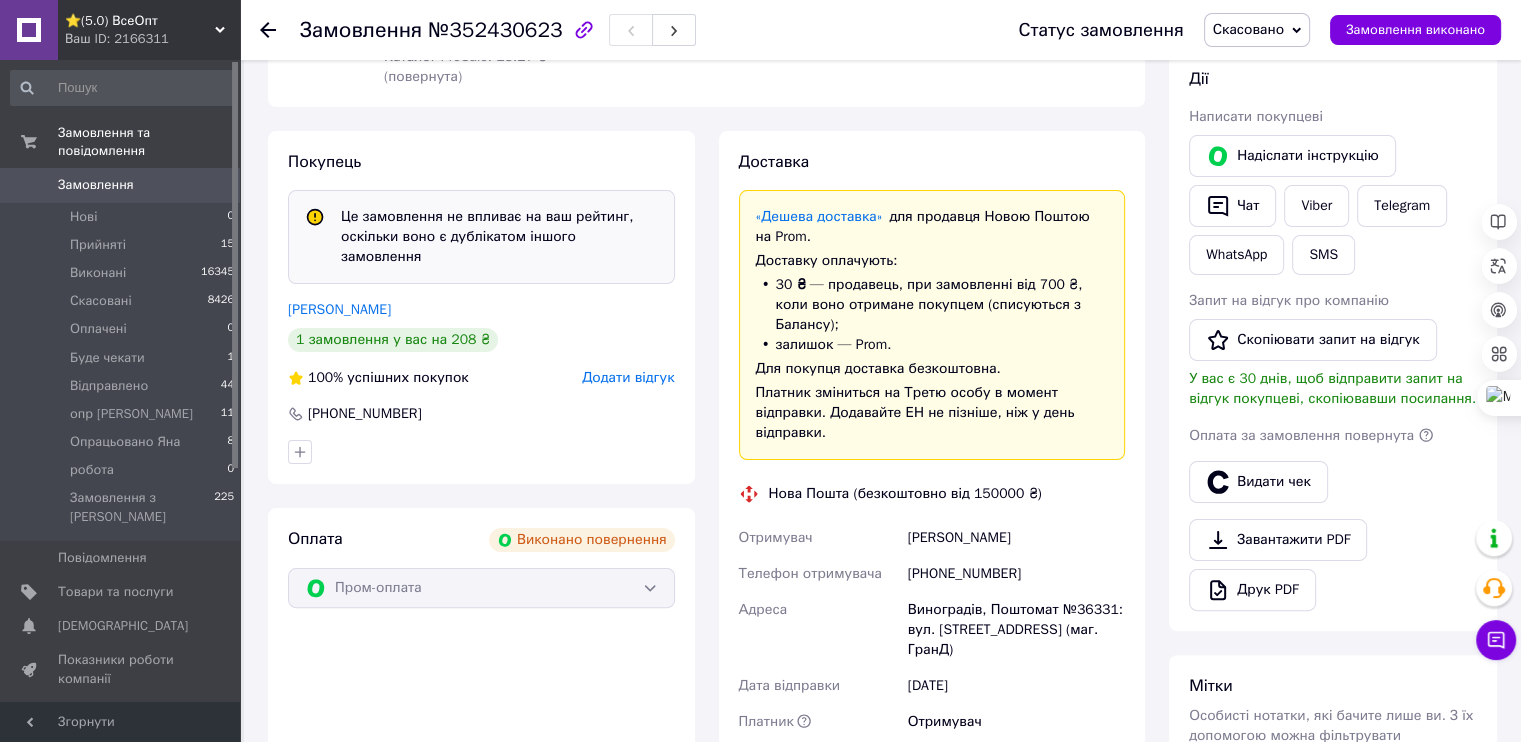 scroll, scrollTop: 45, scrollLeft: 0, axis: vertical 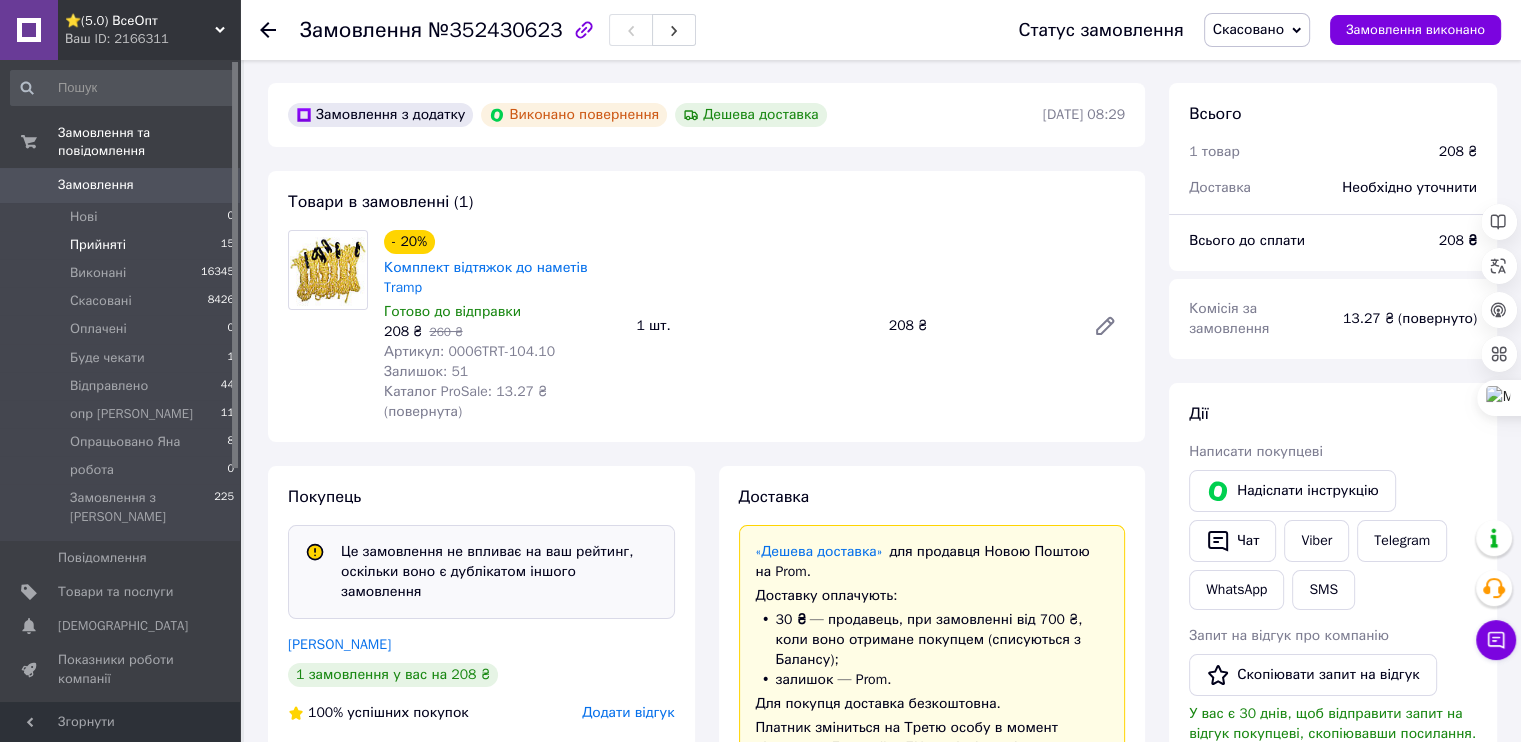 click on "Прийняті" at bounding box center [98, 245] 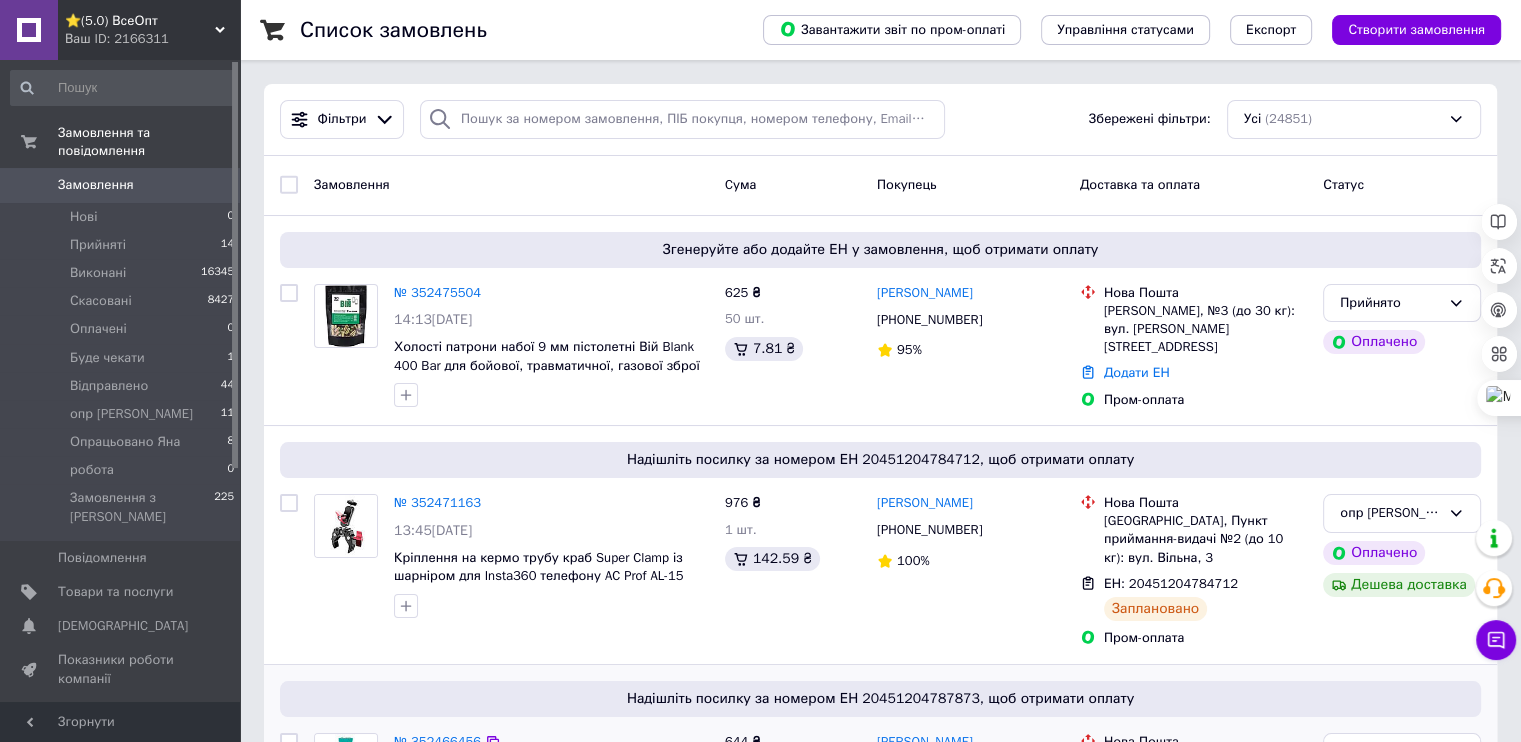 scroll, scrollTop: 500, scrollLeft: 0, axis: vertical 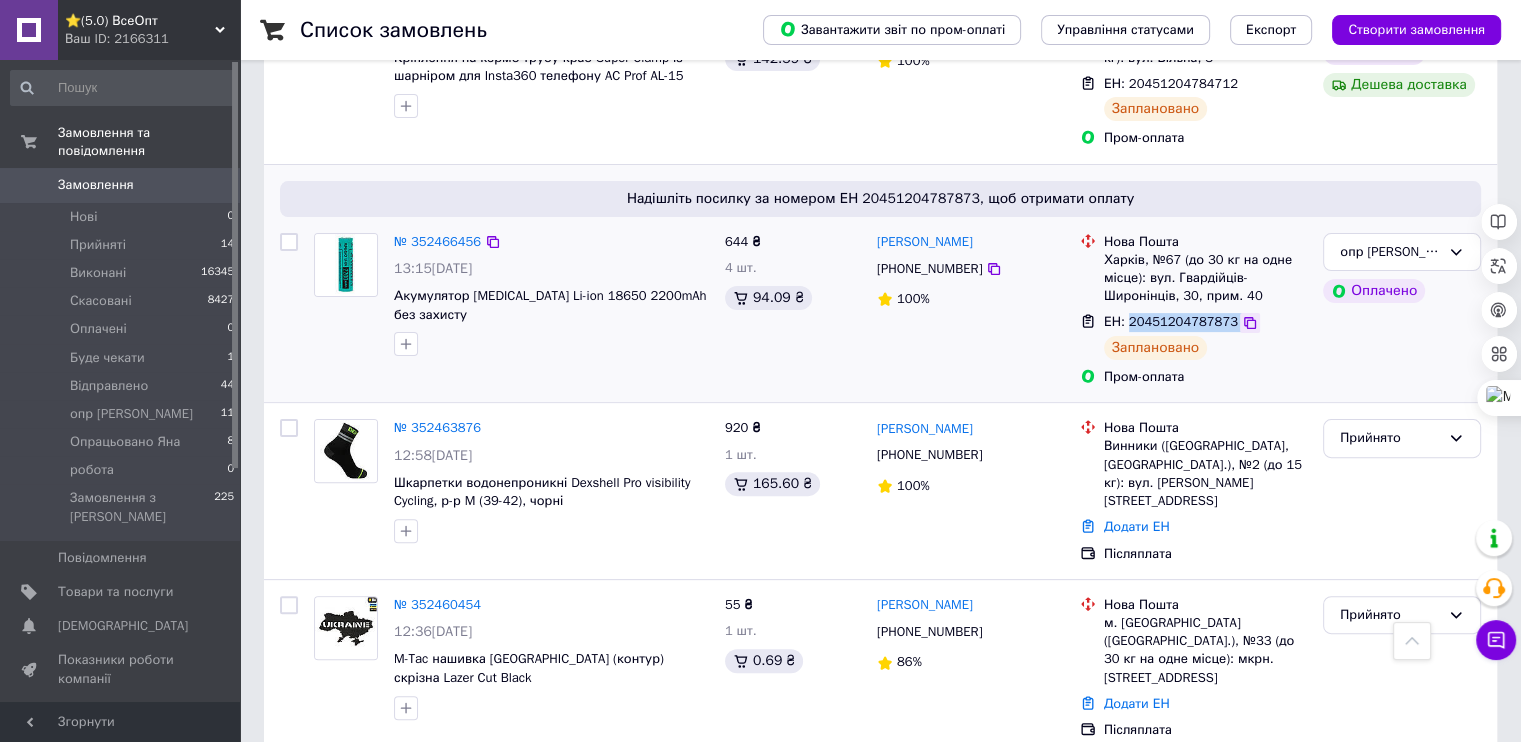 drag, startPoint x: 1125, startPoint y: 299, endPoint x: 1228, endPoint y: 304, distance: 103.121284 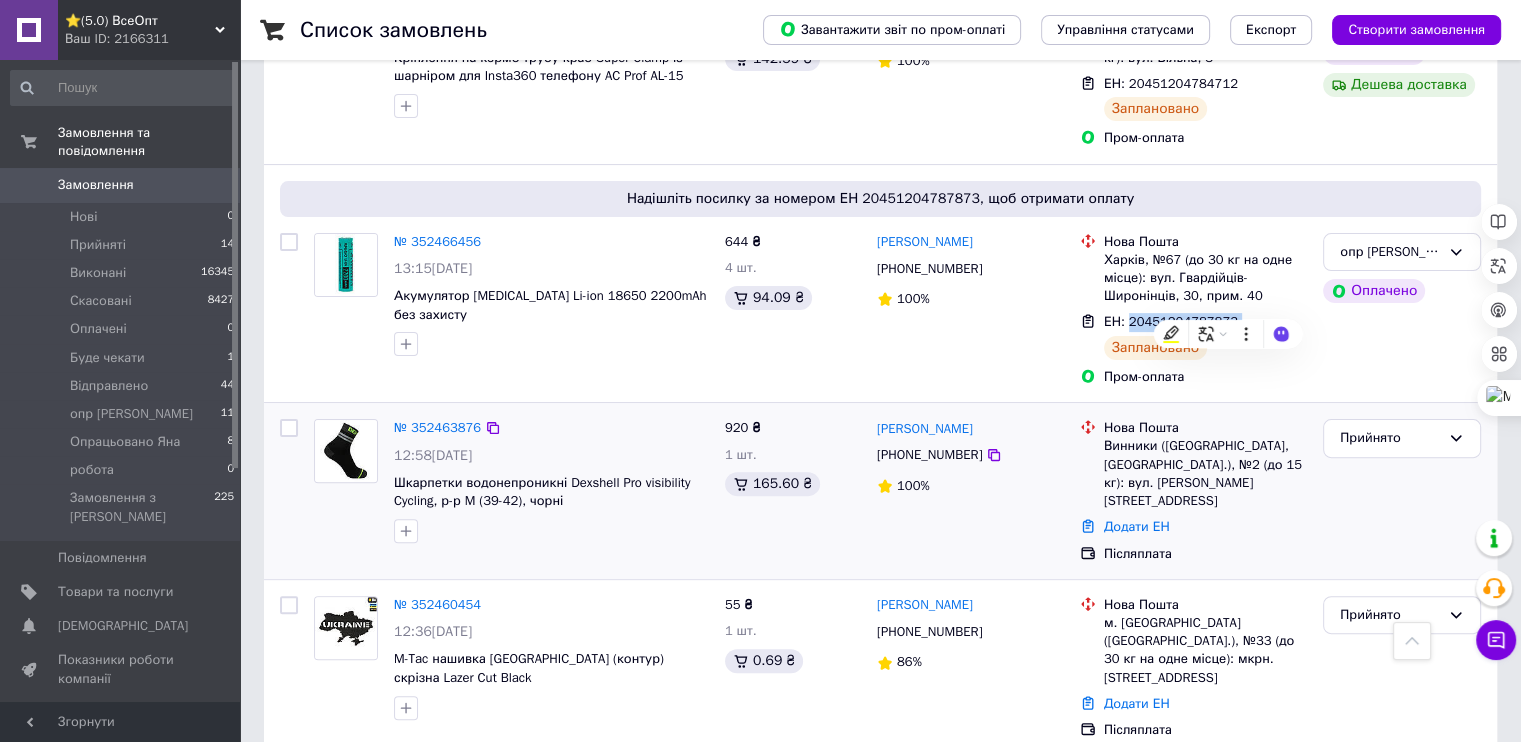 copy on "20451204787873" 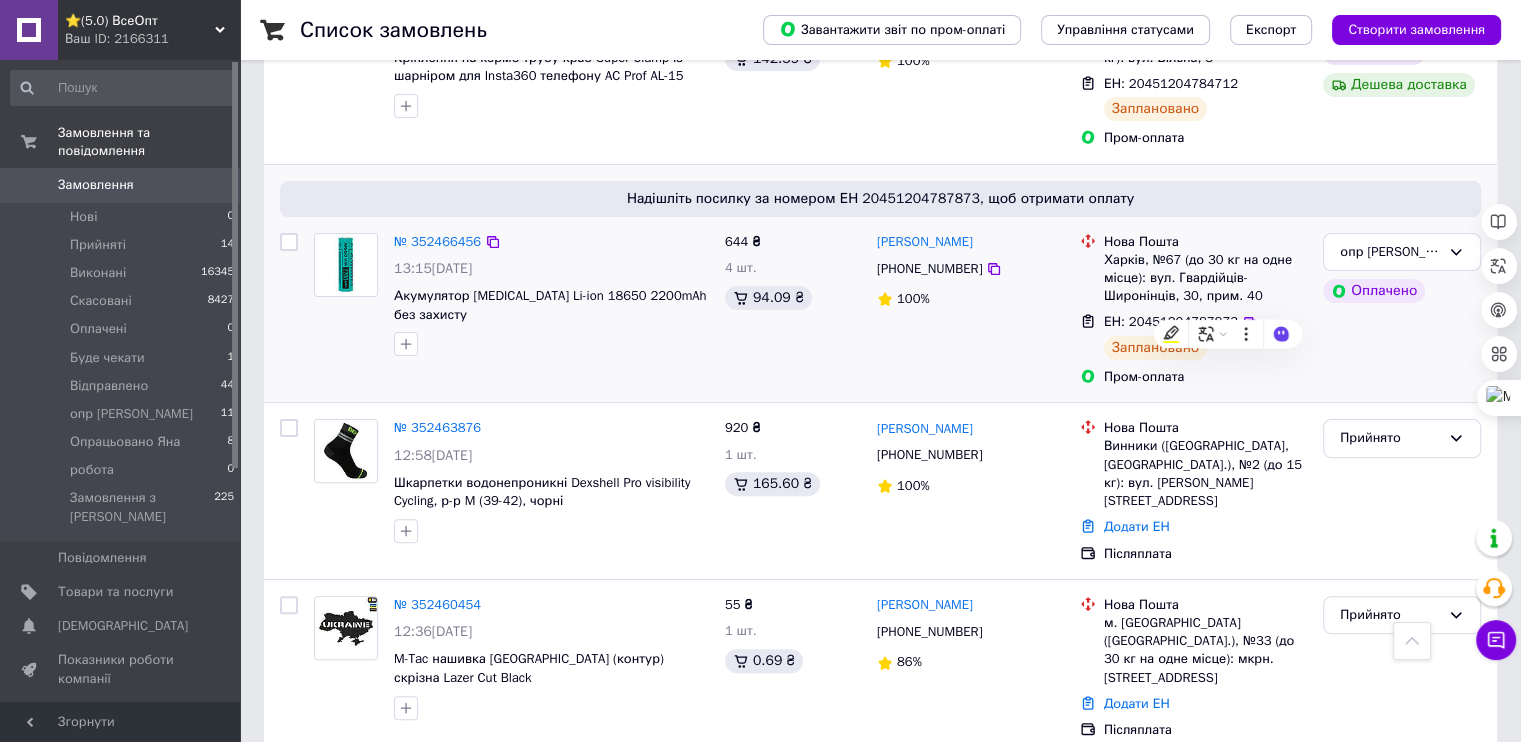 click on "644 ₴ 4 шт. 94.09 ₴" at bounding box center (793, 310) 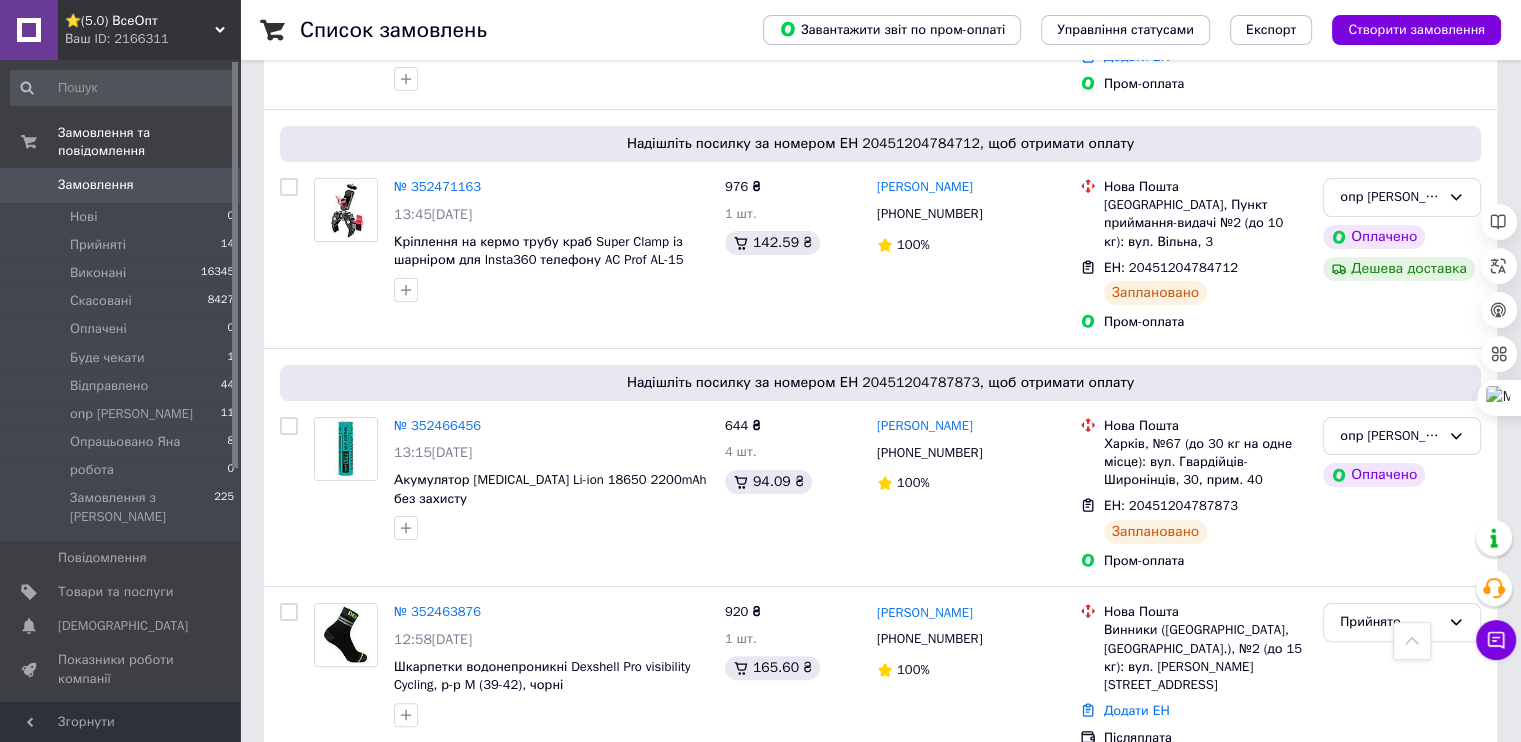 scroll, scrollTop: 300, scrollLeft: 0, axis: vertical 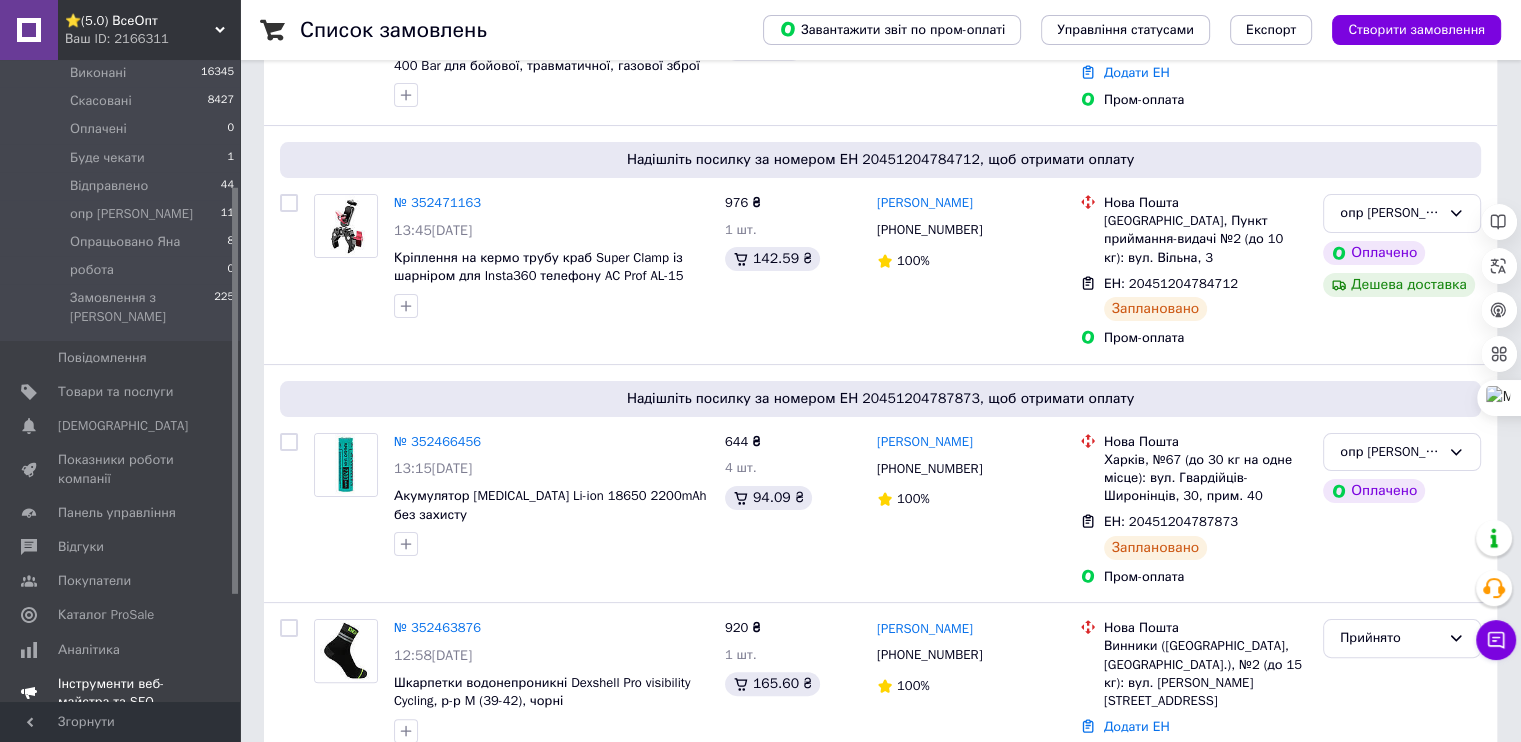 click on "Відгуки" at bounding box center (81, 547) 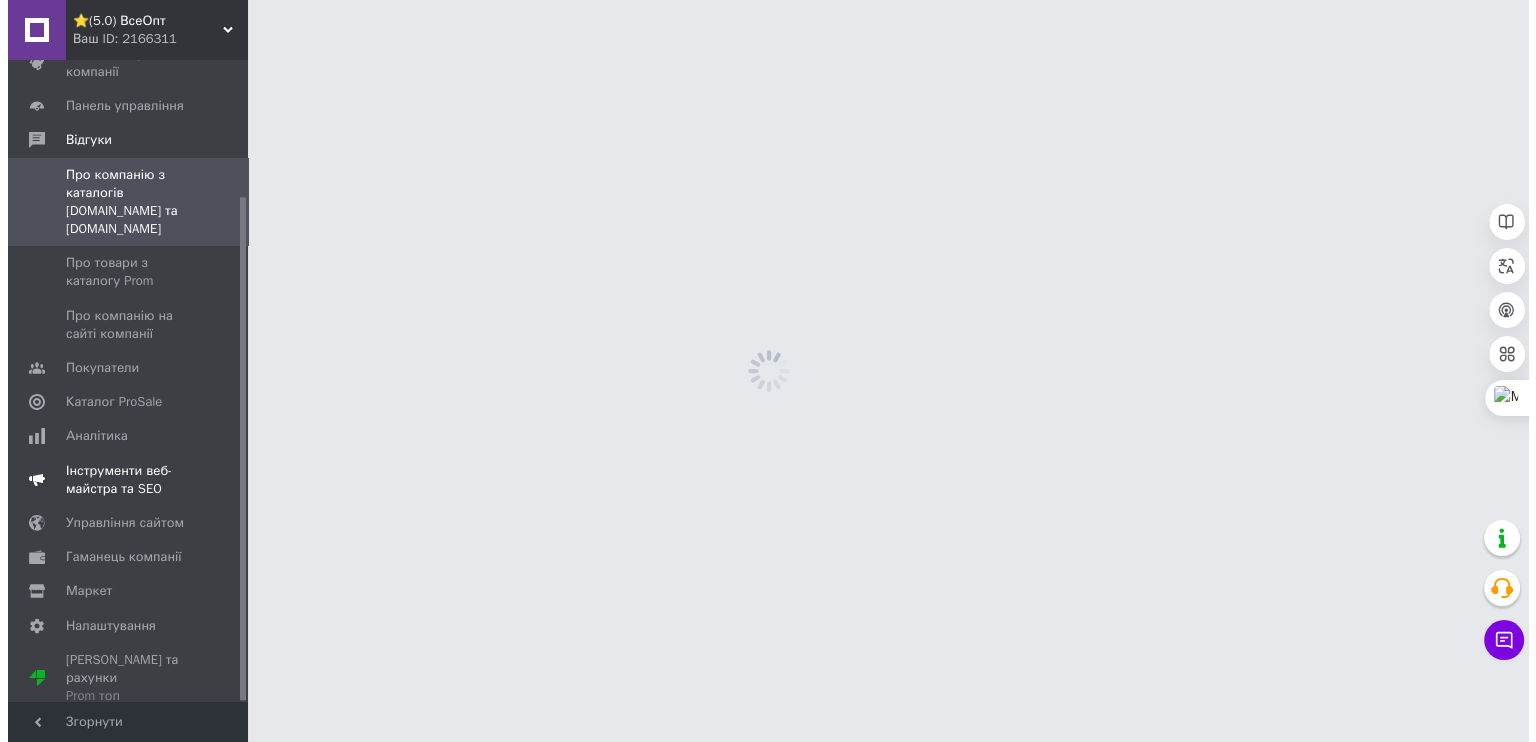 scroll, scrollTop: 0, scrollLeft: 0, axis: both 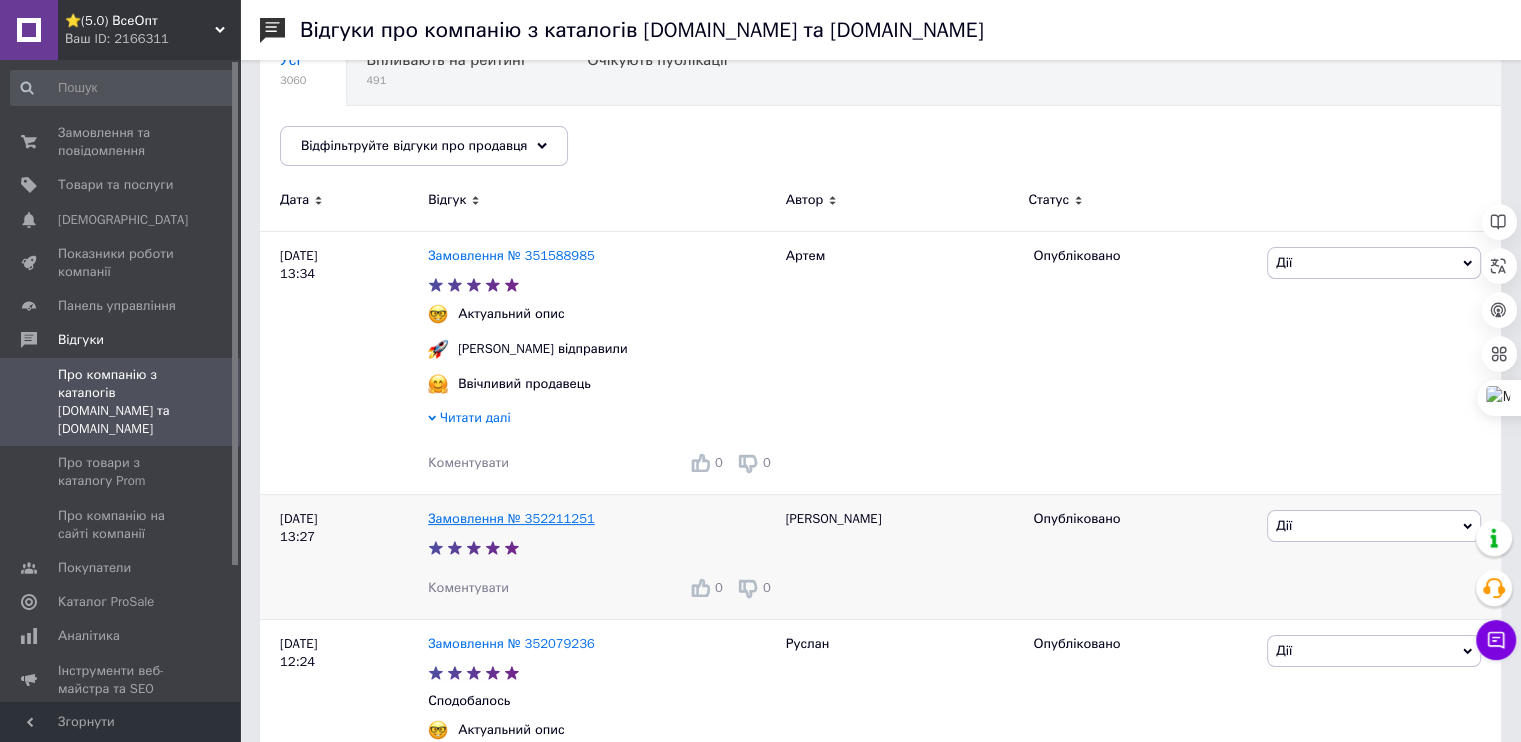 click on "Замовлення № 352211251" at bounding box center [511, 518] 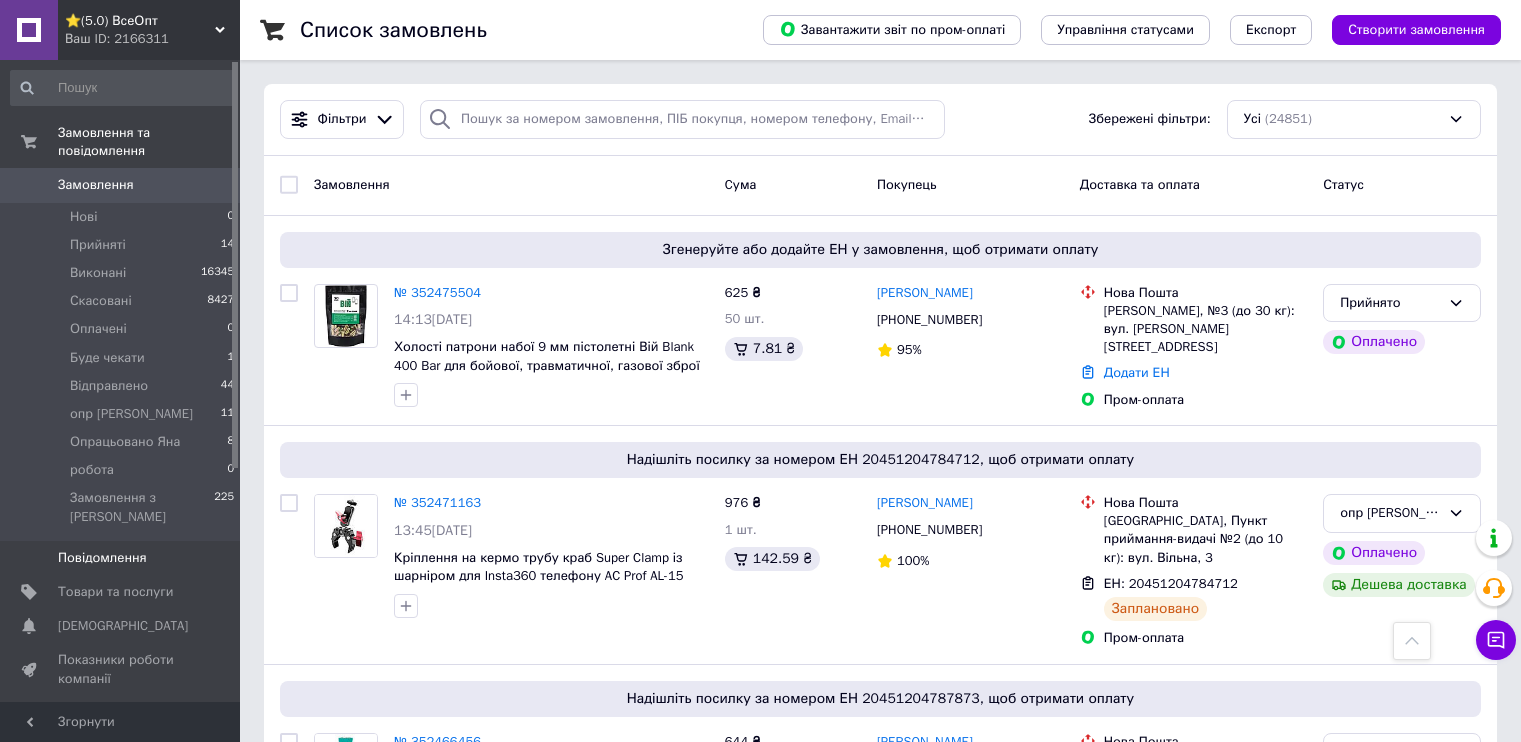 scroll, scrollTop: 0, scrollLeft: 0, axis: both 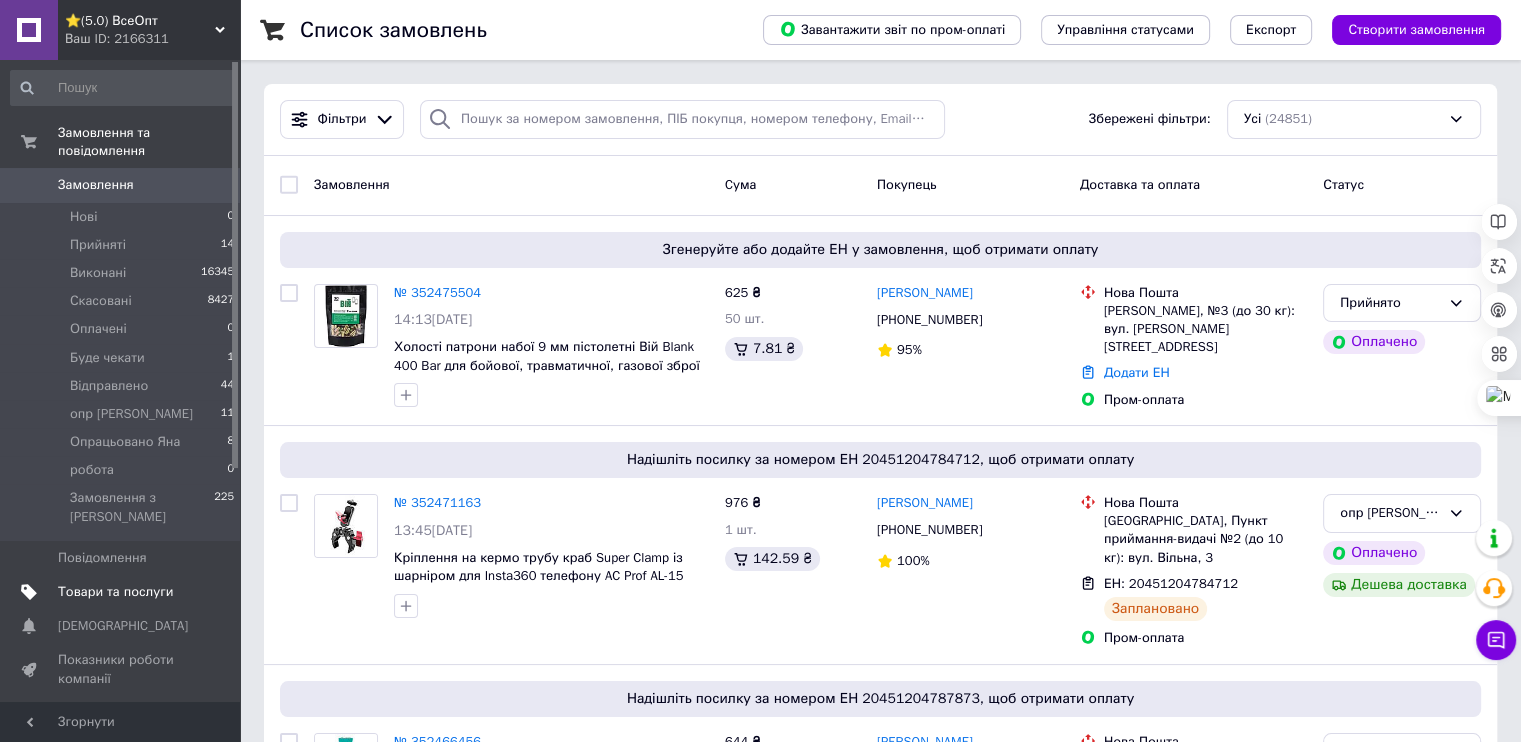 click on "Товари та послуги" at bounding box center [115, 592] 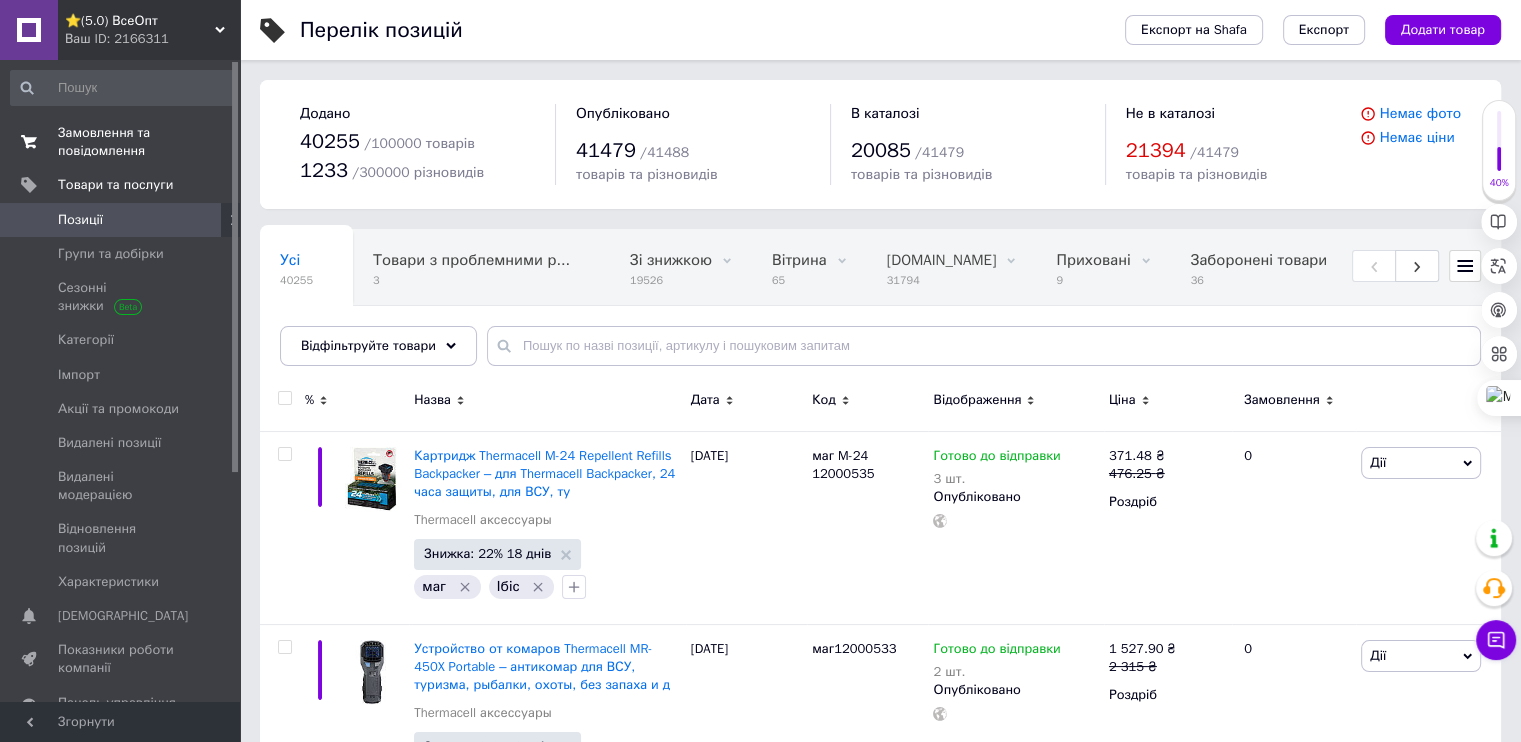 click on "Замовлення та повідомлення" at bounding box center (121, 142) 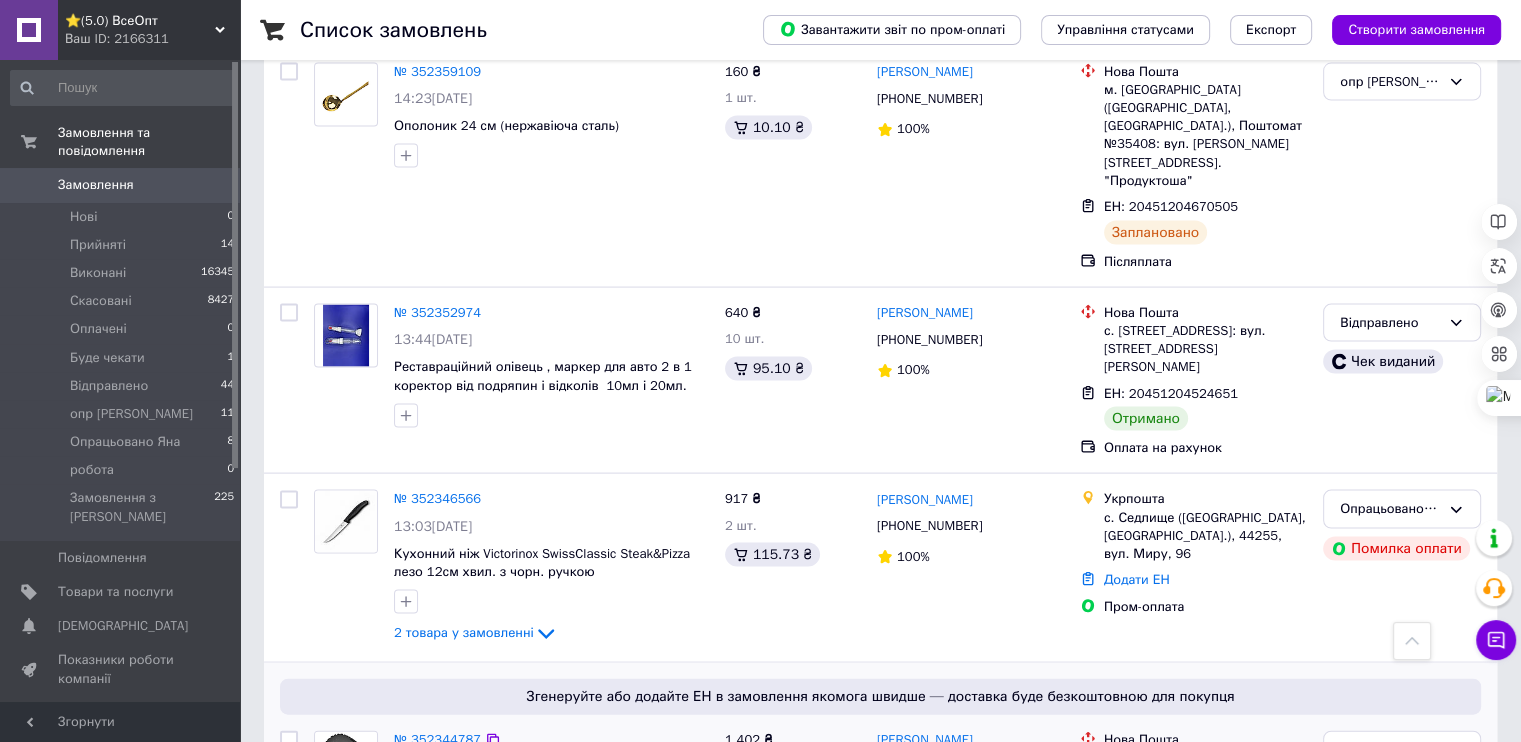 scroll, scrollTop: 4100, scrollLeft: 0, axis: vertical 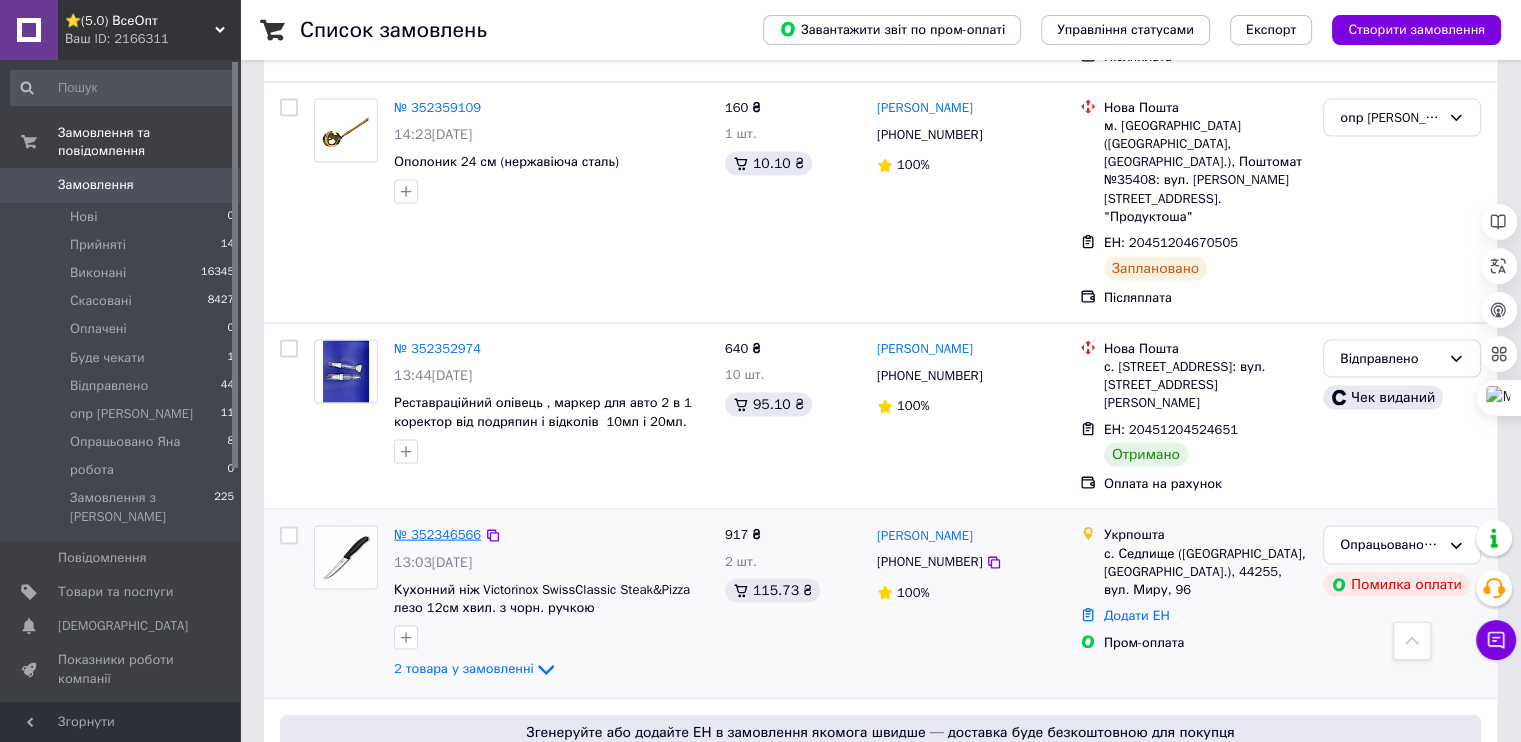 click on "№ 352346566" at bounding box center (437, 534) 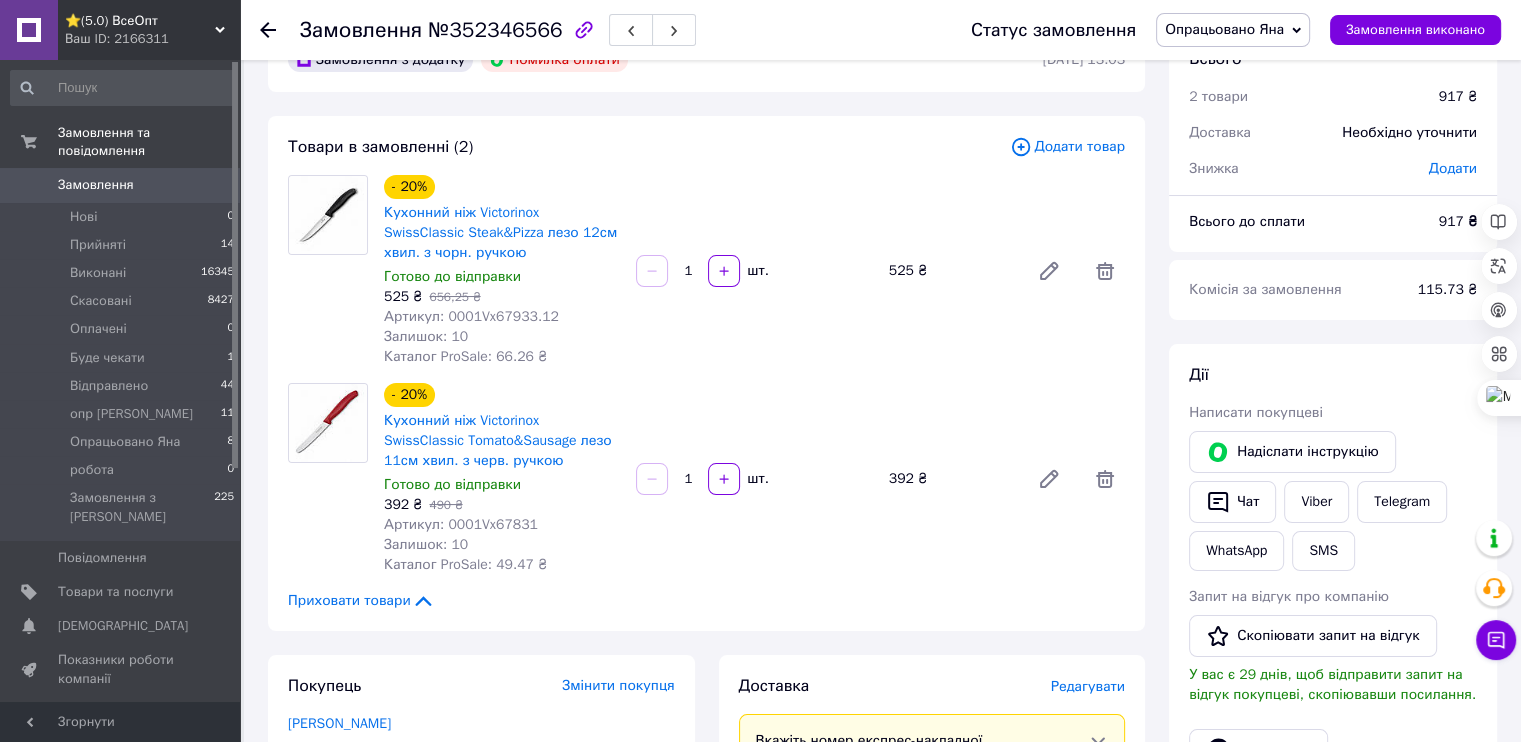 scroll, scrollTop: 0, scrollLeft: 0, axis: both 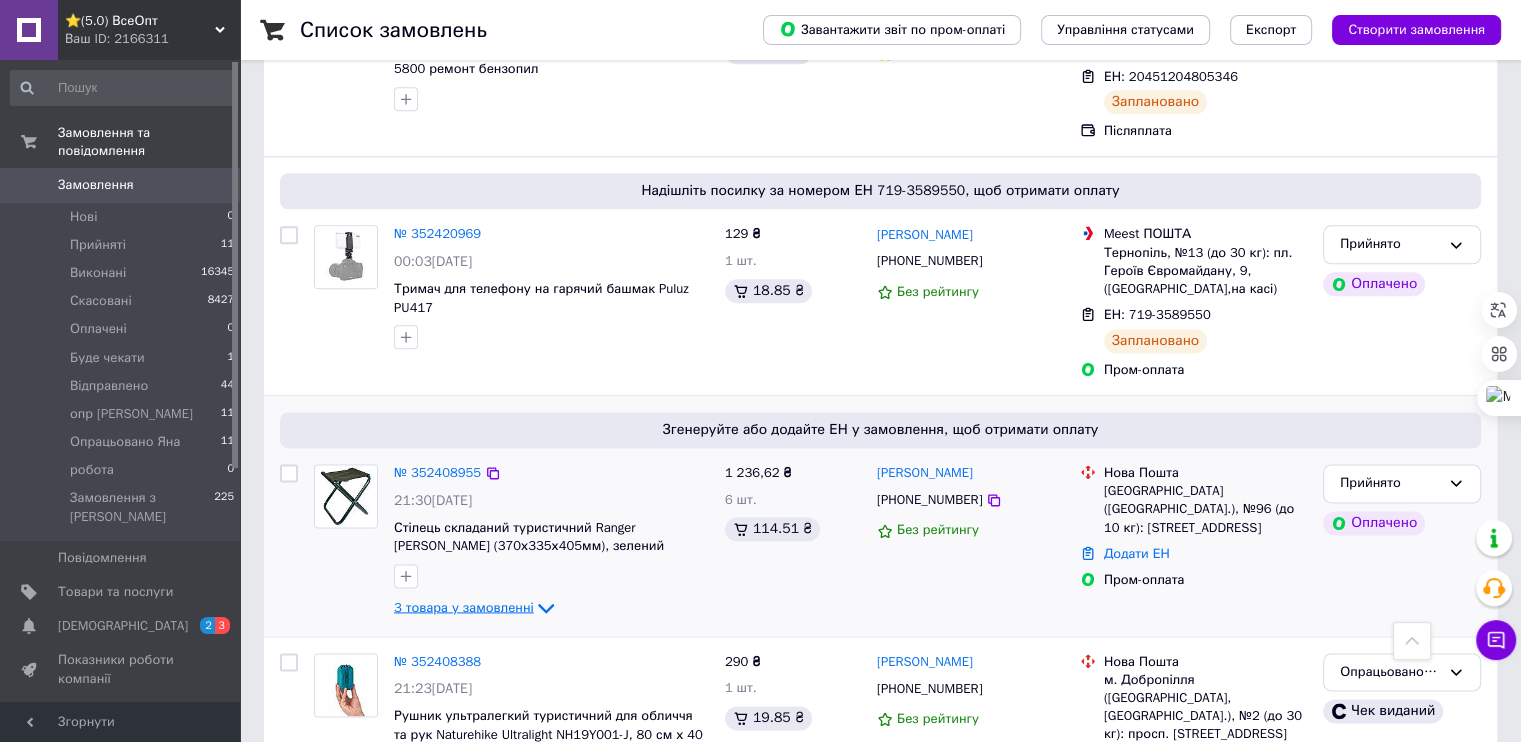 click on "3 товара у замовленні" at bounding box center (464, 606) 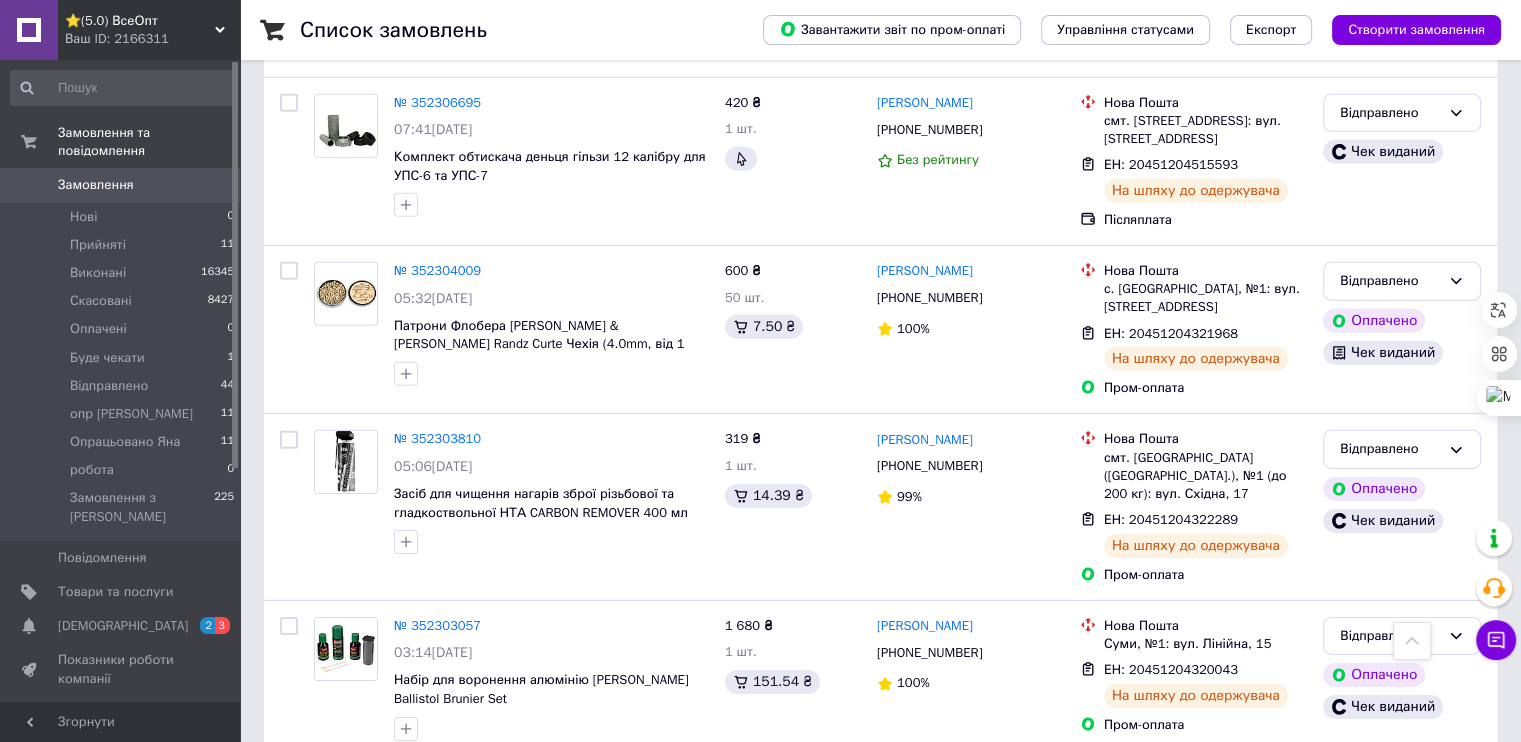 scroll, scrollTop: 6200, scrollLeft: 0, axis: vertical 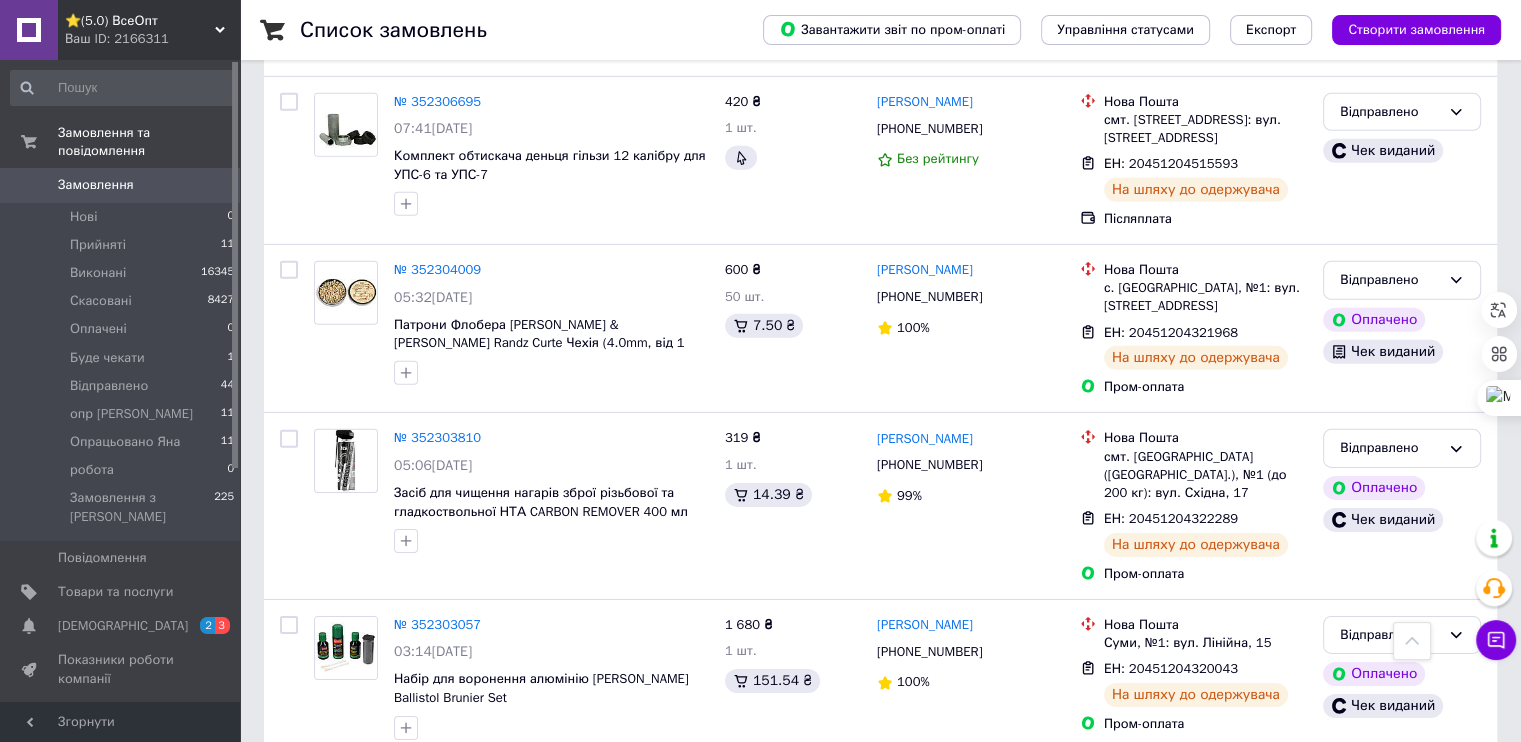 click 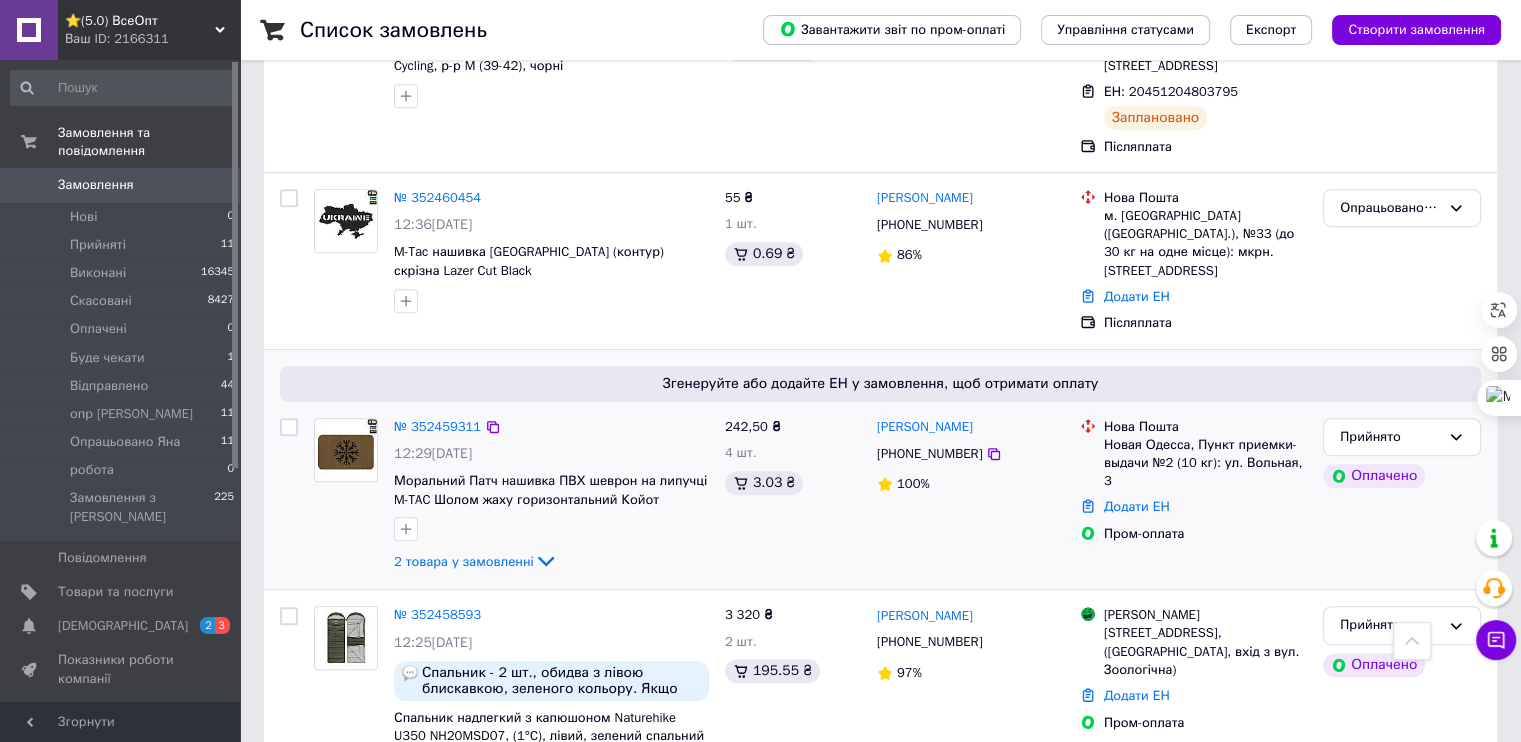 scroll, scrollTop: 900, scrollLeft: 0, axis: vertical 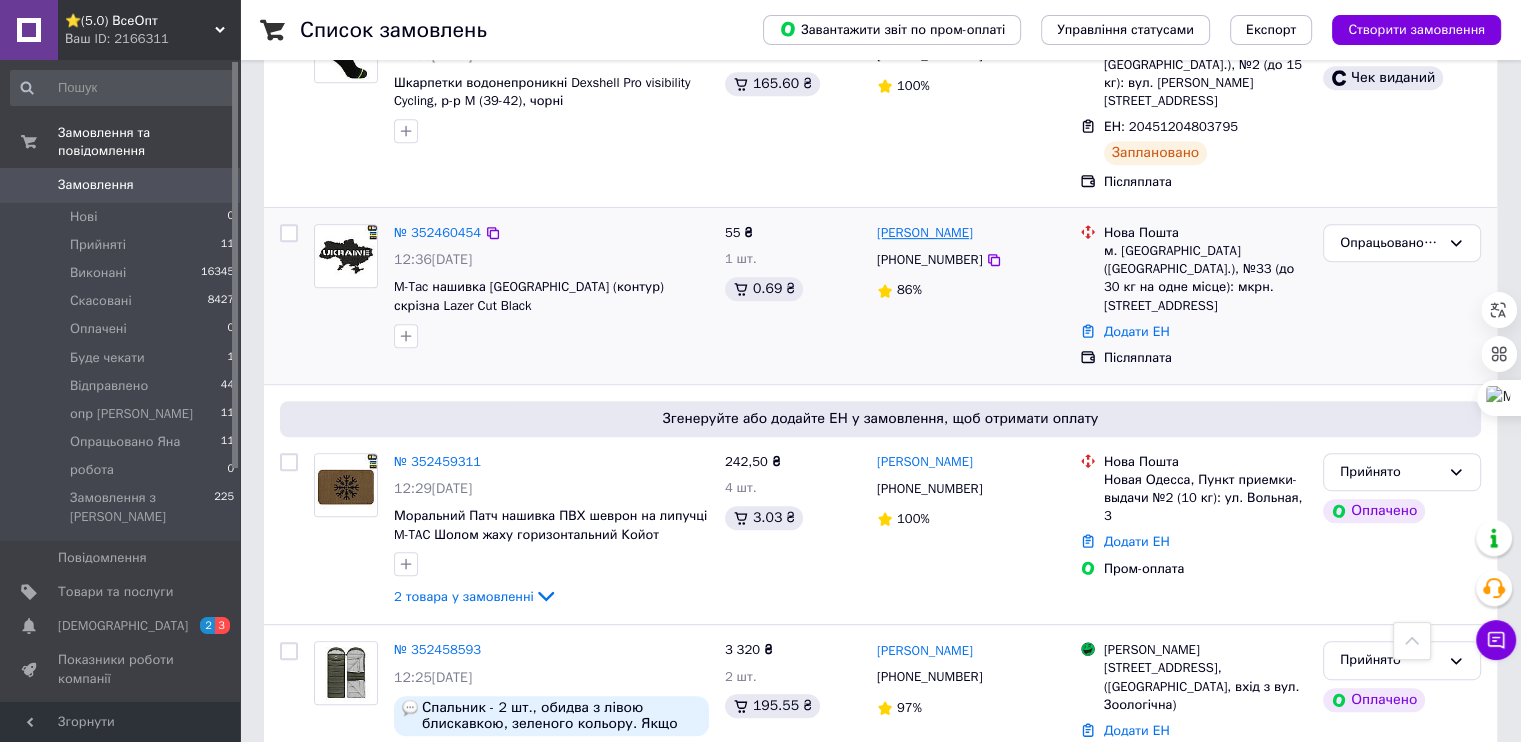 click on "[PERSON_NAME]" at bounding box center [925, 233] 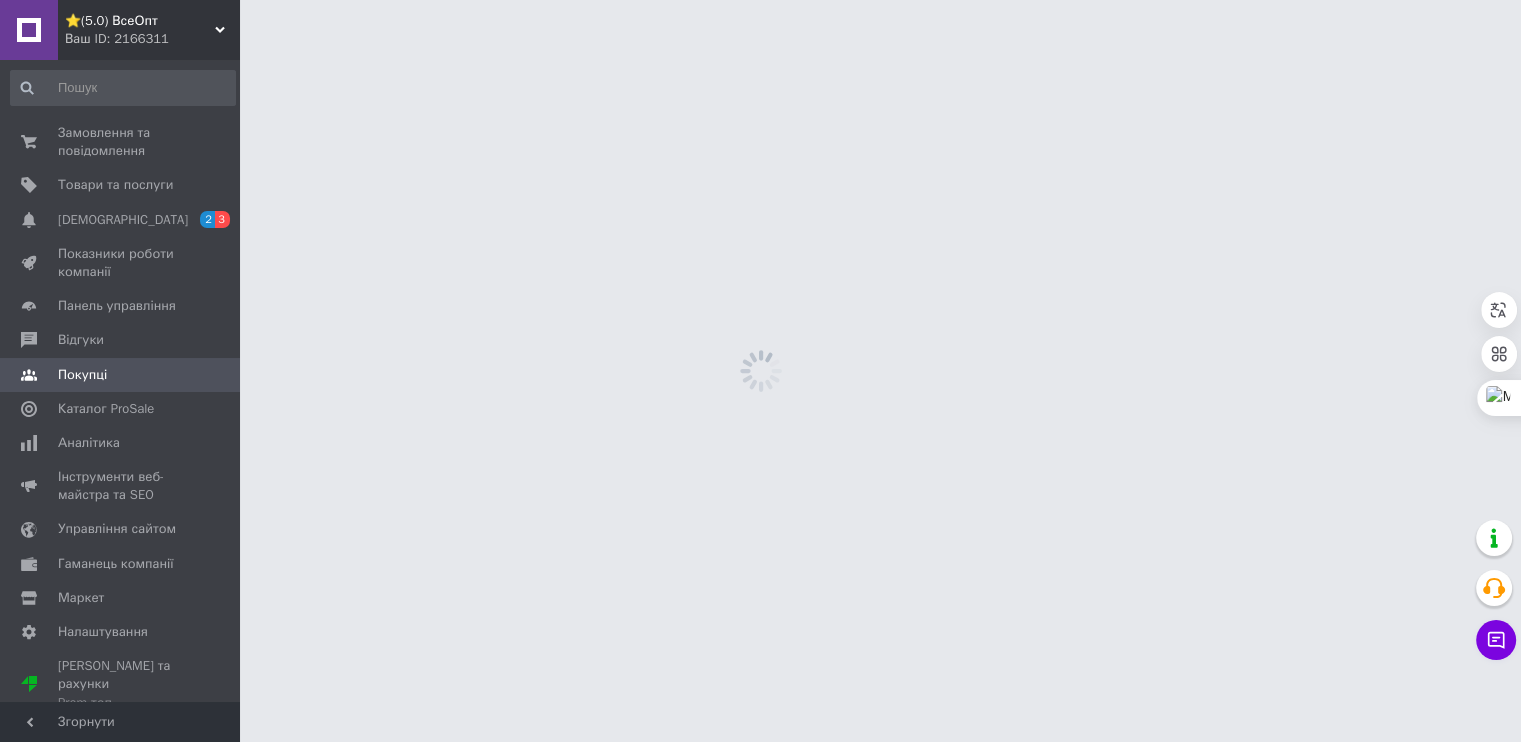 scroll, scrollTop: 0, scrollLeft: 0, axis: both 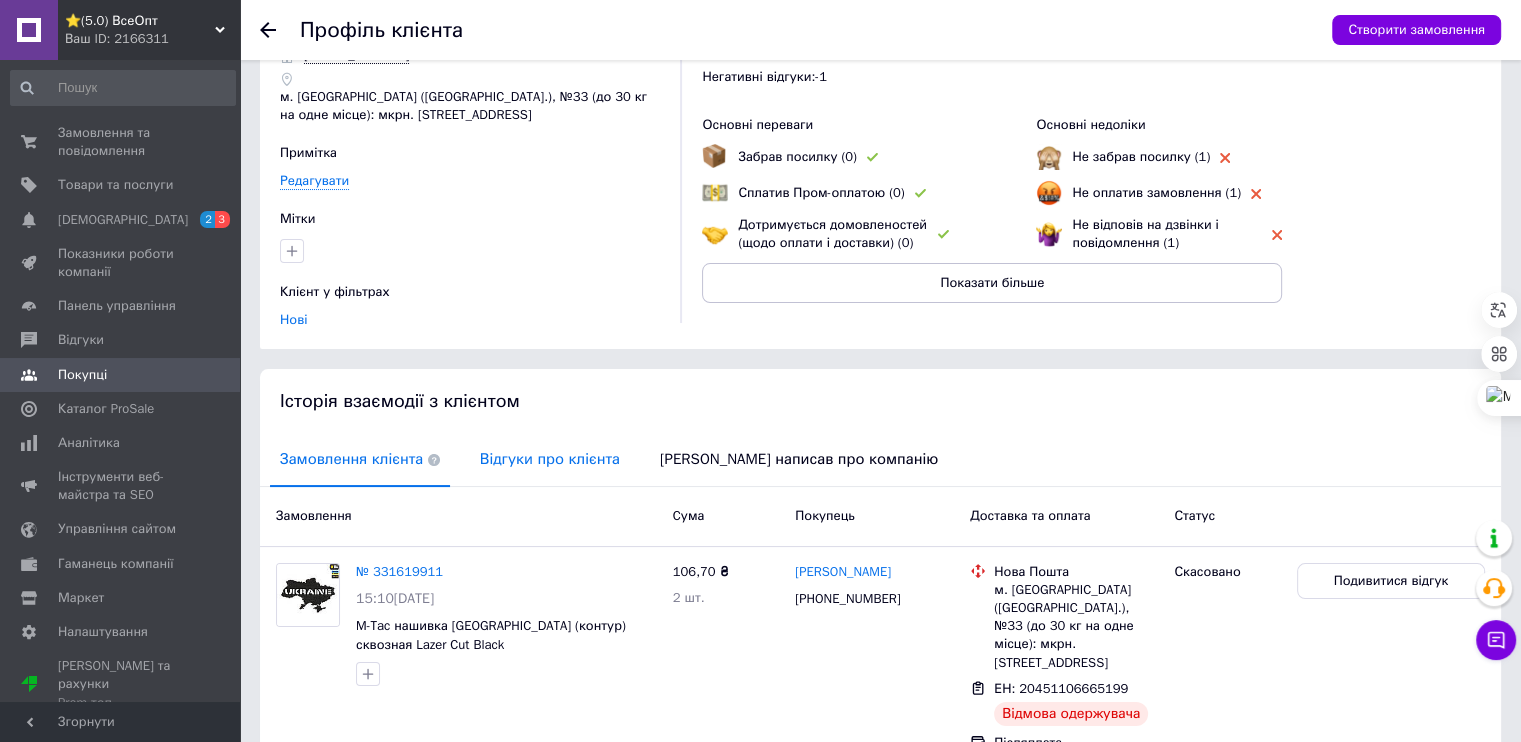 click on "Відгуки про клієнта" at bounding box center [550, 459] 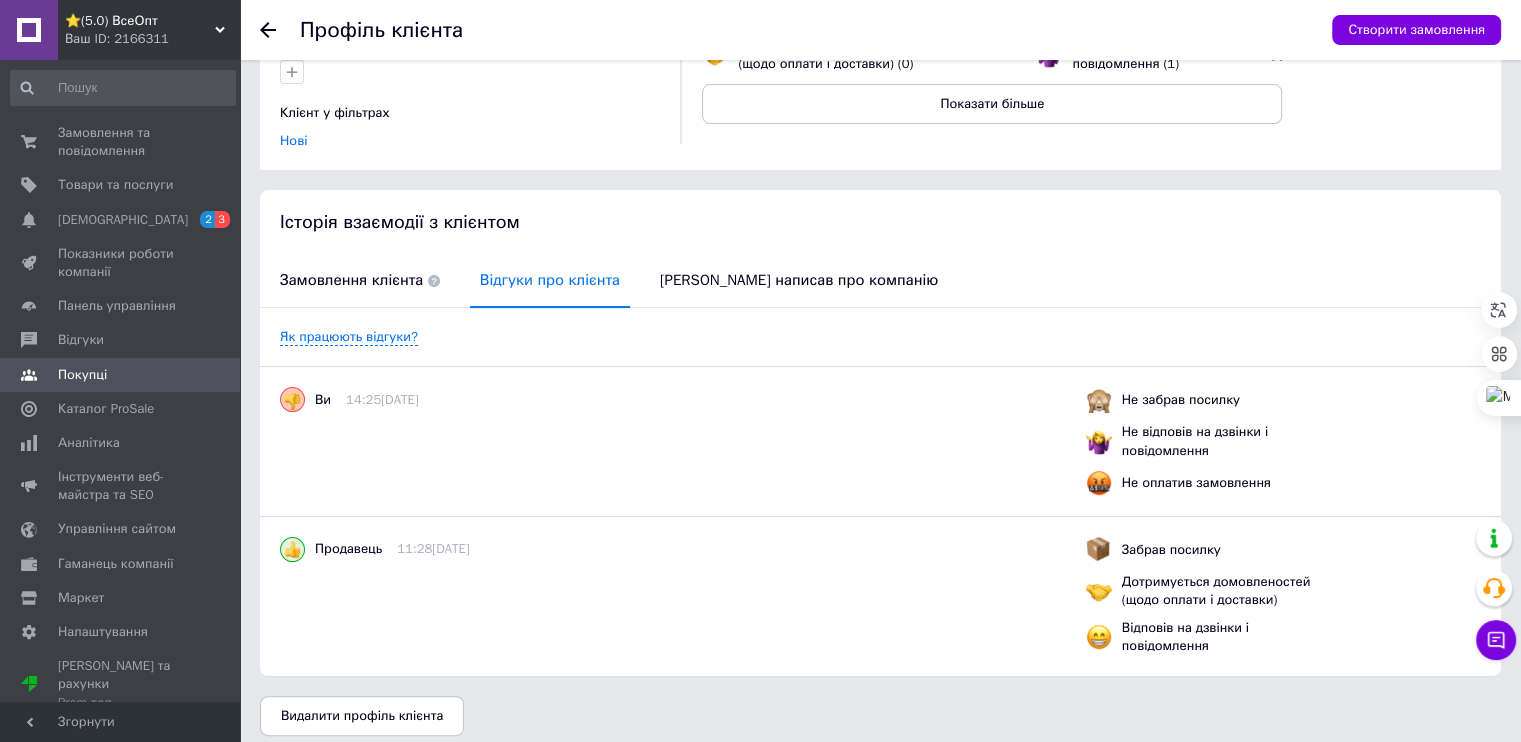 scroll, scrollTop: 285, scrollLeft: 0, axis: vertical 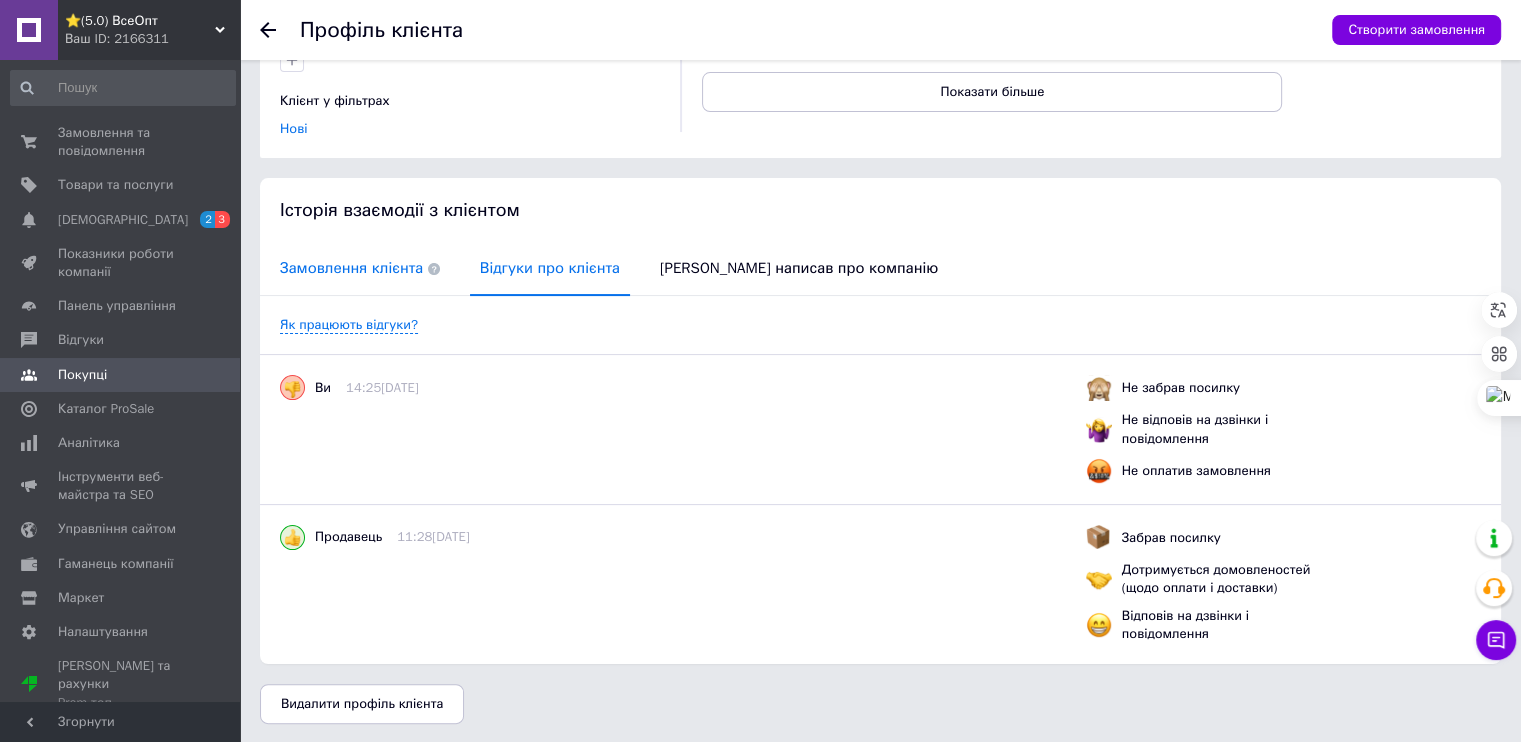 click on "Замовлення клієнта" at bounding box center (360, 268) 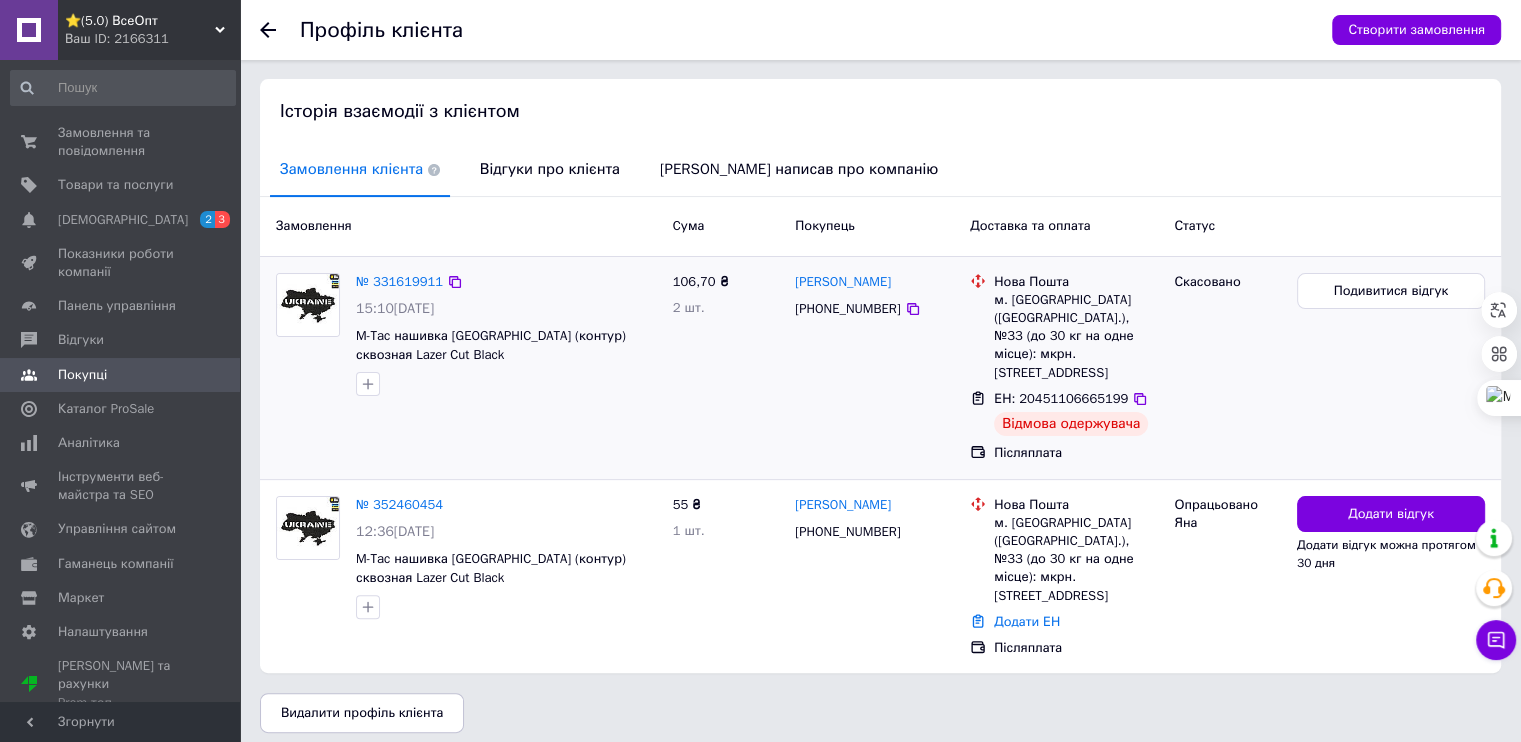 scroll, scrollTop: 394, scrollLeft: 0, axis: vertical 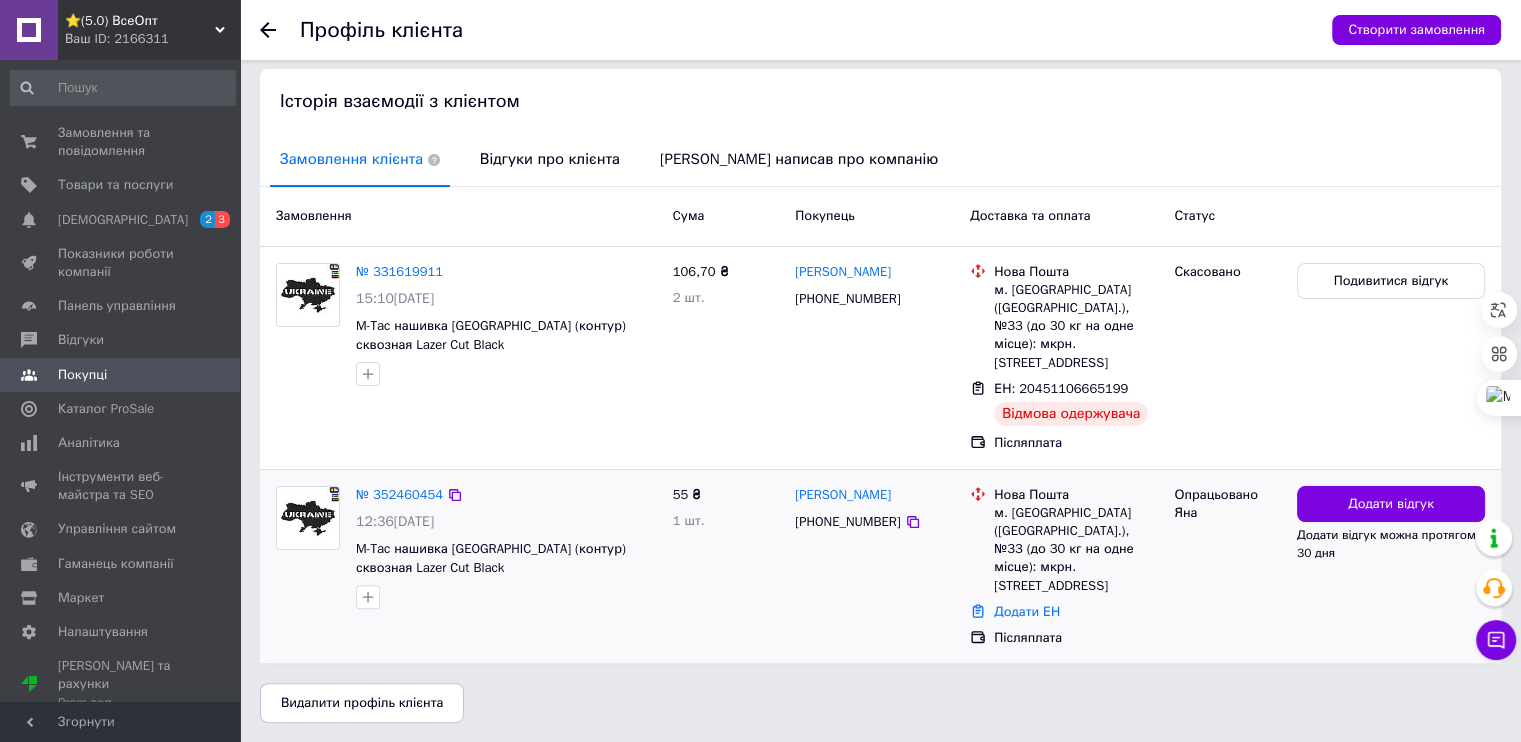 click on "Додати відгук Додати відгук можна протягом   30   дня" at bounding box center (1391, 567) 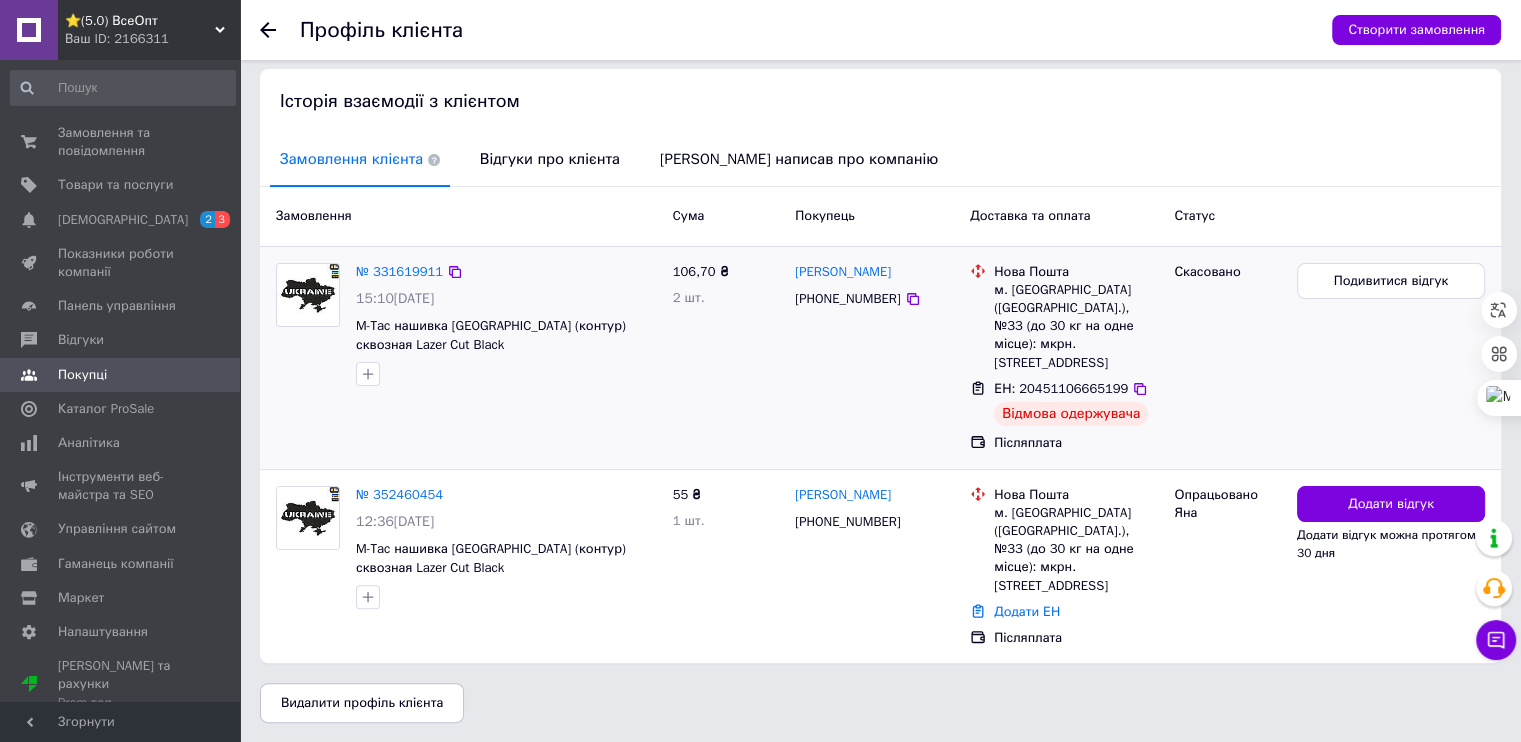drag, startPoint x: 446, startPoint y: 299, endPoint x: 387, endPoint y: 295, distance: 59.135437 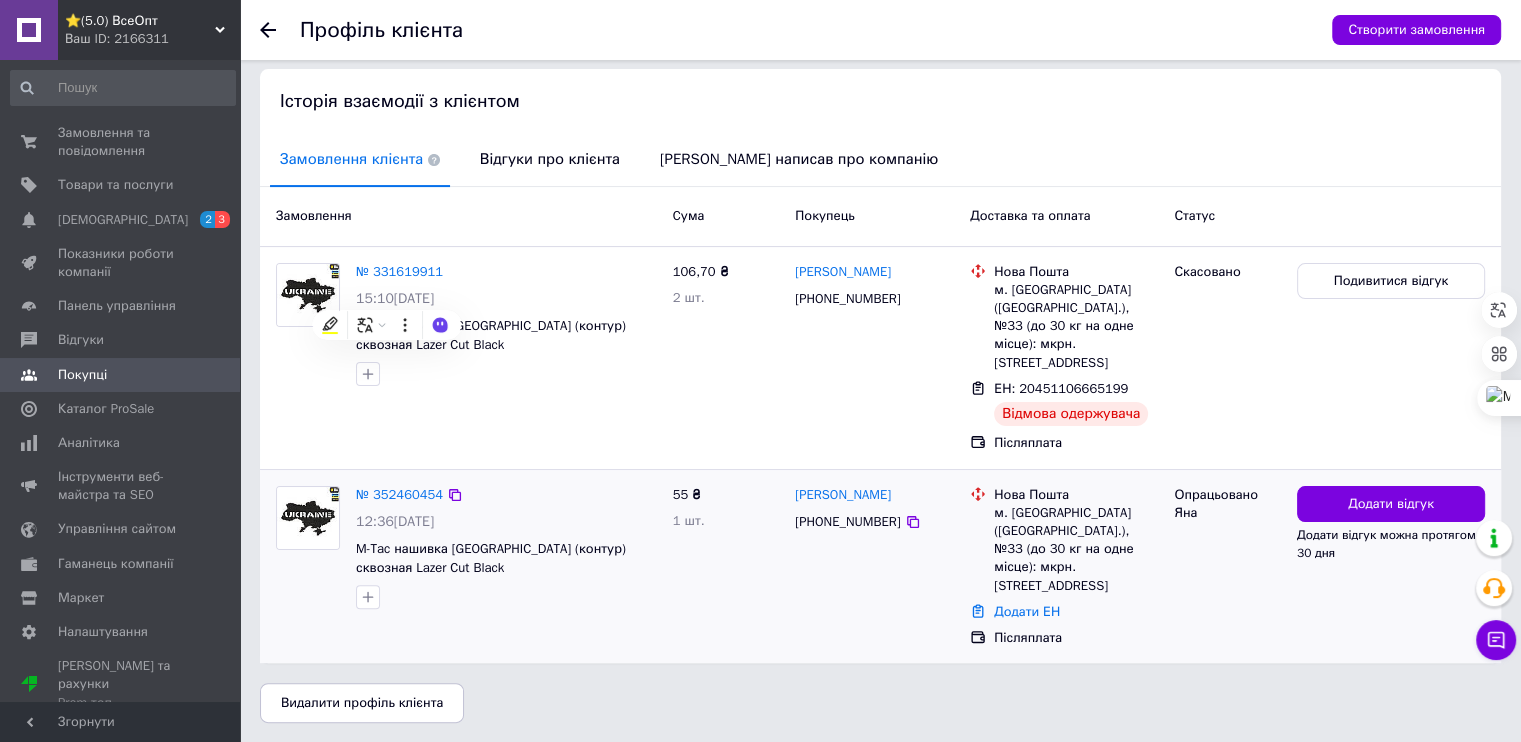 copy on "[DATE]" 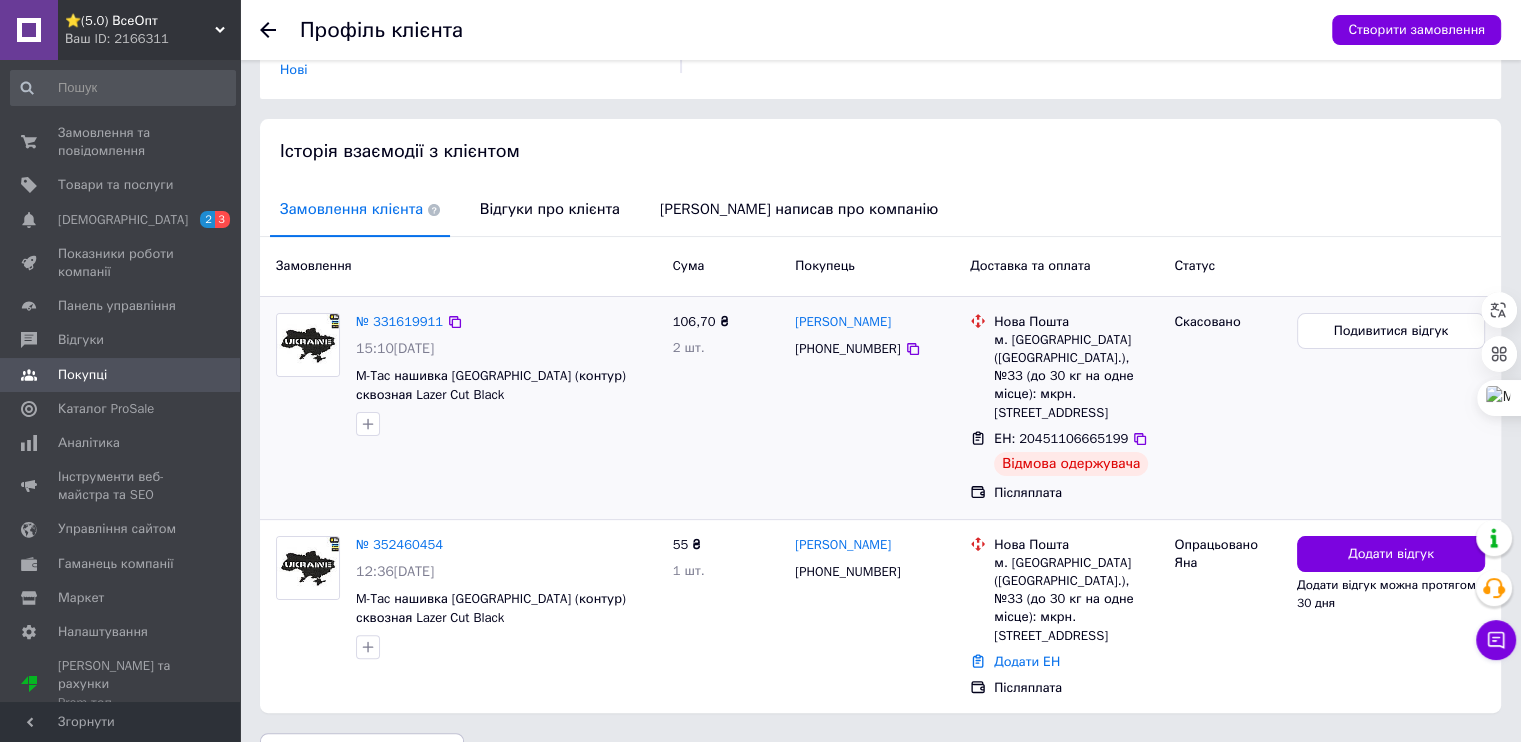 scroll, scrollTop: 394, scrollLeft: 0, axis: vertical 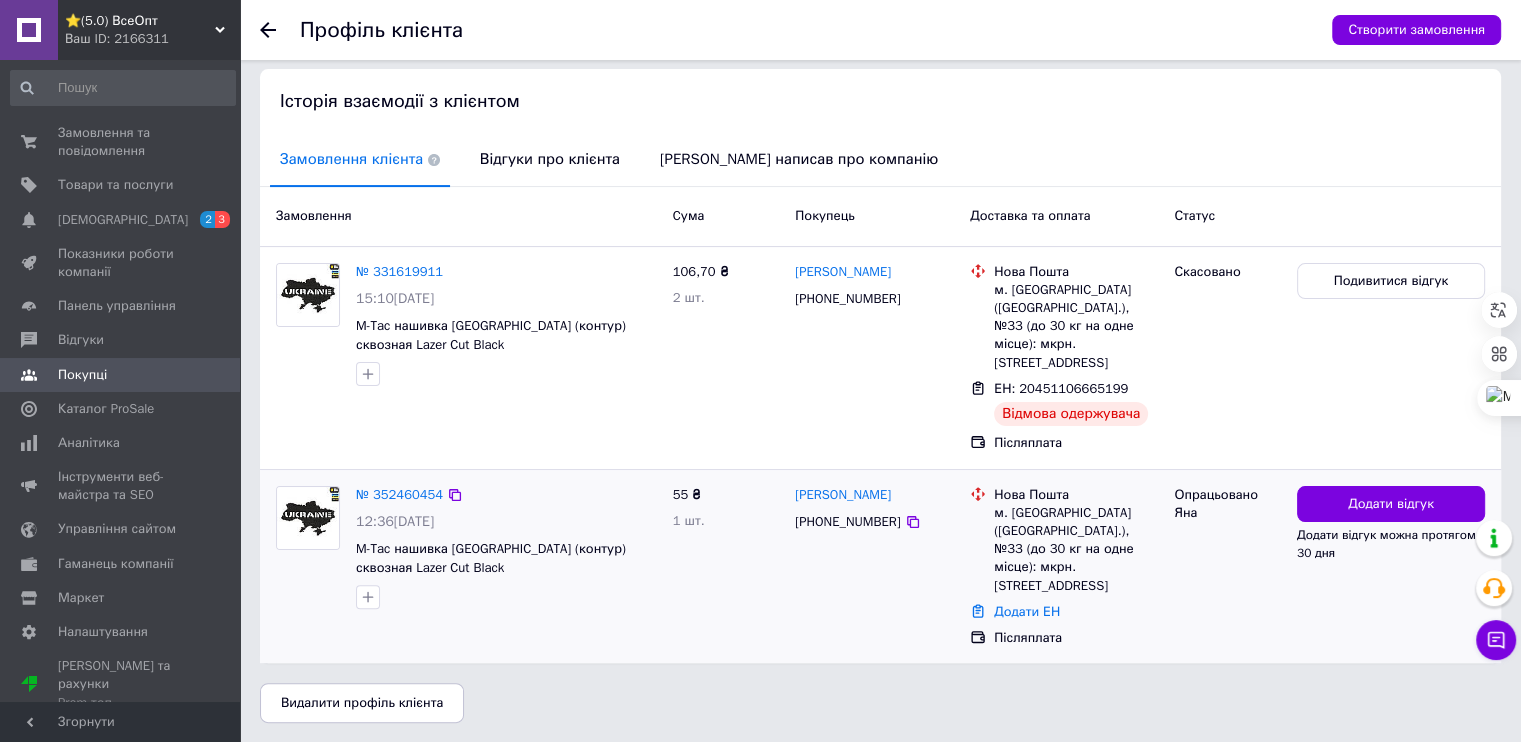 click on "№ 352460454 12:36[DATE] M-Tac нашивка [GEOGRAPHIC_DATA] (контур) сквозная Lazer Cut Black 55 ₴ 1 шт. [PERSON_NAME] [PHONE_NUMBER] Нова Пошта м. [GEOGRAPHIC_DATA] ([GEOGRAPHIC_DATA].), №33 (до 30 кг на одне місце): мкрн. [PERSON_NAME][STREET_ADDRESS] Додати ЕН Післяплата Опрацьовано  [PERSON_NAME] відгук Додати відгук можна протягом   30   дня" at bounding box center [880, 567] 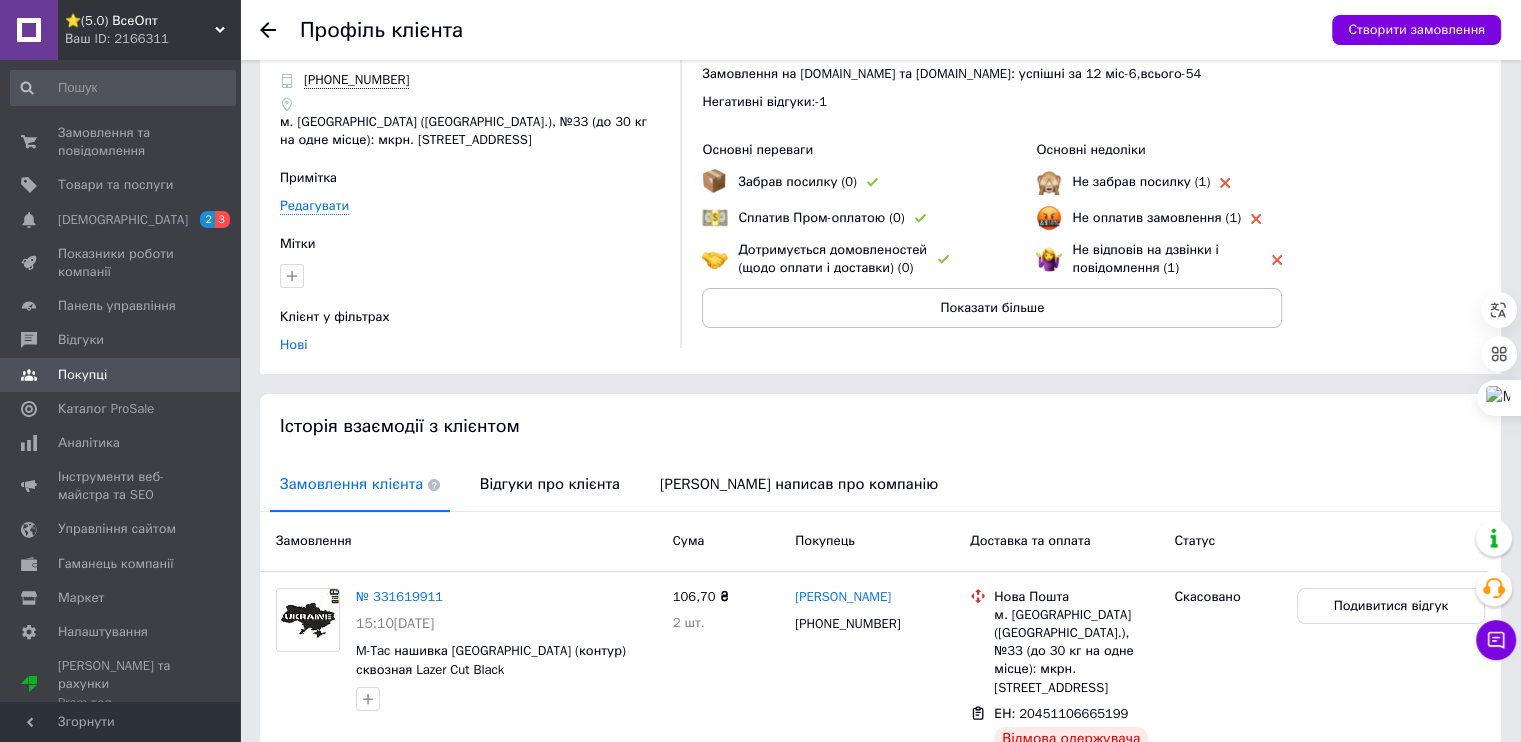 scroll, scrollTop: 0, scrollLeft: 0, axis: both 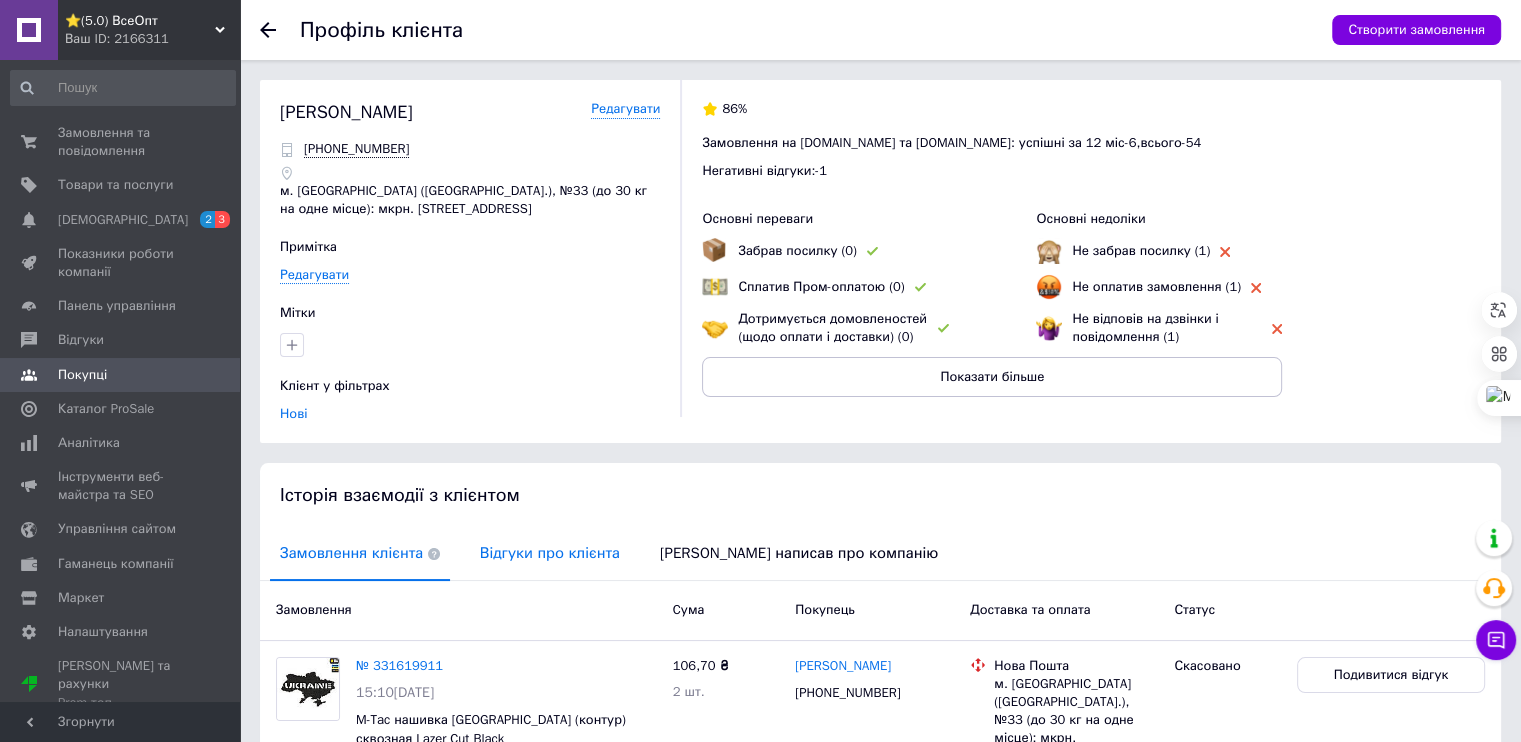 click on "Відгуки про клієнта" at bounding box center (550, 553) 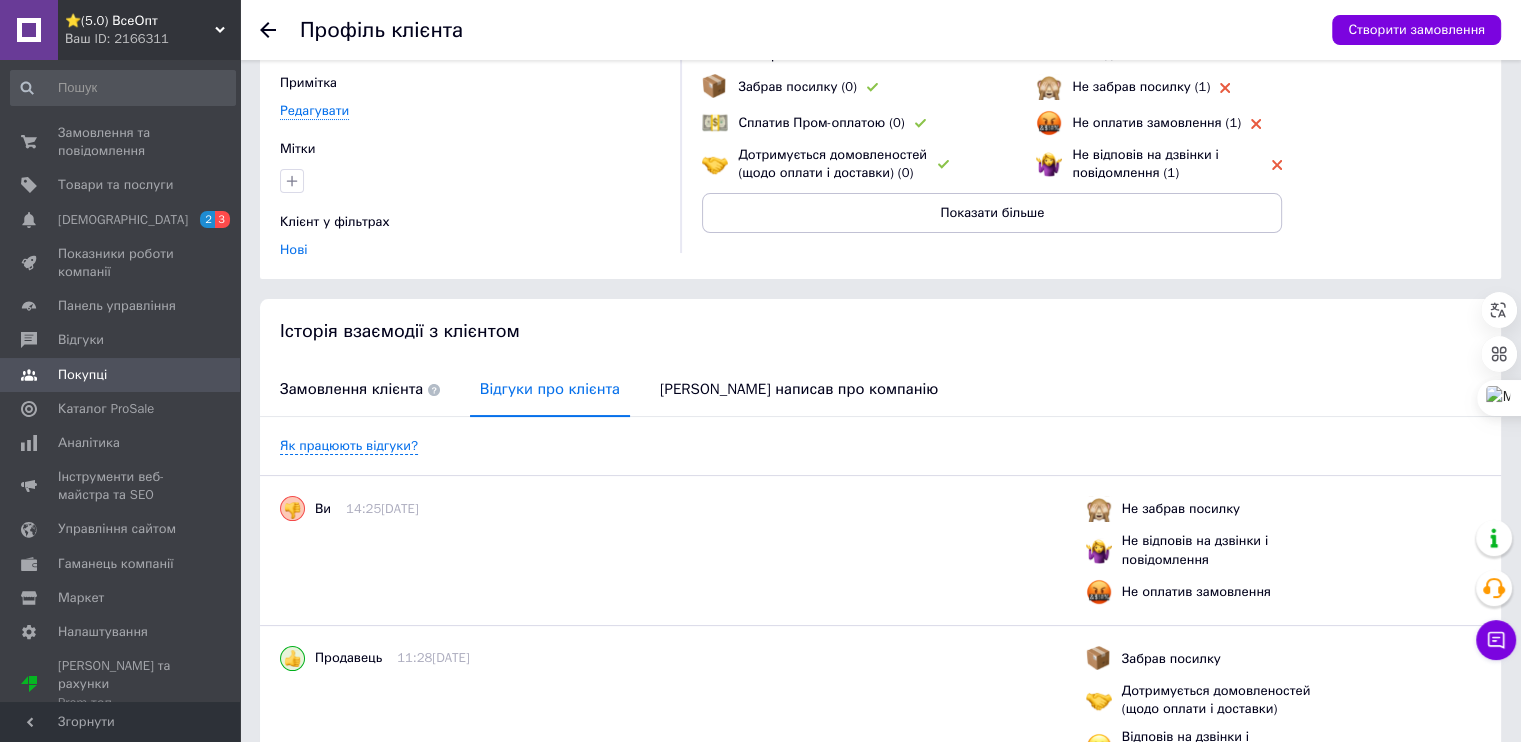 scroll, scrollTop: 285, scrollLeft: 0, axis: vertical 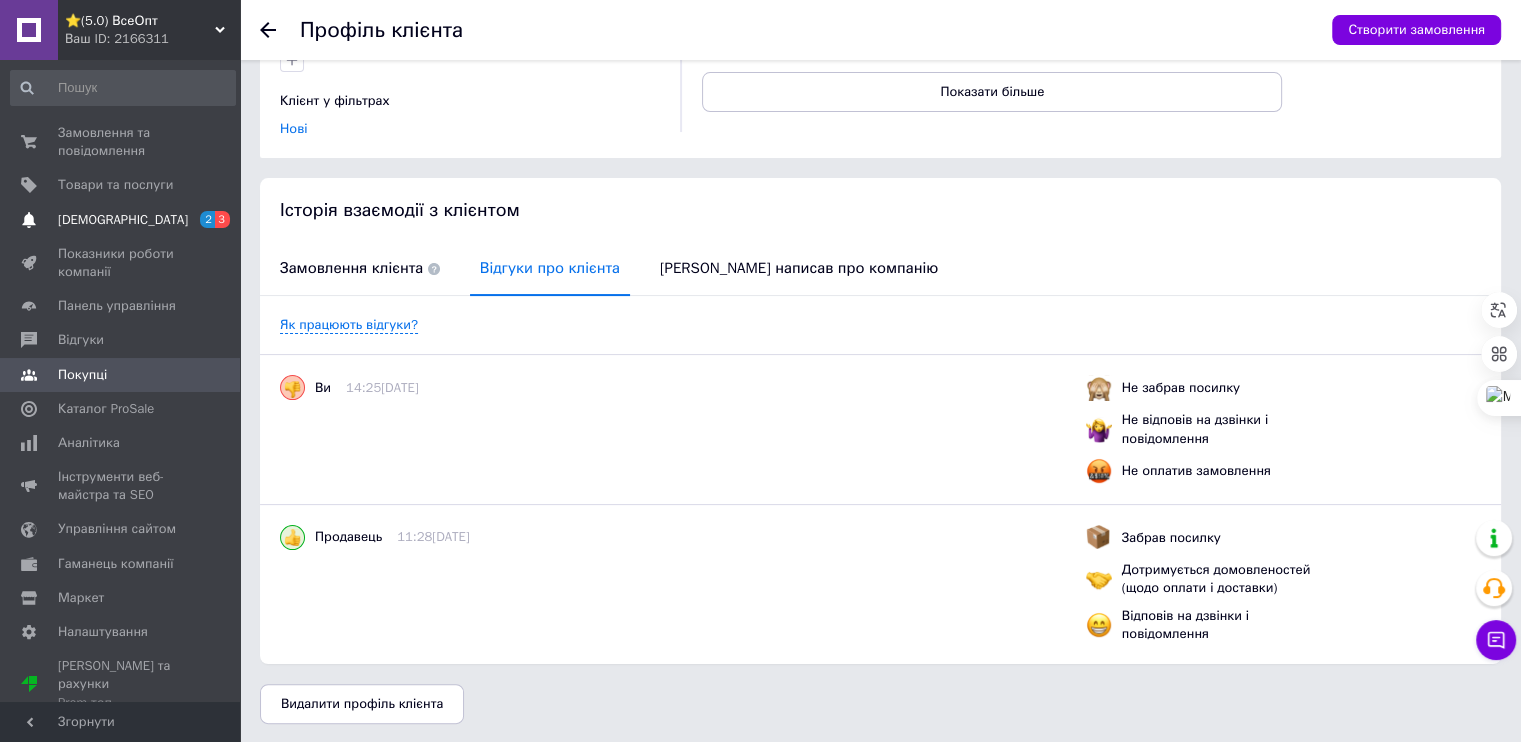 click on "[DEMOGRAPHIC_DATA]" at bounding box center (123, 220) 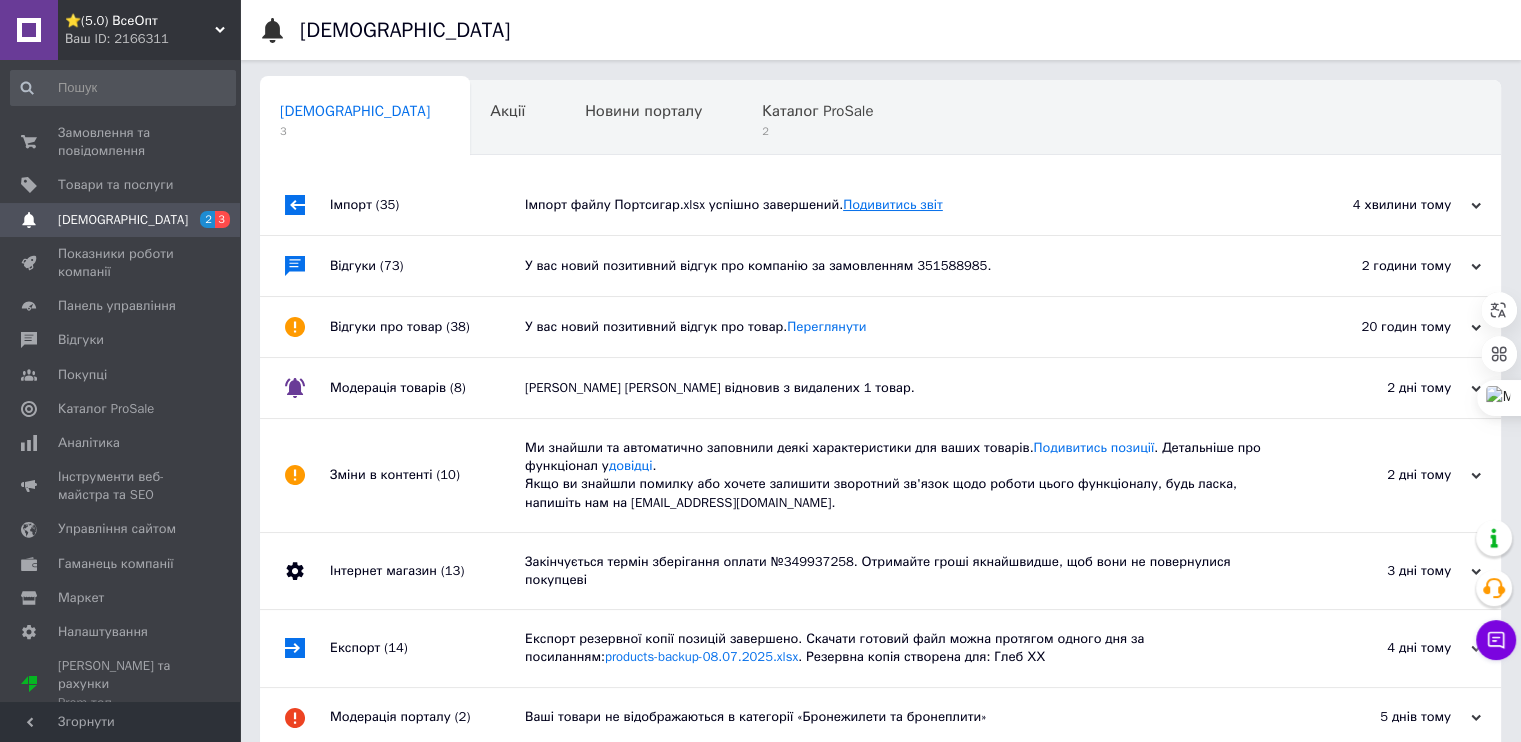 click on "Подивитись звіт" at bounding box center (893, 204) 